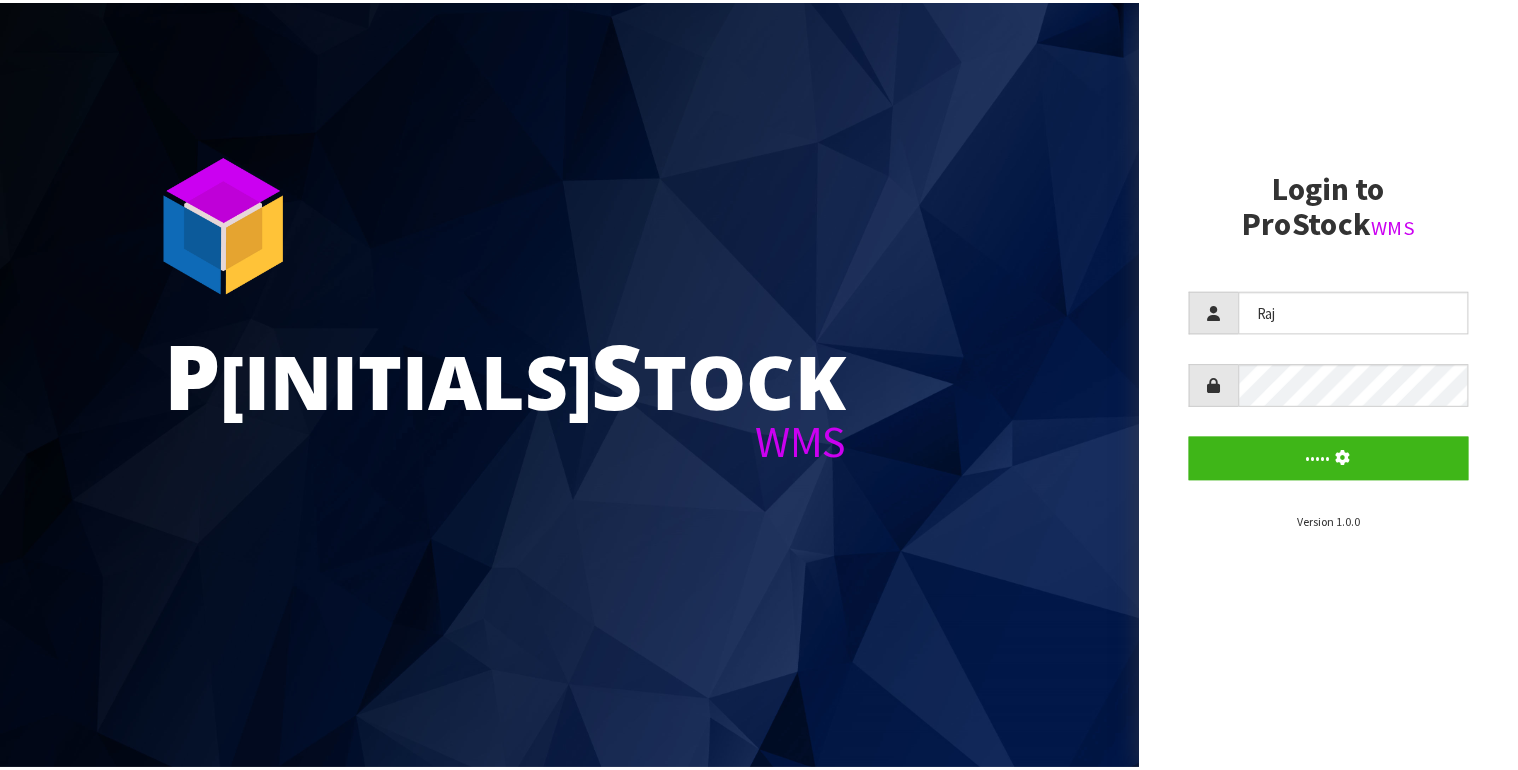 scroll, scrollTop: 0, scrollLeft: 0, axis: both 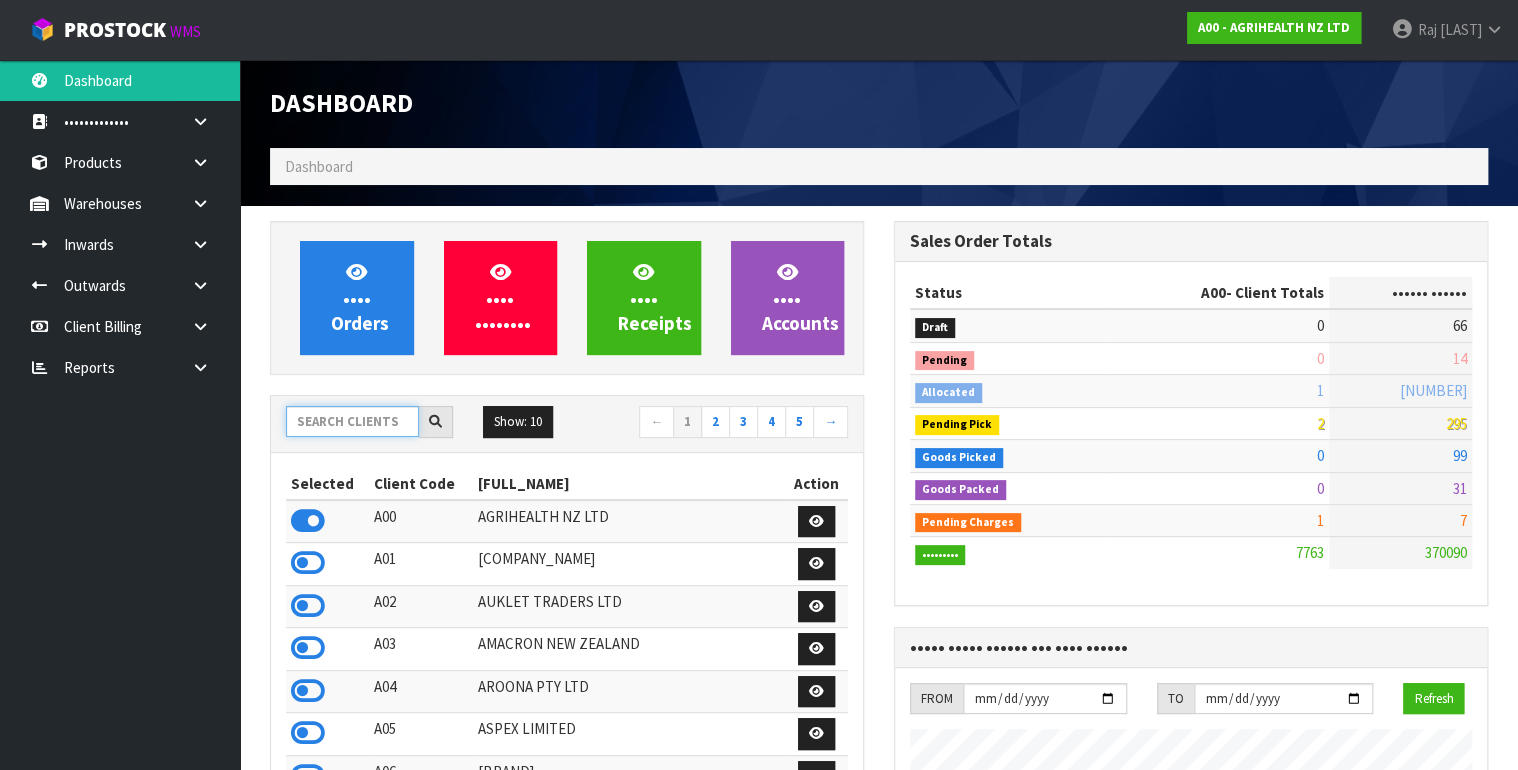 click at bounding box center (352, 421) 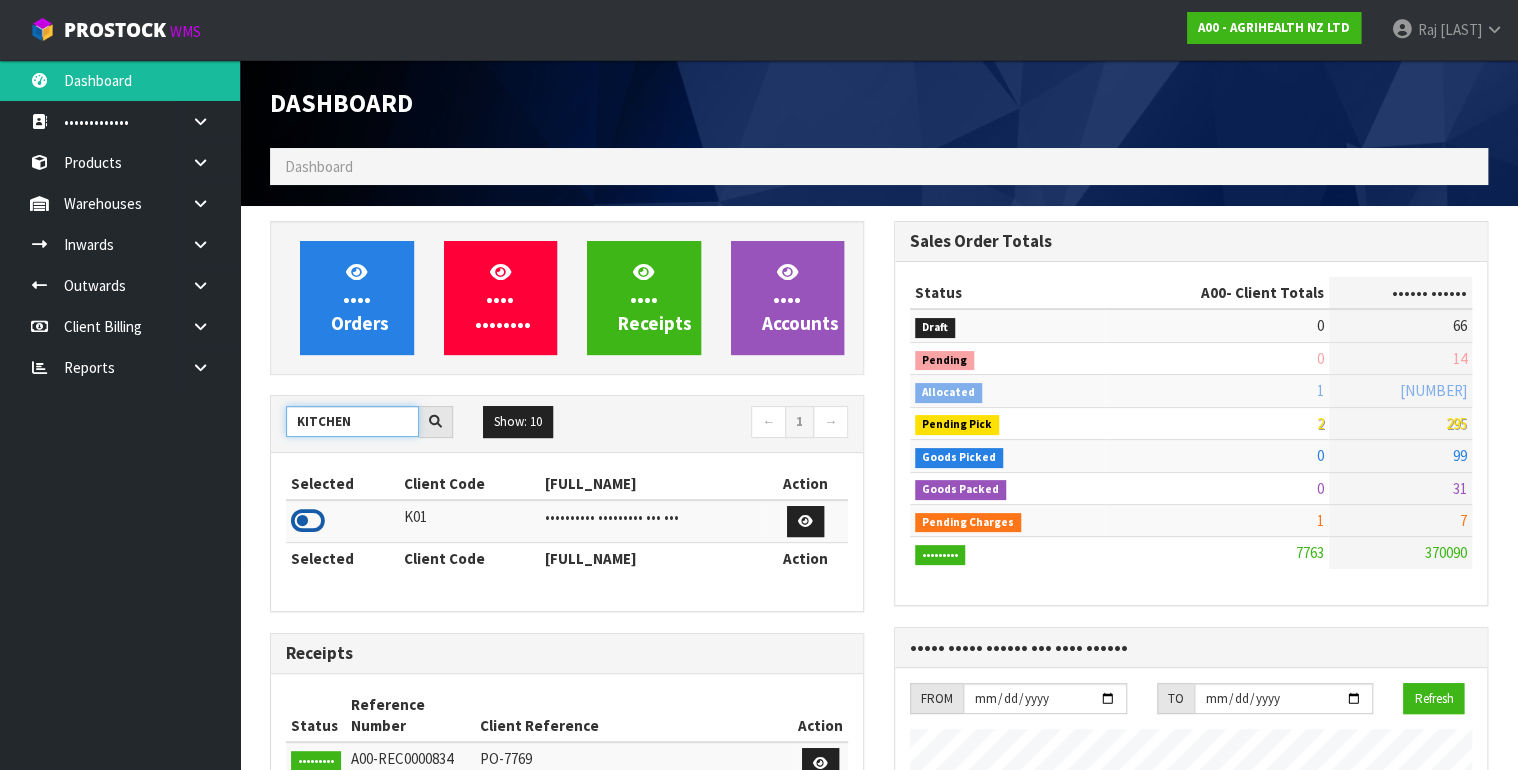 type on "KITCHEN" 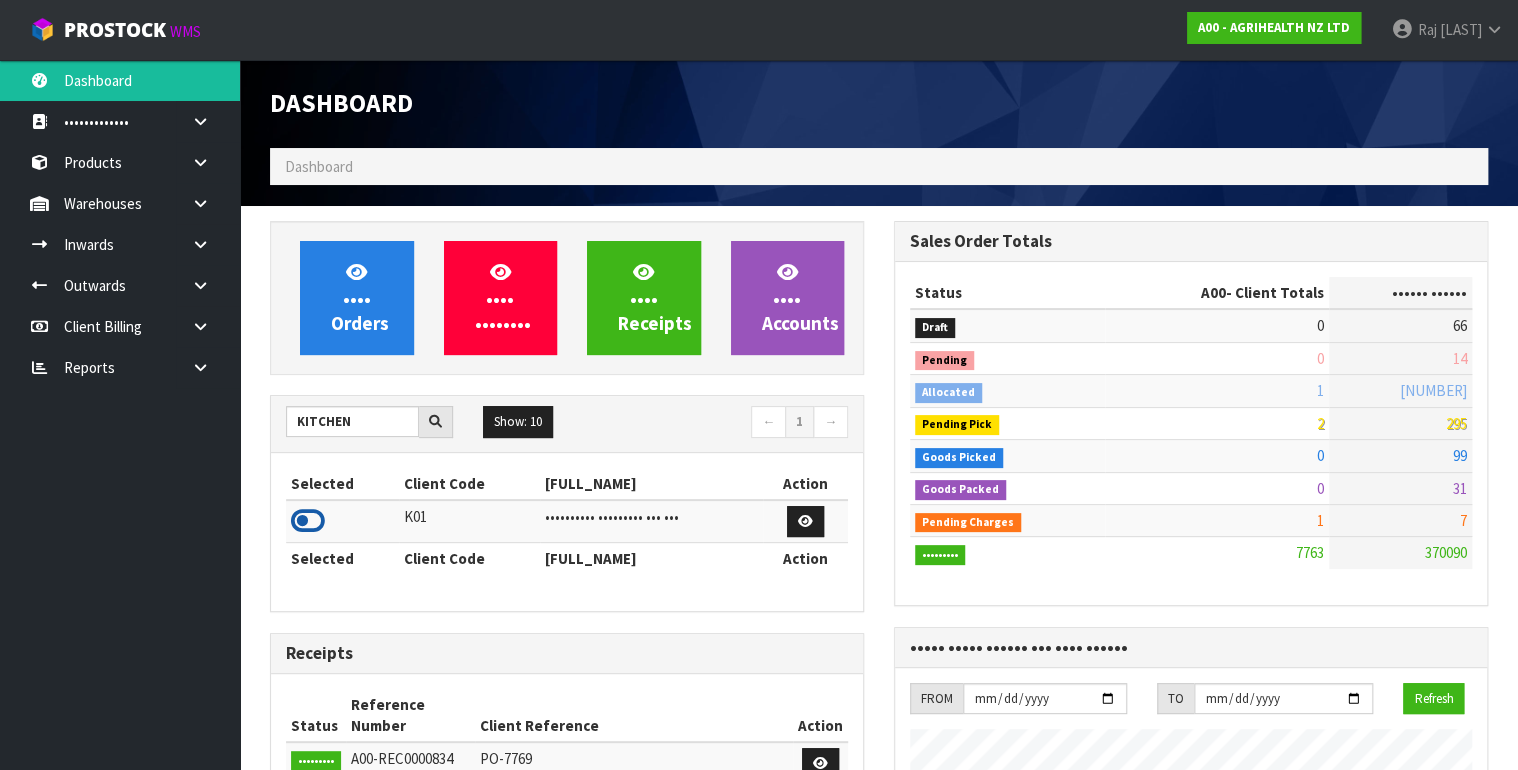 click at bounding box center (308, 521) 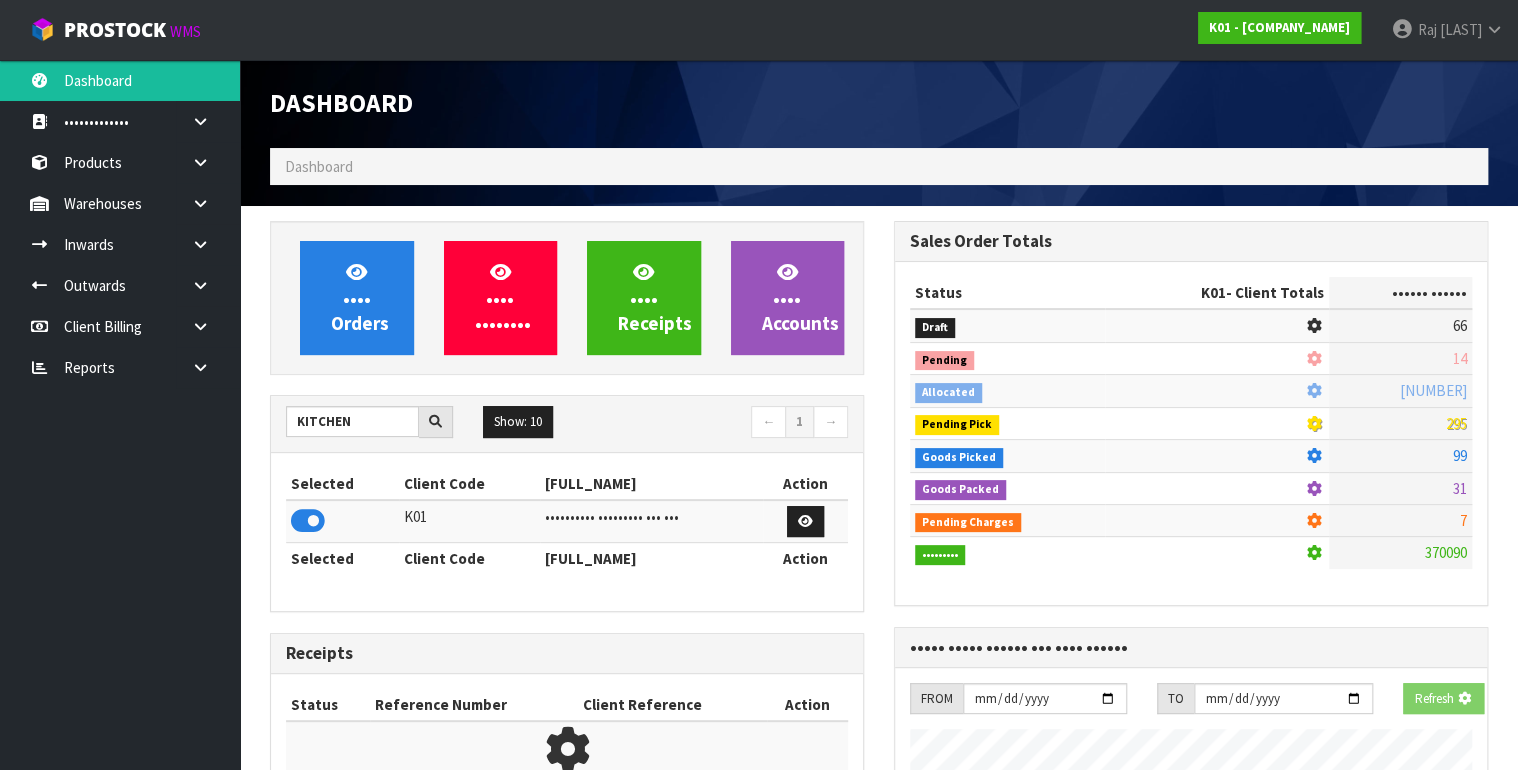 scroll, scrollTop: 1242, scrollLeft: 624, axis: both 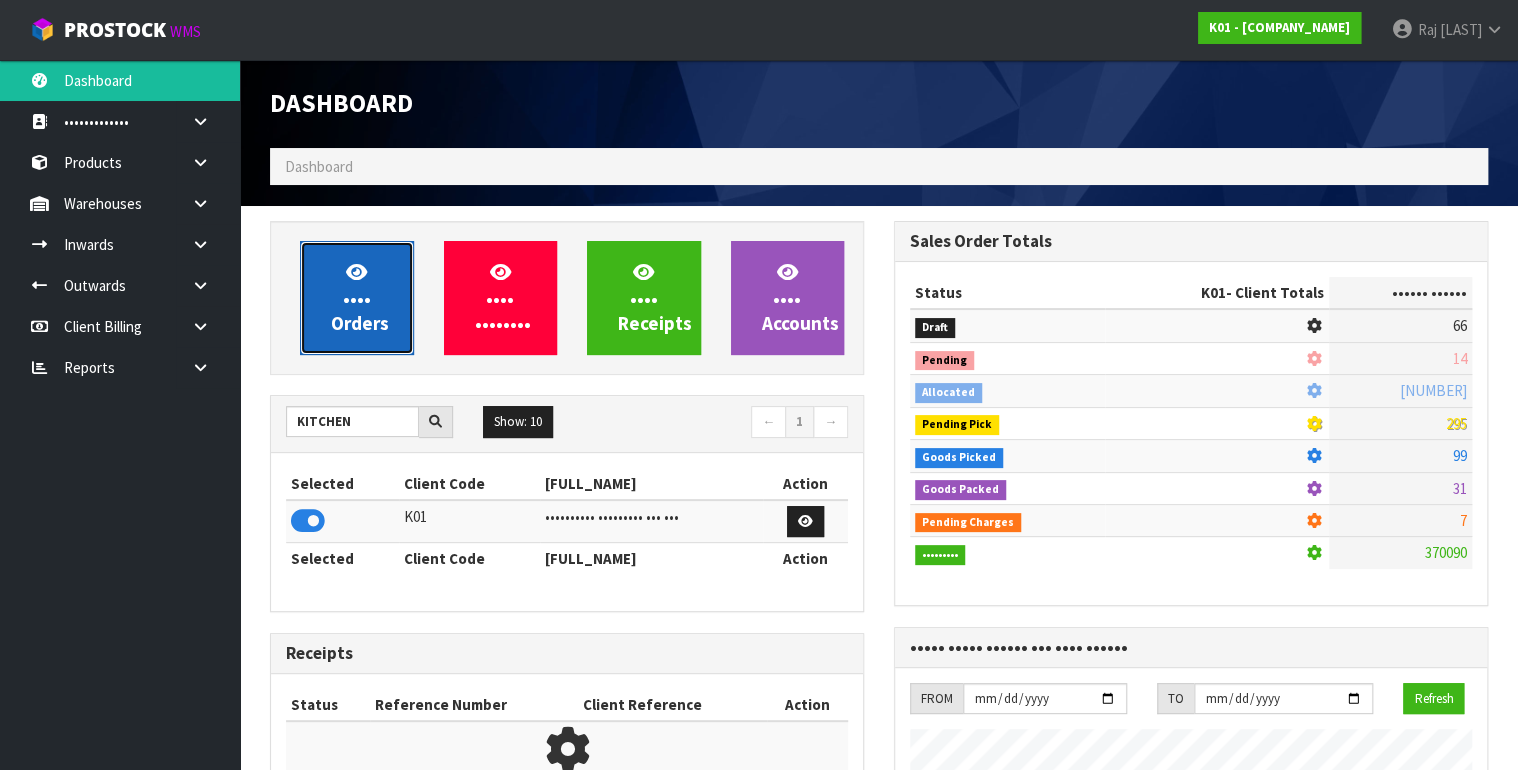 click on "View
Orders" at bounding box center (360, 297) 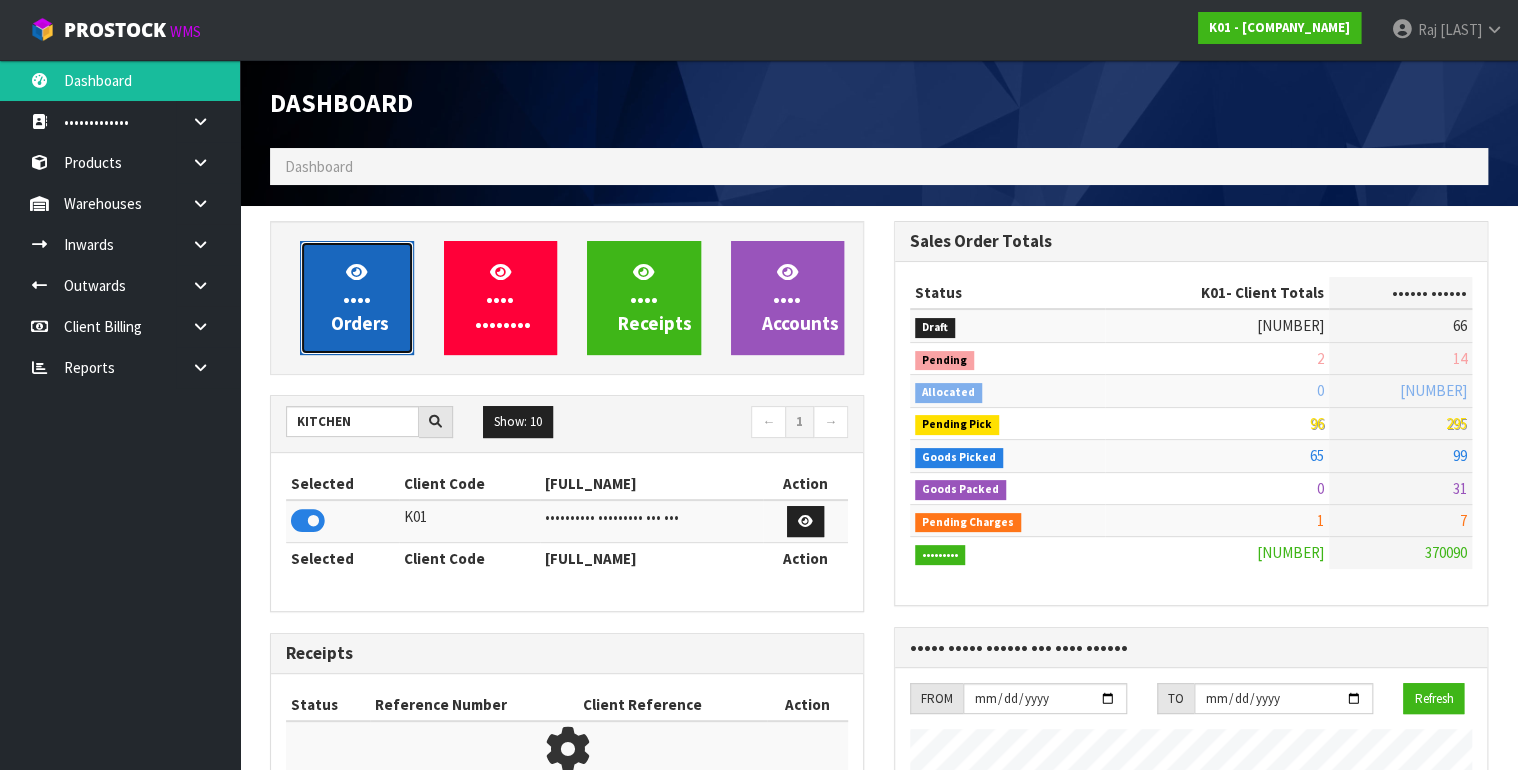 scroll, scrollTop: 998491, scrollLeft: 999376, axis: both 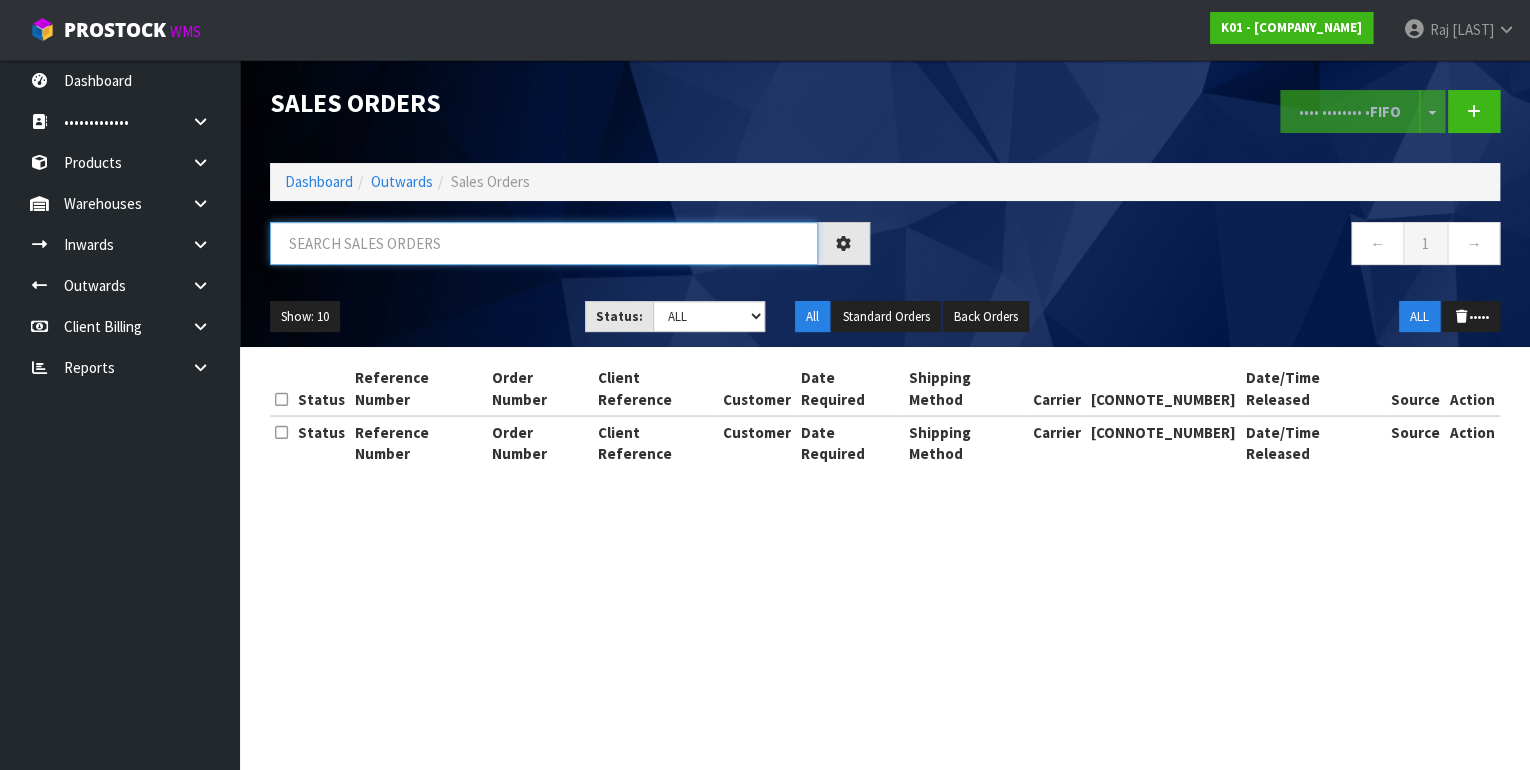click at bounding box center (544, 243) 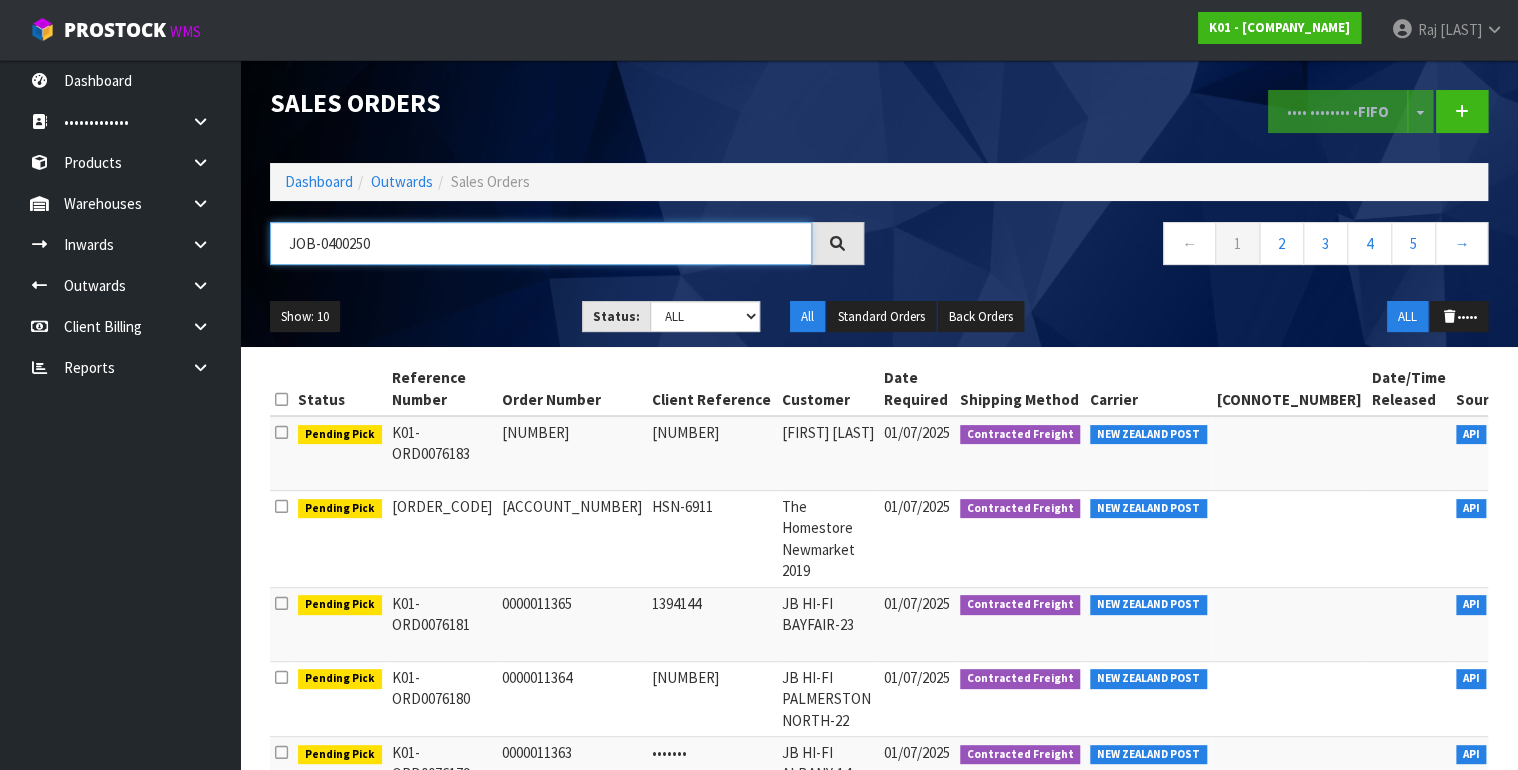 type on "JOB-0400250" 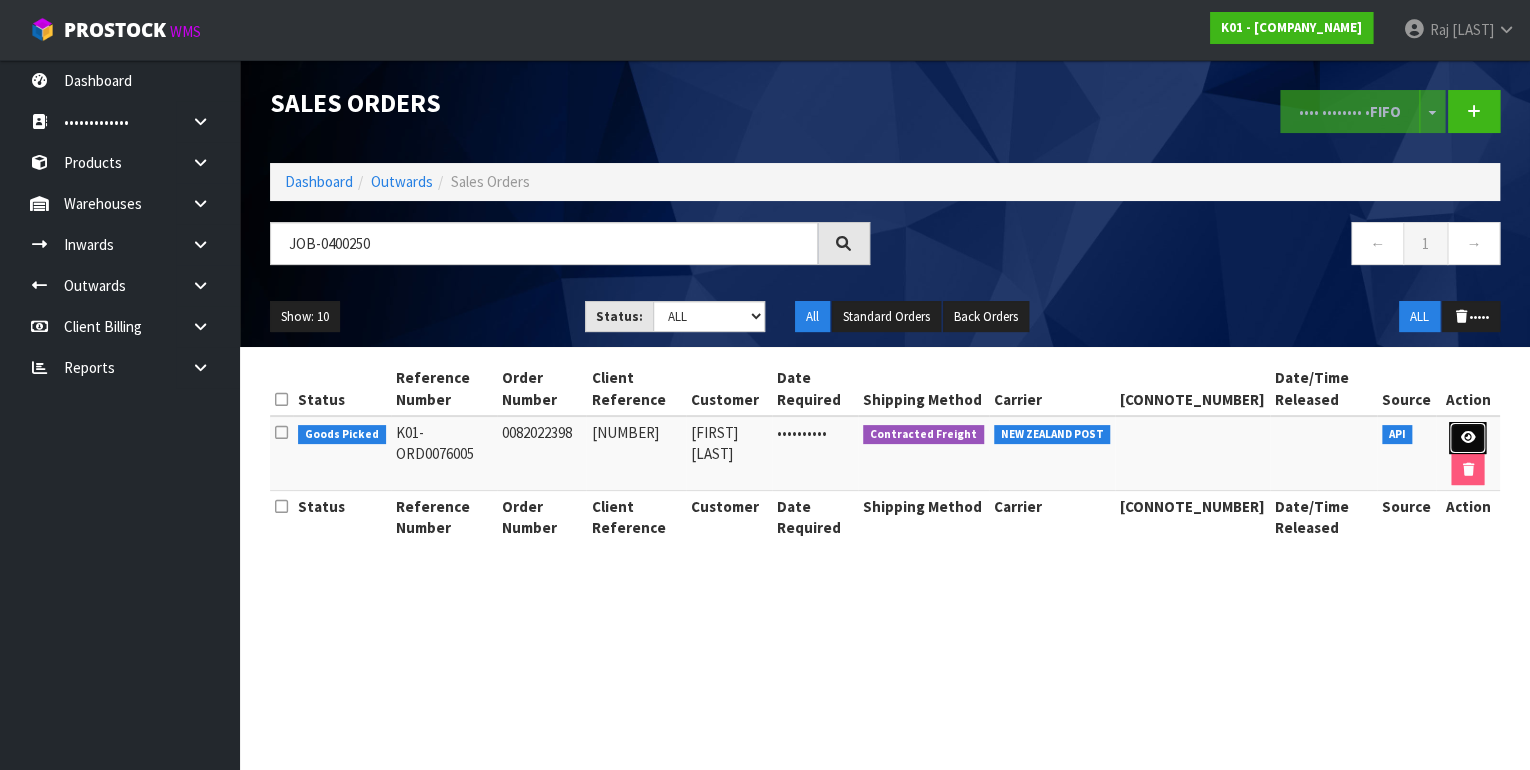 click at bounding box center [1467, 438] 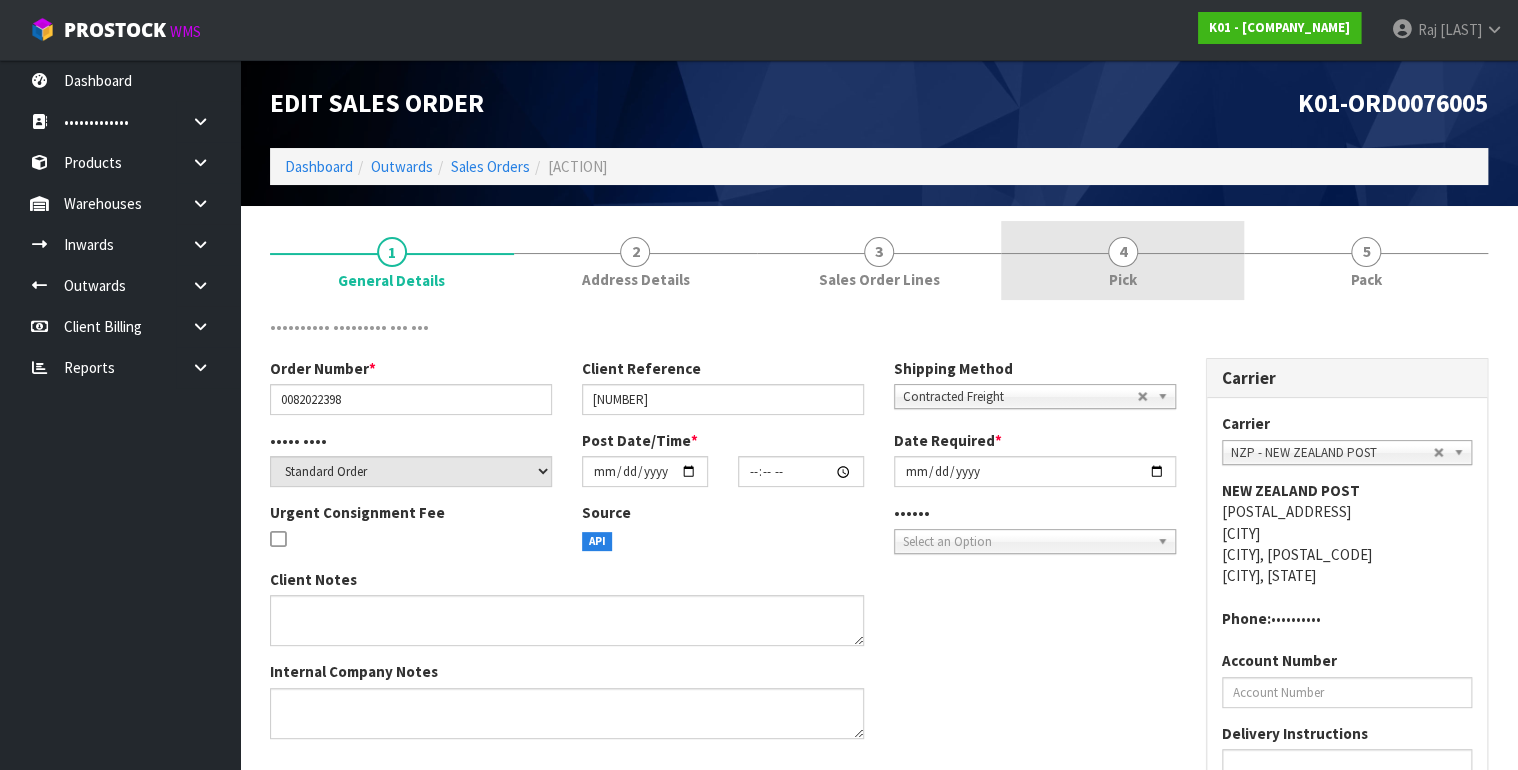 click on "•
••••" at bounding box center (392, 261) 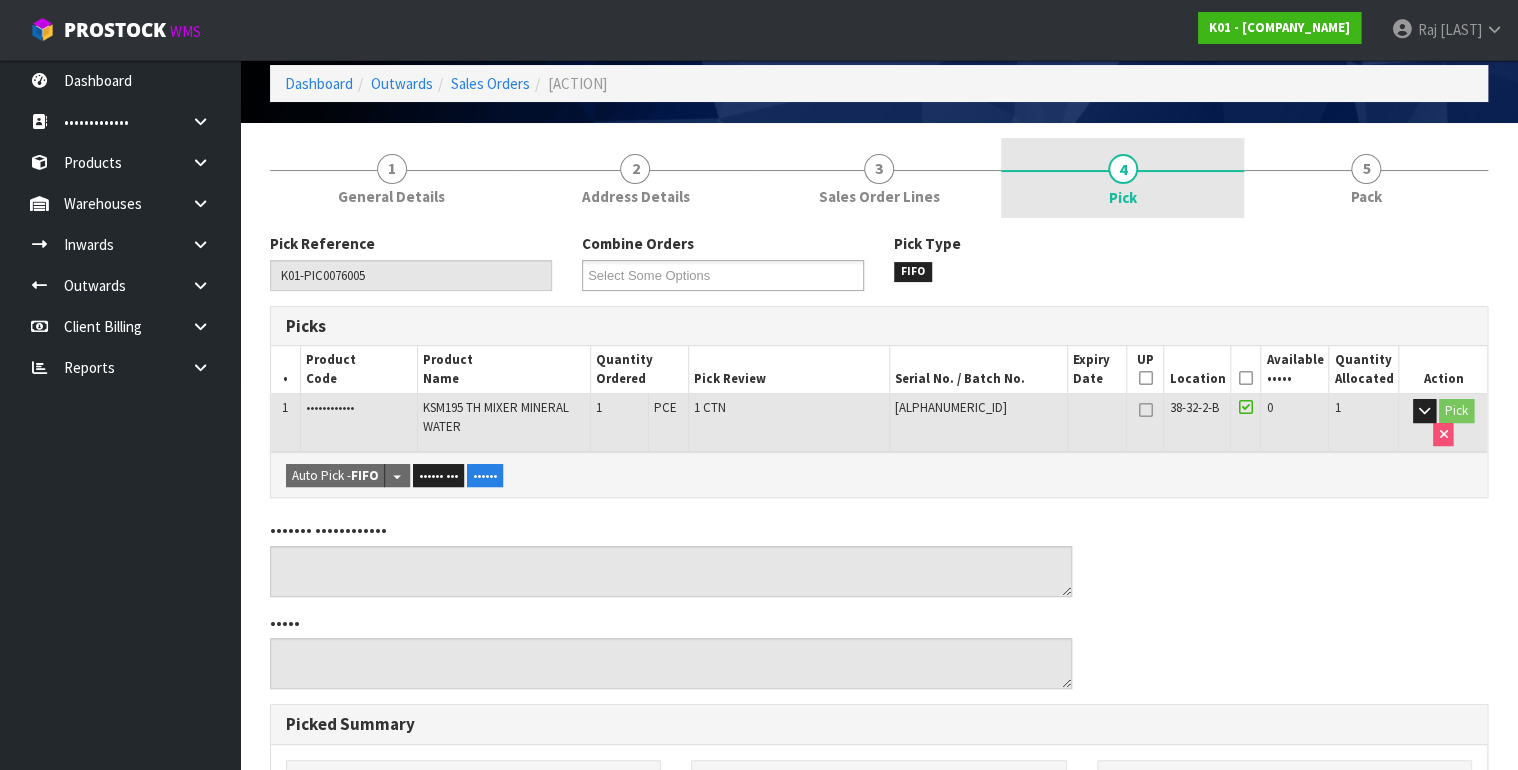 scroll, scrollTop: 0, scrollLeft: 0, axis: both 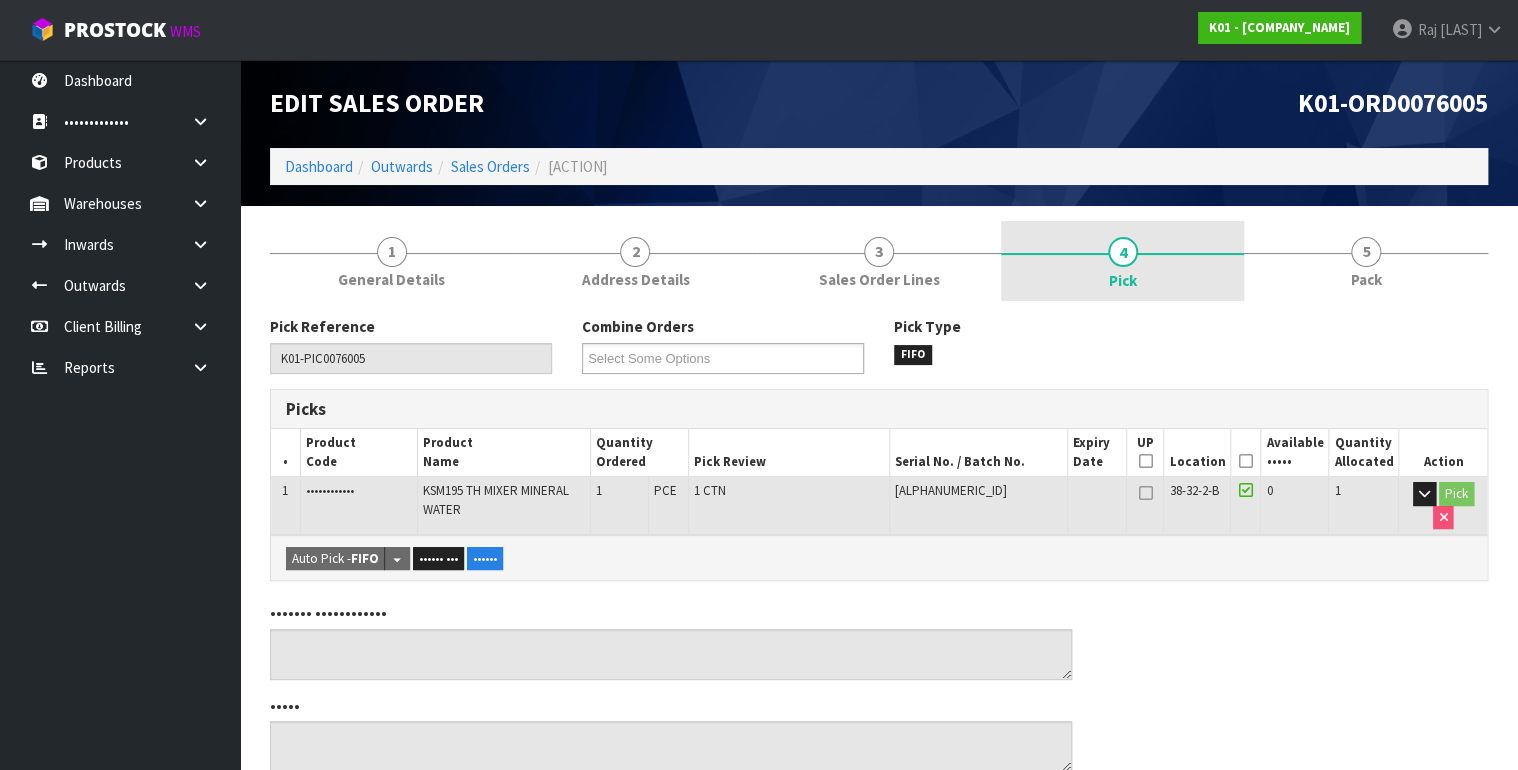 click on "•
••••" at bounding box center [1123, 261] 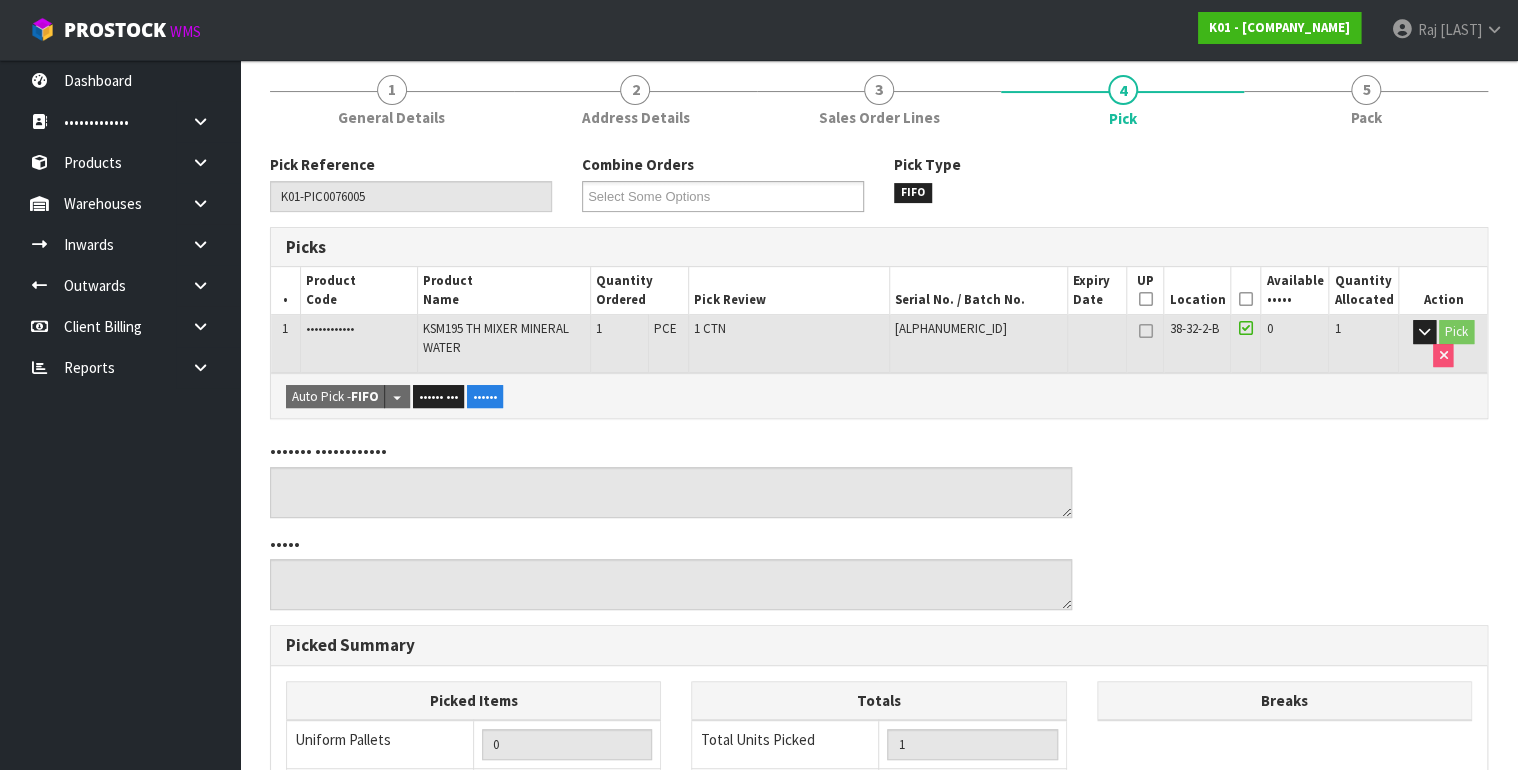 scroll, scrollTop: 0, scrollLeft: 0, axis: both 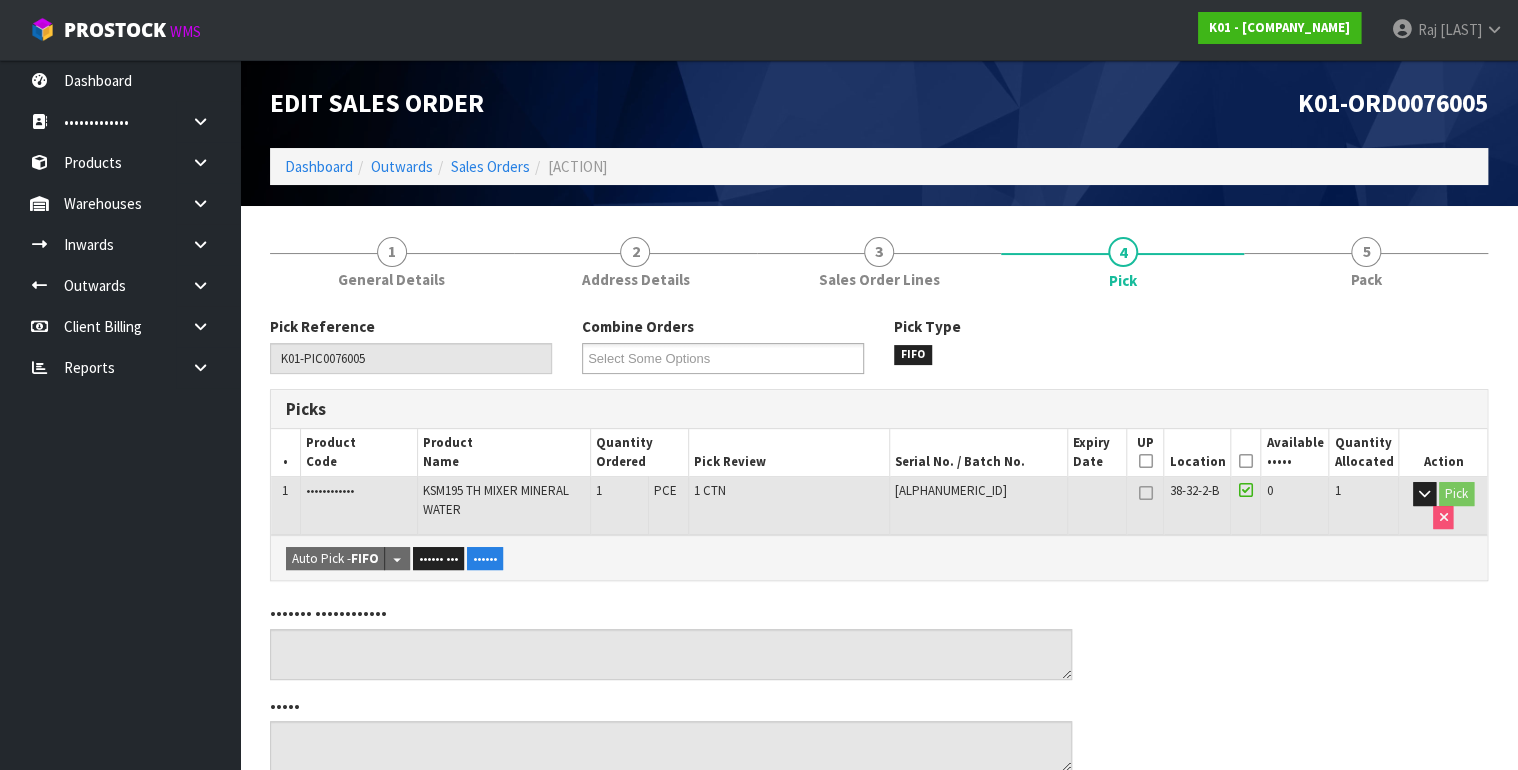 click on "•••• •••••••••
••••••••••••••
••••••• ••••••
•••••••••••••• •••••••••••••• •••••••••••••• •••••••••••••• •••••••••••••• •••••••••••••• •••••••••••••• •••••••••••••• •••••••••••••• •••••••••••••• •••••••••••••• •••••••••••••• •••••••••••••• •••••••••••••• •••••••••••••• •••••••••••••• •••••••••••••• •••••••••••••• •••••••••••••• •••••••••••••• •••••••••••••• •••••••••••••• •••••••••••••• •••••••••••••• •••••••••••••• •••••••••••••• •••••••••••••• •••••••••••••• •••••••••••••• •••••••••••••• •••••••••••••• •••••••••••••• •••••••••••••• •••••••••••••• •••••••••••••• •••••••••••••• •••••••••••••• •••••••••••••• •••••••••••••• •••••••••••••• •••••••••••••• •••••••••••••• •••••••••••••• •••••••••••••• •••••••••••••• •••••••••••••• •••••••••••••• •••••••••••••• •••••••••••••• •••••••••••••• •••••••••••••• •••••••••••••• •••••••••••••• •••••••••••••• •••••••••••••• •••••••••••••• •••••••••••••• •••••••••••••• •••••••••••••• •••••••••••••• •••••••••••••• ••••••••••••••" at bounding box center (879, 812) 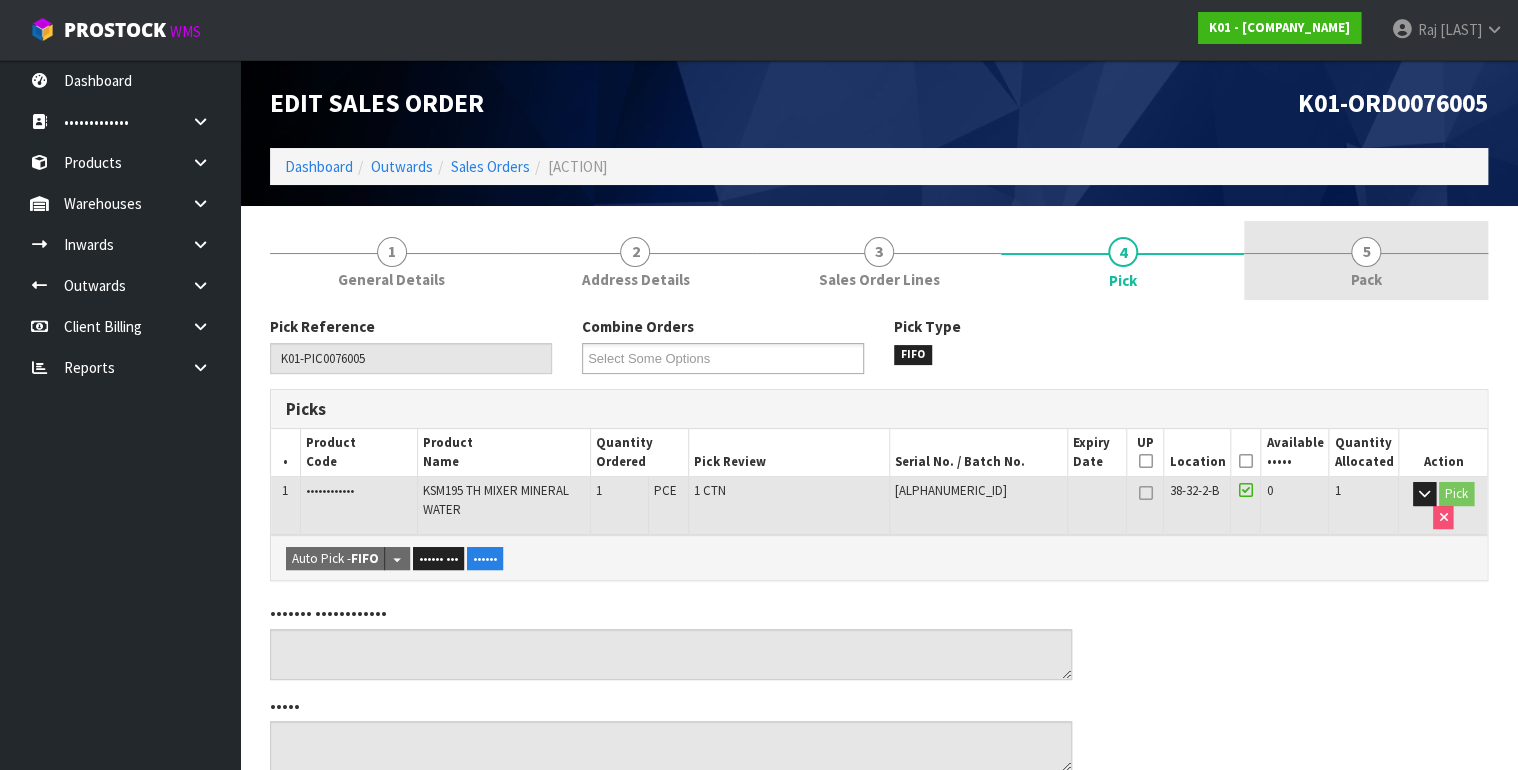 click on "5
Pack" at bounding box center (392, 260) 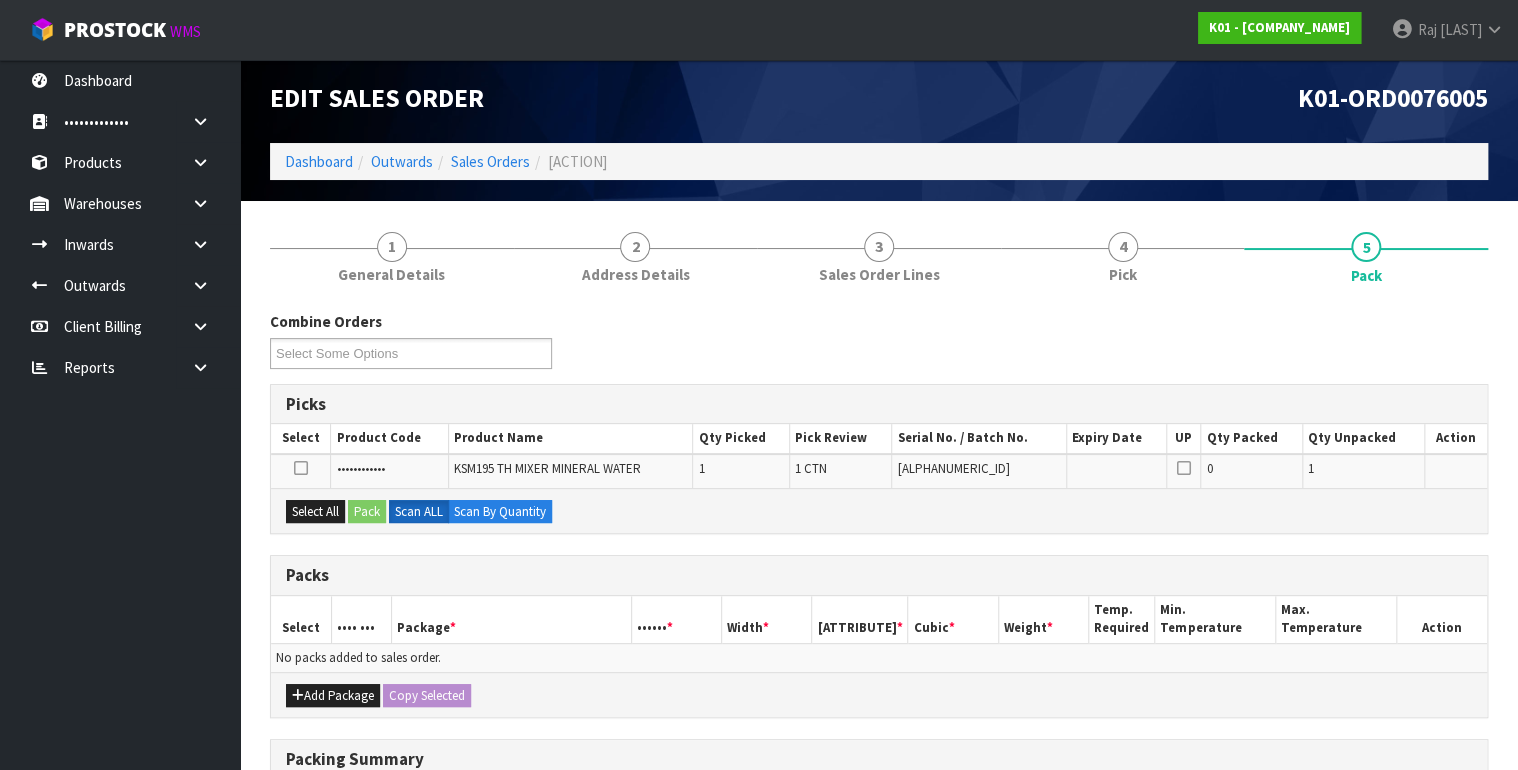 scroll, scrollTop: 0, scrollLeft: 0, axis: both 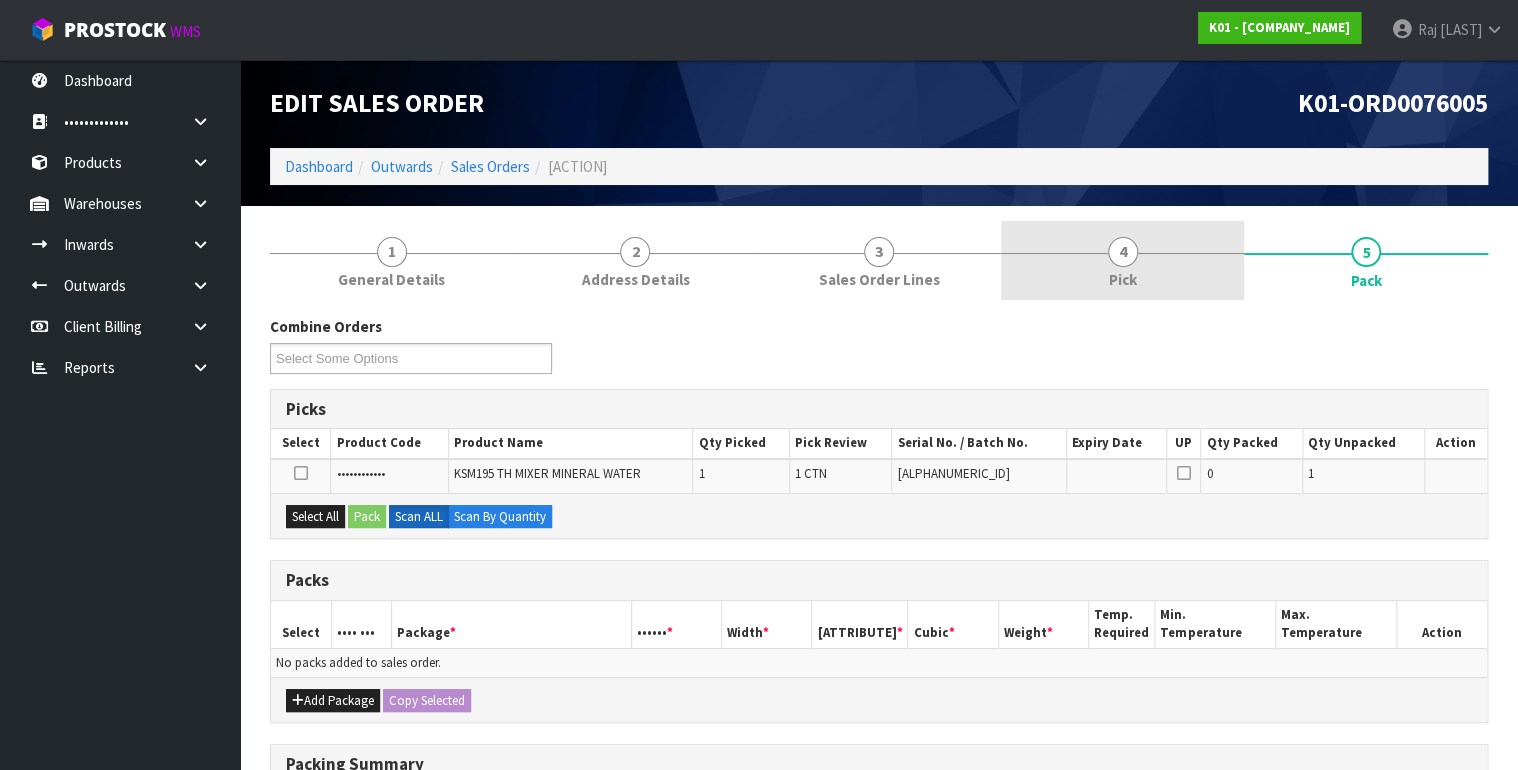 click on "•
••••" at bounding box center [392, 260] 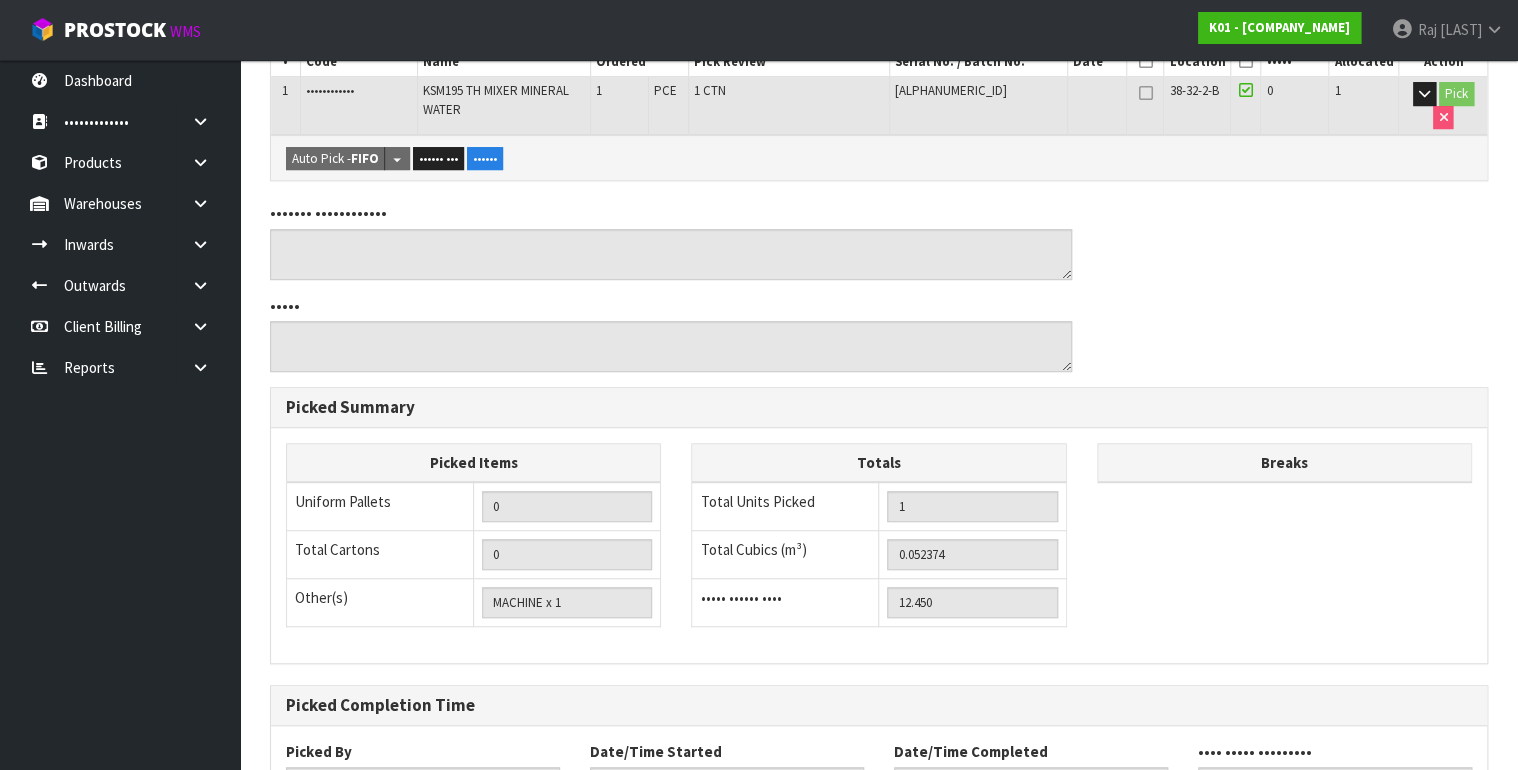 scroll, scrollTop: 0, scrollLeft: 0, axis: both 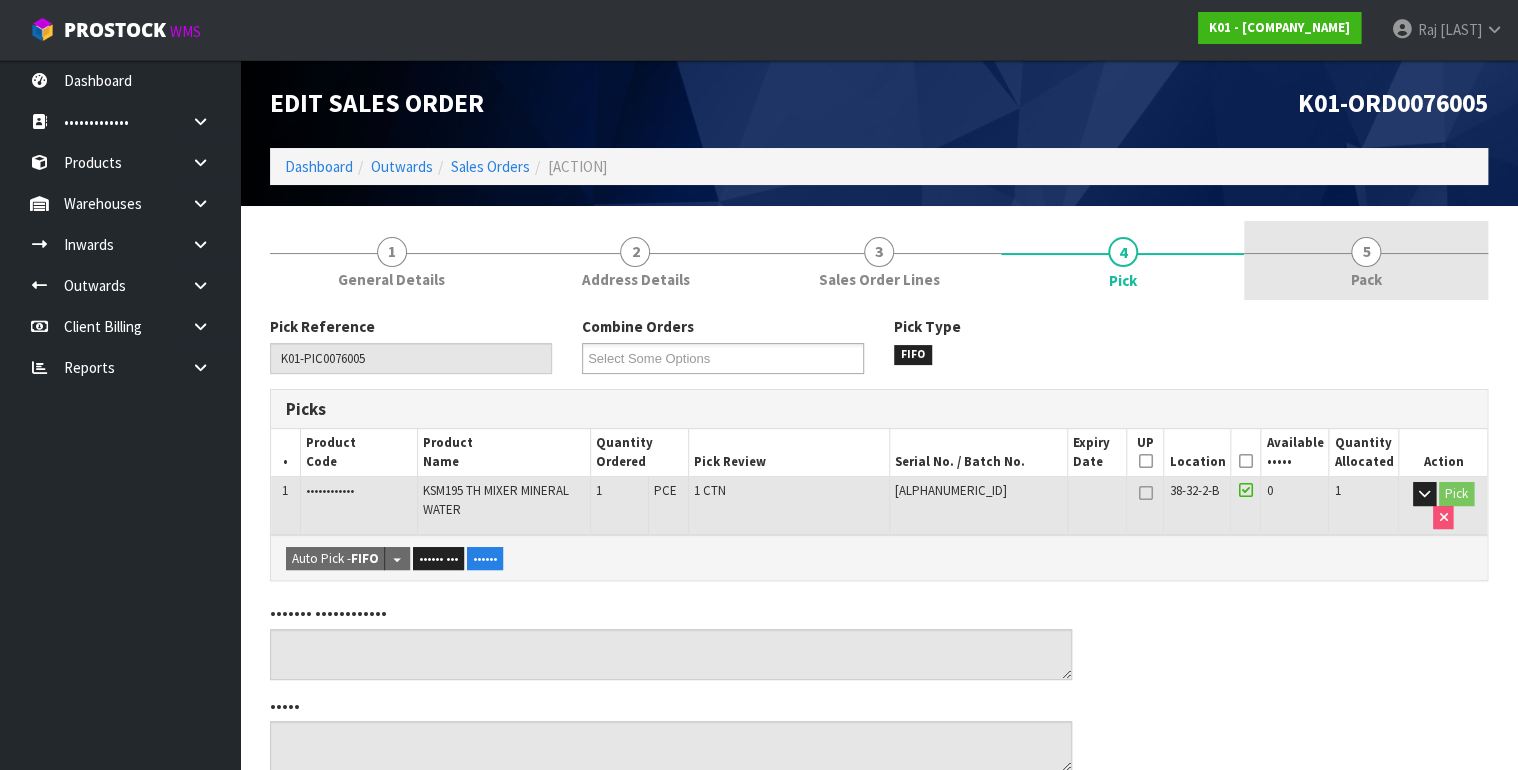 click on "5
Pack" at bounding box center [392, 260] 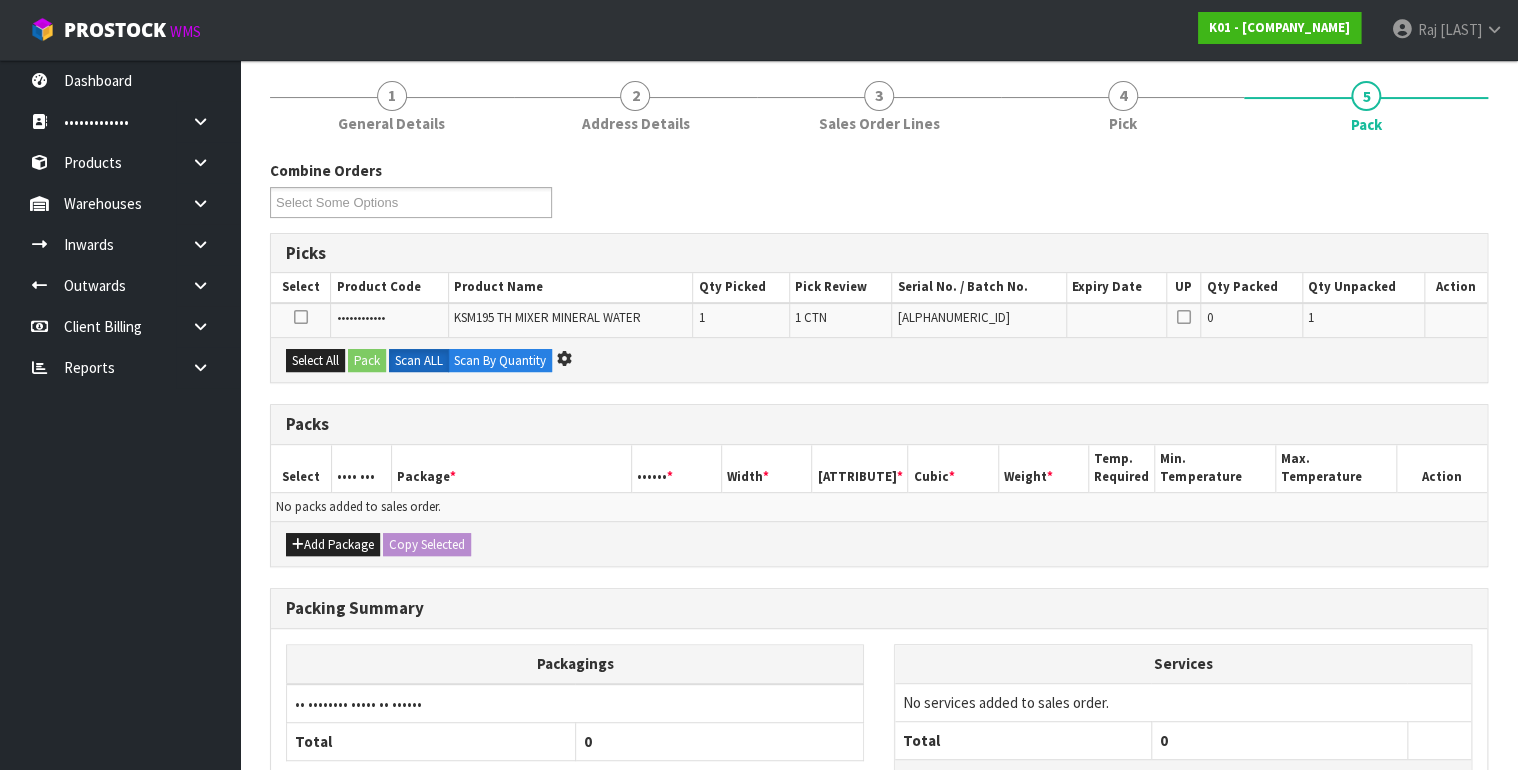 scroll, scrollTop: 0, scrollLeft: 0, axis: both 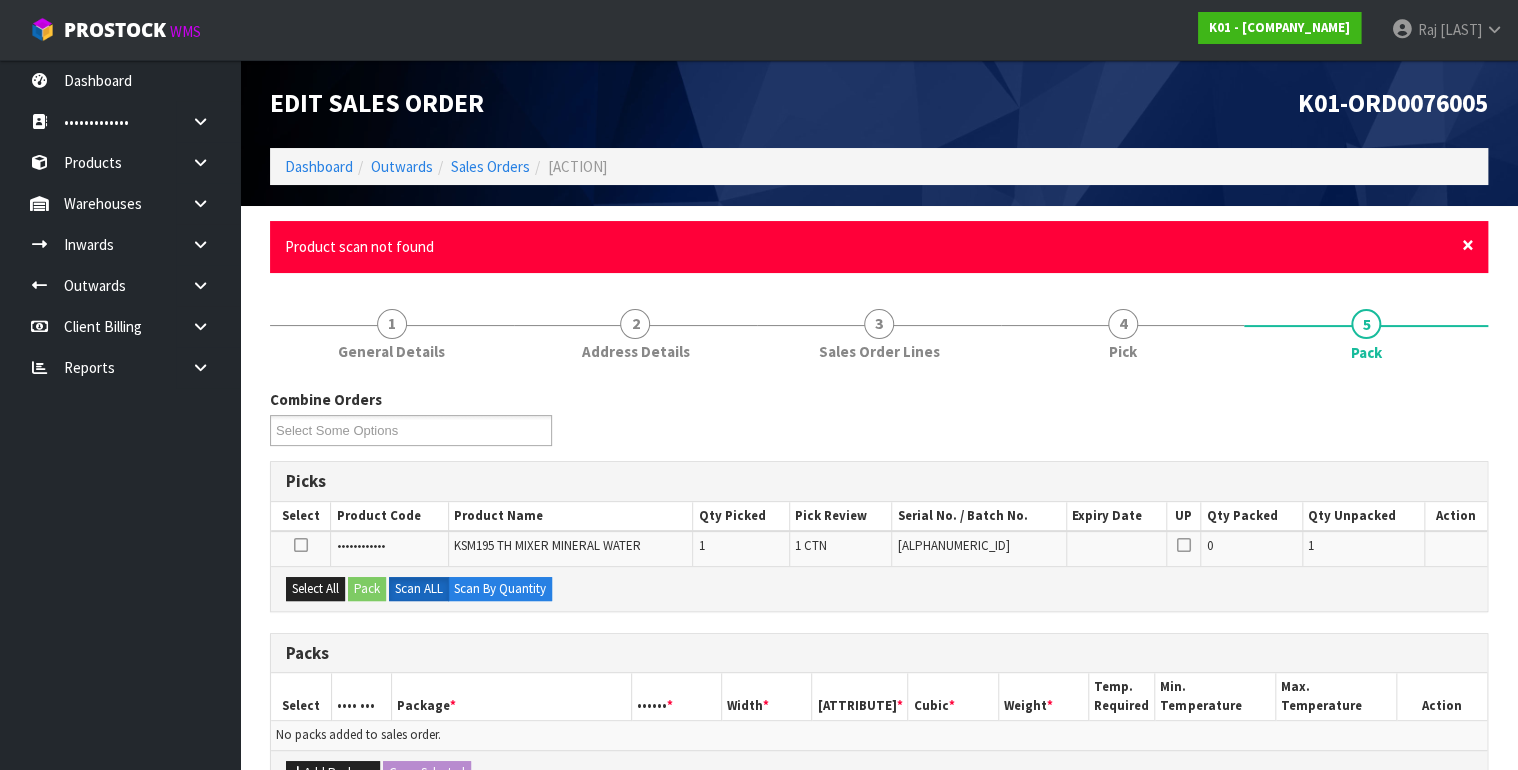 click on "×" at bounding box center (1468, 245) 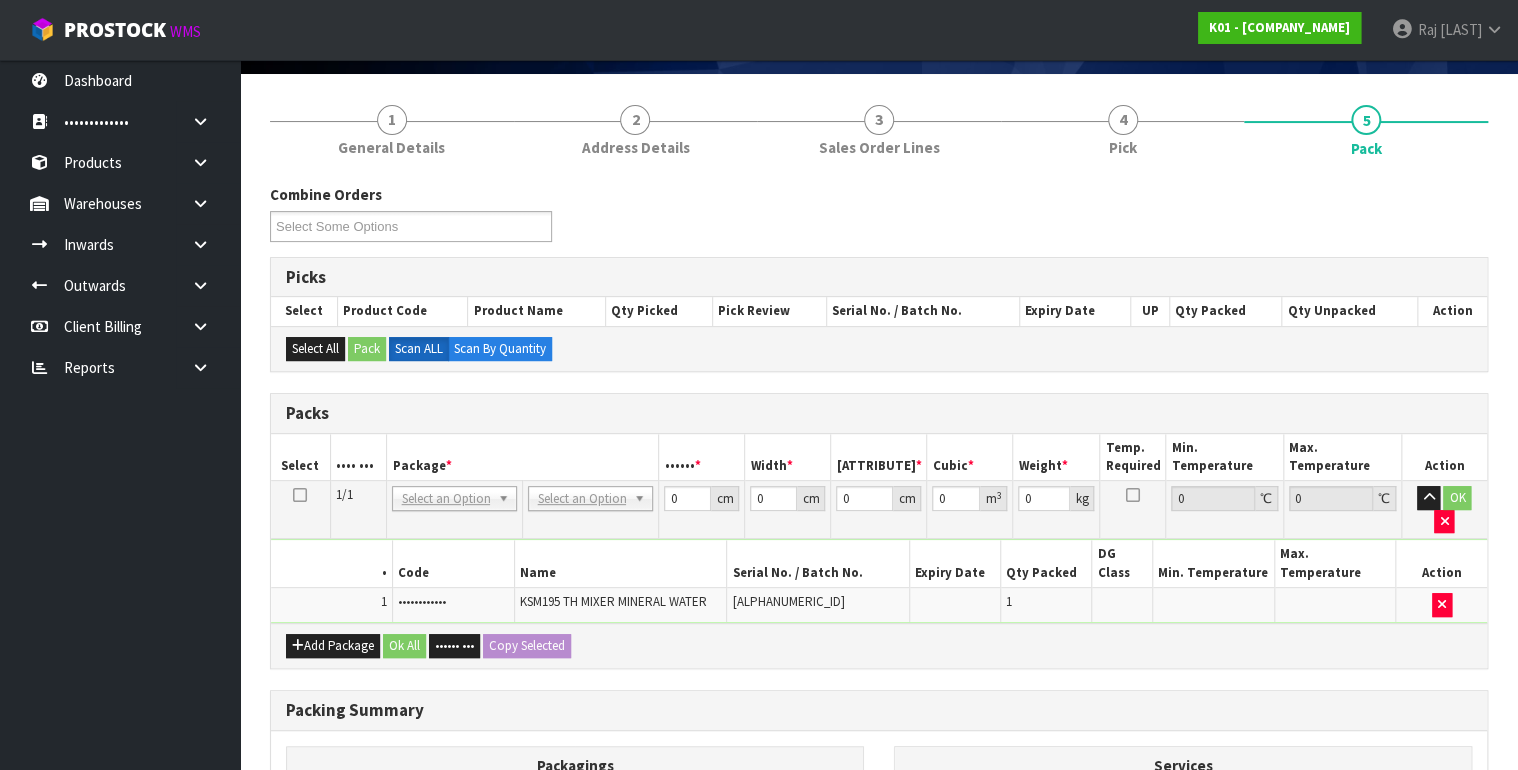 scroll, scrollTop: 160, scrollLeft: 0, axis: vertical 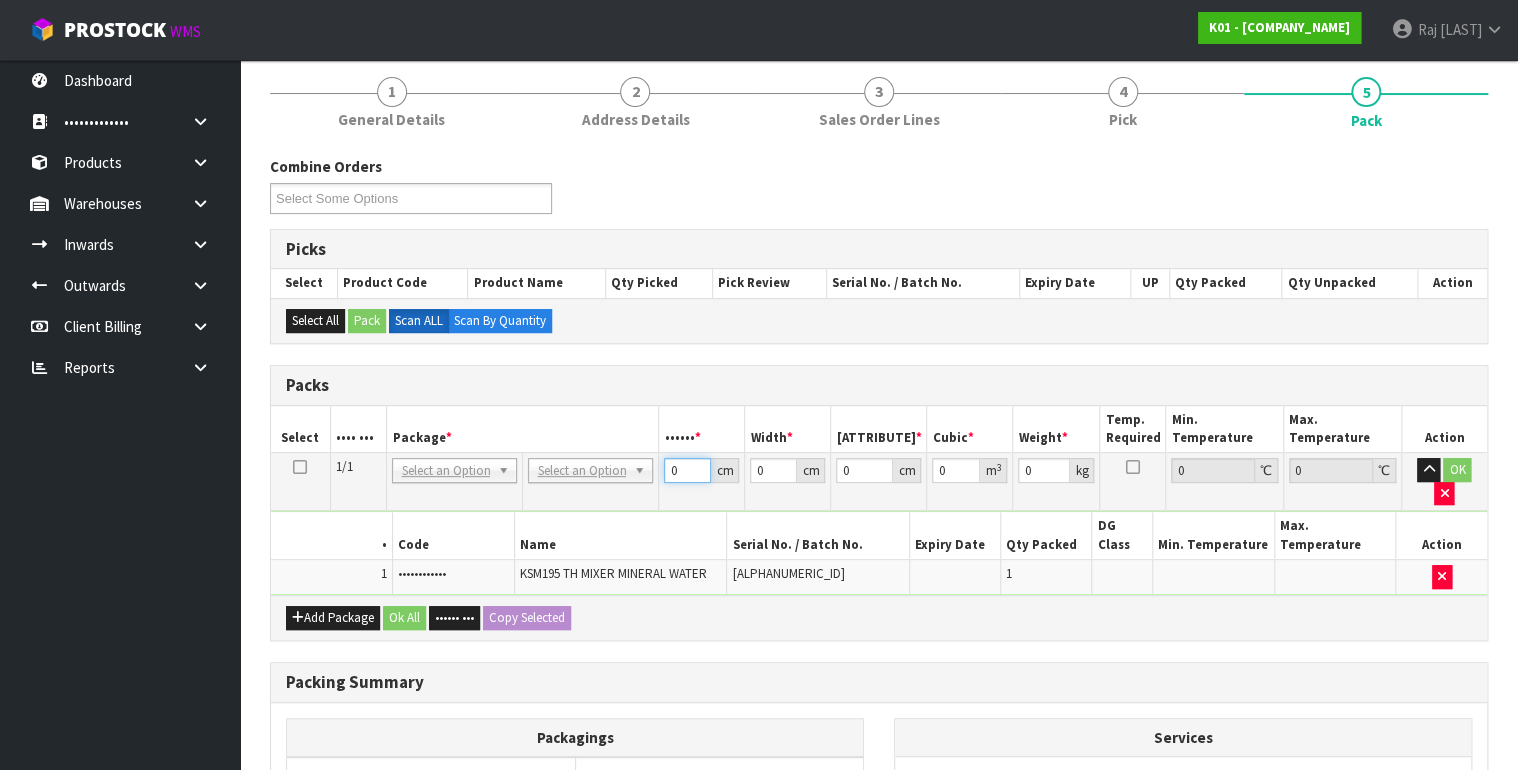 click on "0" at bounding box center (687, 470) 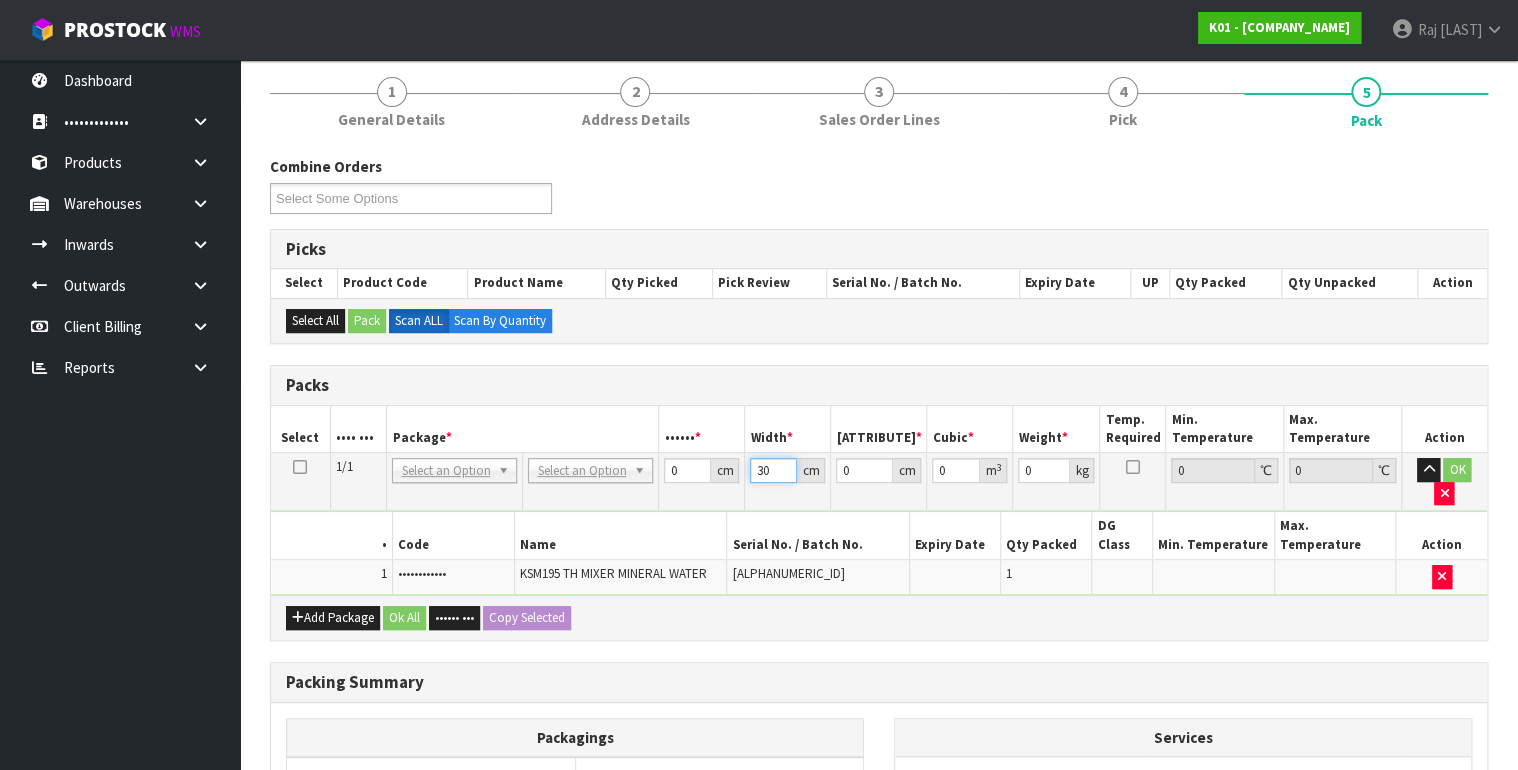 type on "30" 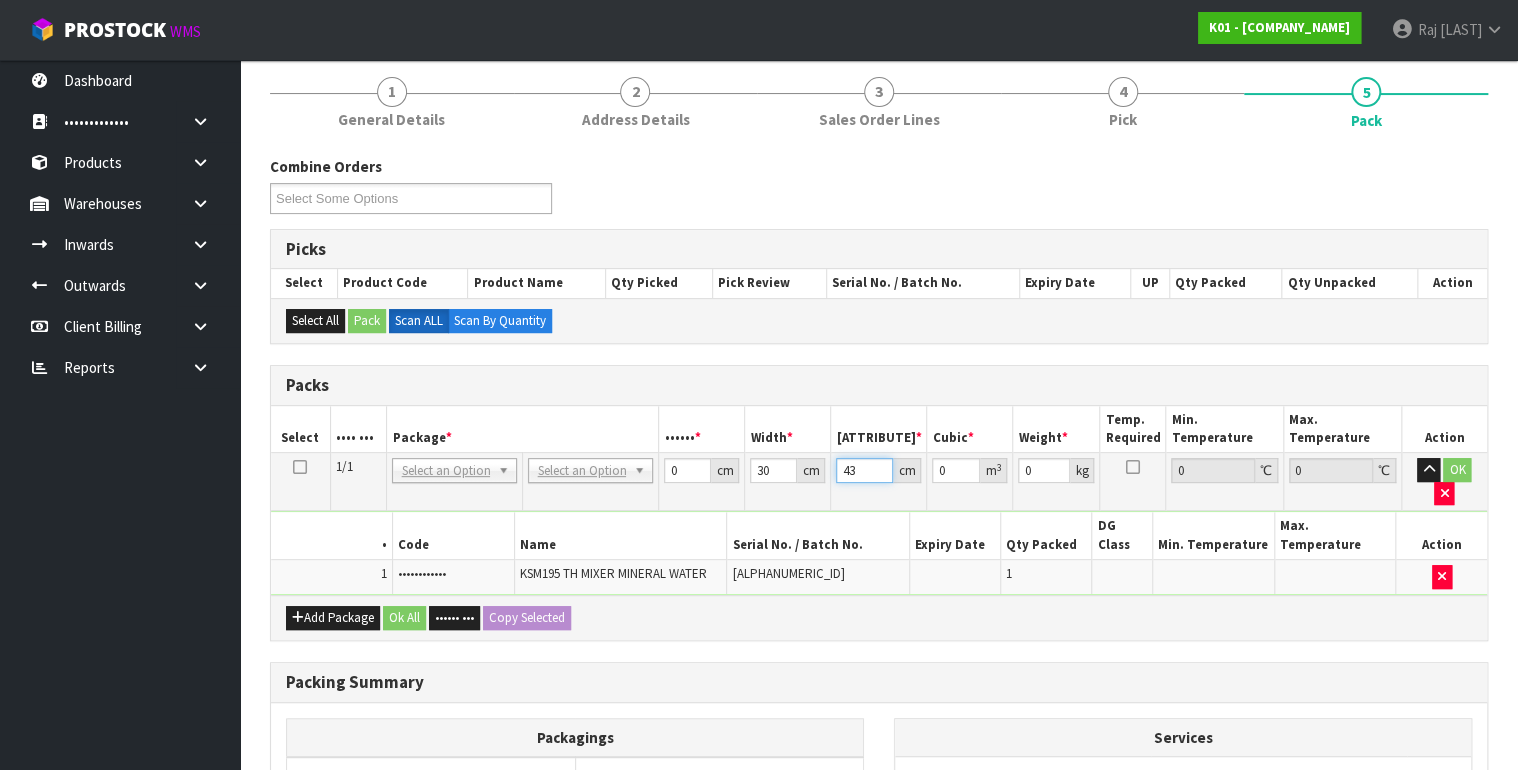 type on "43" 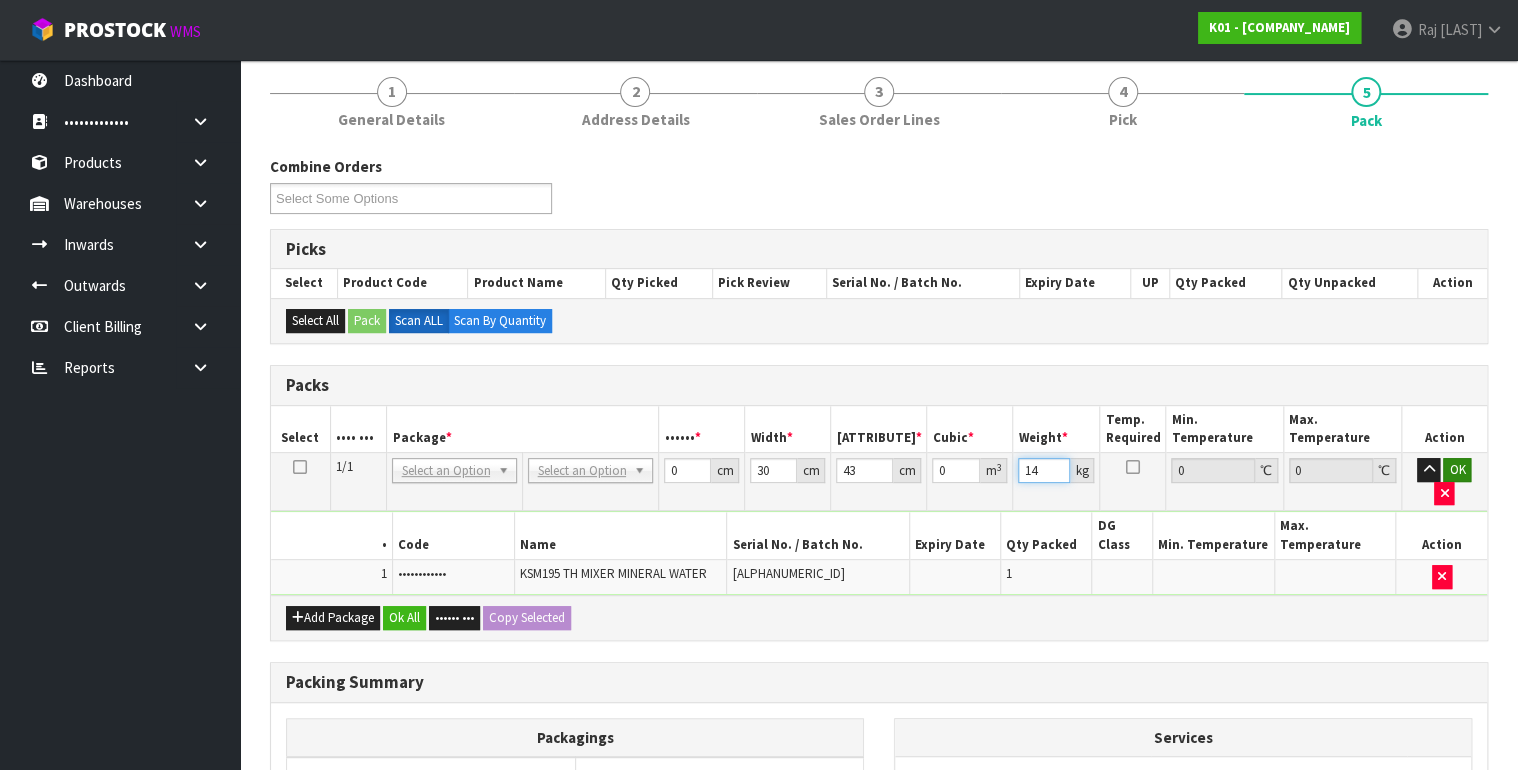 type on "14" 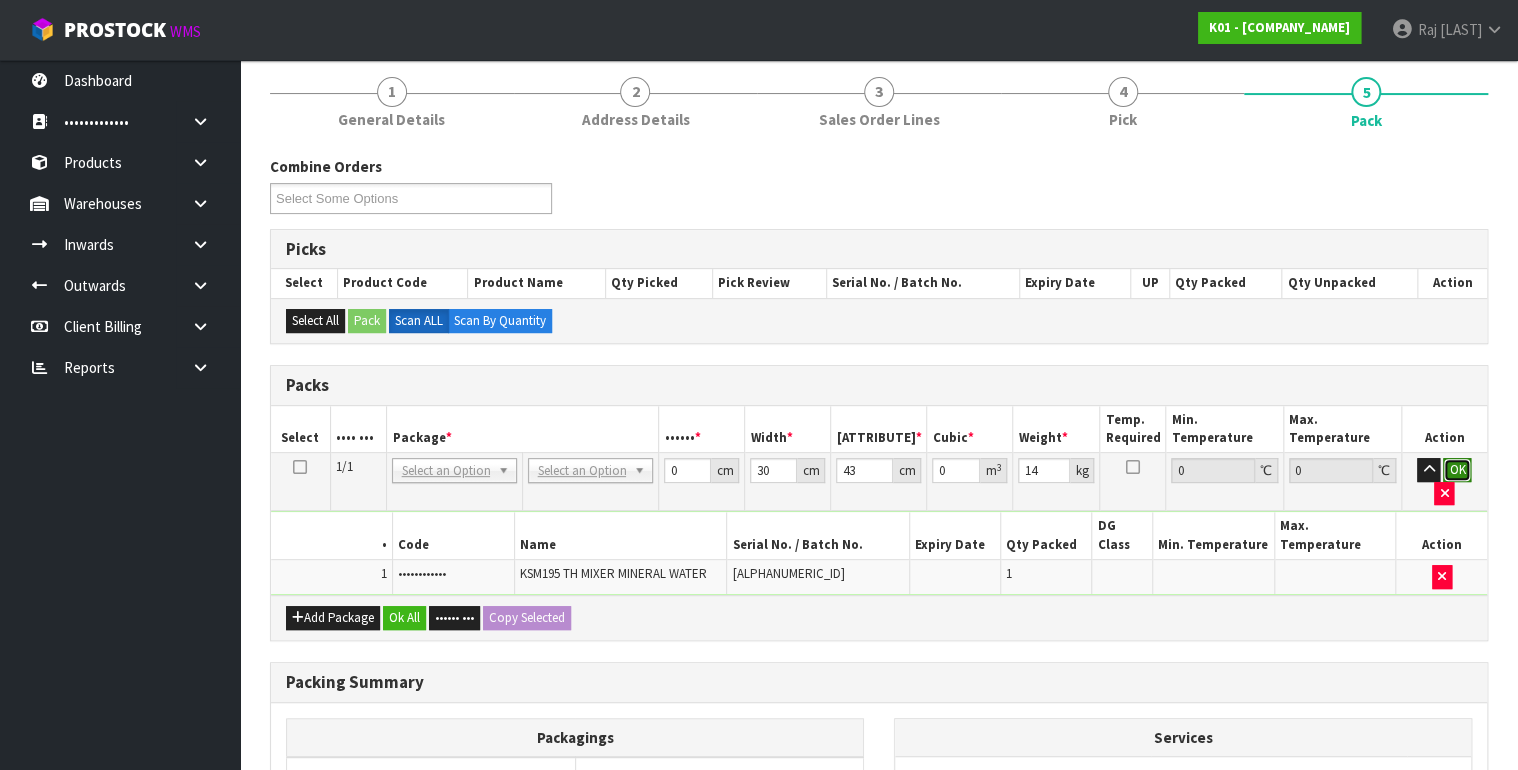 click on "OK" at bounding box center (1457, 470) 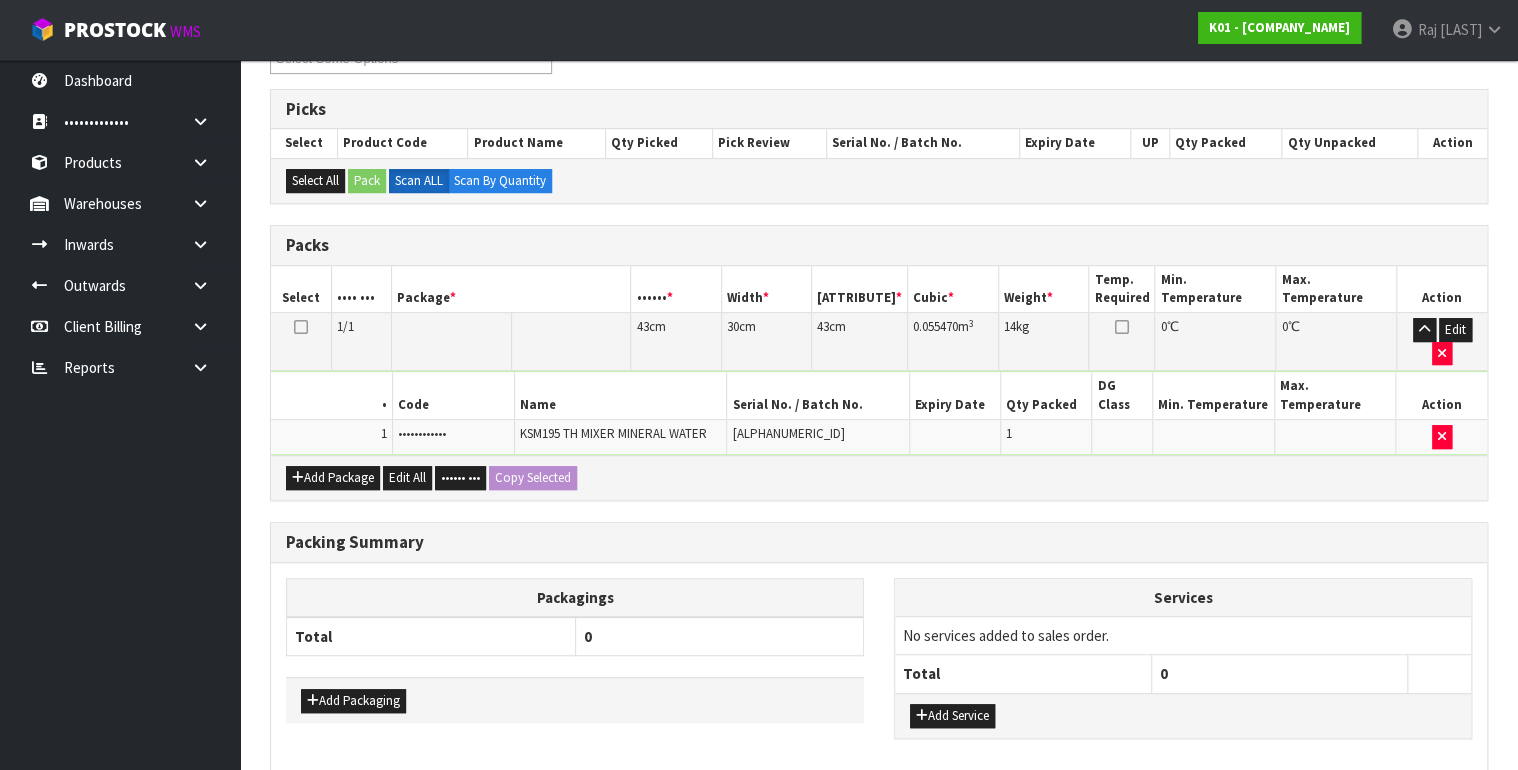 scroll, scrollTop: 372, scrollLeft: 0, axis: vertical 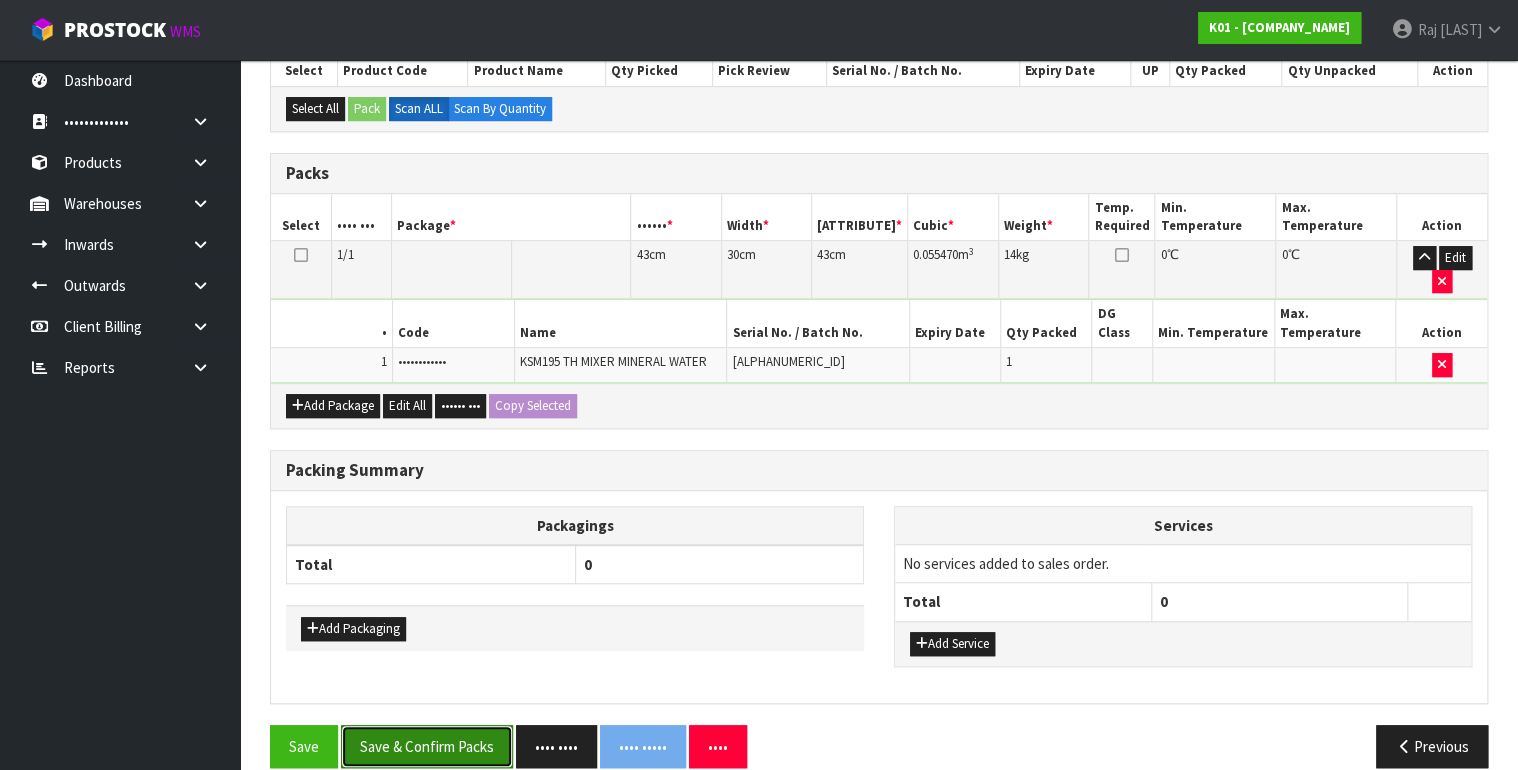 click on "Save & Confirm Packs" at bounding box center [427, 746] 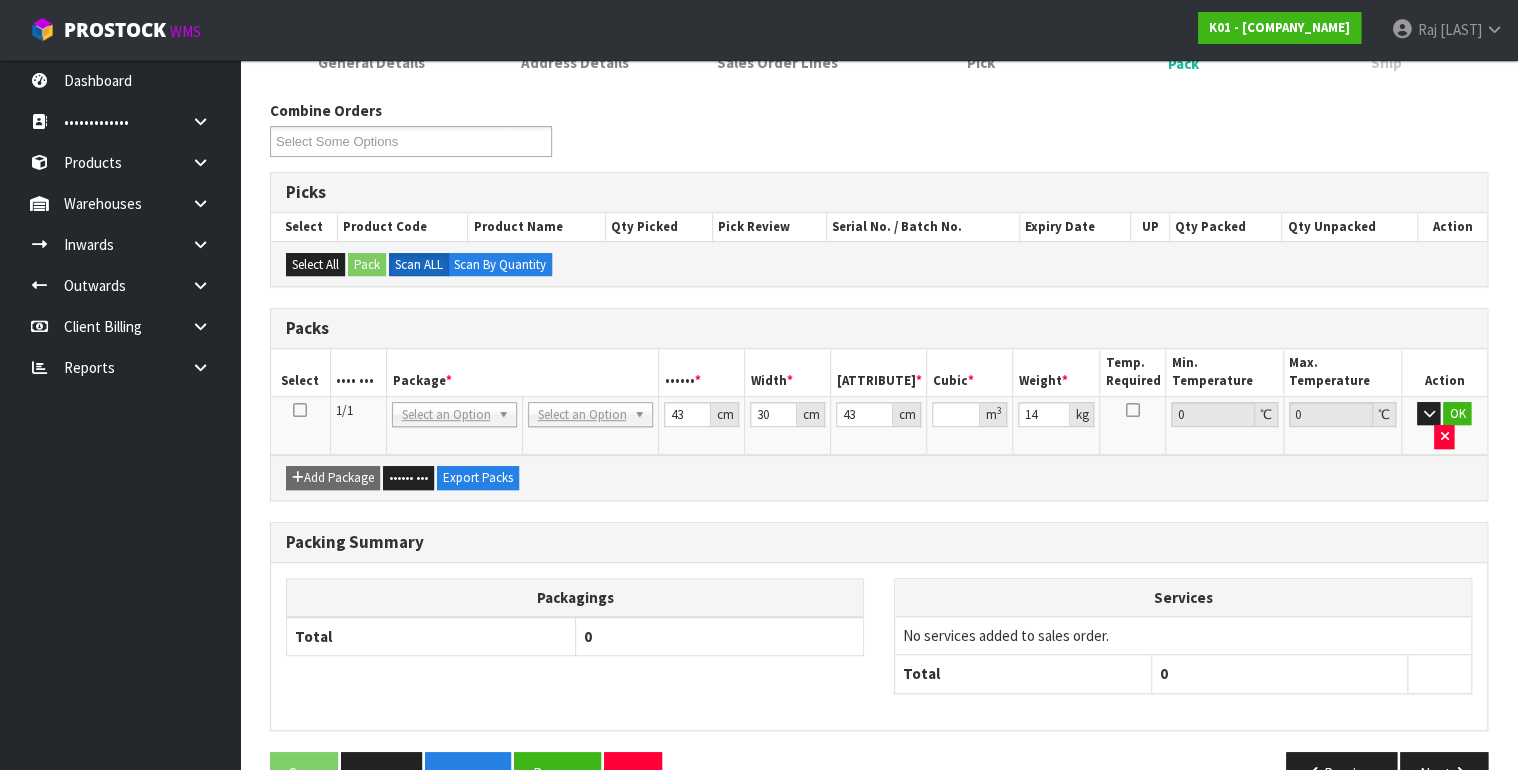 scroll, scrollTop: 316, scrollLeft: 0, axis: vertical 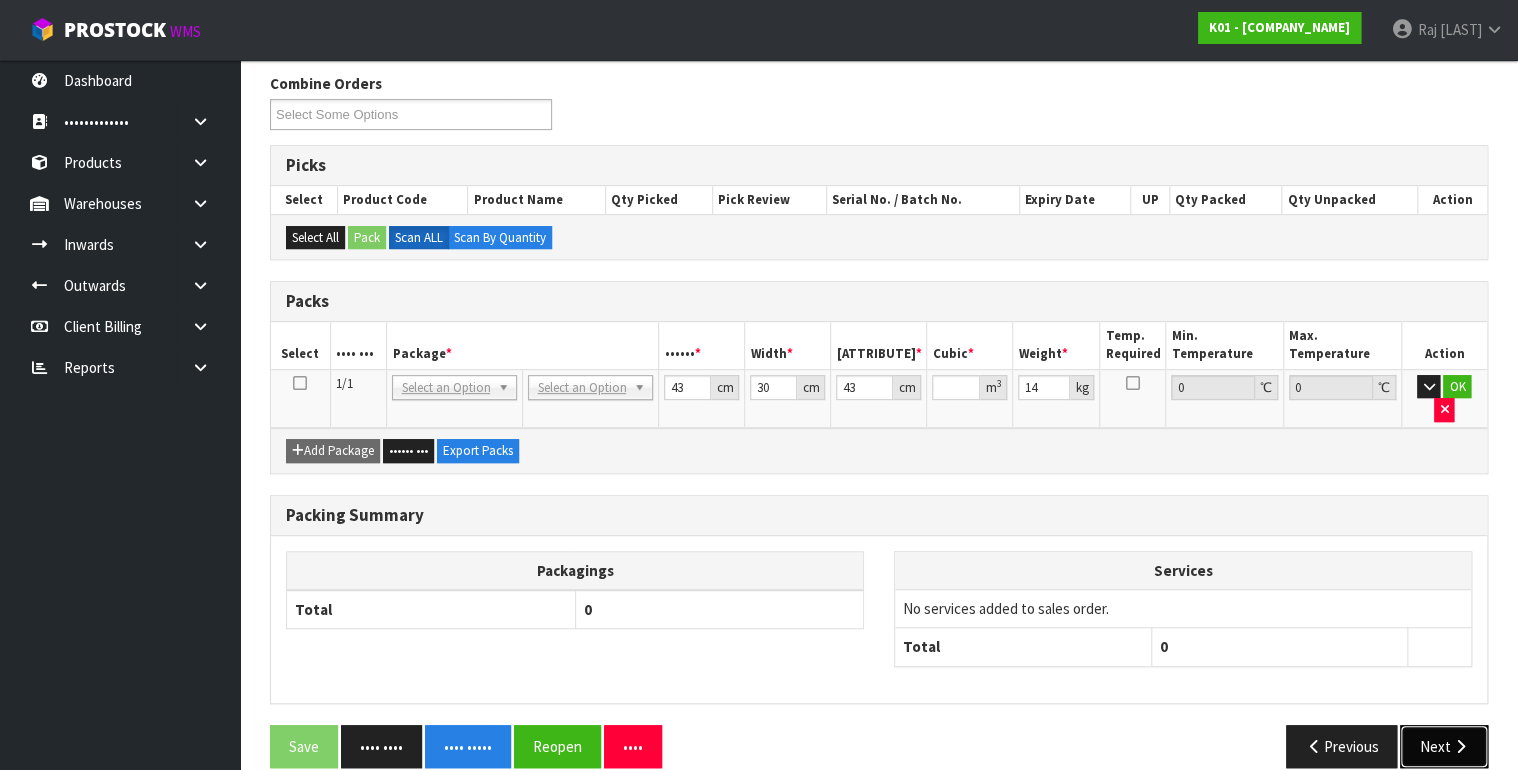 click on "Next" at bounding box center [1444, 746] 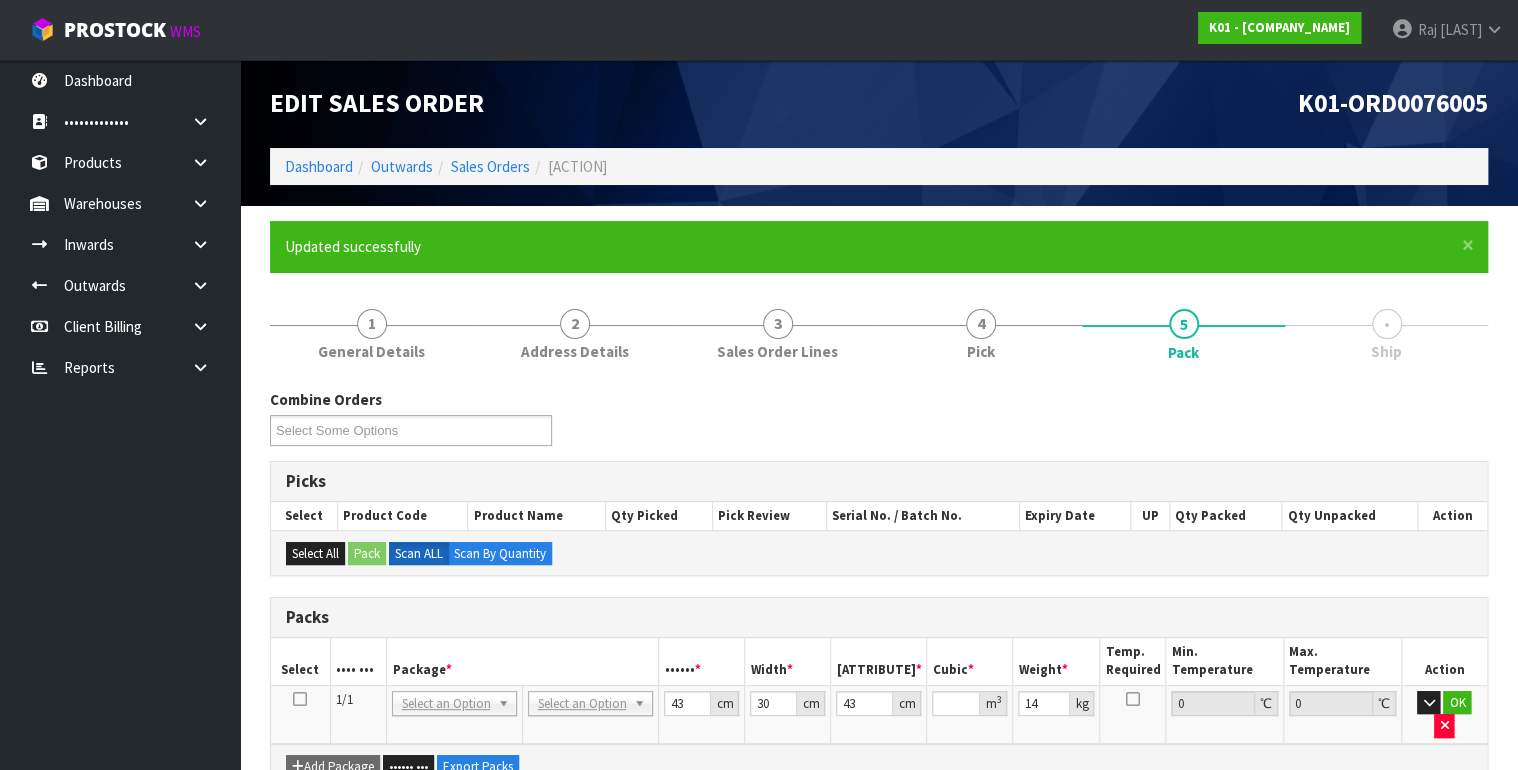 scroll, scrollTop: 316, scrollLeft: 0, axis: vertical 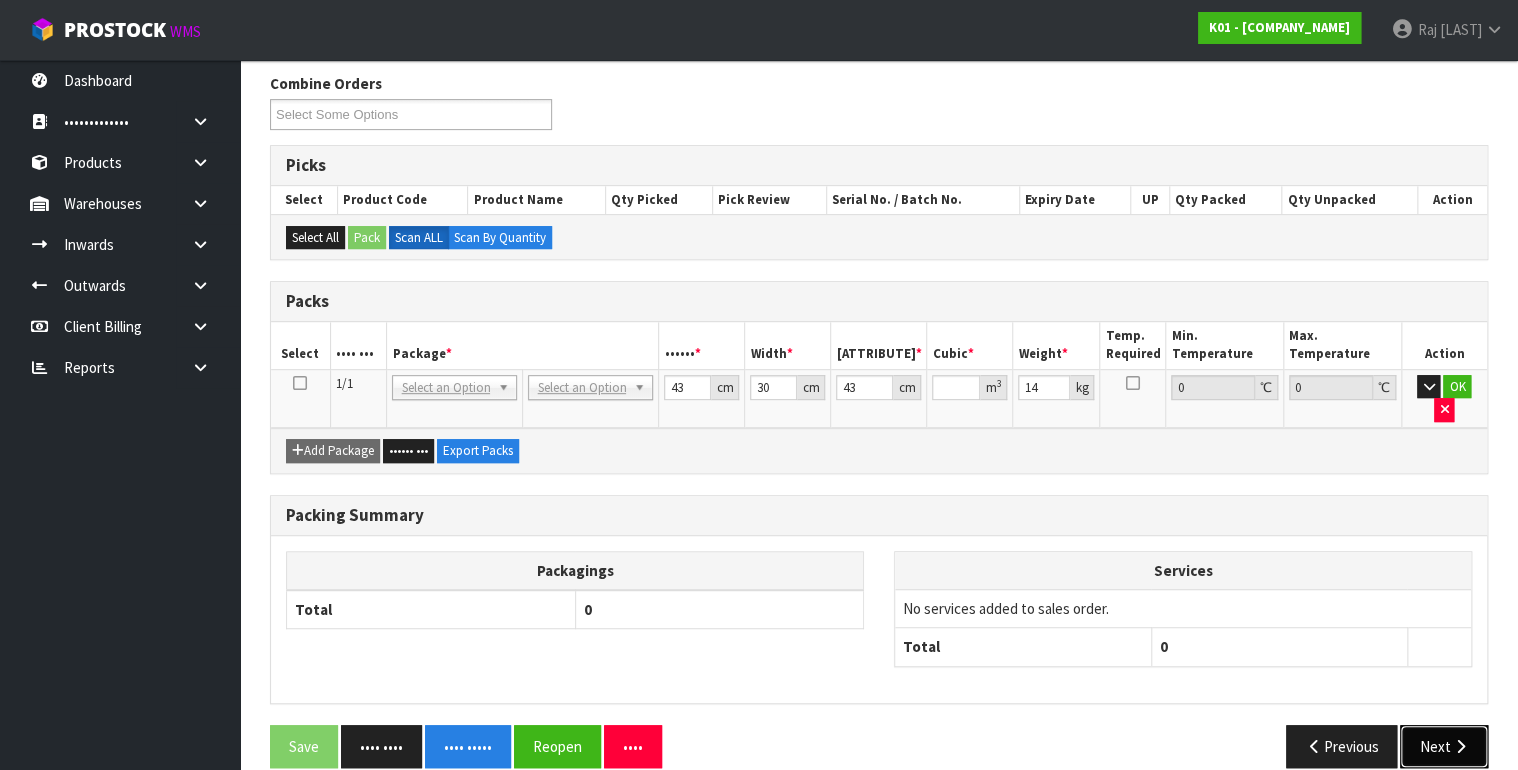 click on "Next" at bounding box center (1444, 746) 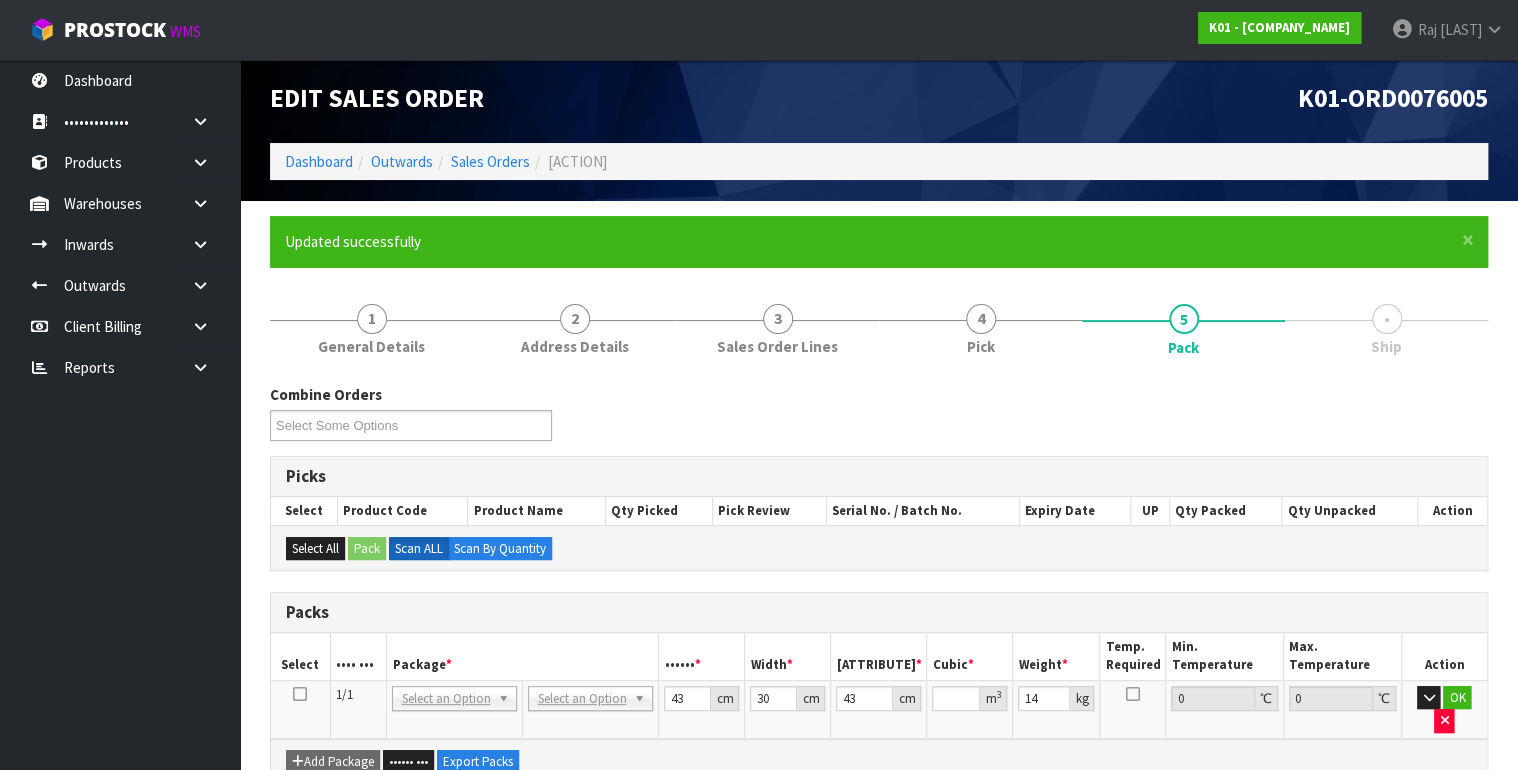 scroll, scrollTop: 0, scrollLeft: 0, axis: both 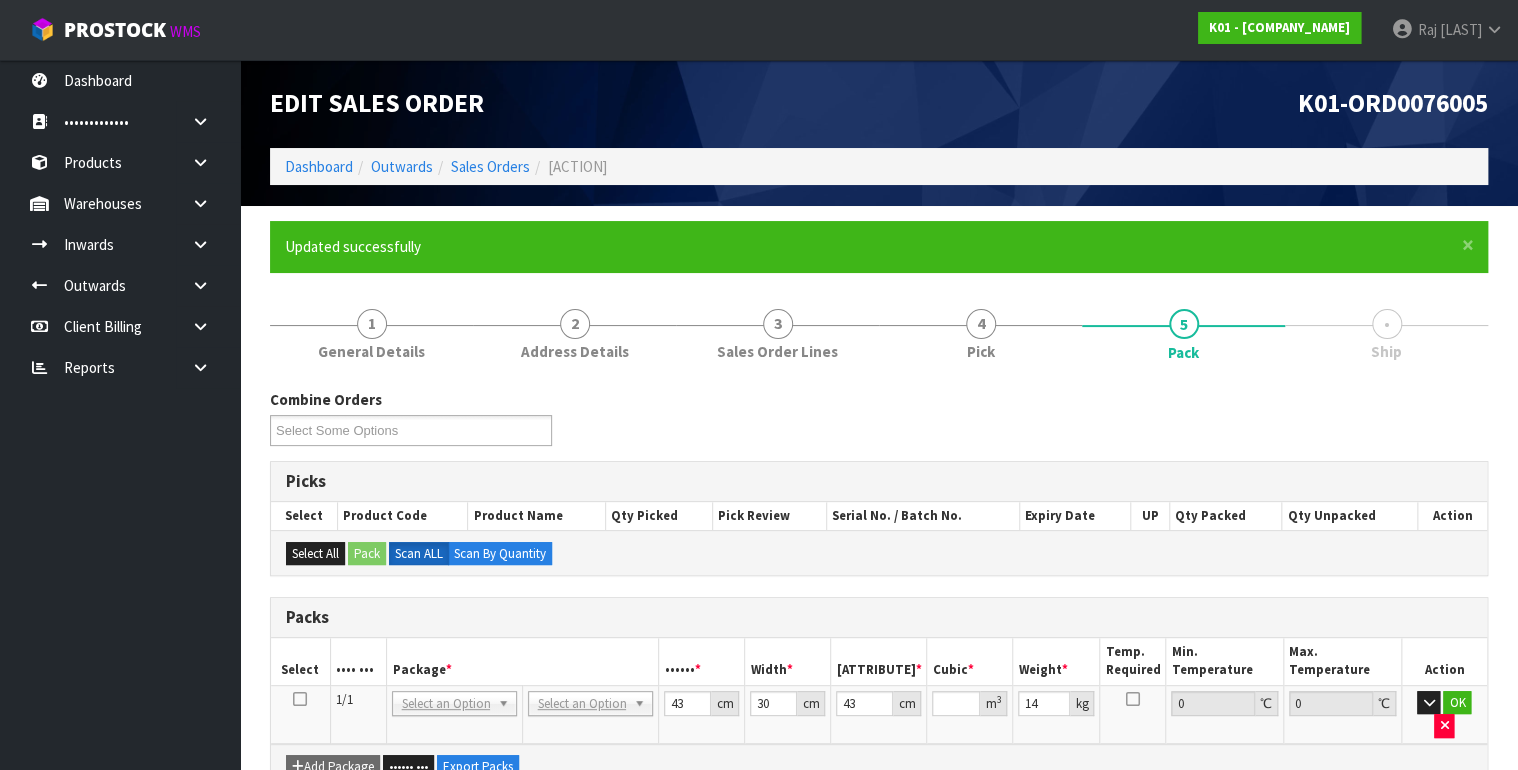 click on "Ship" at bounding box center [1386, 351] 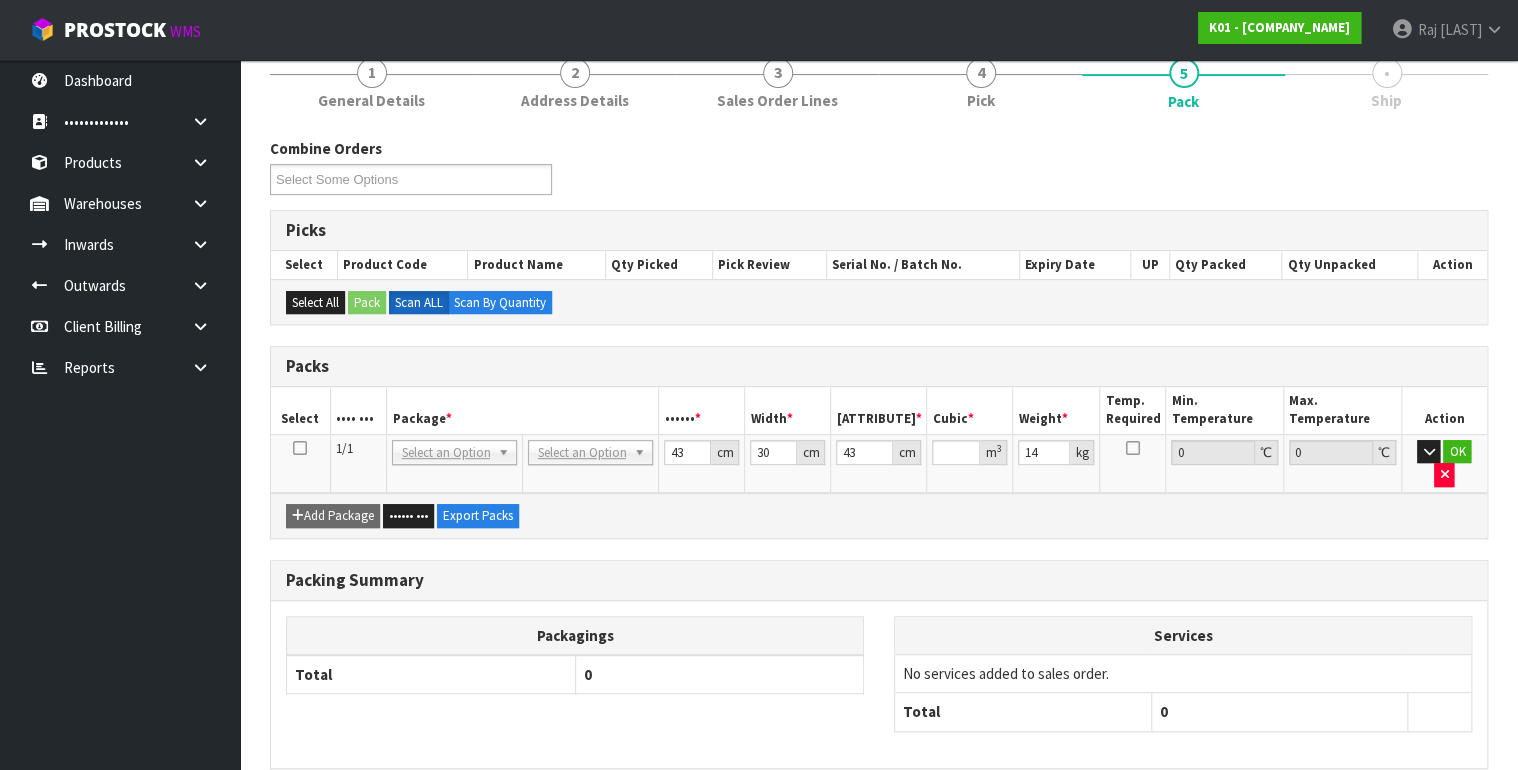 scroll, scrollTop: 316, scrollLeft: 0, axis: vertical 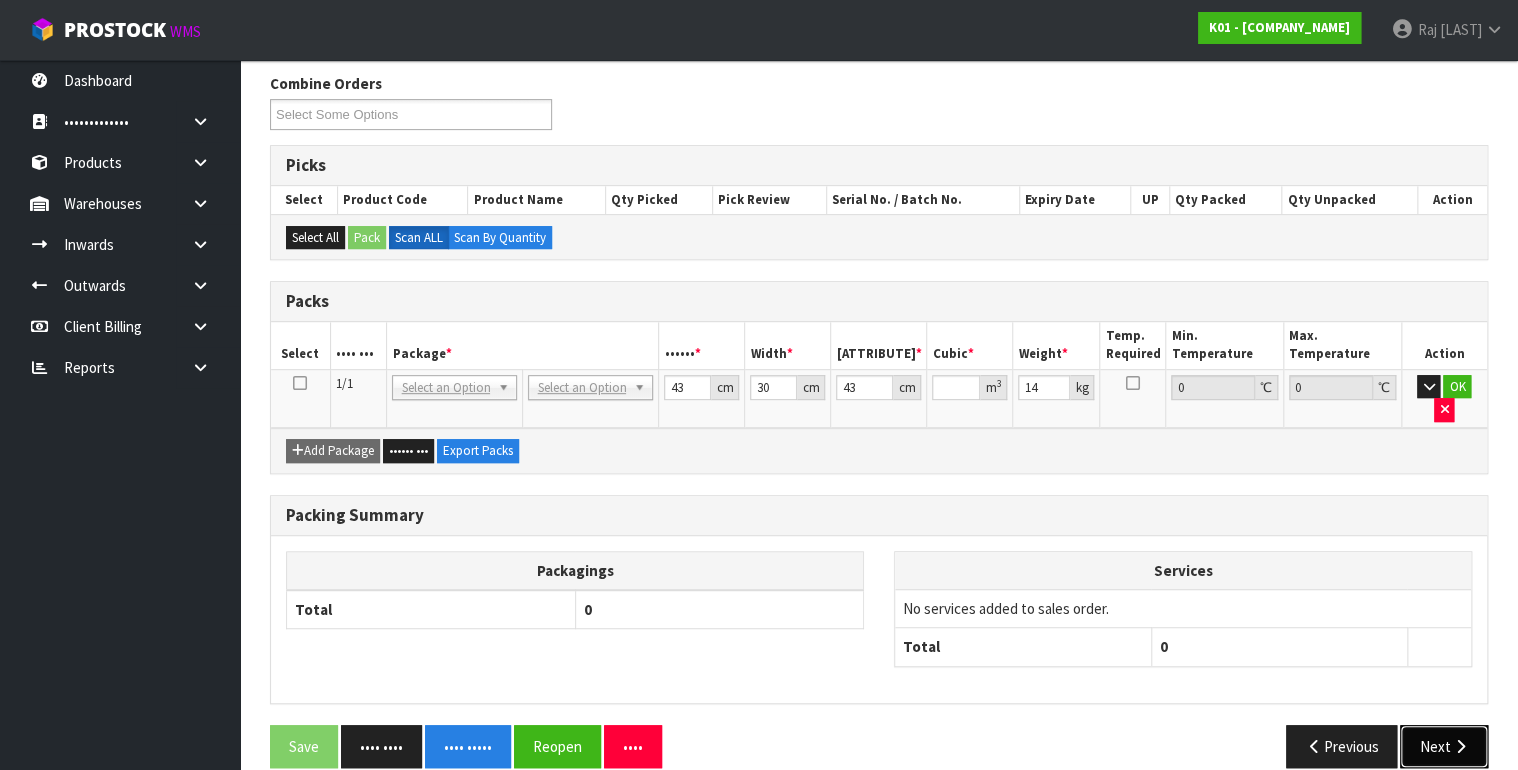 click on "Next" at bounding box center [1444, 746] 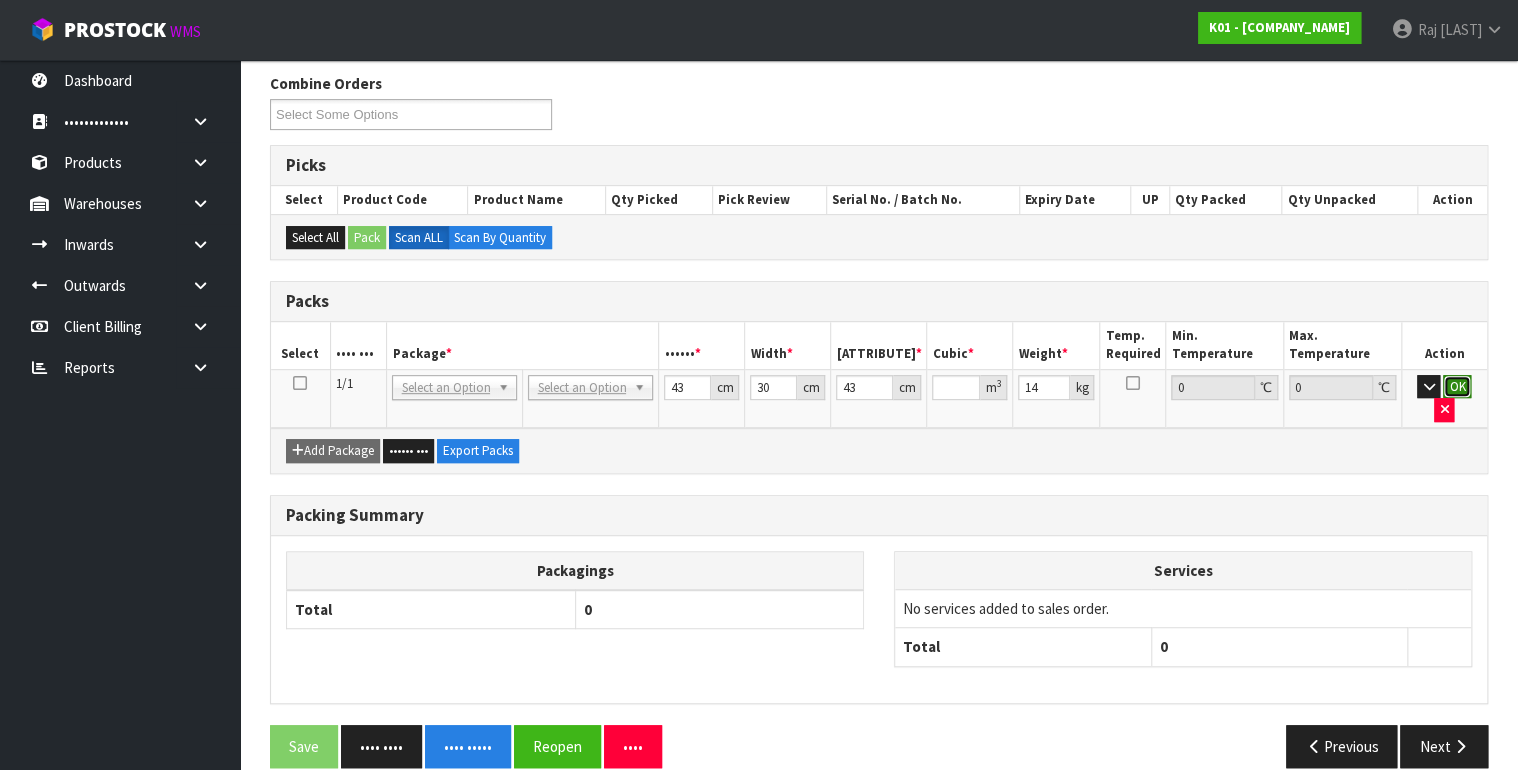 click on "OK" at bounding box center (1457, 387) 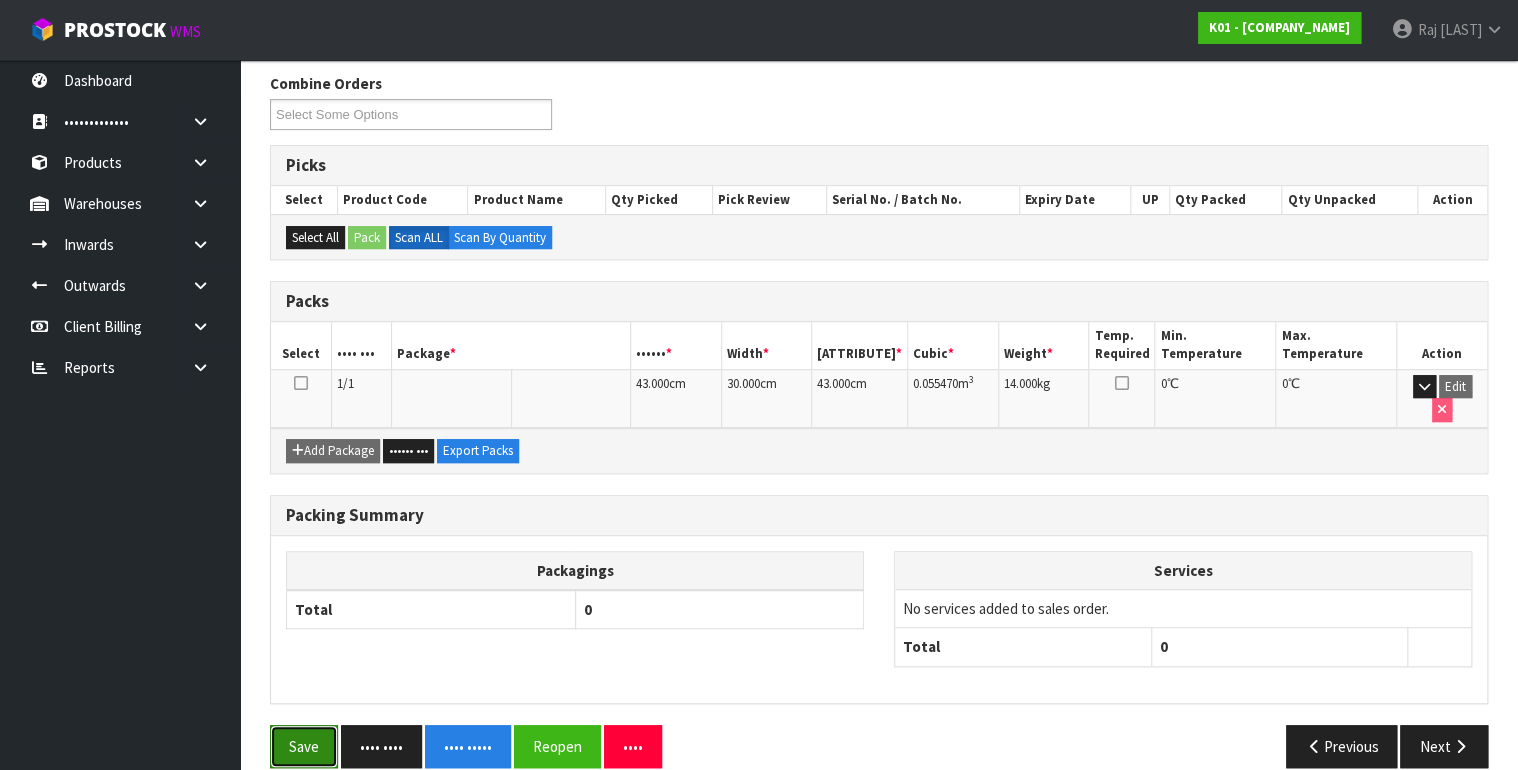 click on "Save" at bounding box center [304, 746] 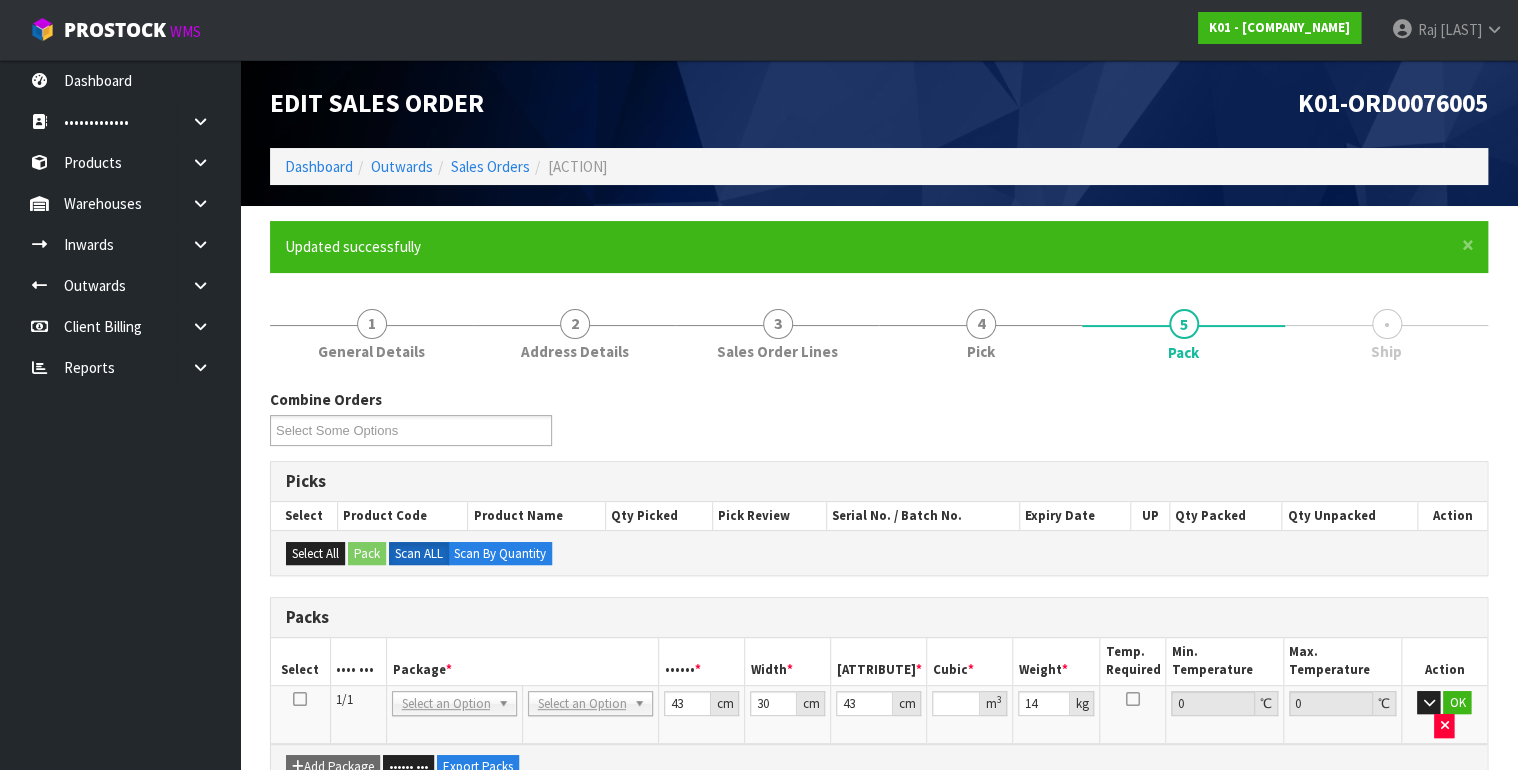 scroll, scrollTop: 316, scrollLeft: 0, axis: vertical 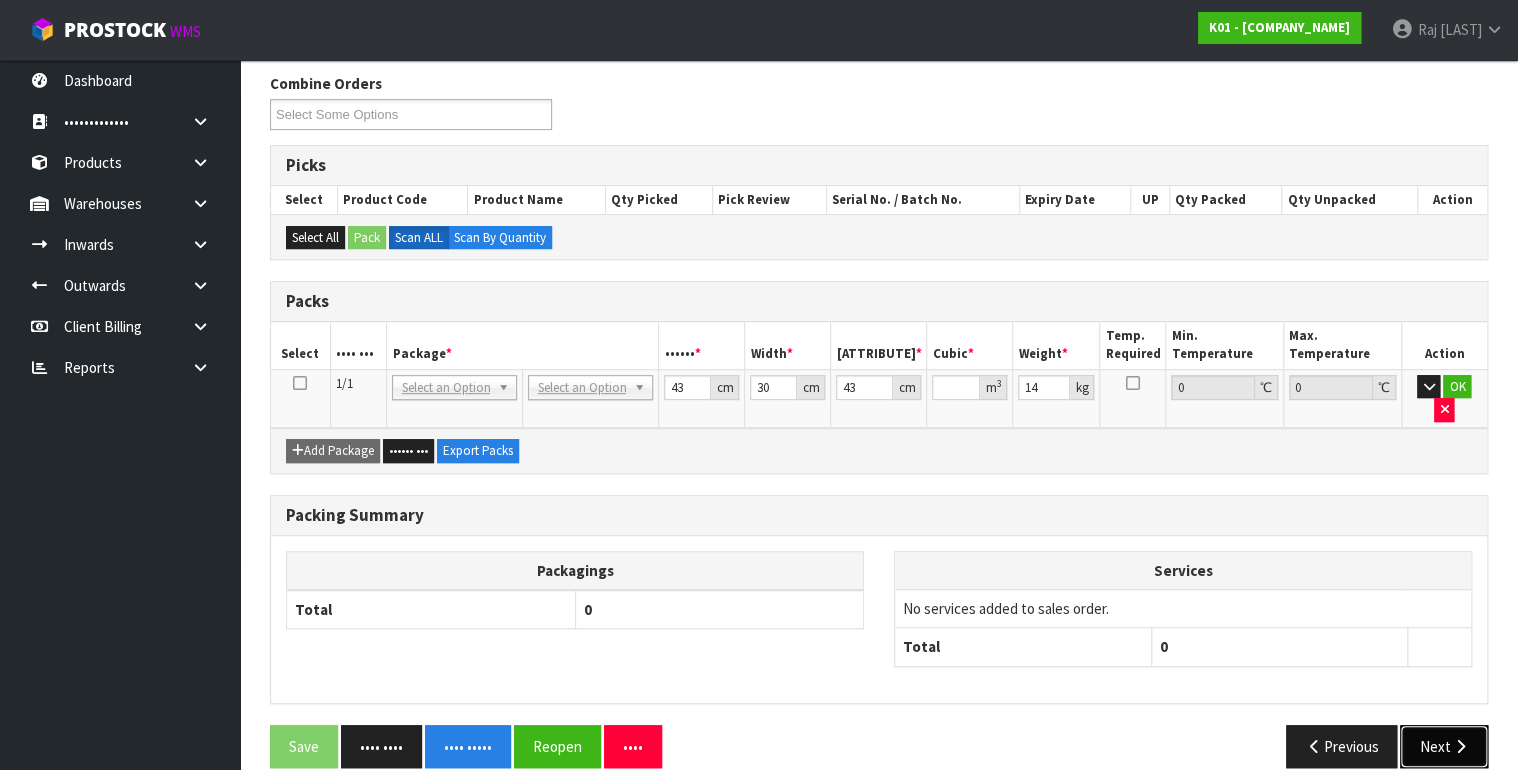 click on "Next" at bounding box center (1444, 746) 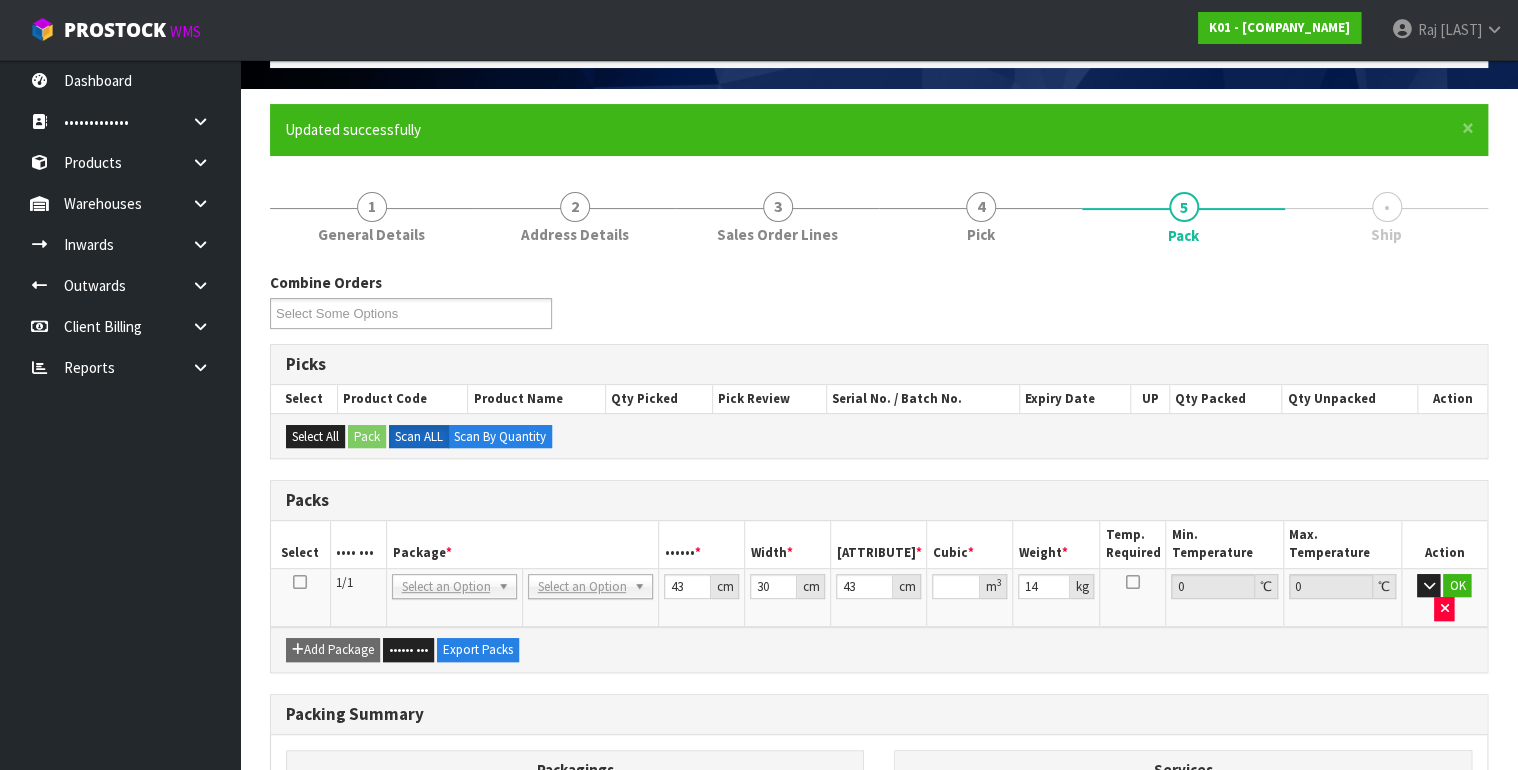 scroll, scrollTop: 0, scrollLeft: 0, axis: both 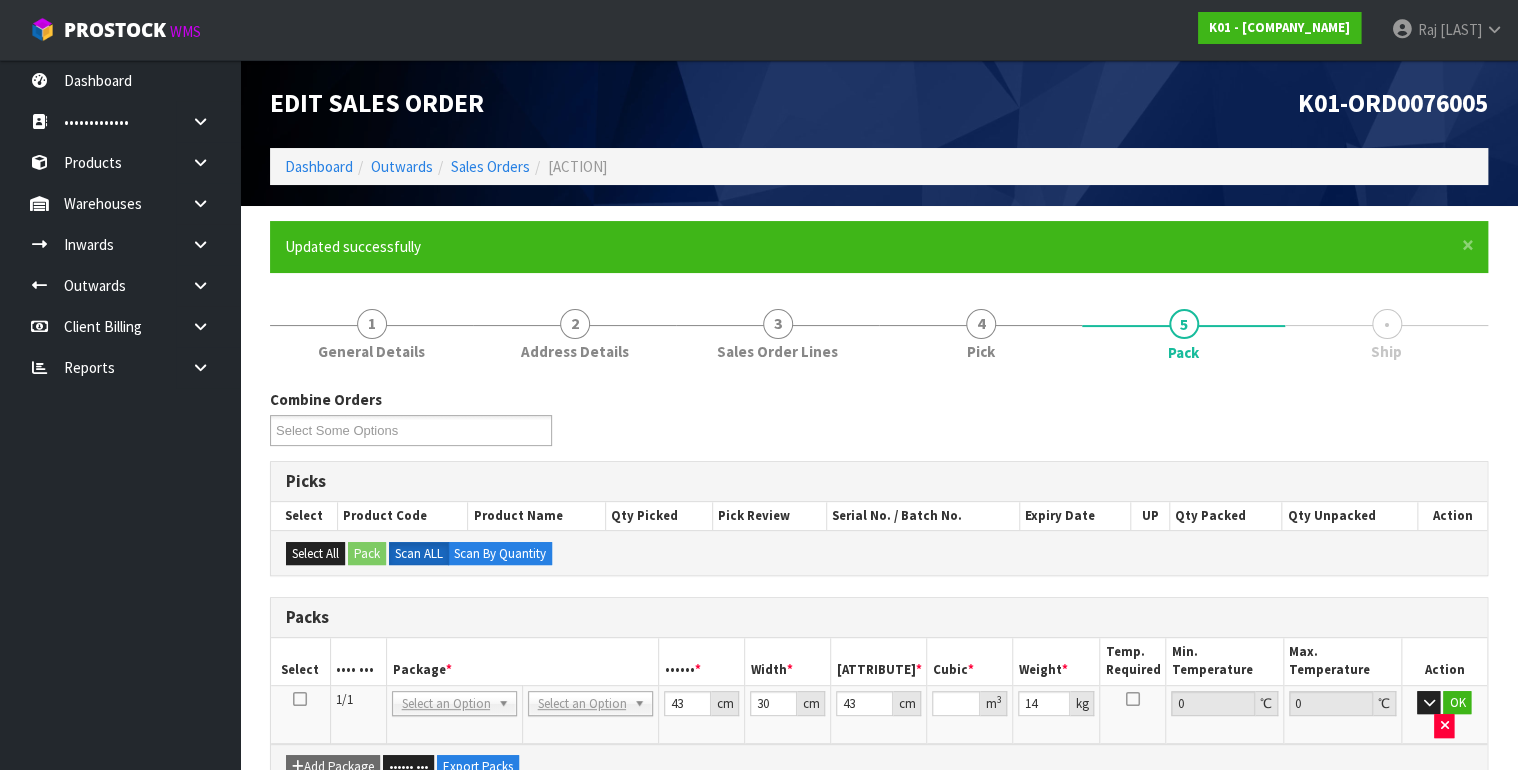 click on "6
Ship" at bounding box center (1386, 333) 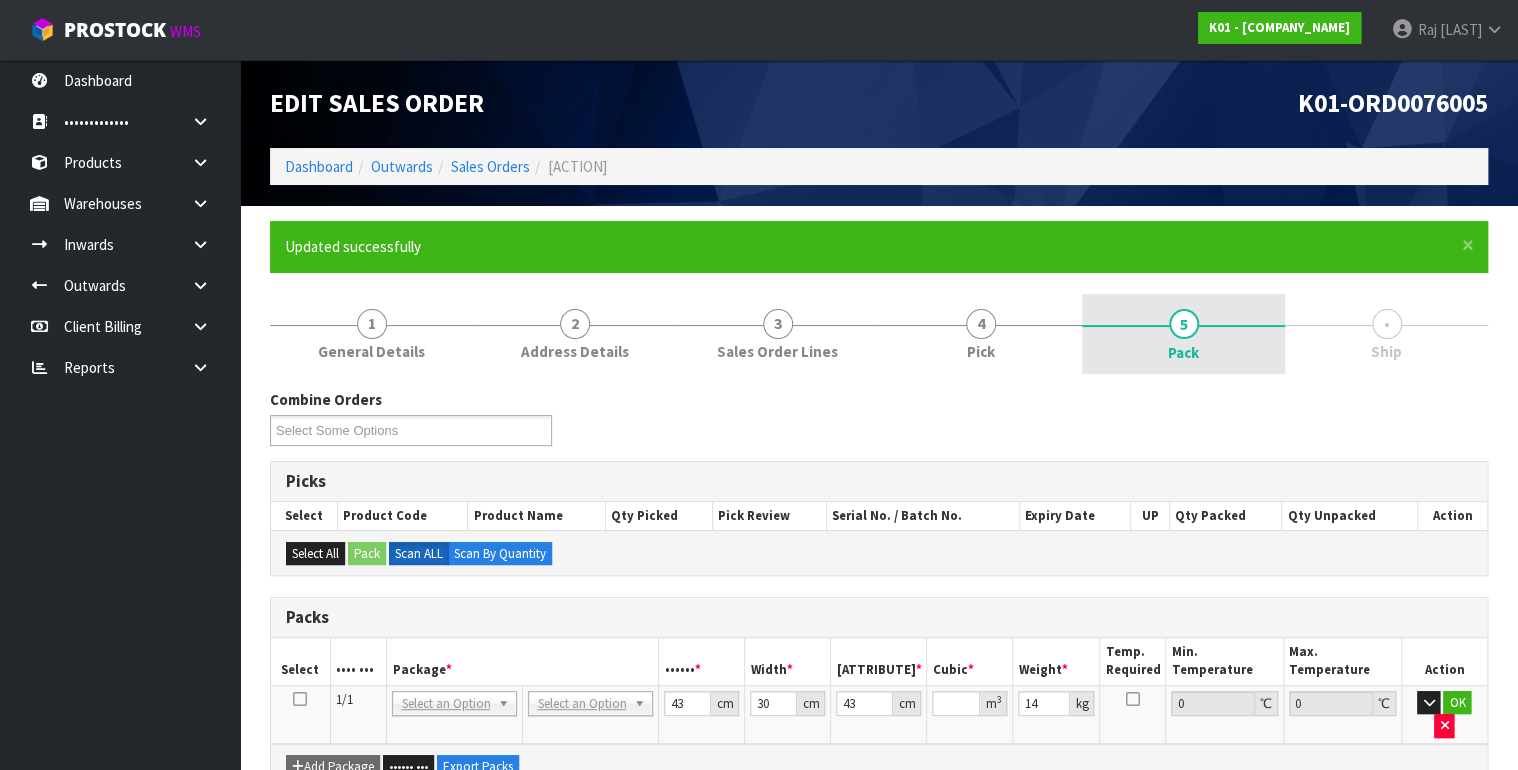 click on "5" at bounding box center [1184, 324] 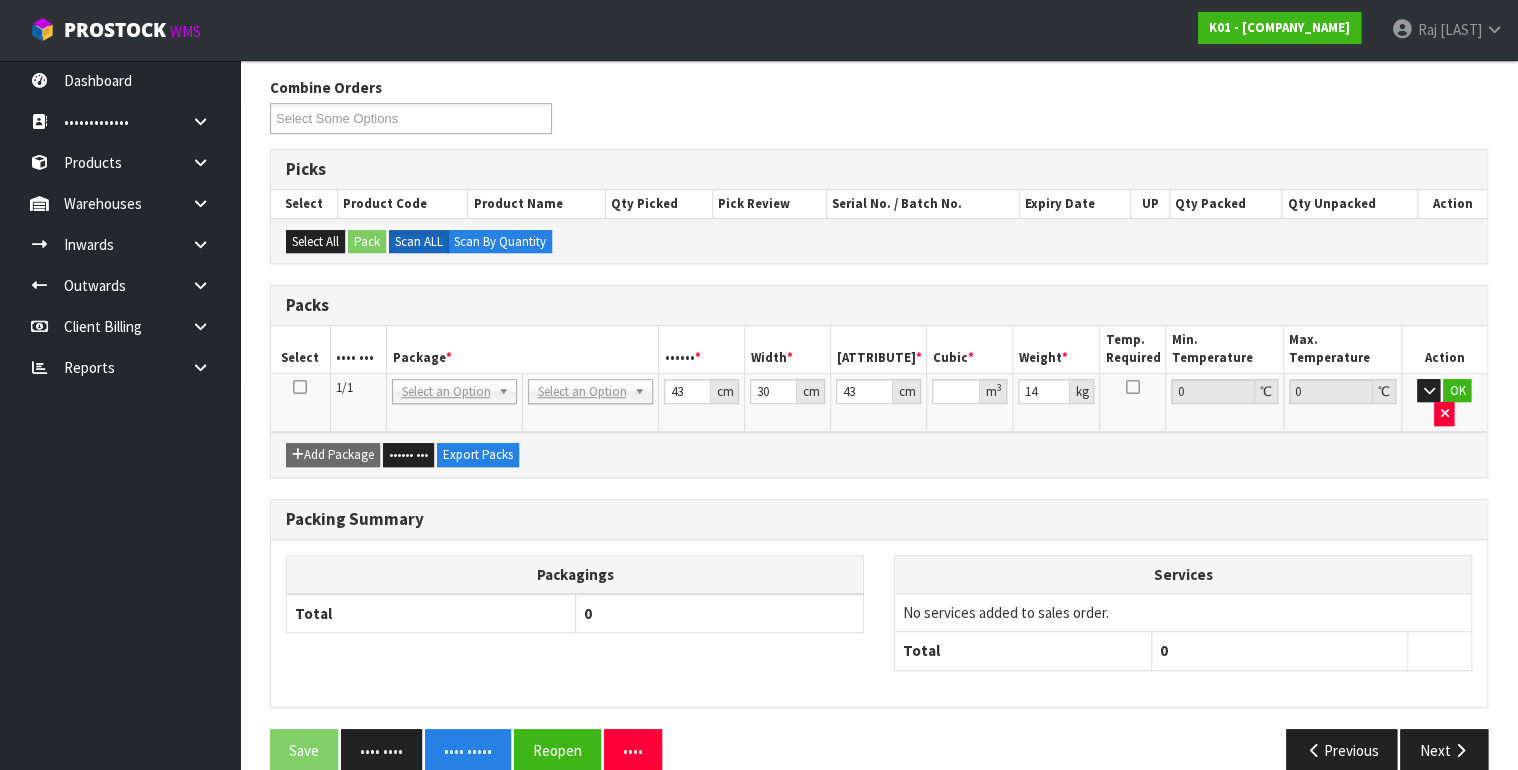 scroll, scrollTop: 316, scrollLeft: 0, axis: vertical 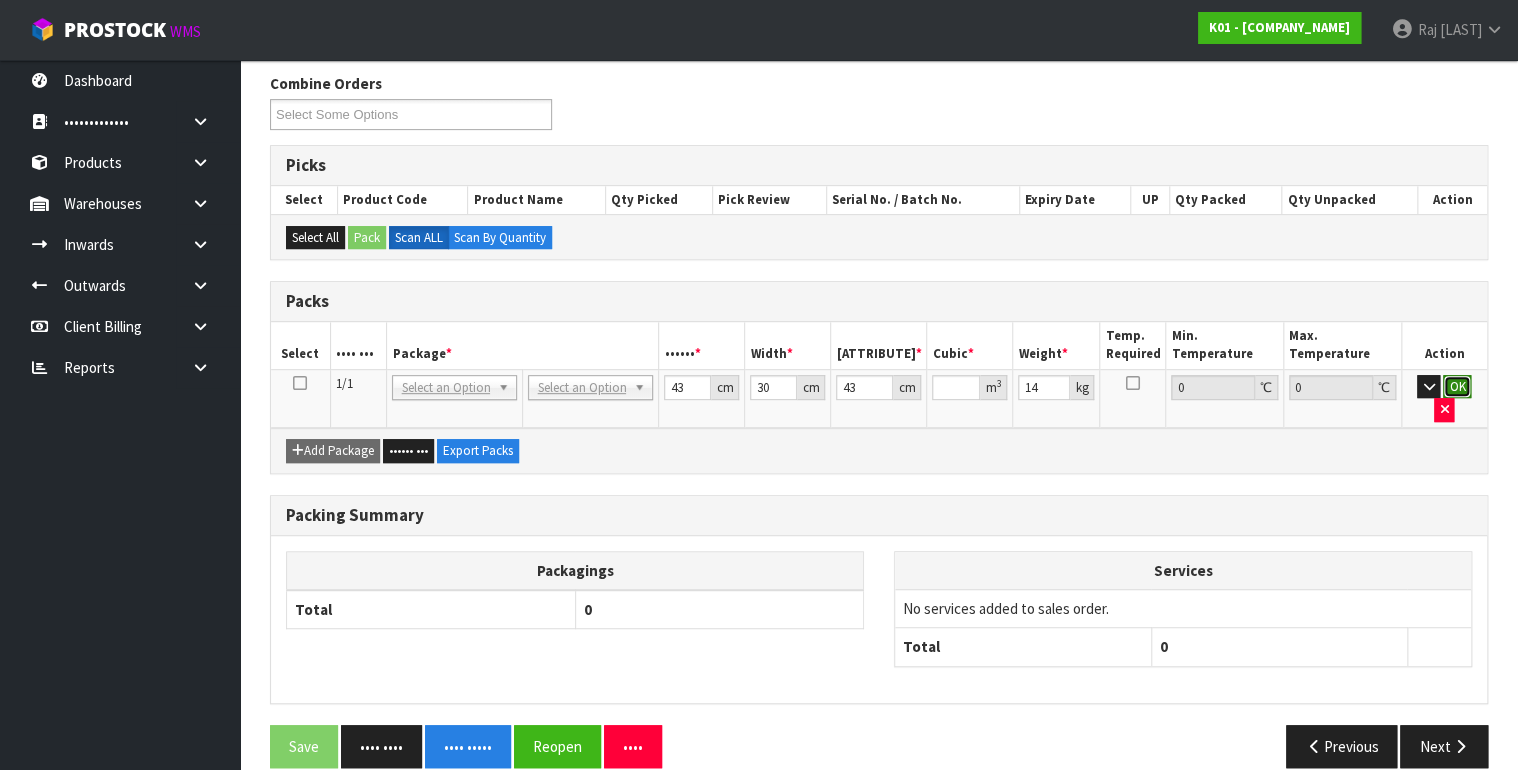 click on "OK" at bounding box center [1457, 387] 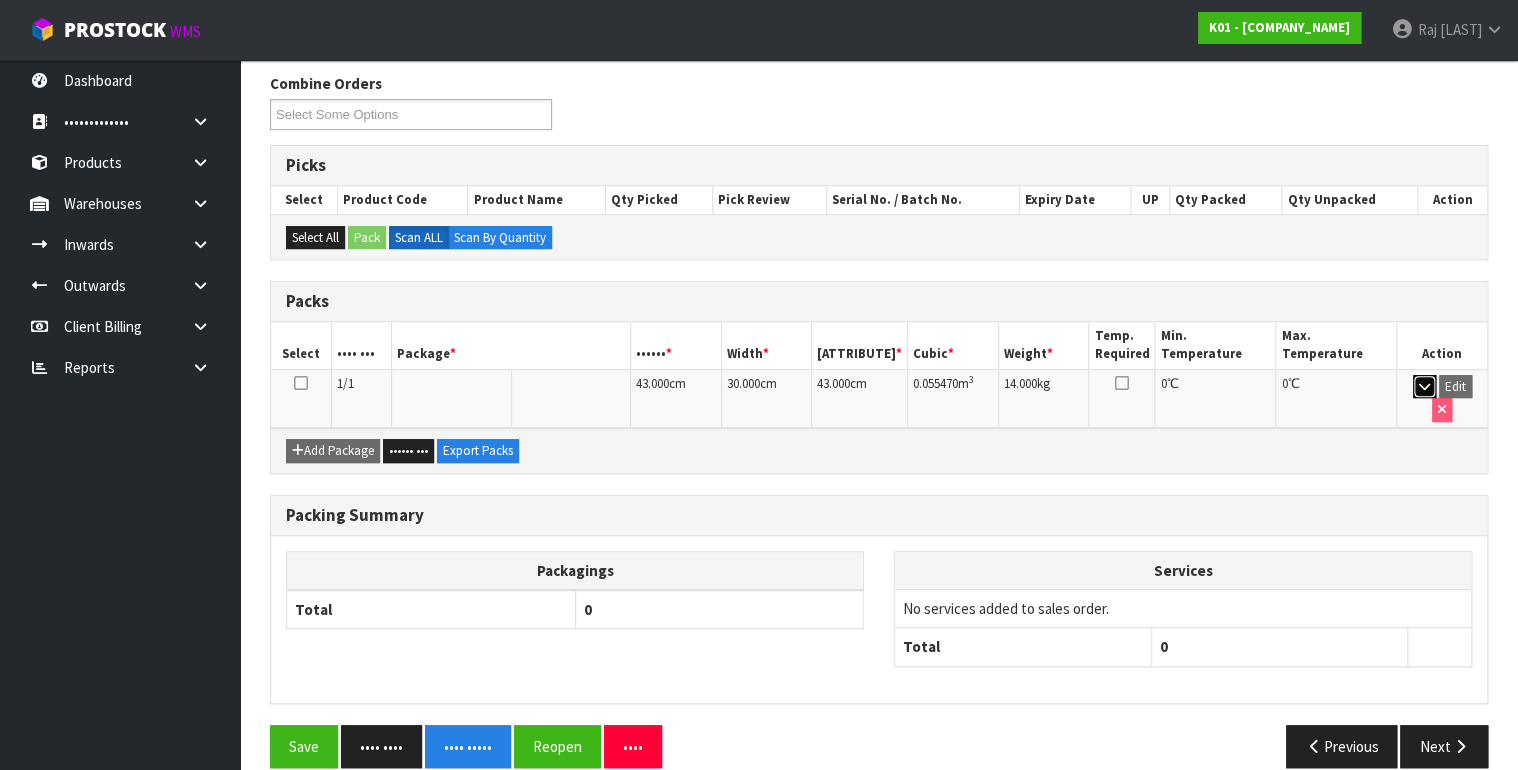 click at bounding box center (1424, 386) 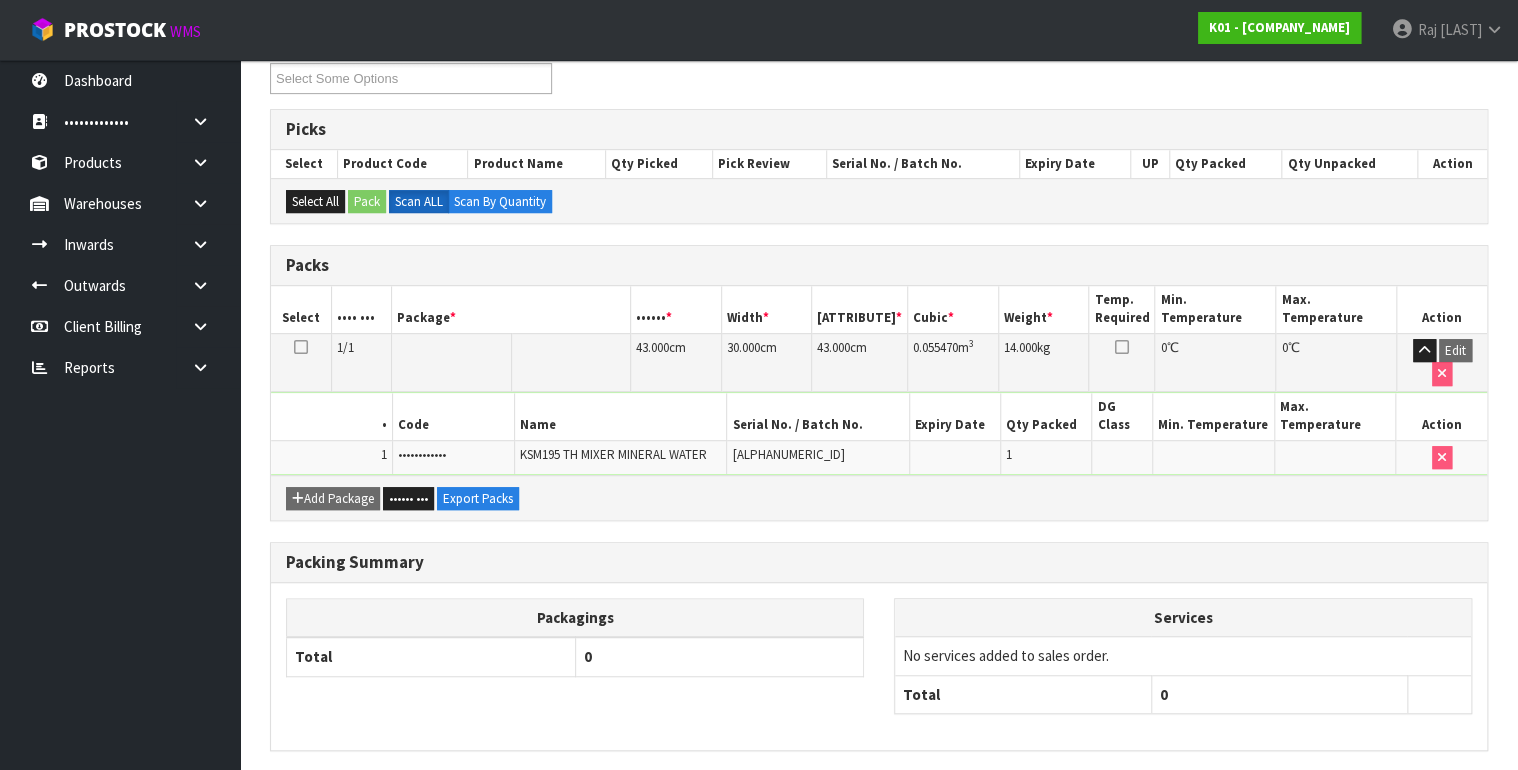 scroll, scrollTop: 401, scrollLeft: 0, axis: vertical 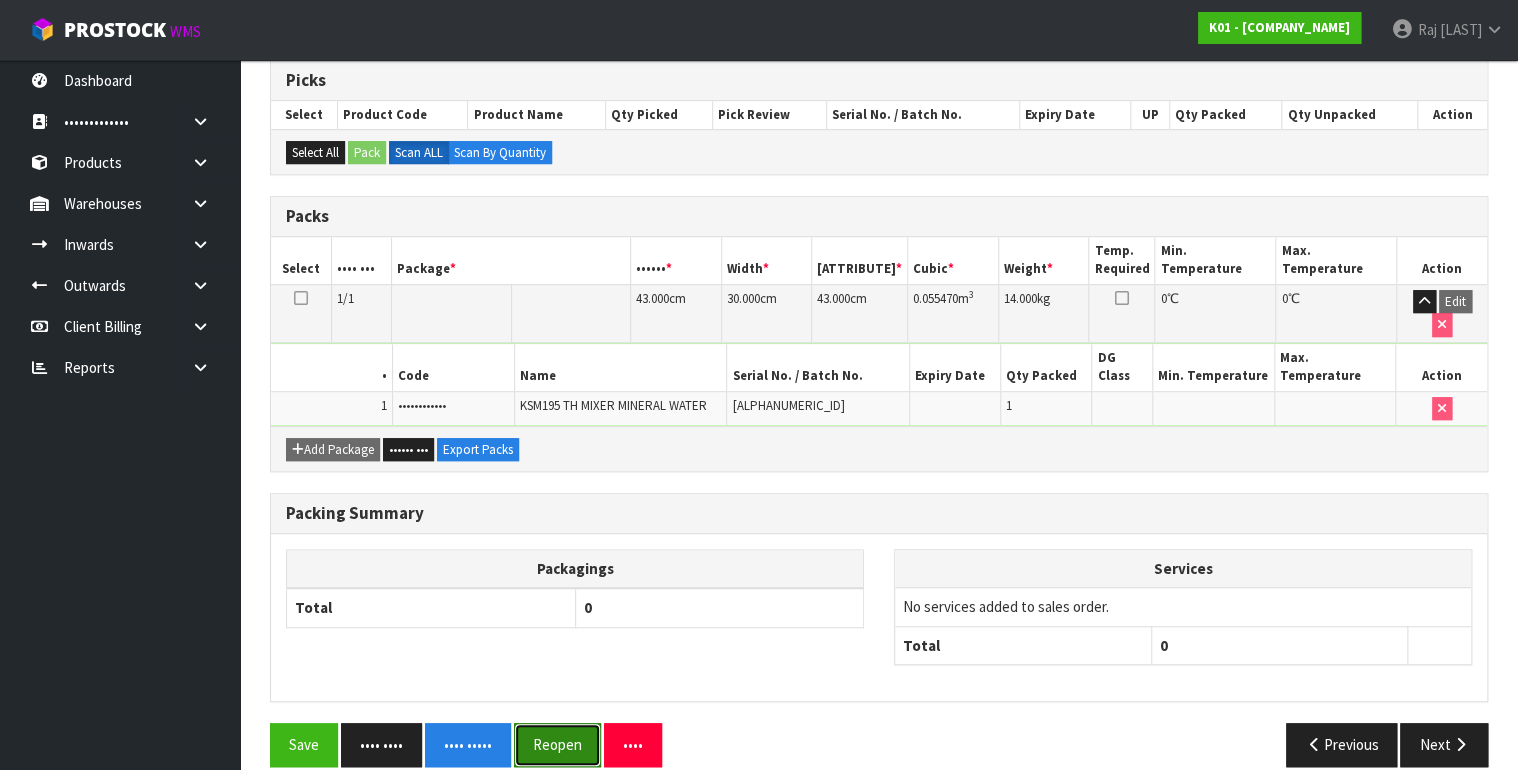 click on "Reopen" at bounding box center (557, 744) 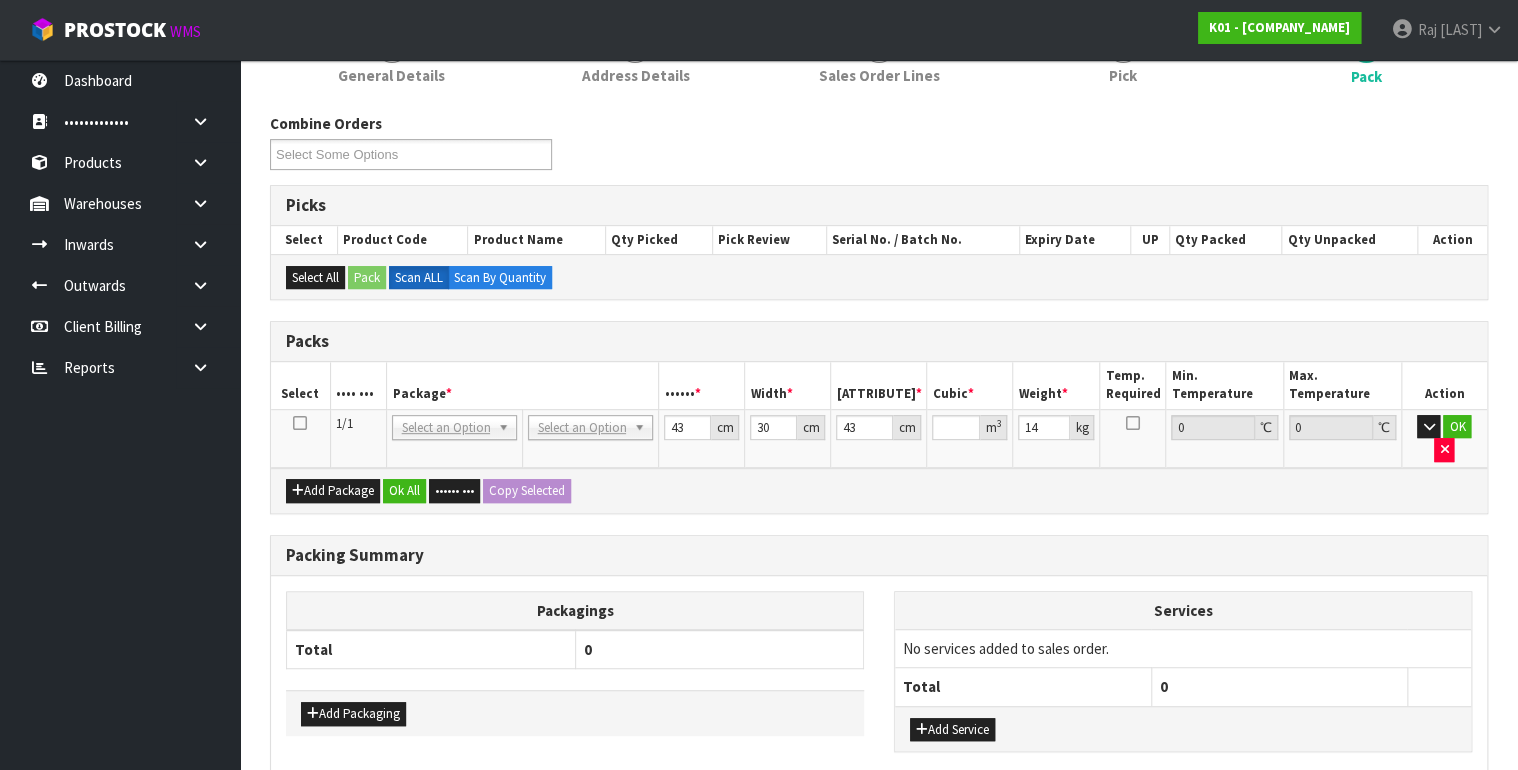 scroll, scrollTop: 360, scrollLeft: 0, axis: vertical 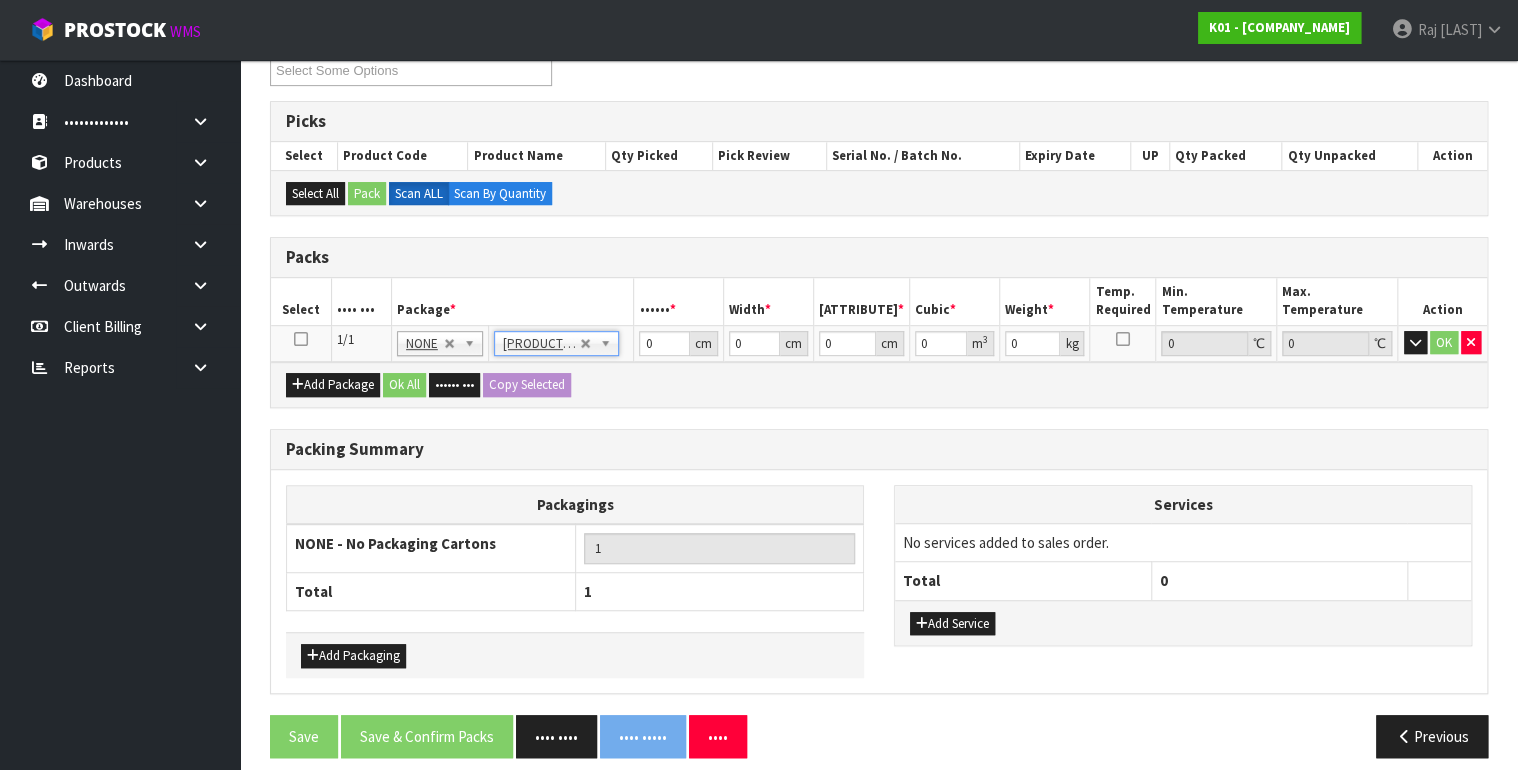 click at bounding box center [301, 343] 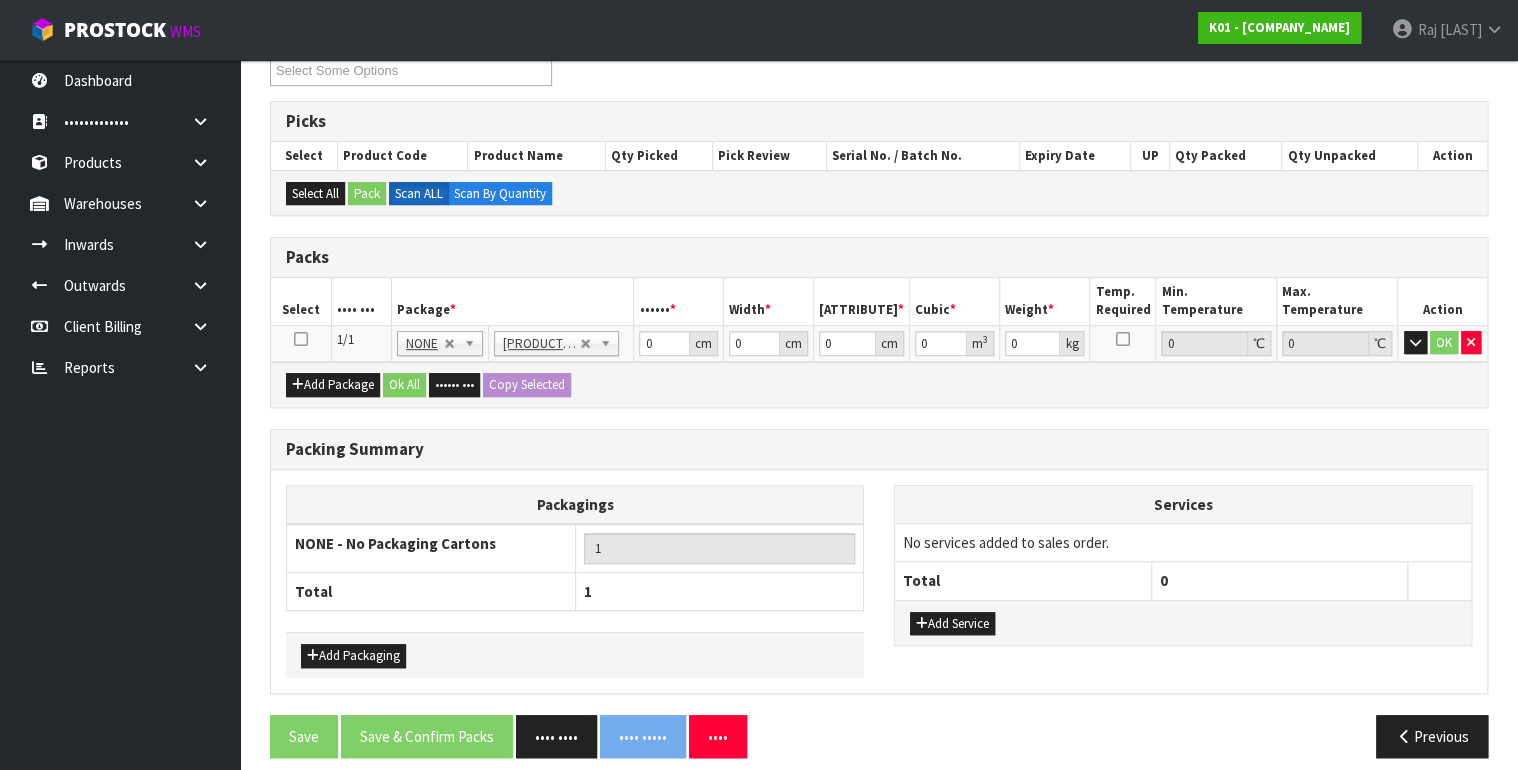 click at bounding box center [301, 339] 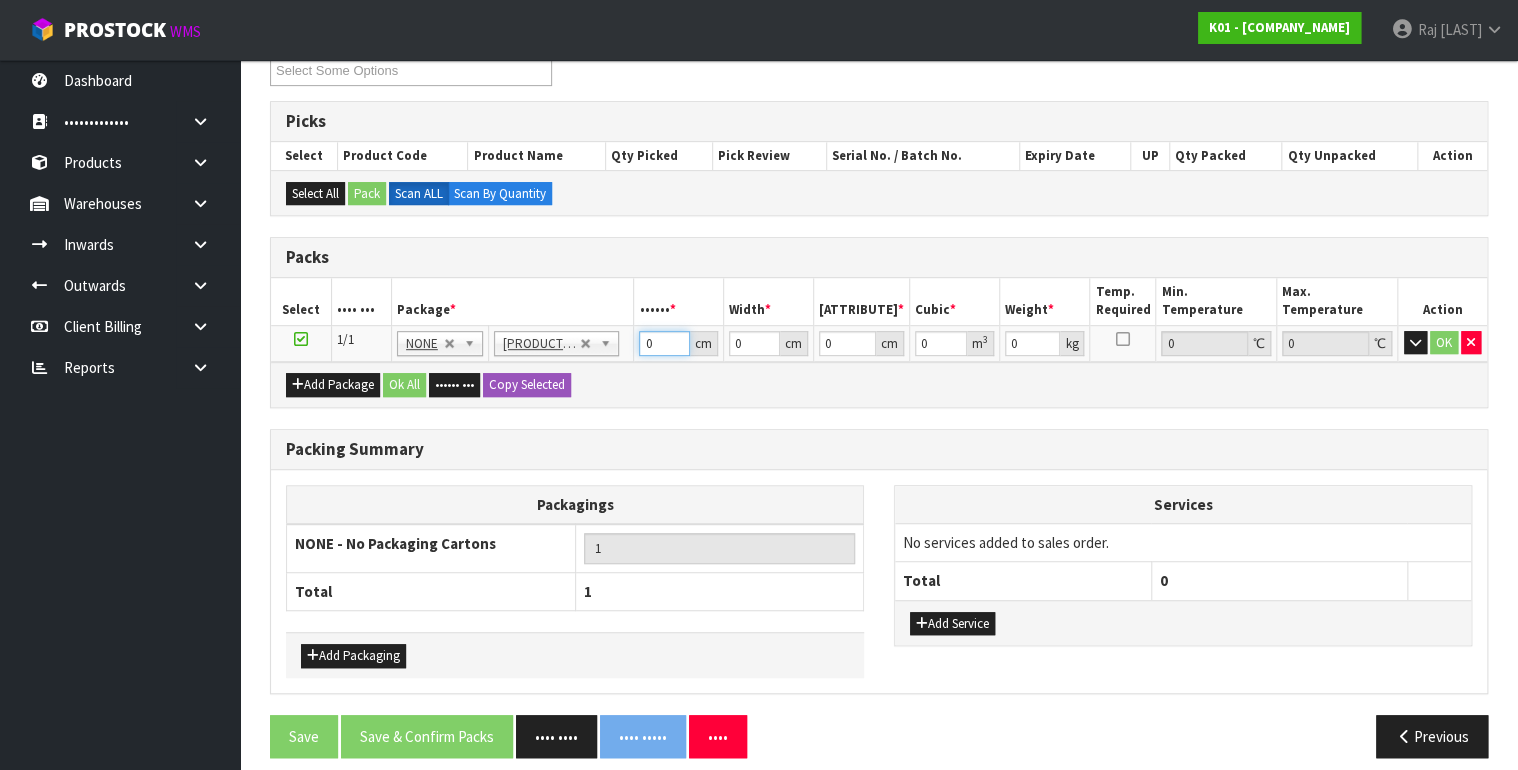 click on "0" at bounding box center (664, 343) 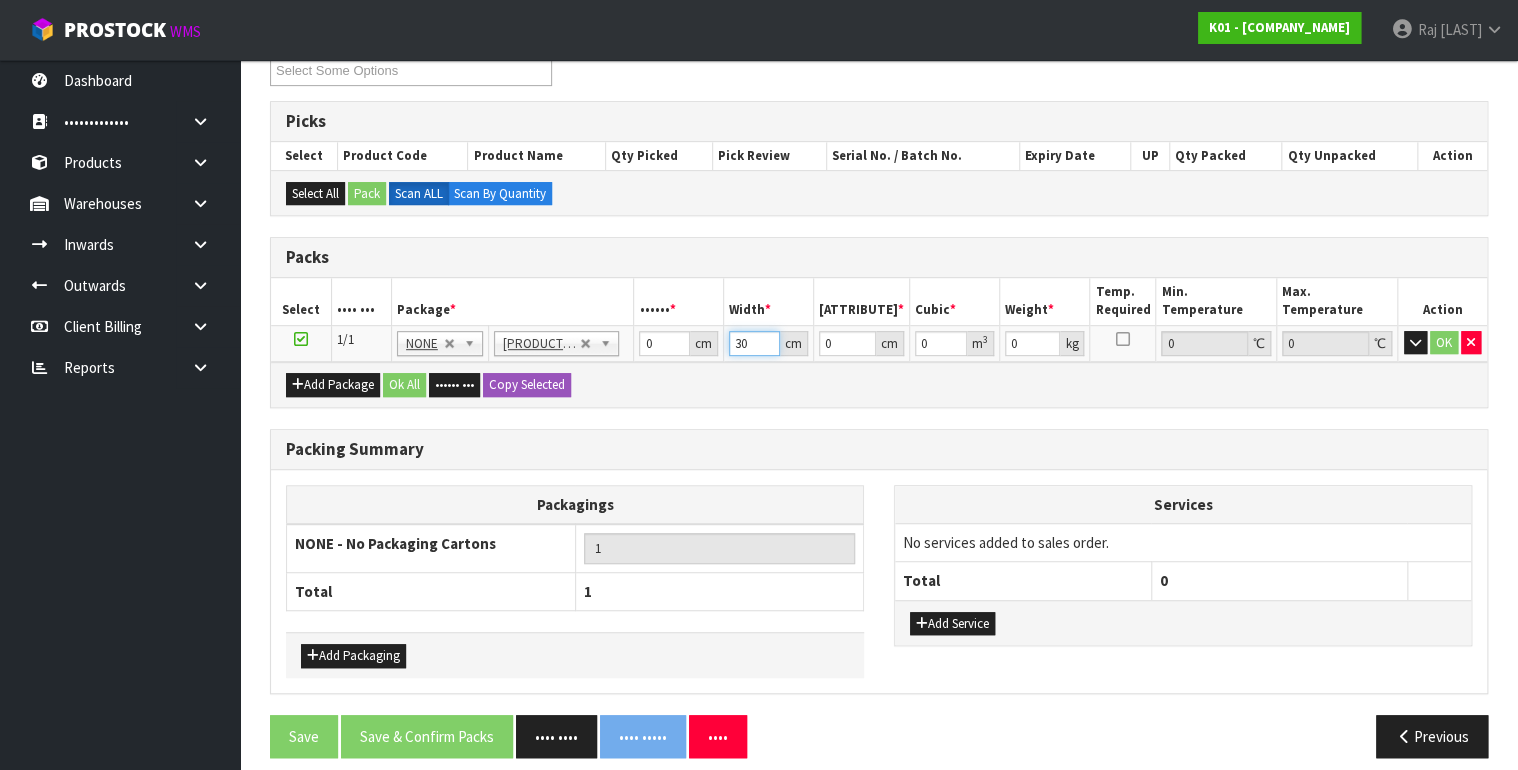 type on "30" 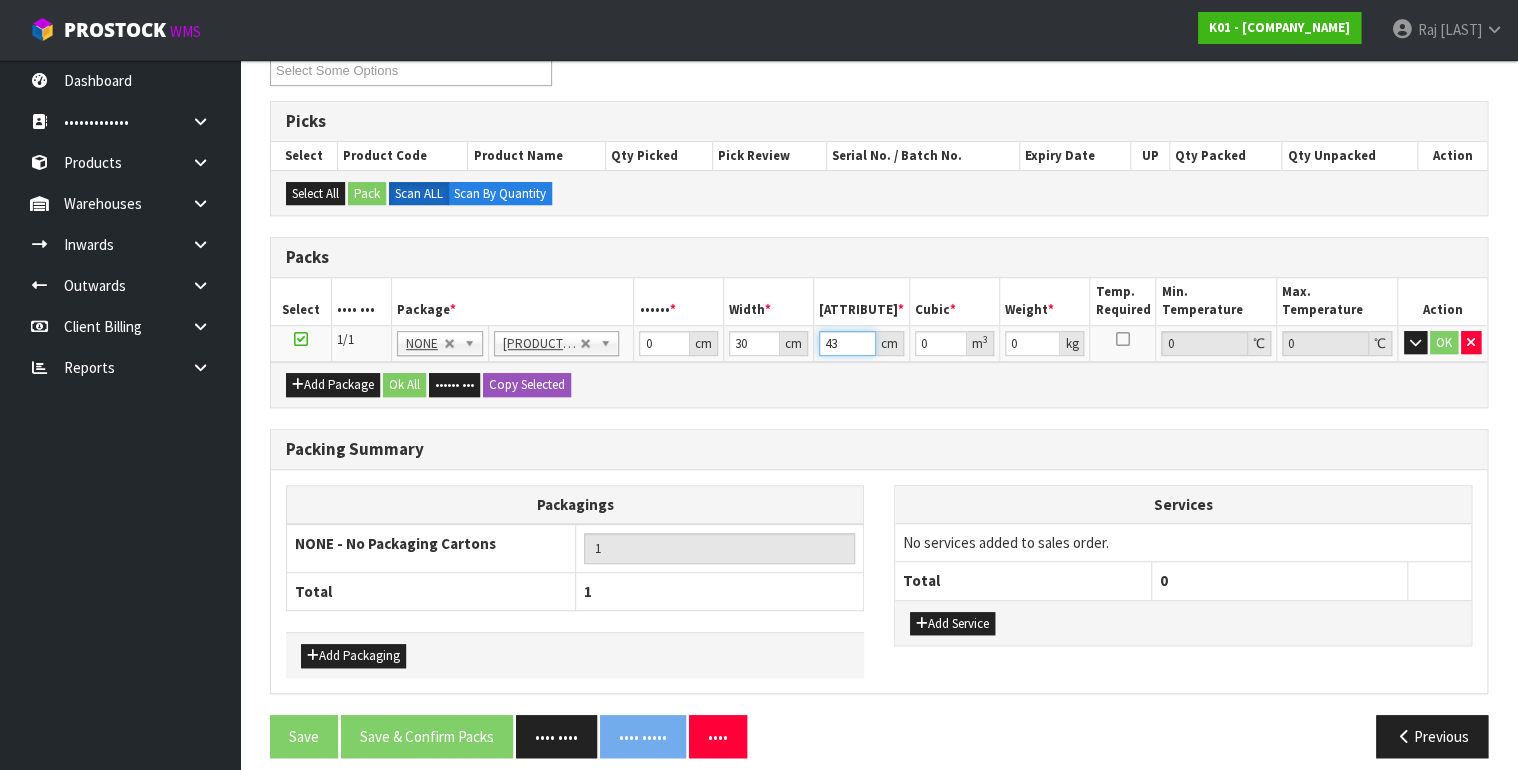 type on "43" 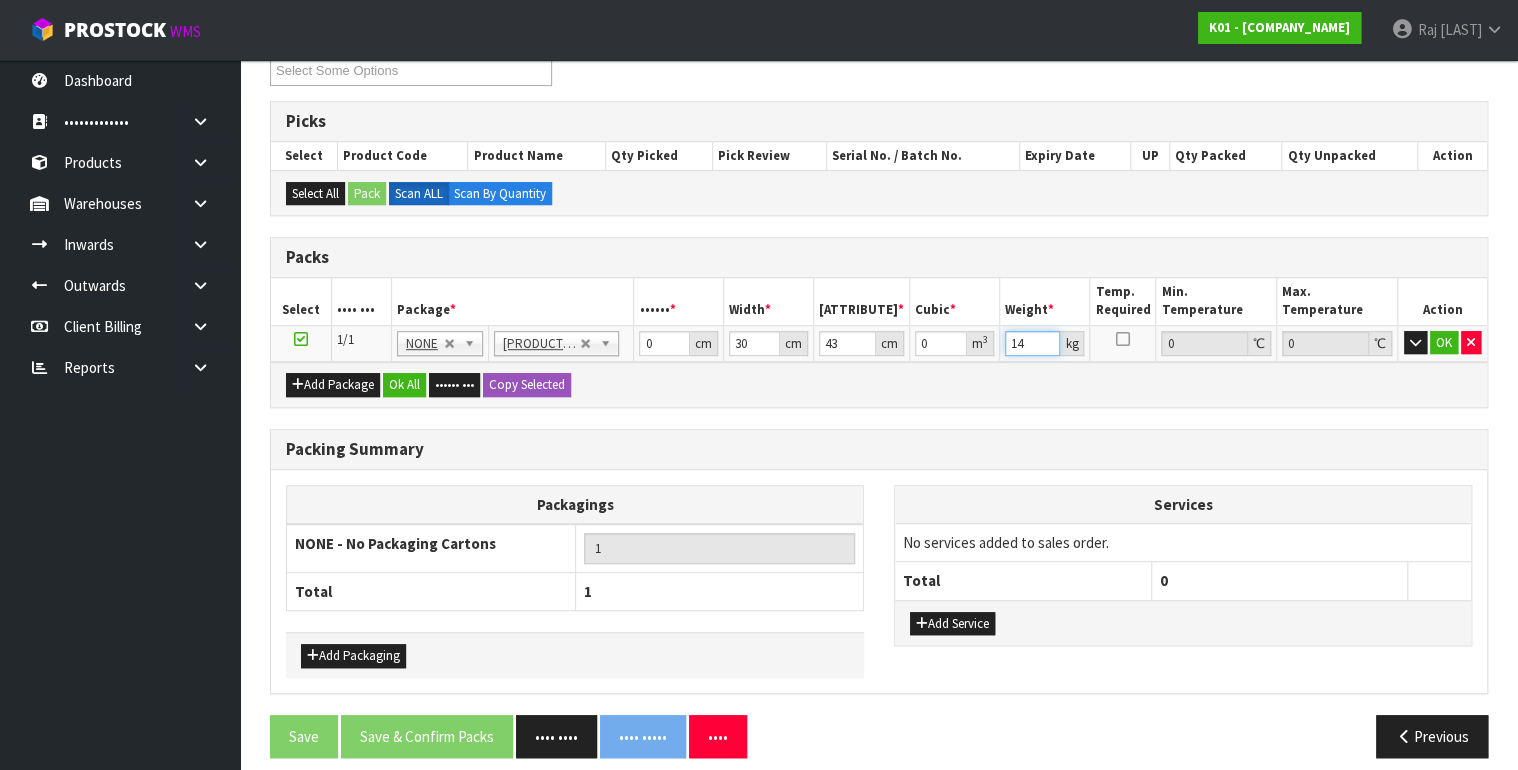 type on "14" 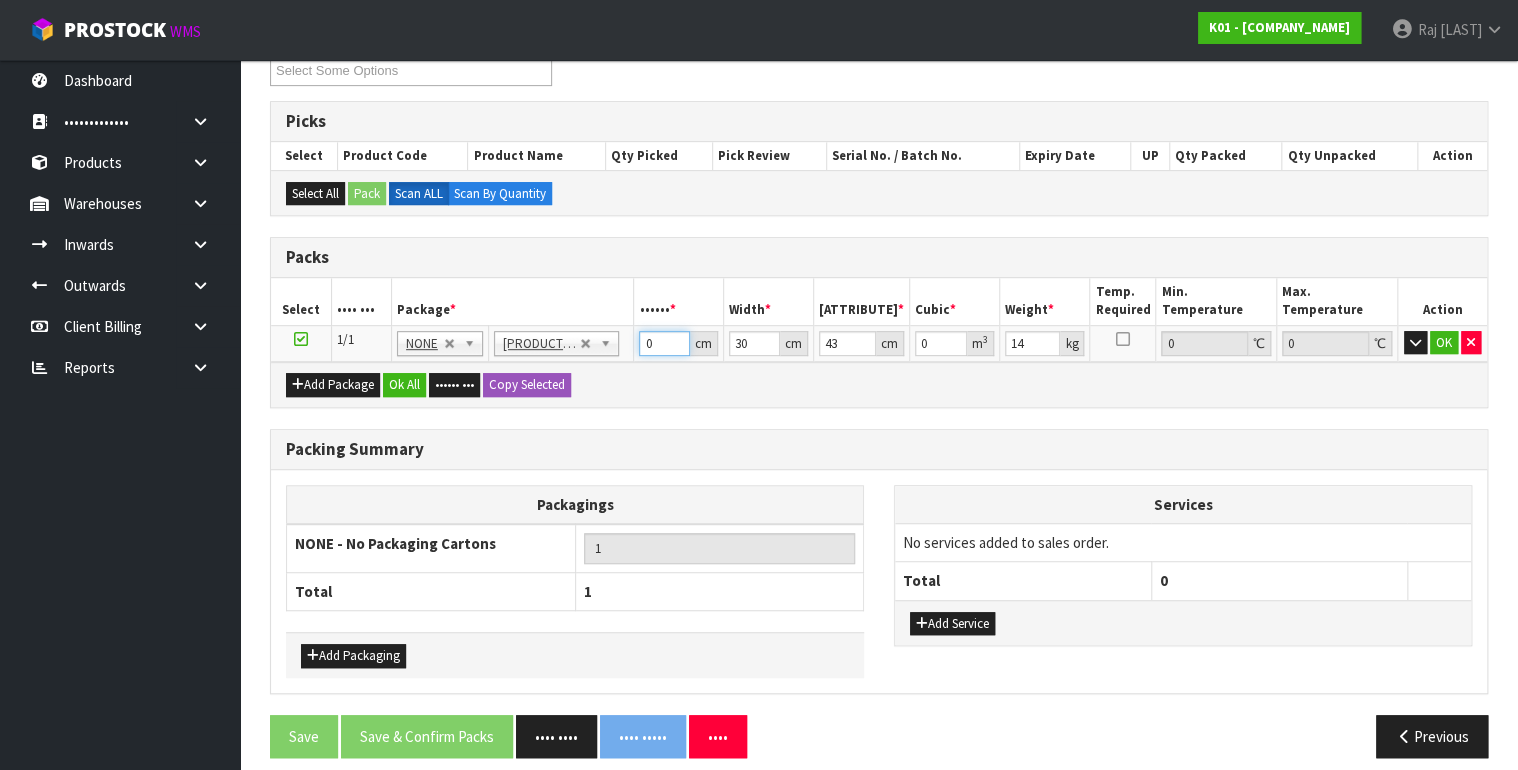 click on "[NUMBER]" at bounding box center [664, 343] 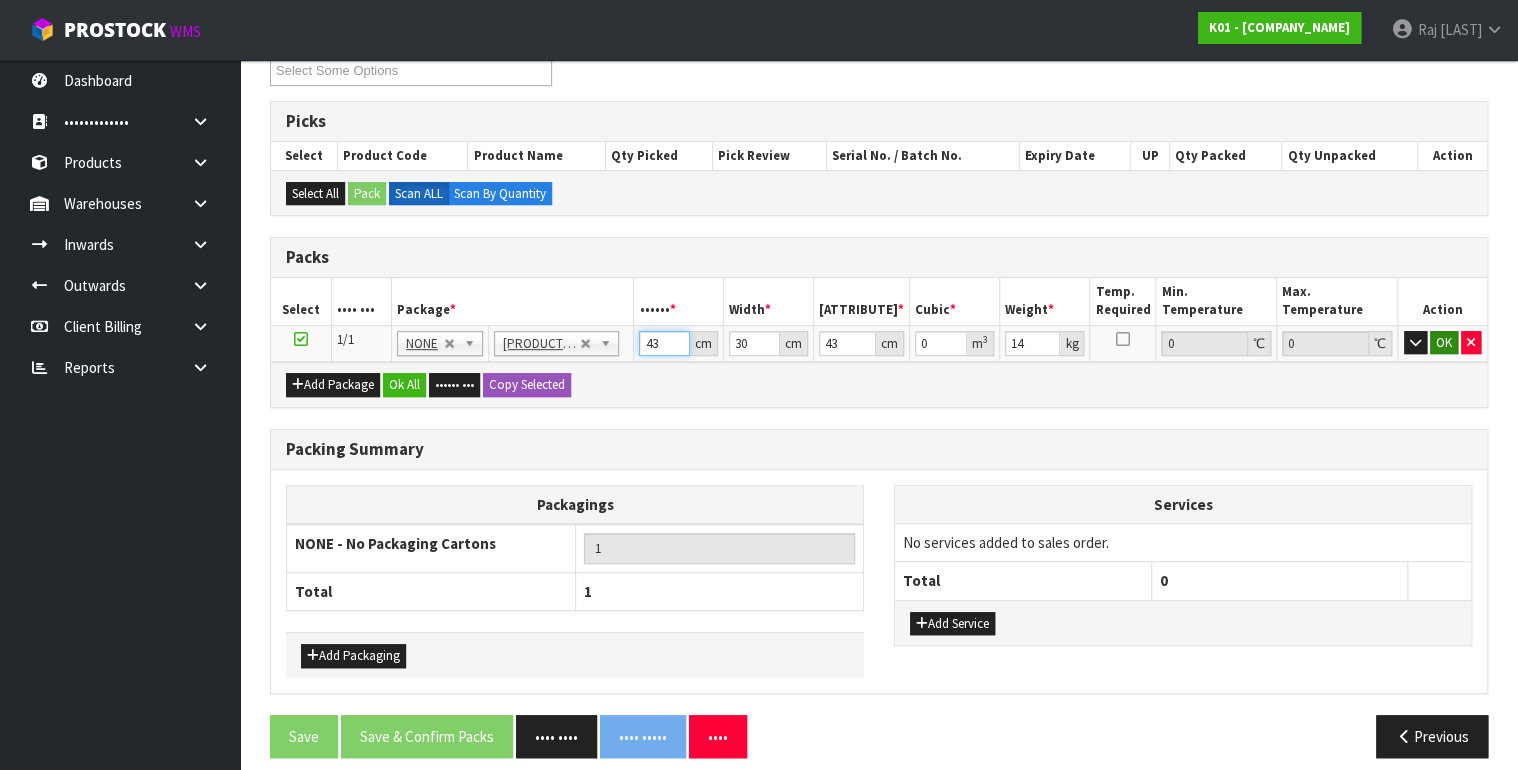 type on "43" 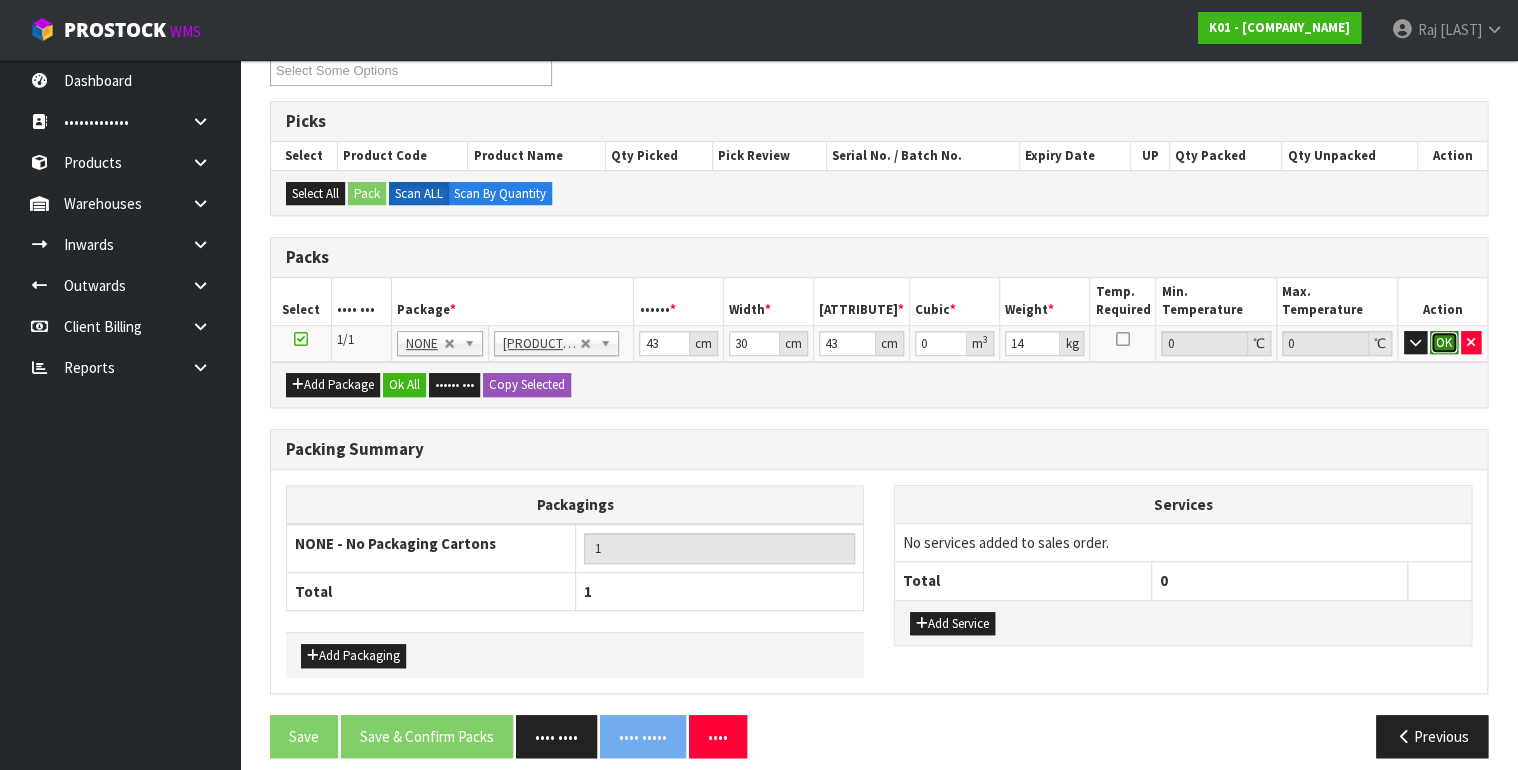 click on "OK" at bounding box center (1444, 343) 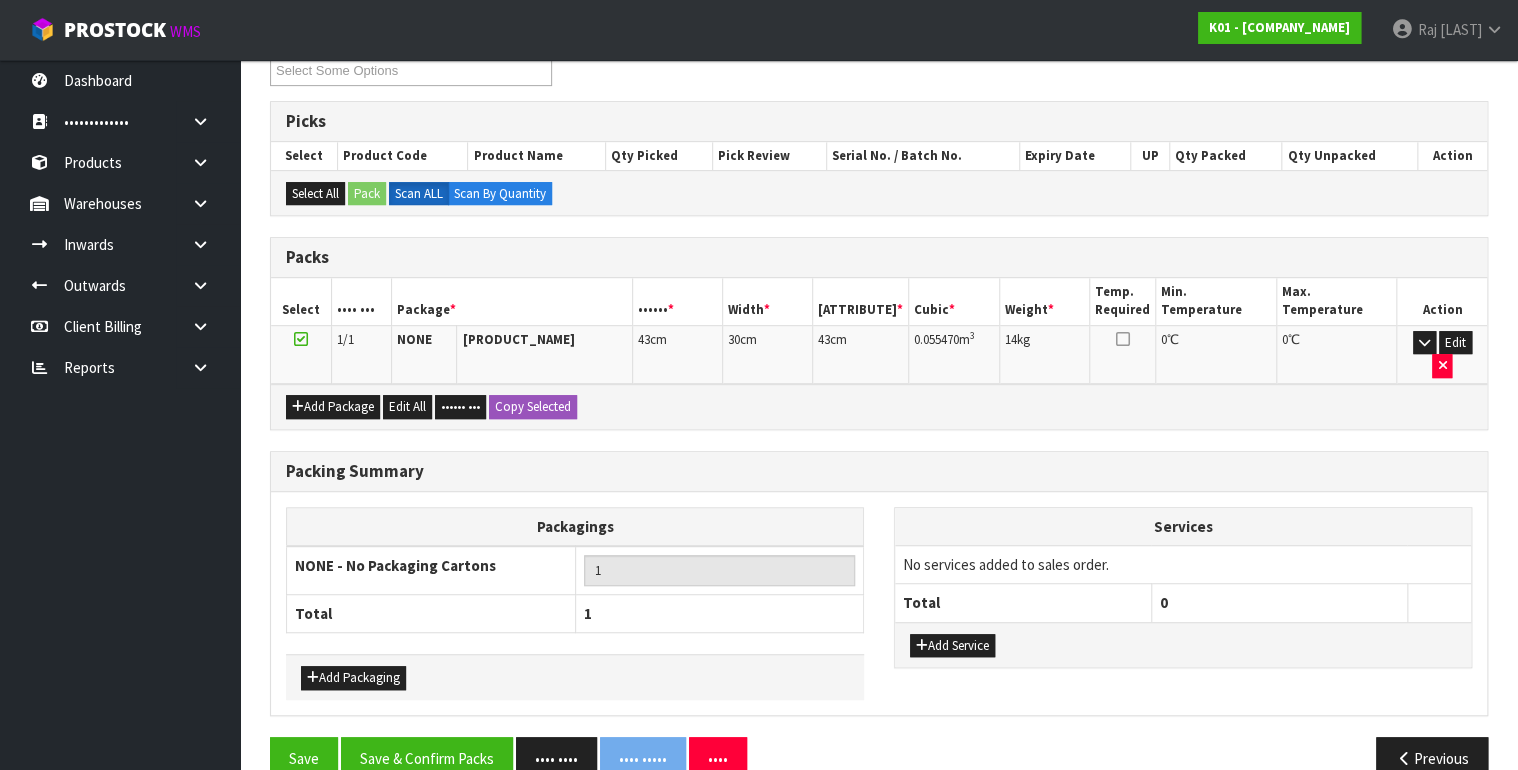 scroll, scrollTop: 392, scrollLeft: 0, axis: vertical 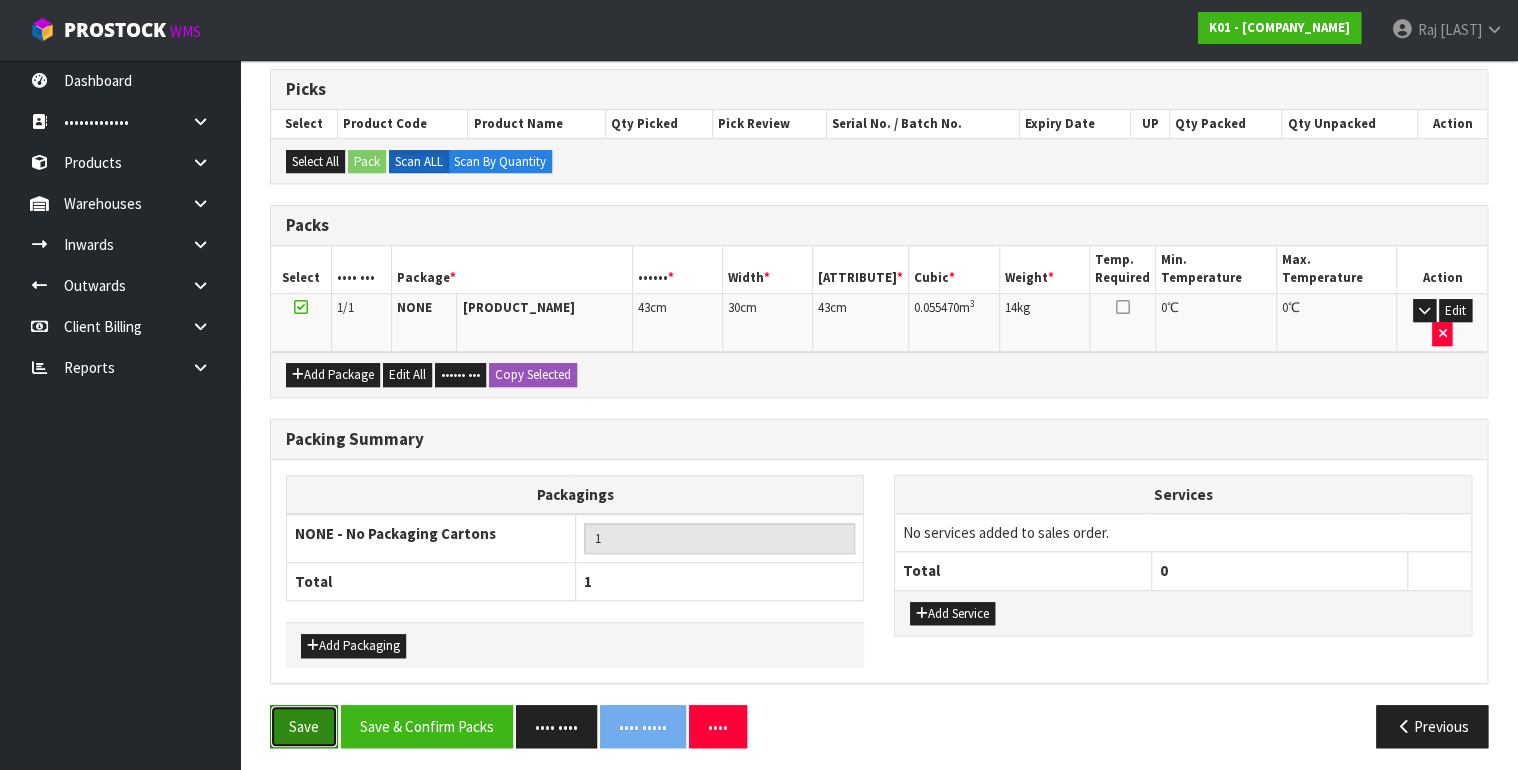 click on "Save" at bounding box center [304, 726] 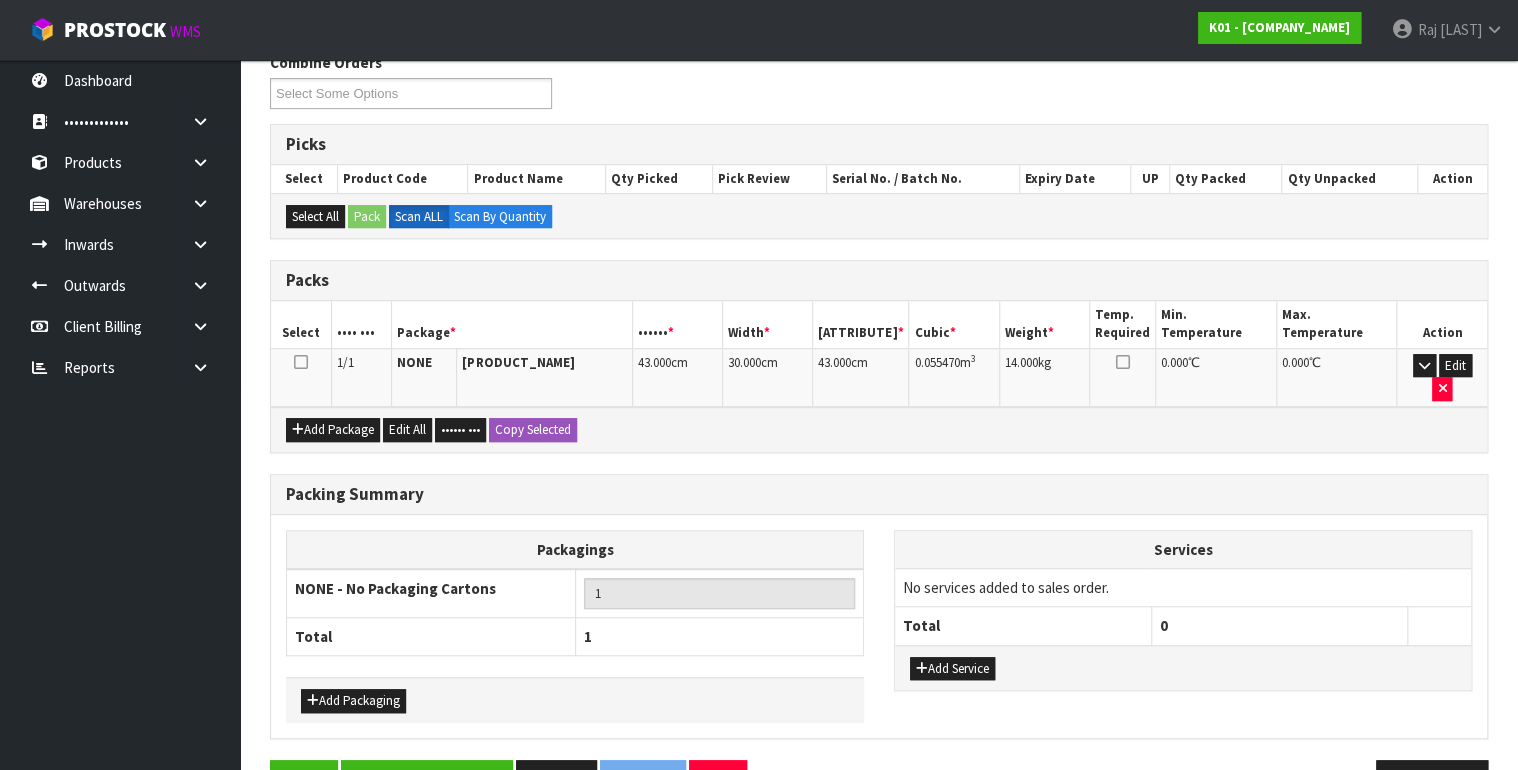 scroll, scrollTop: 392, scrollLeft: 0, axis: vertical 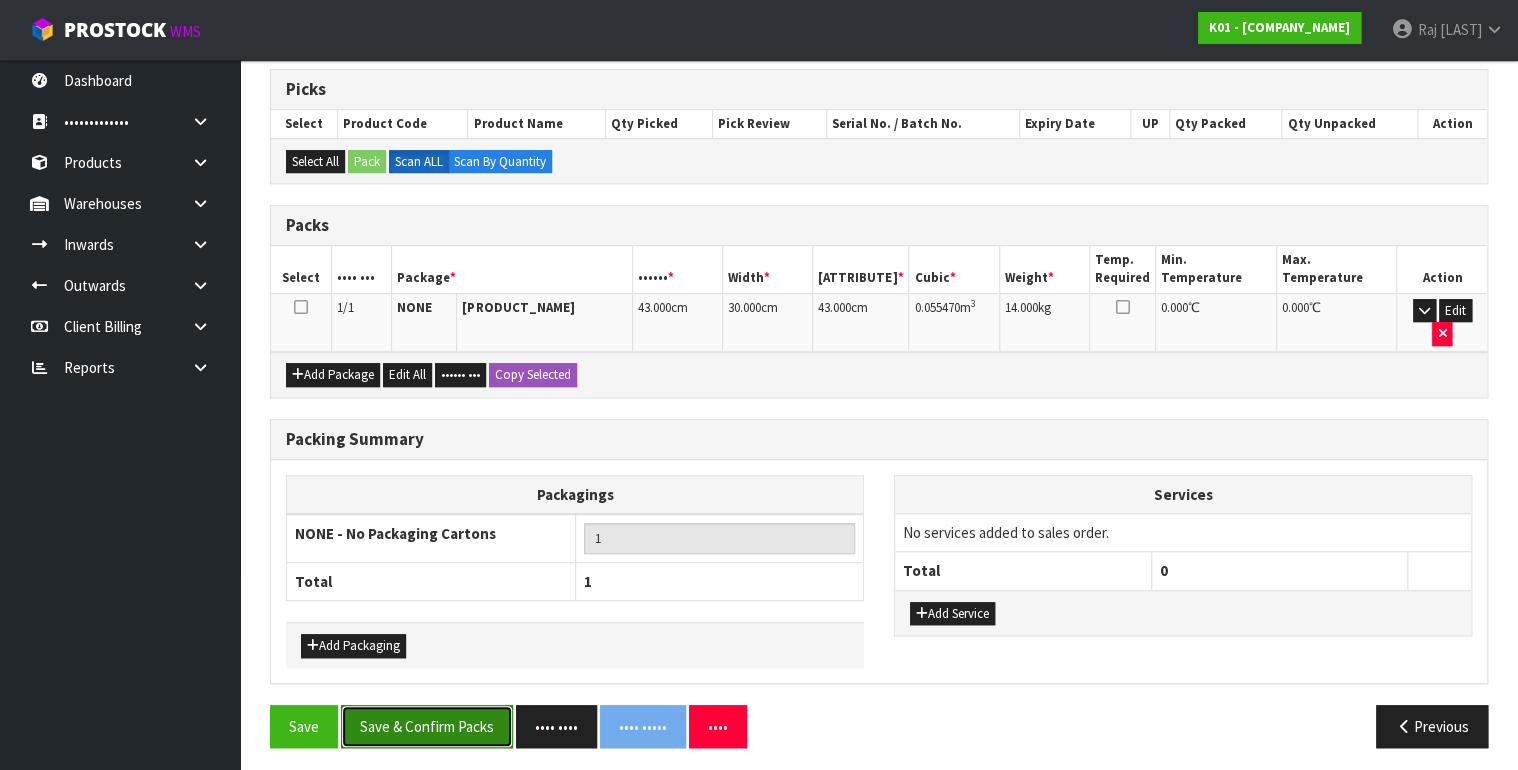 click on "Save & Confirm Packs" at bounding box center [427, 726] 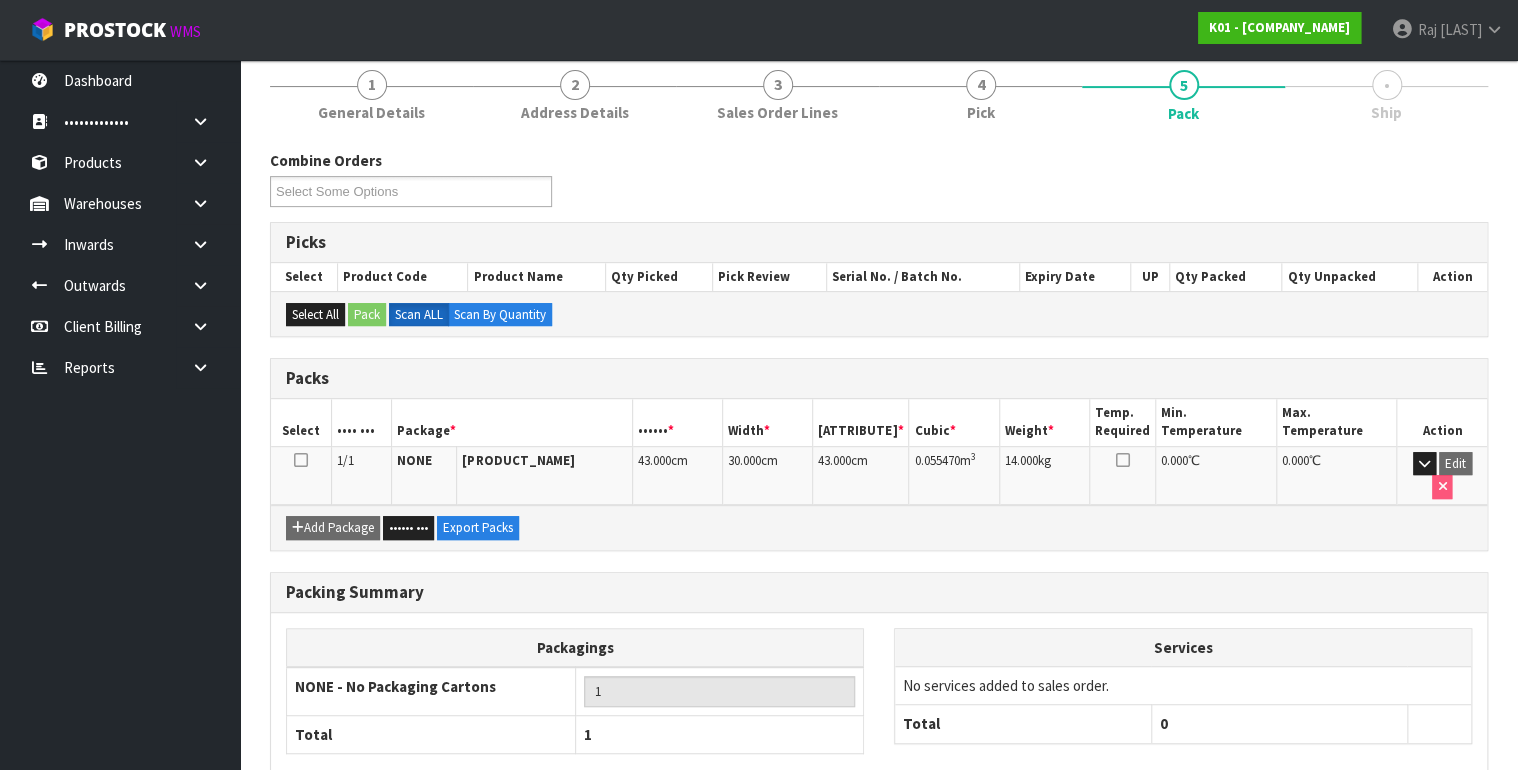 scroll, scrollTop: 348, scrollLeft: 0, axis: vertical 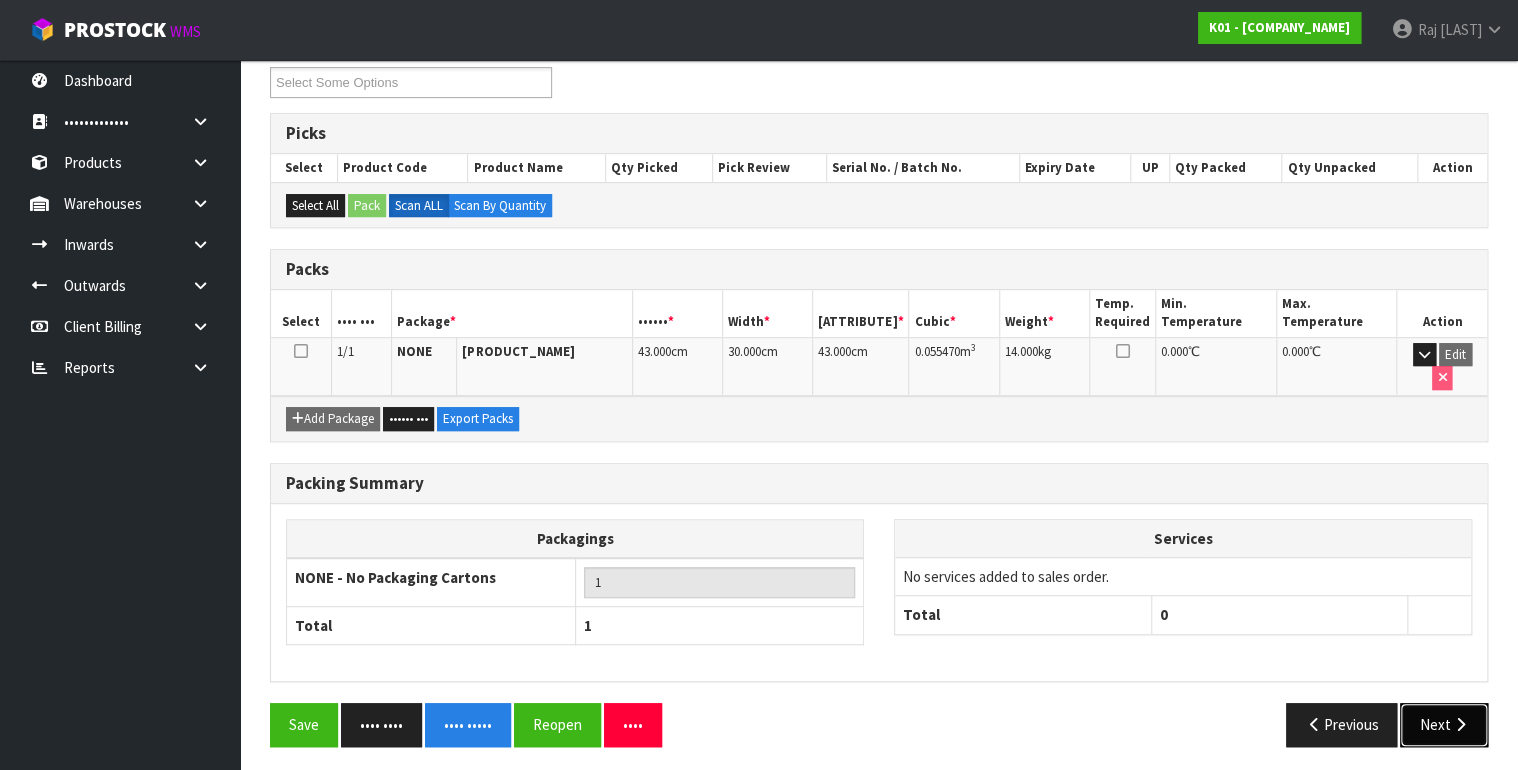click on "Next" at bounding box center (1444, 724) 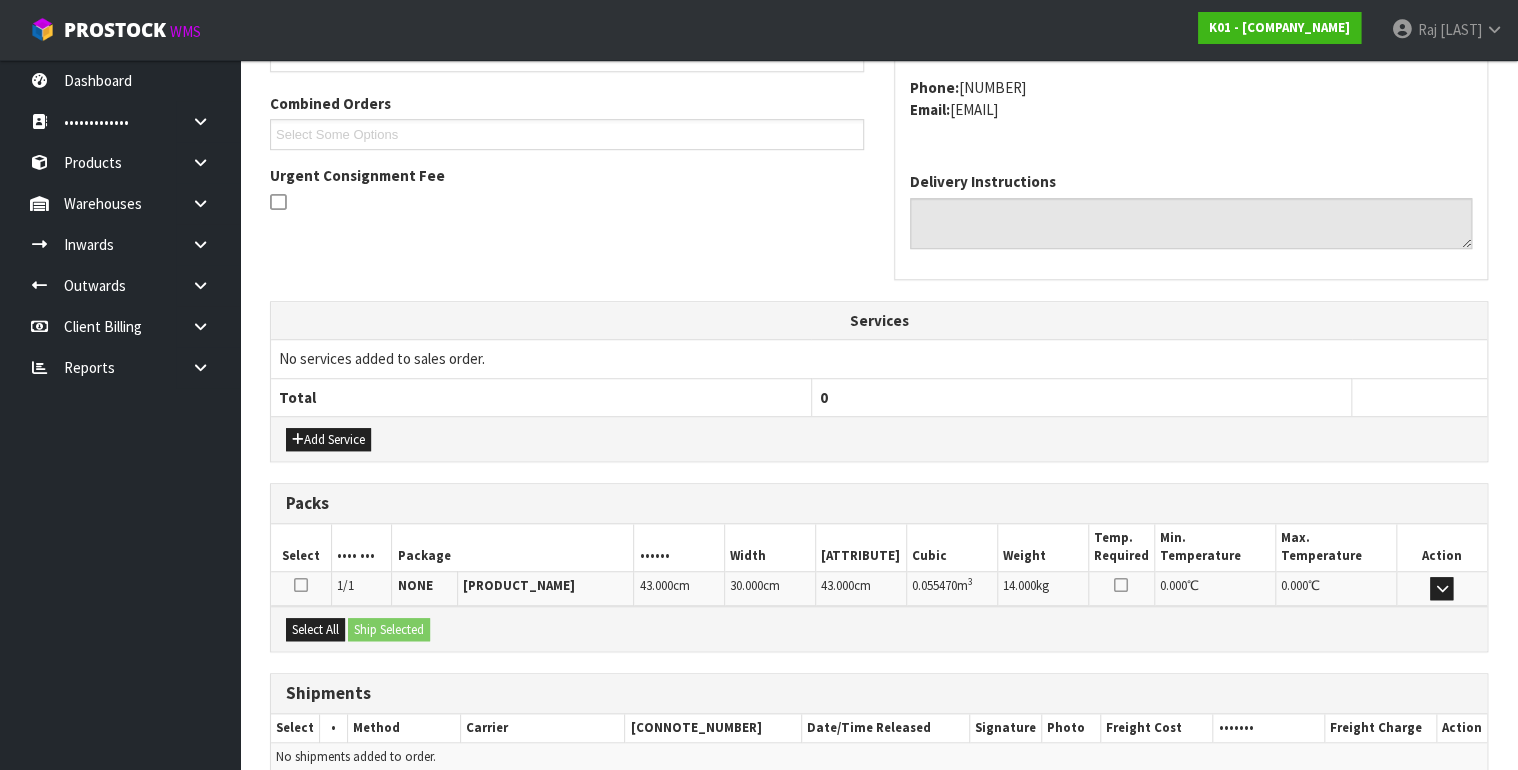 scroll, scrollTop: 585, scrollLeft: 0, axis: vertical 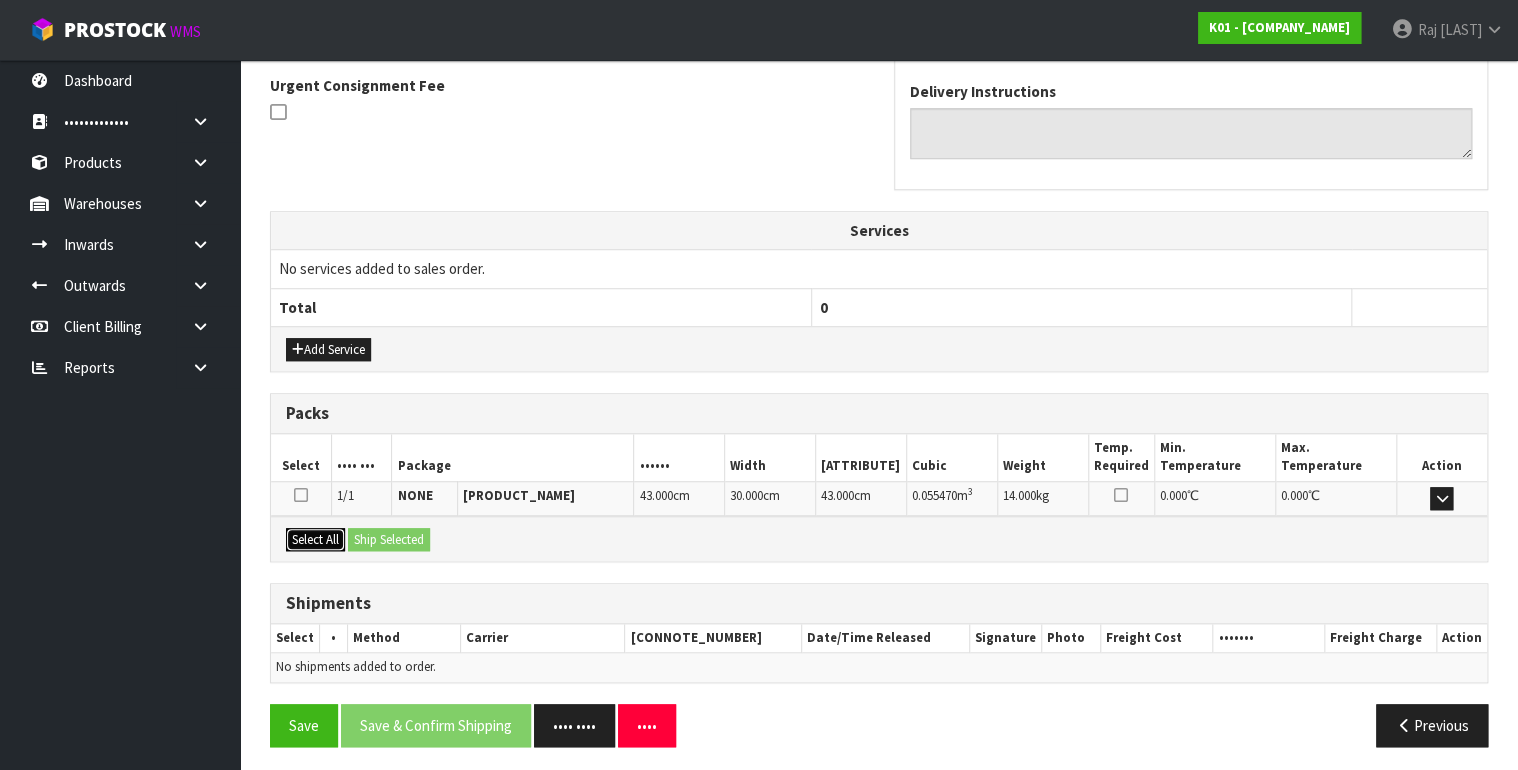 click on "Select All" at bounding box center [328, 350] 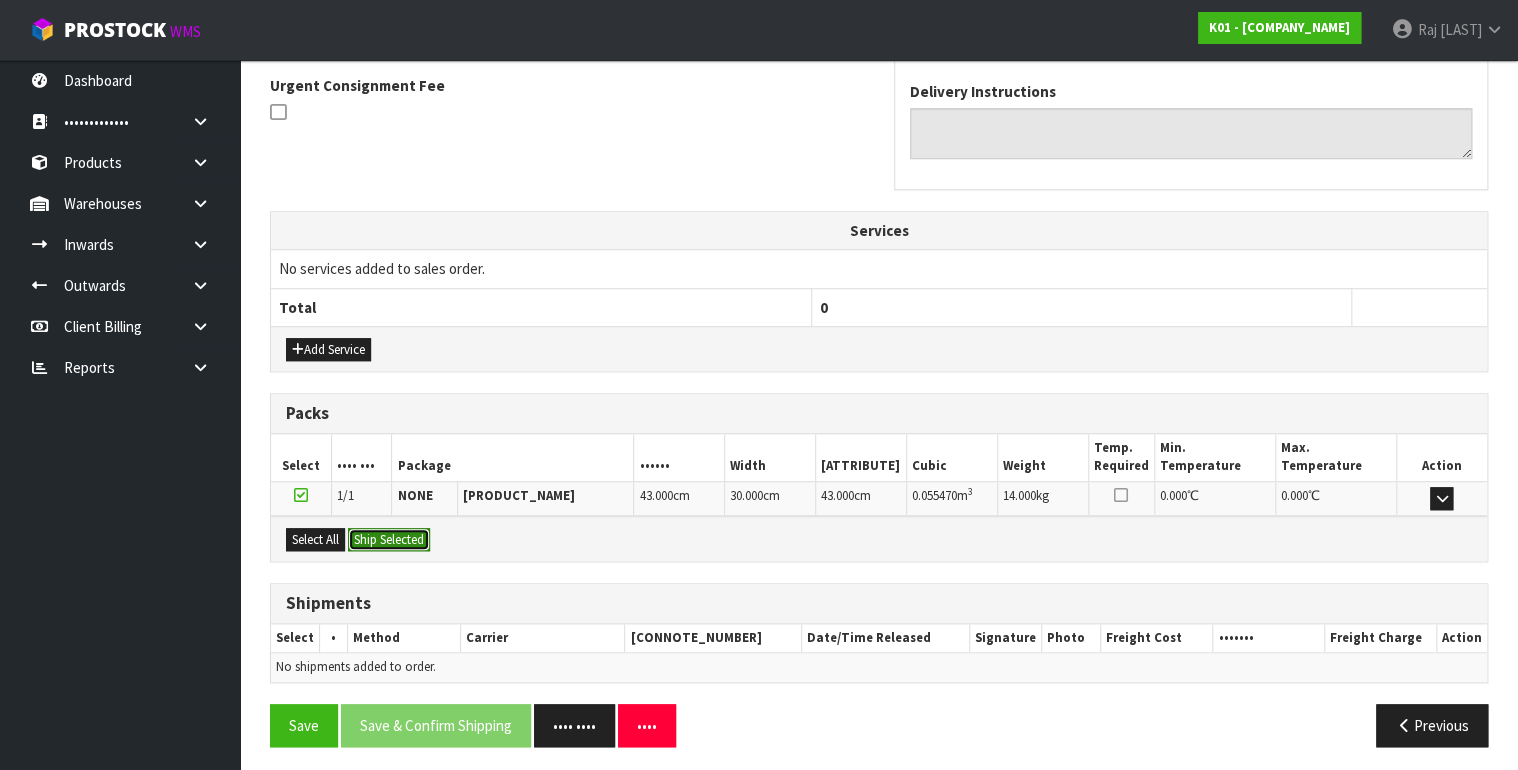 click on "Ship Selected" at bounding box center (389, 540) 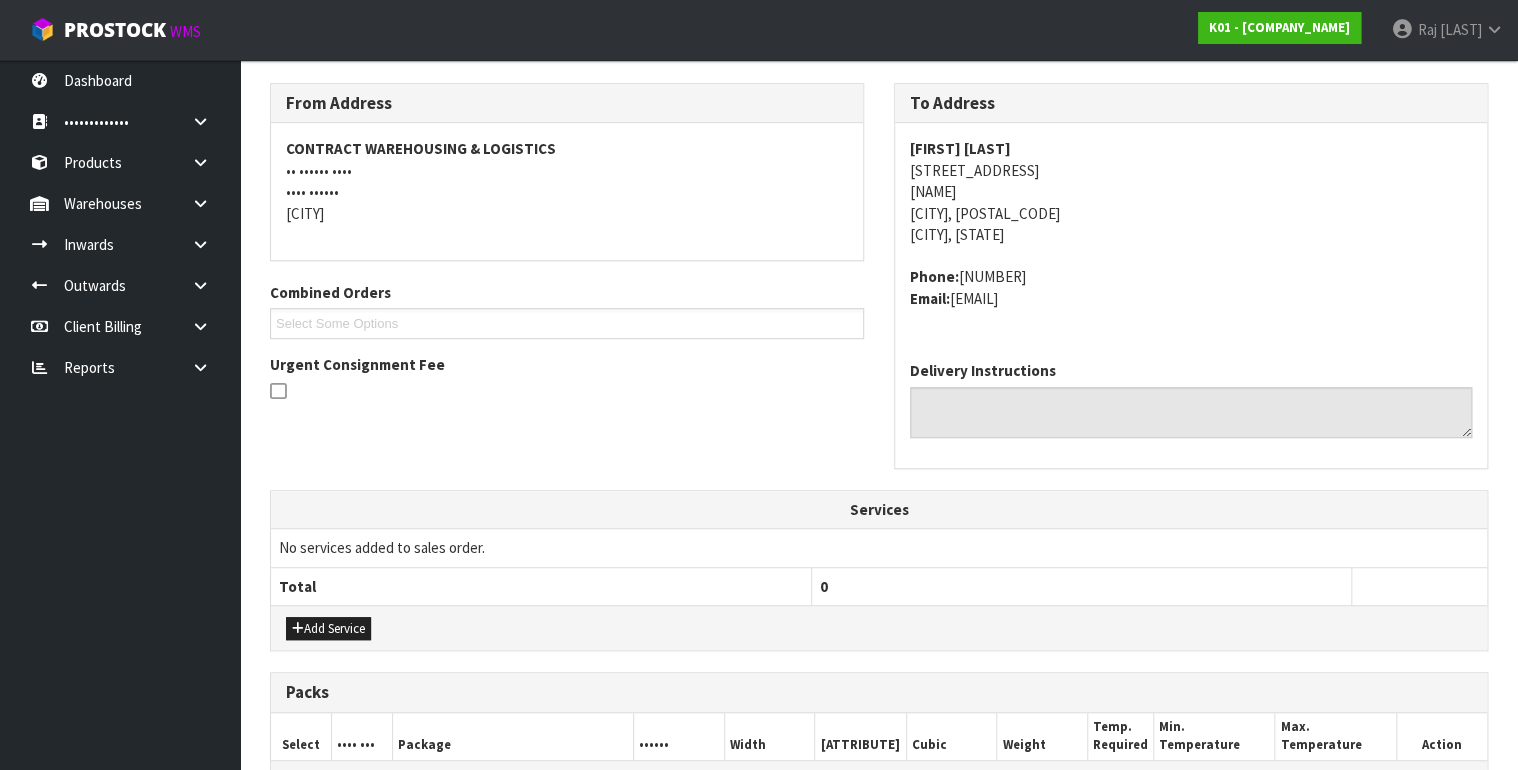 scroll, scrollTop: 621, scrollLeft: 0, axis: vertical 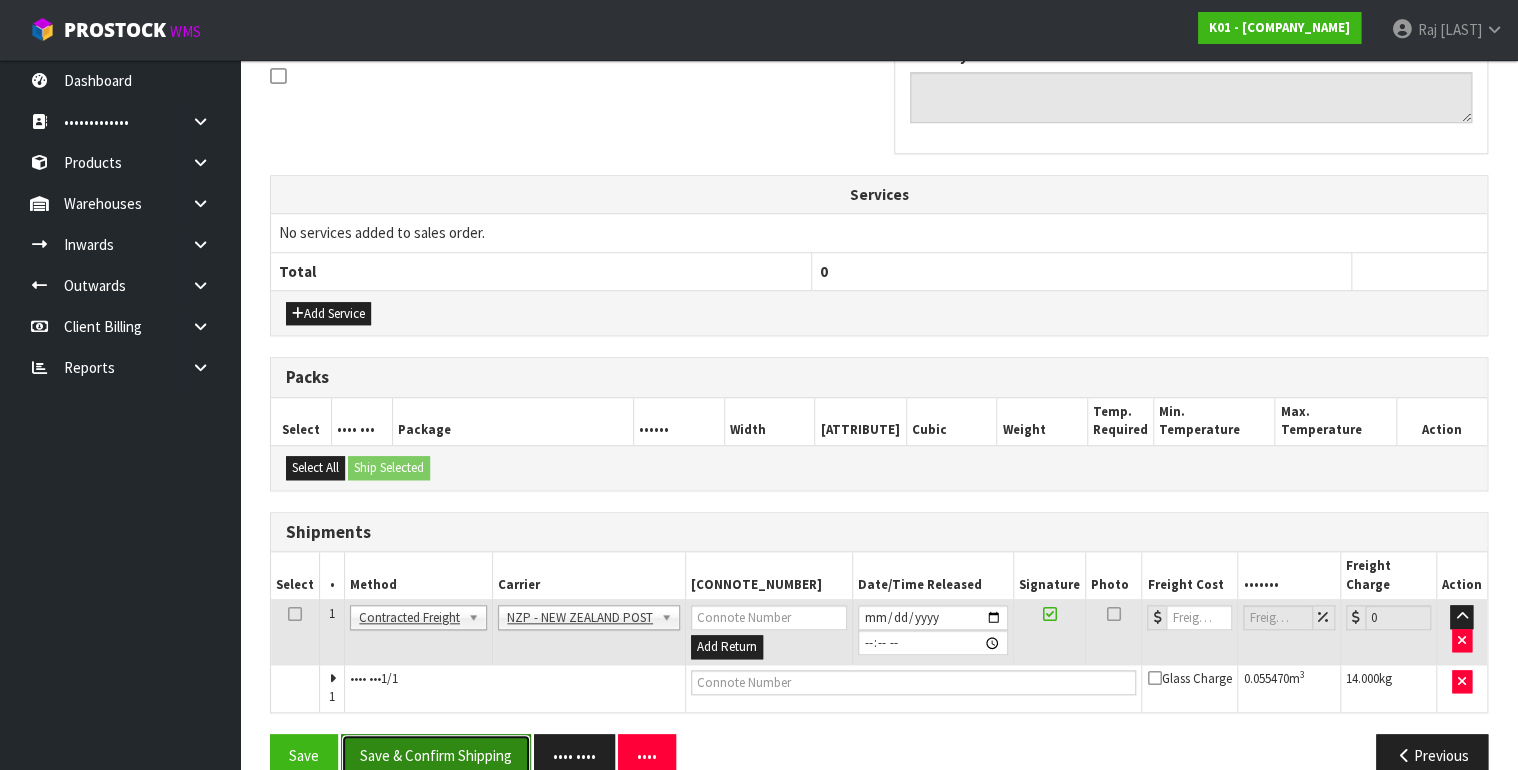 click on "Save & Confirm Shipping" at bounding box center (436, 755) 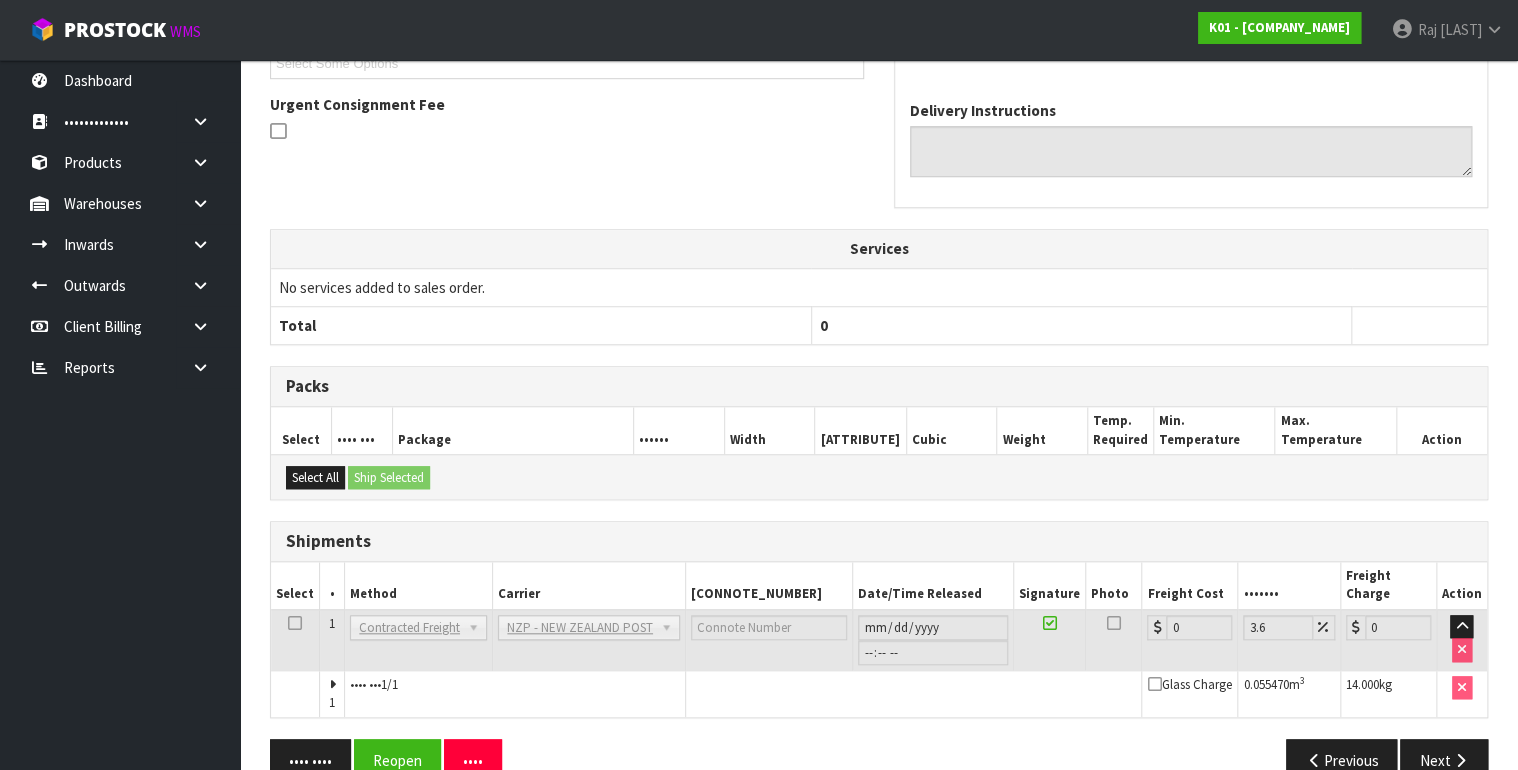 scroll, scrollTop: 593, scrollLeft: 0, axis: vertical 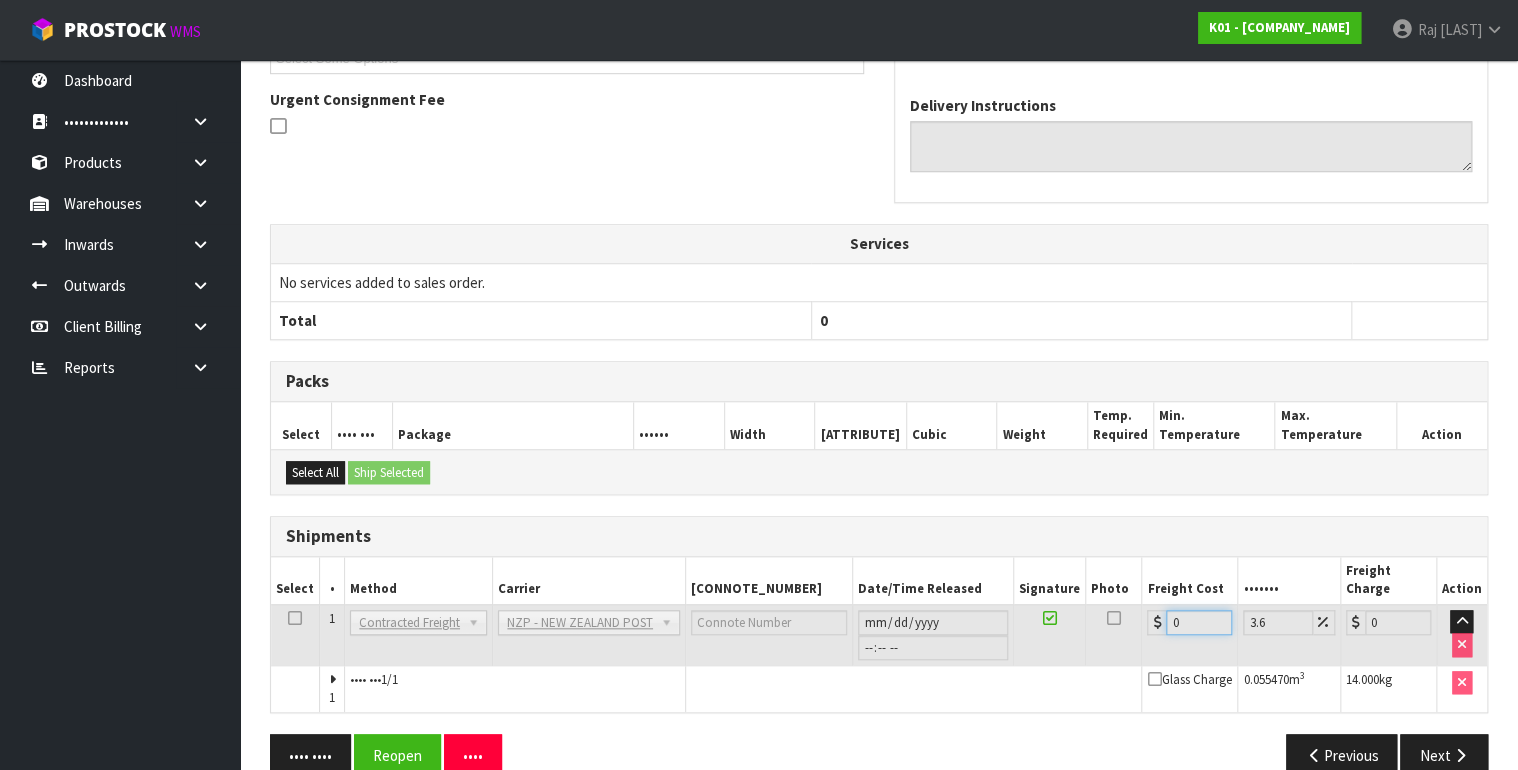 click on "0" at bounding box center (1199, 622) 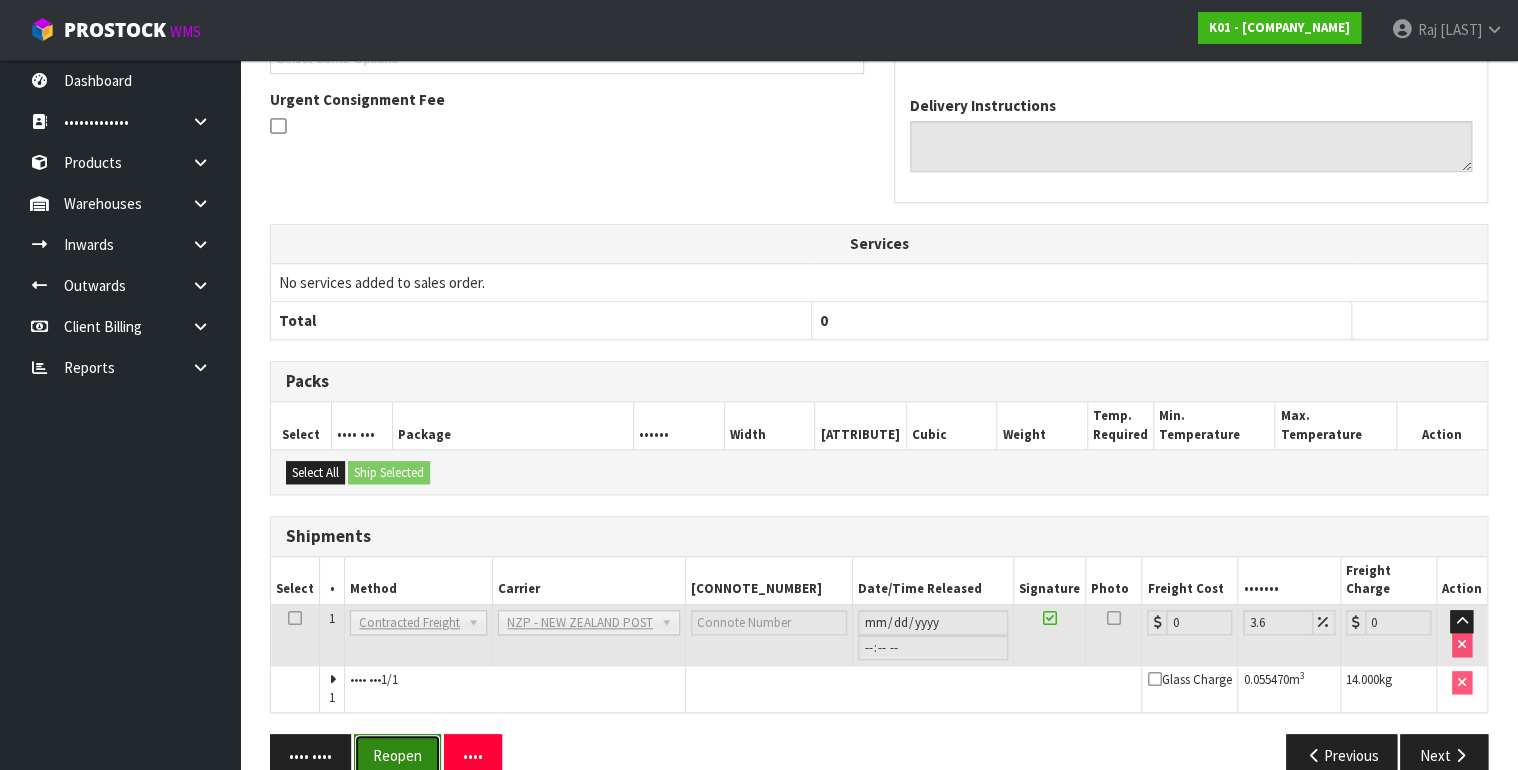 click on "Reopen" at bounding box center (397, 755) 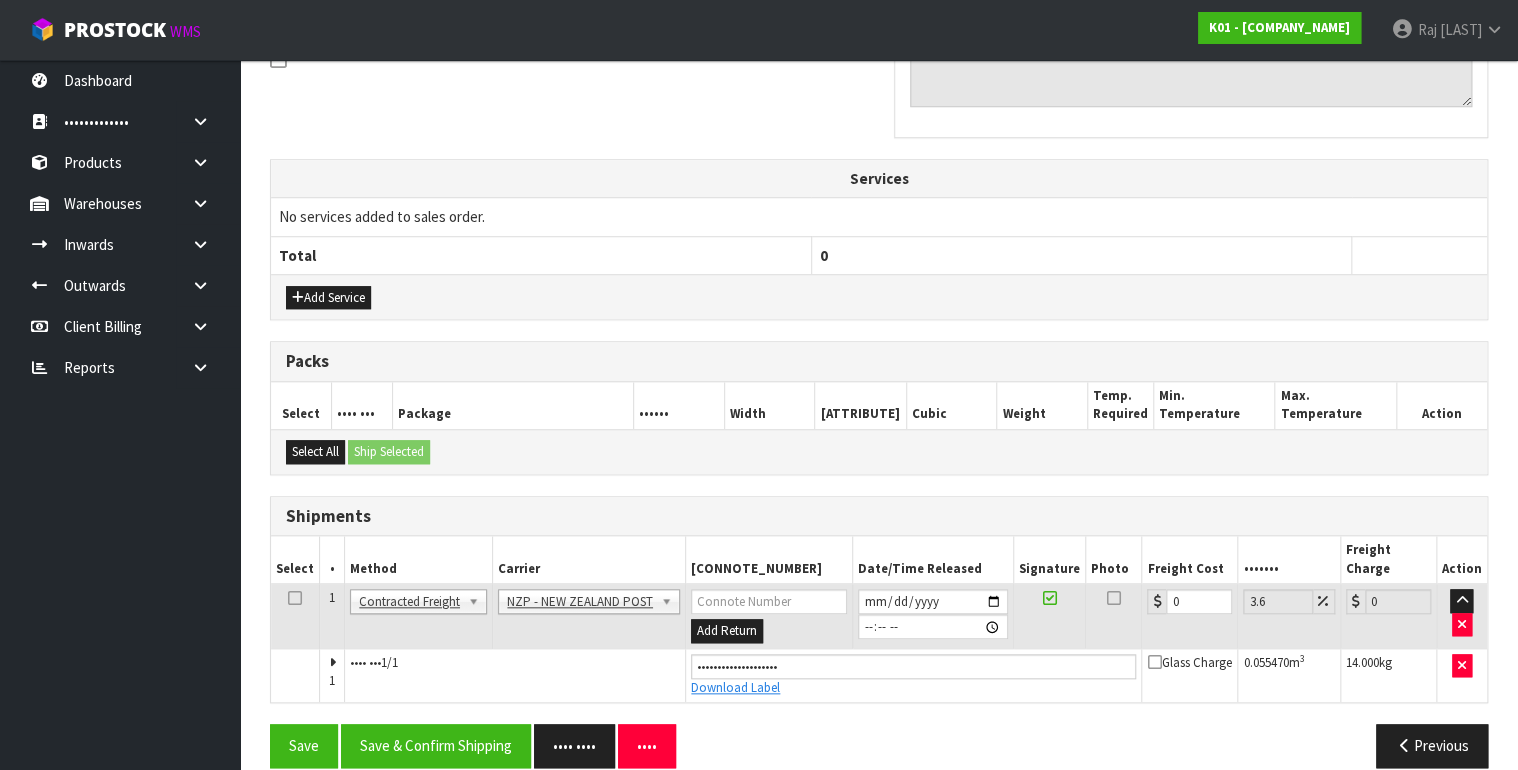 scroll, scrollTop: 640, scrollLeft: 0, axis: vertical 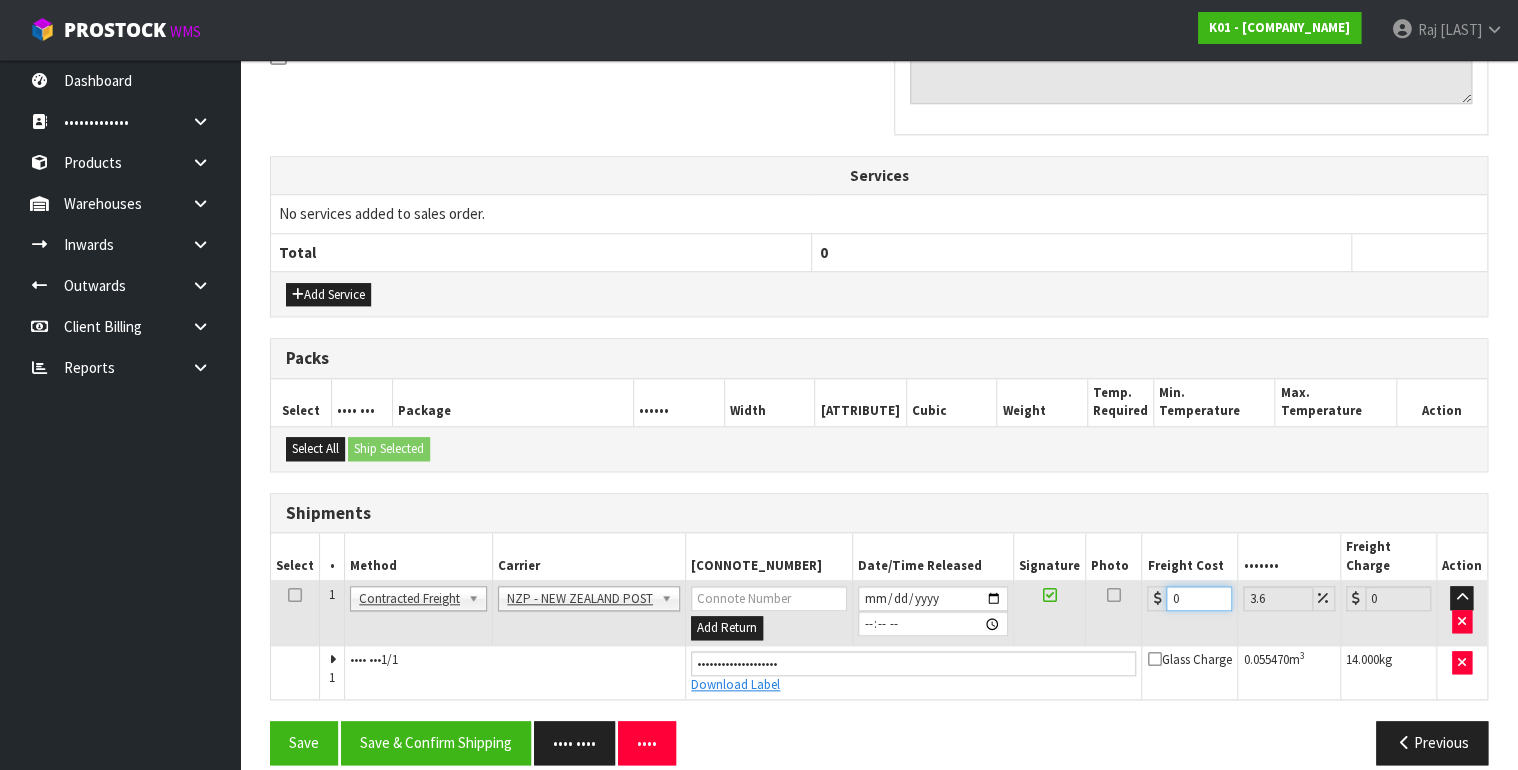 click on "0" at bounding box center (1199, 598) 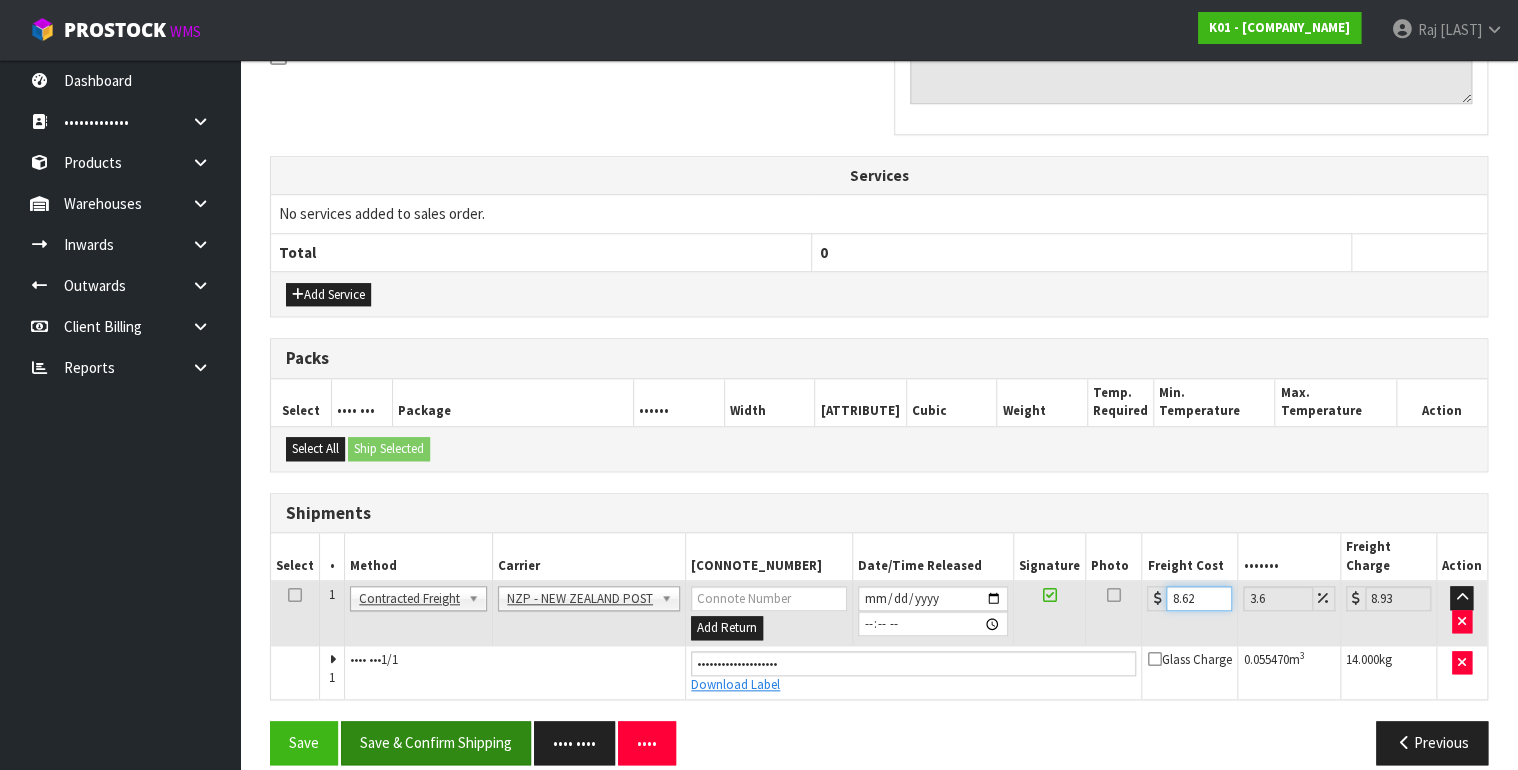 type on "8.62" 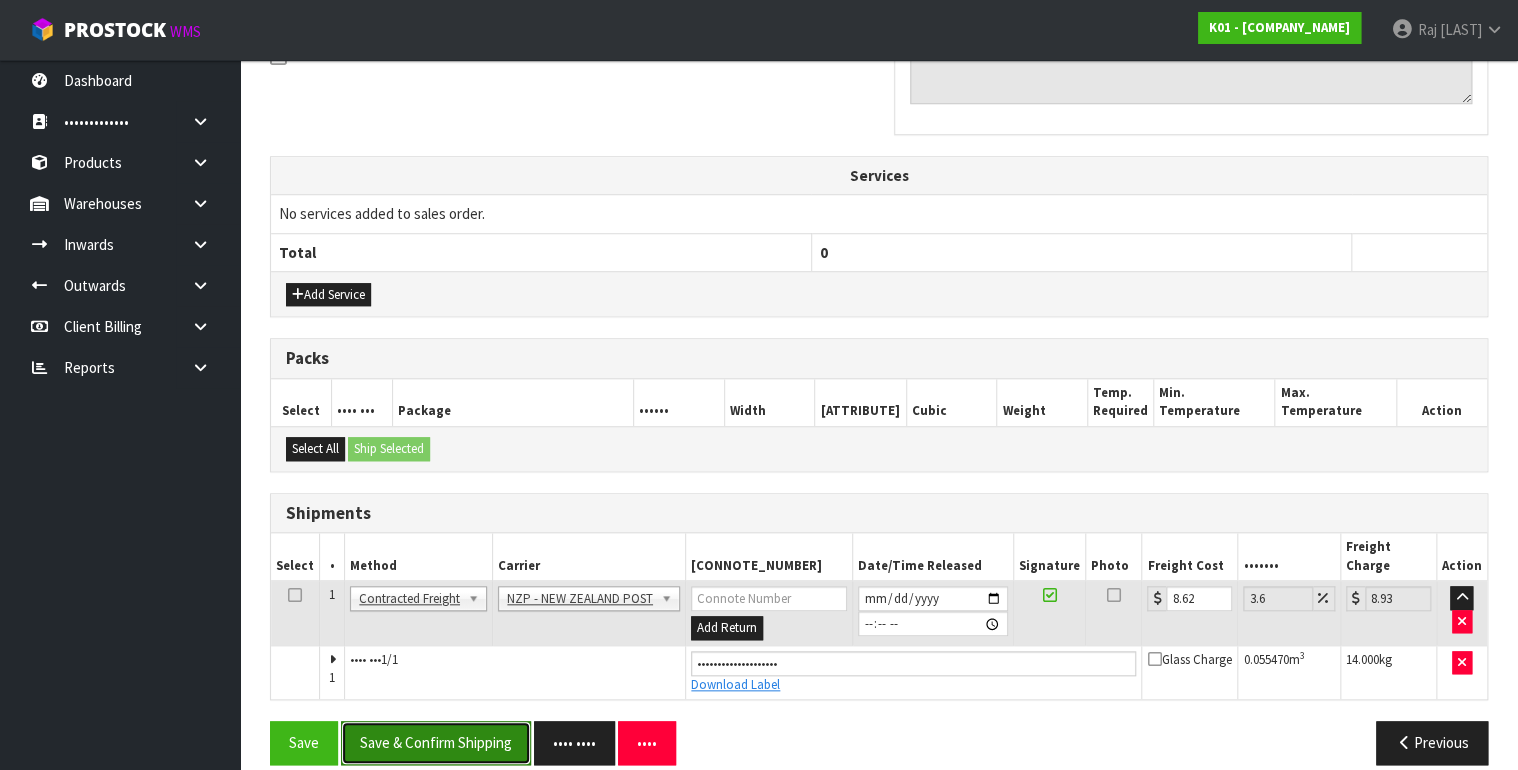 click on "Save & Confirm Shipping" at bounding box center [436, 742] 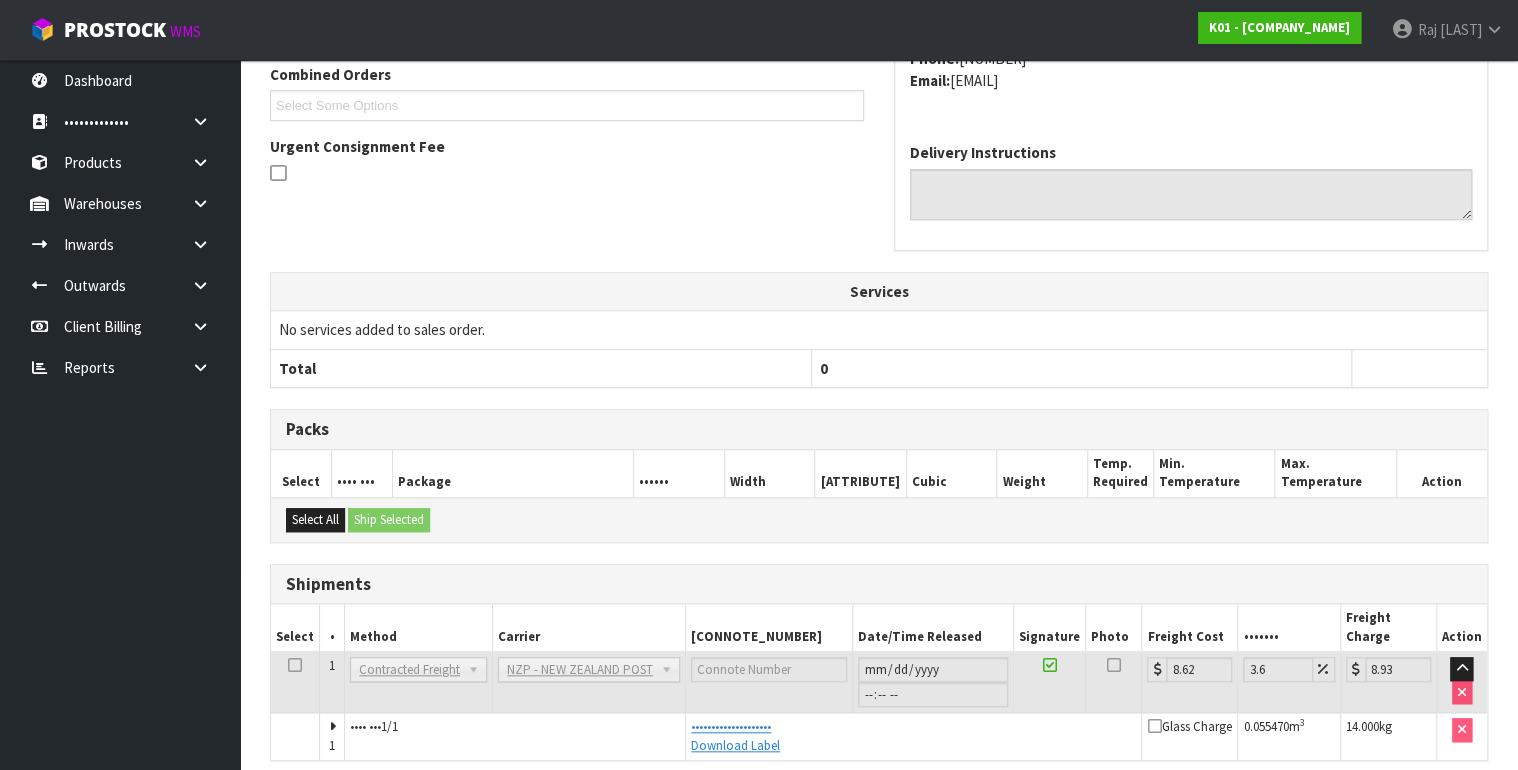 scroll, scrollTop: 586, scrollLeft: 0, axis: vertical 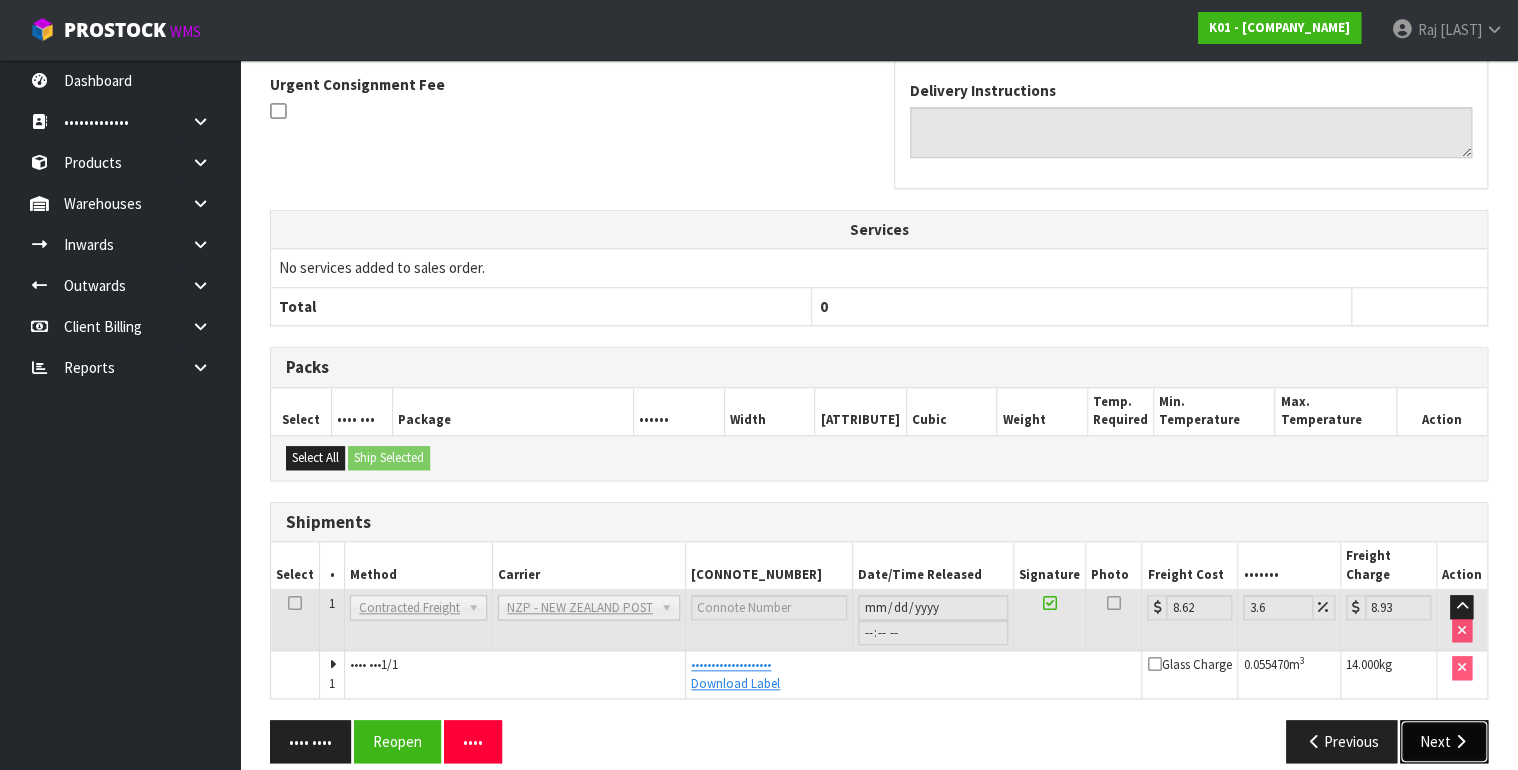 click on "Next" at bounding box center (1444, 741) 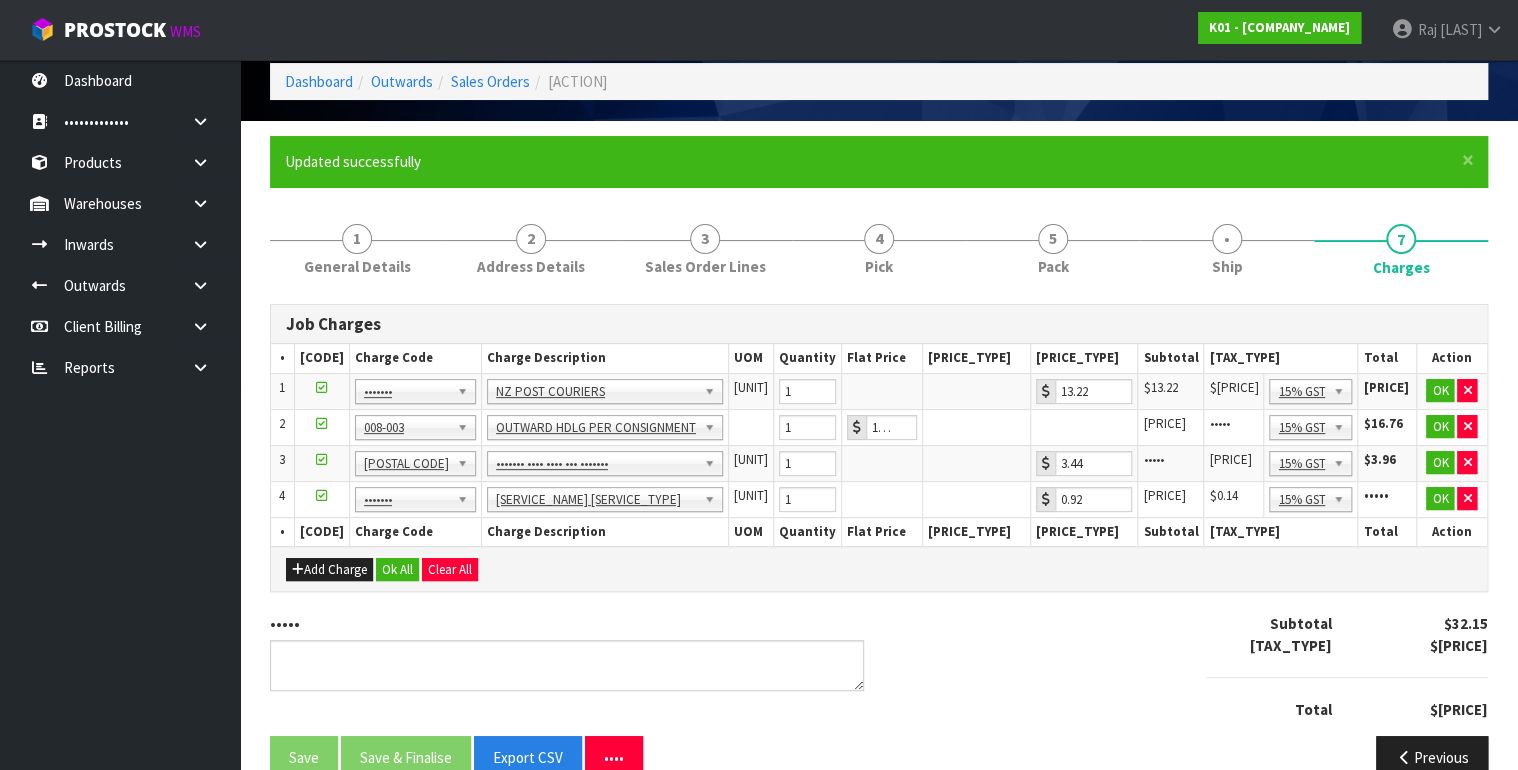 scroll, scrollTop: 120, scrollLeft: 0, axis: vertical 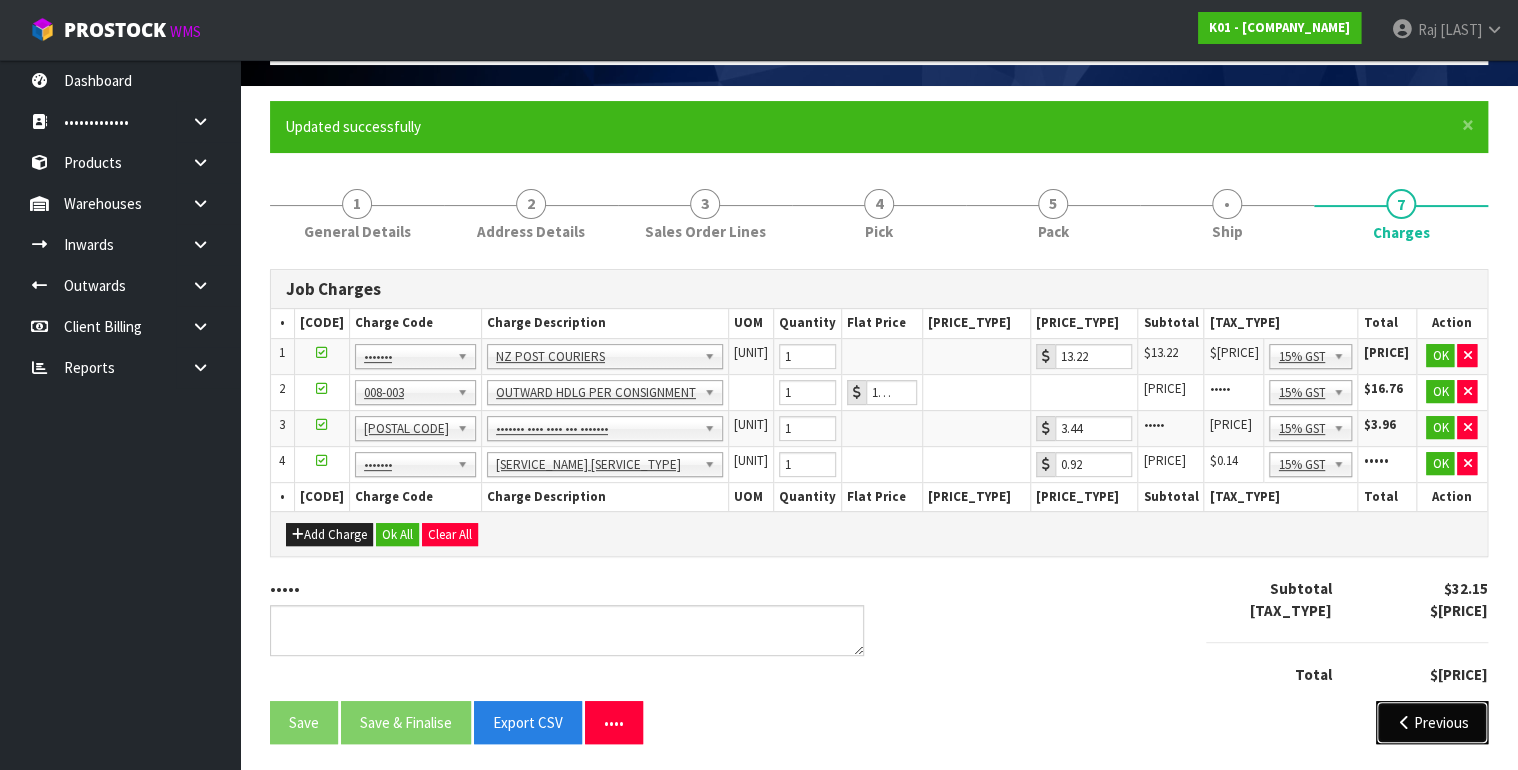 click on "Previous" at bounding box center [1432, 722] 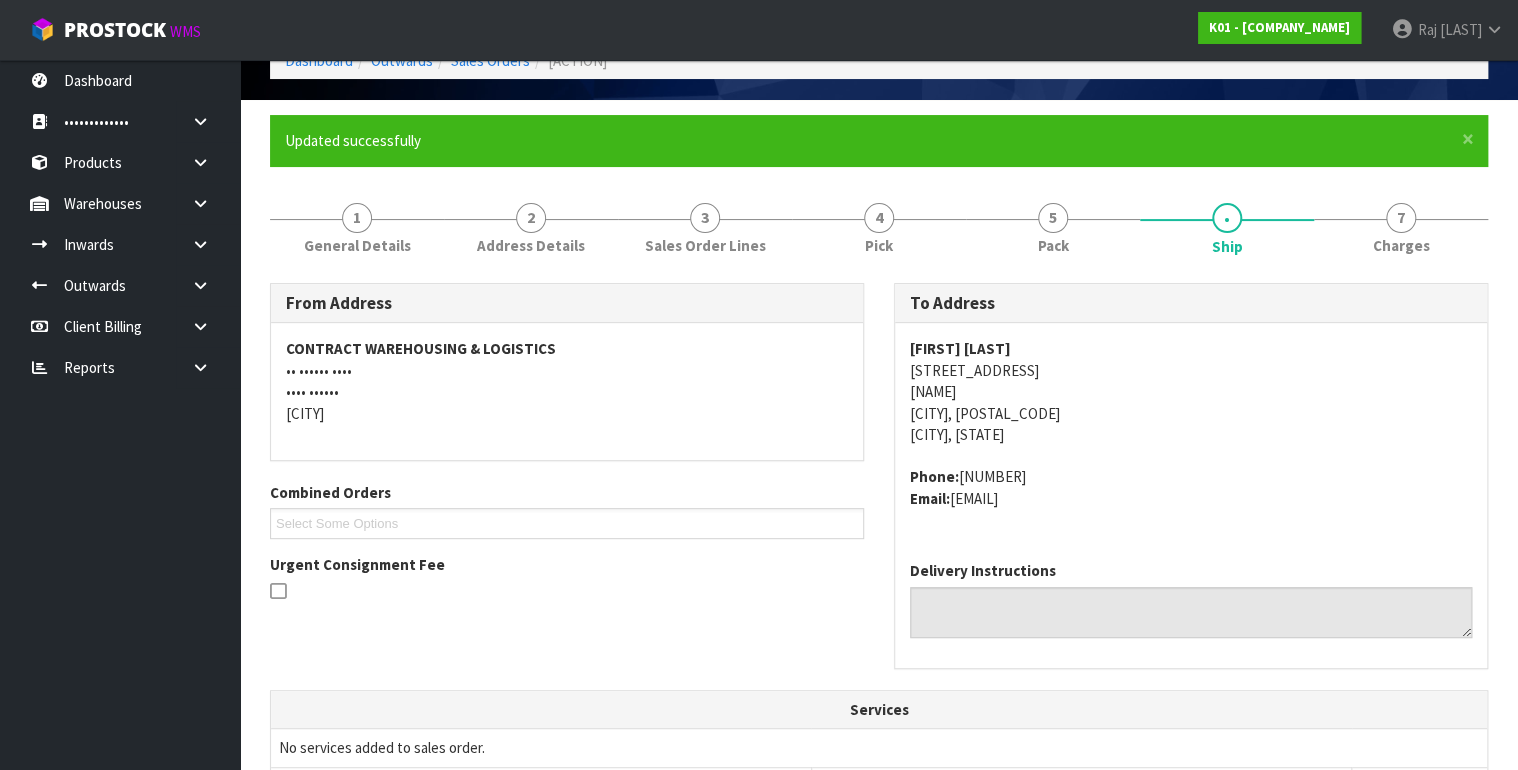 scroll, scrollTop: 0, scrollLeft: 0, axis: both 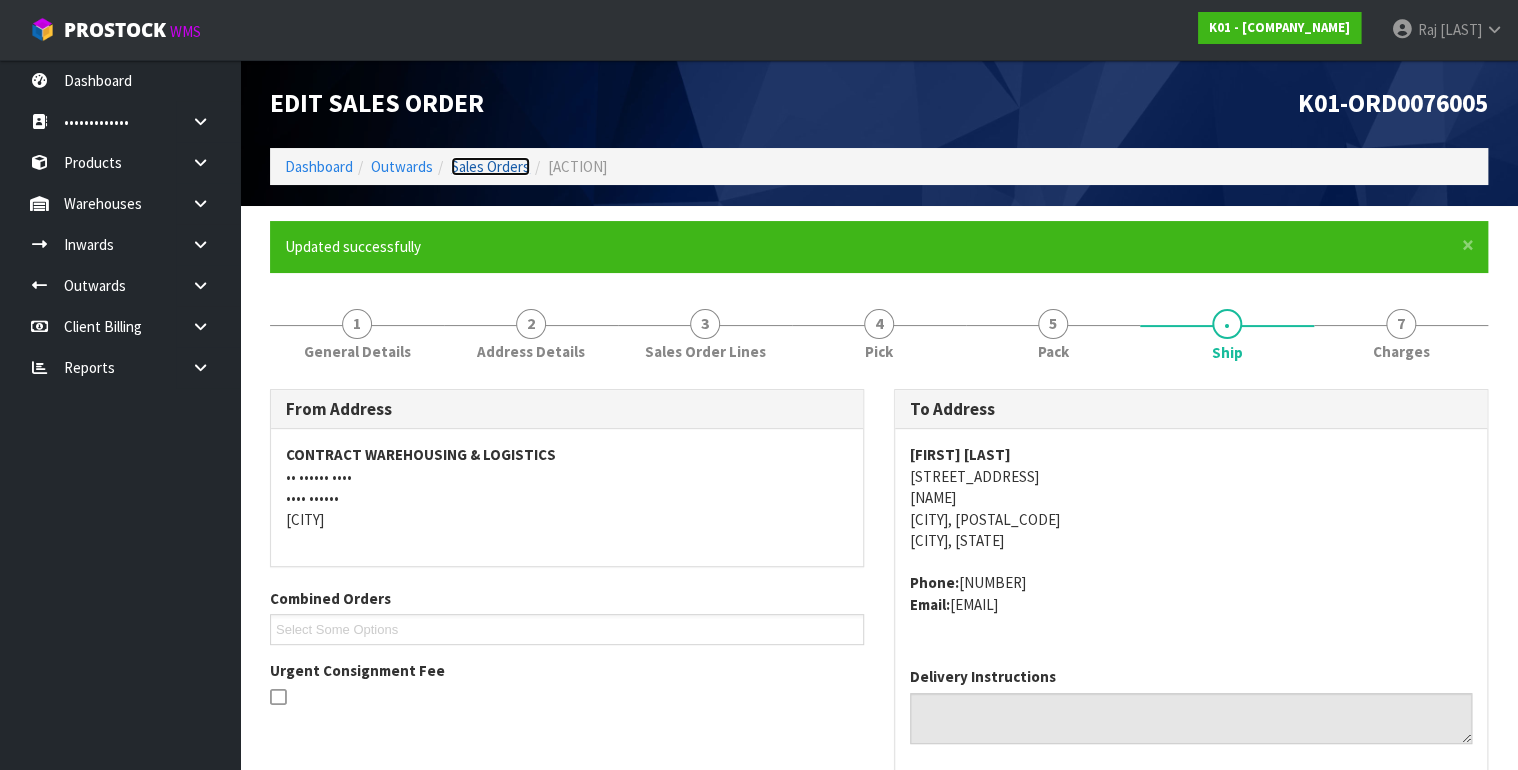 click on "Sales Orders" at bounding box center (490, 166) 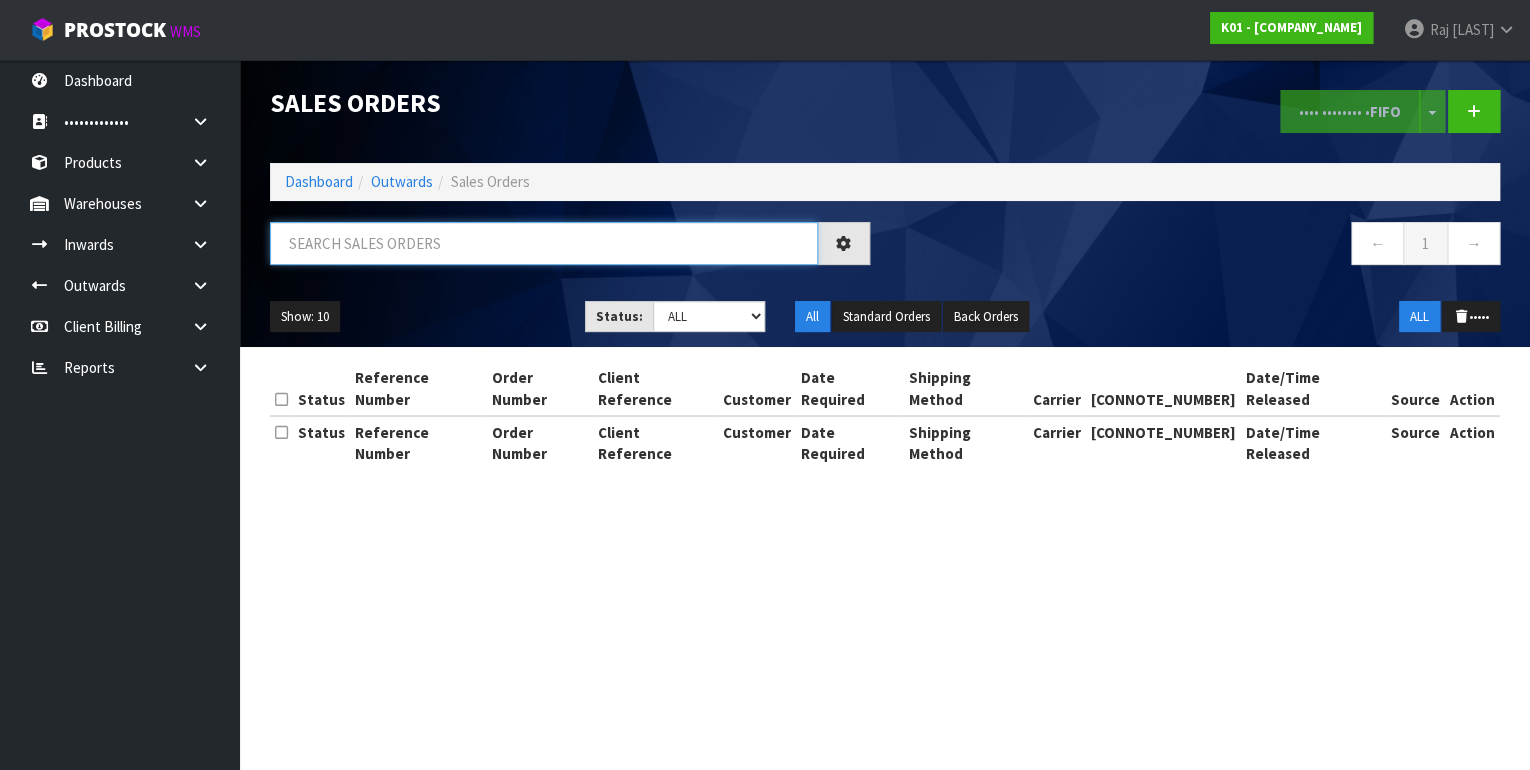 click at bounding box center [544, 243] 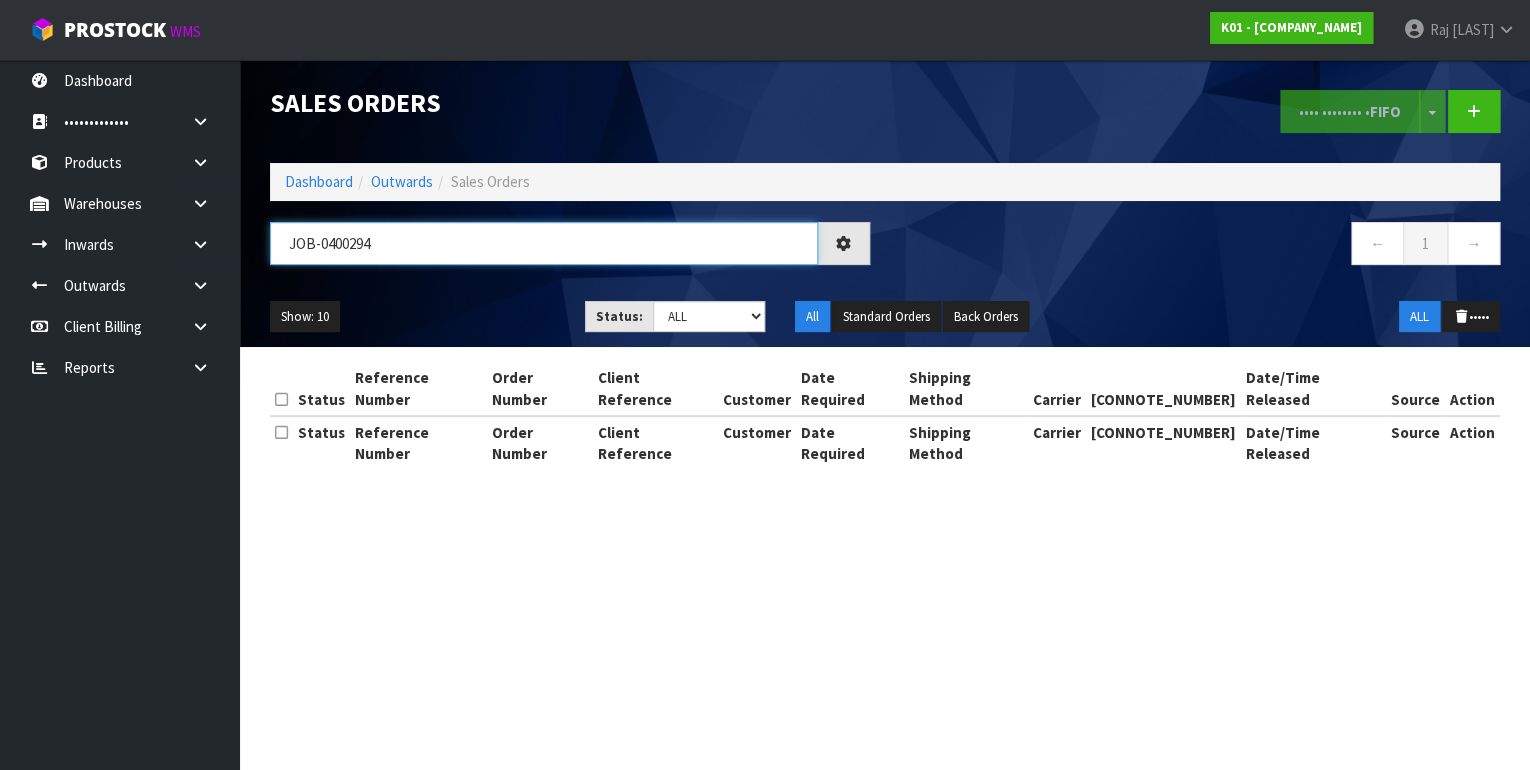 type on "•••••••••••" 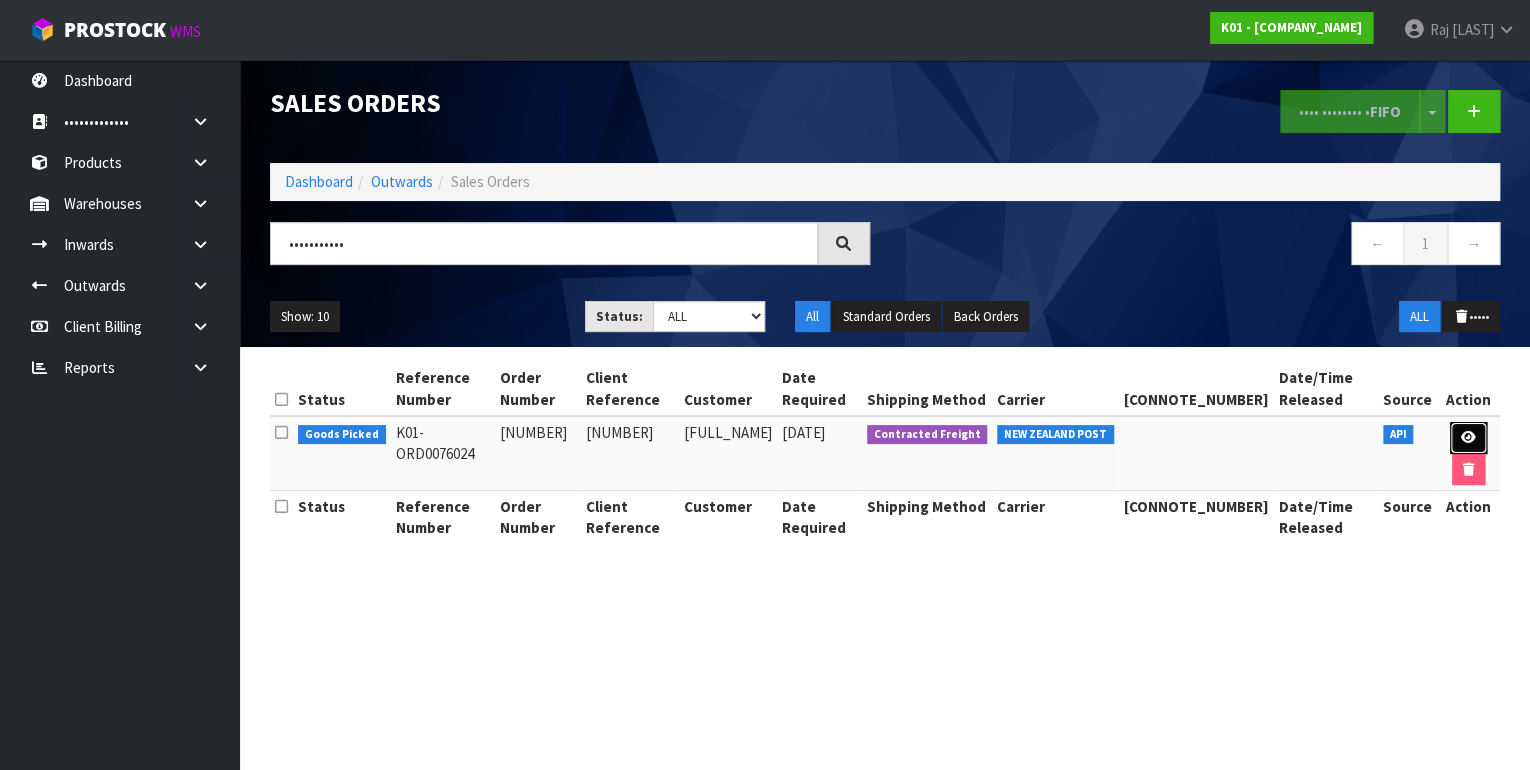 click at bounding box center (1468, 438) 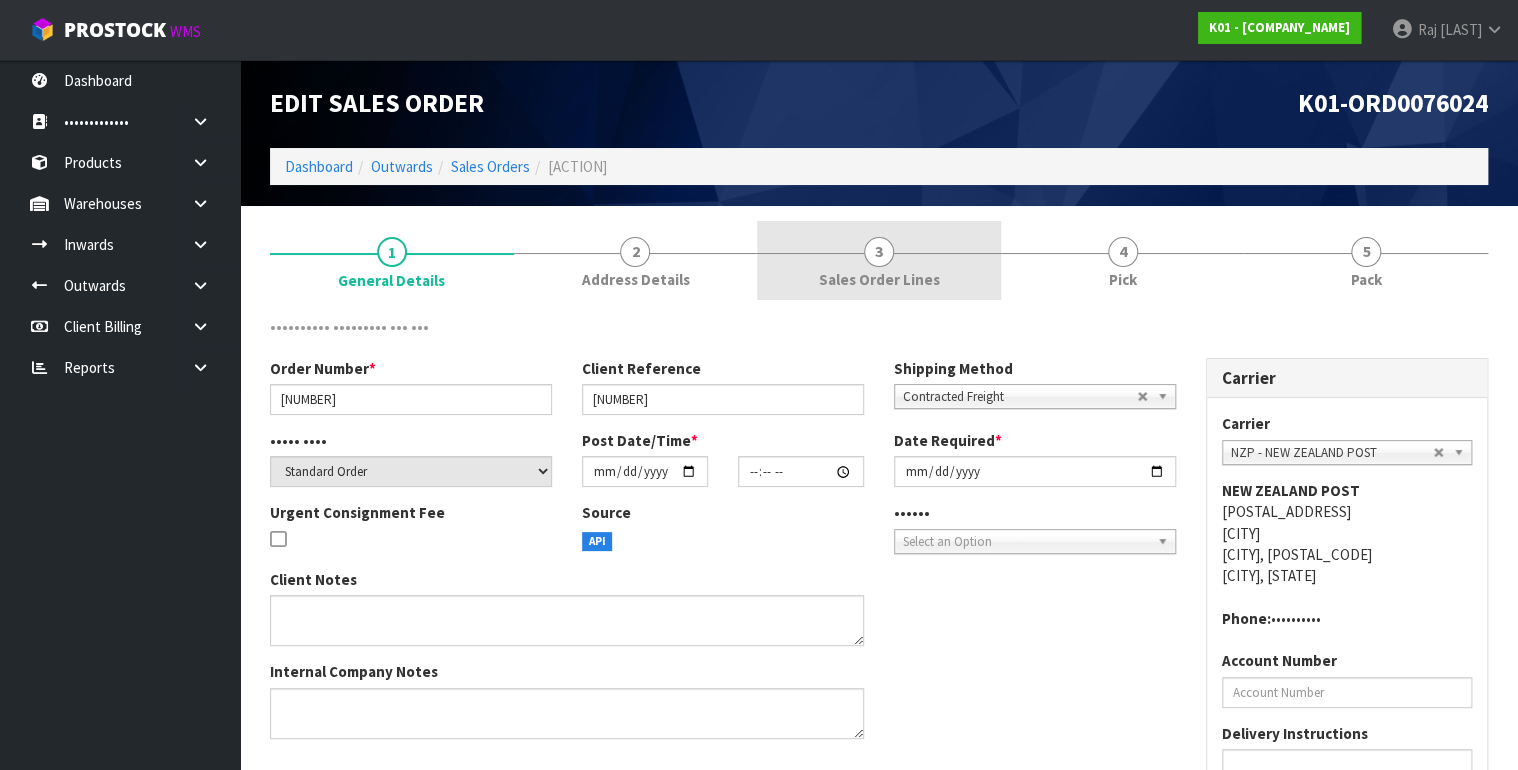 click on "Sales Order Lines" at bounding box center [391, 280] 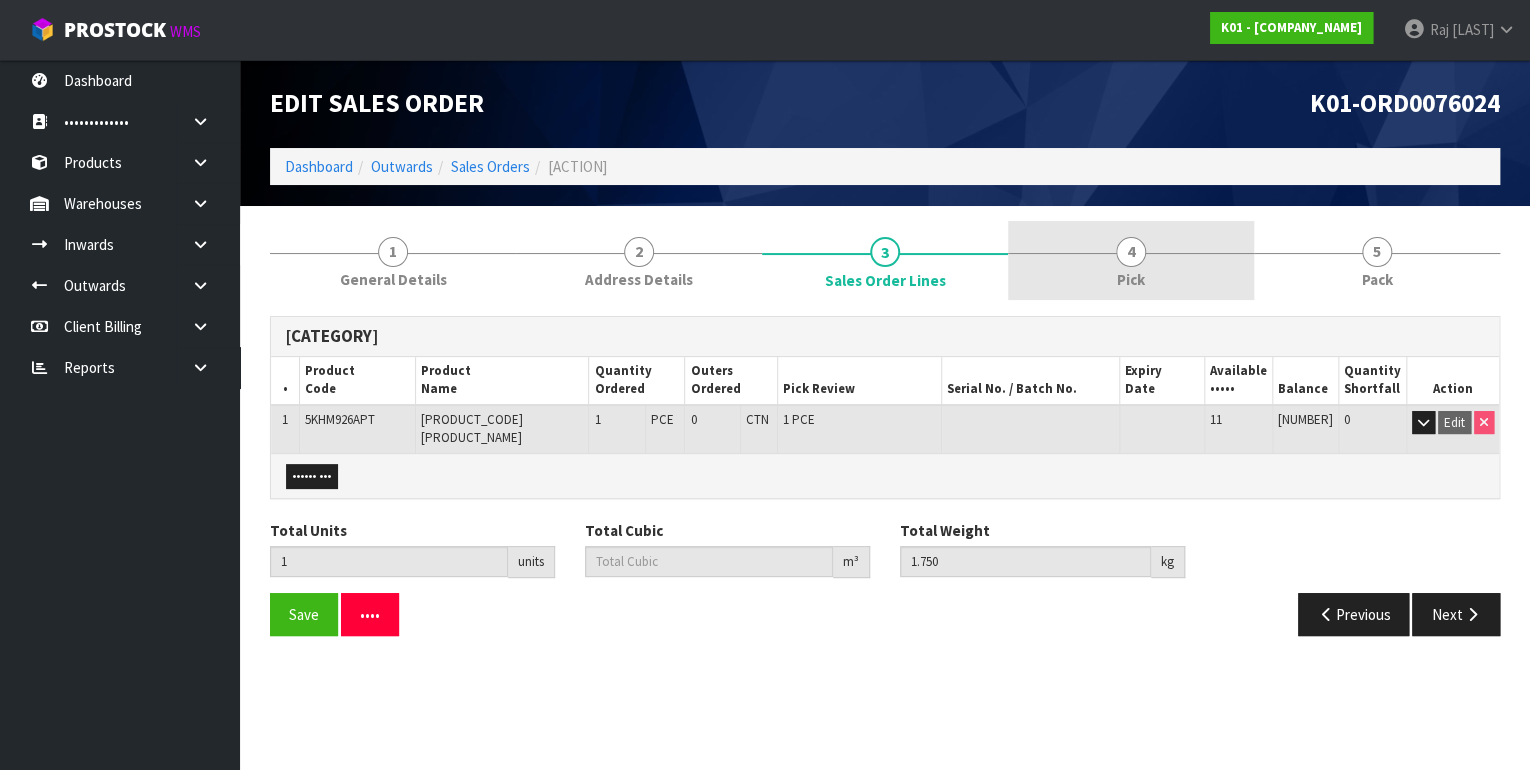 click on "•
••••" at bounding box center [393, 260] 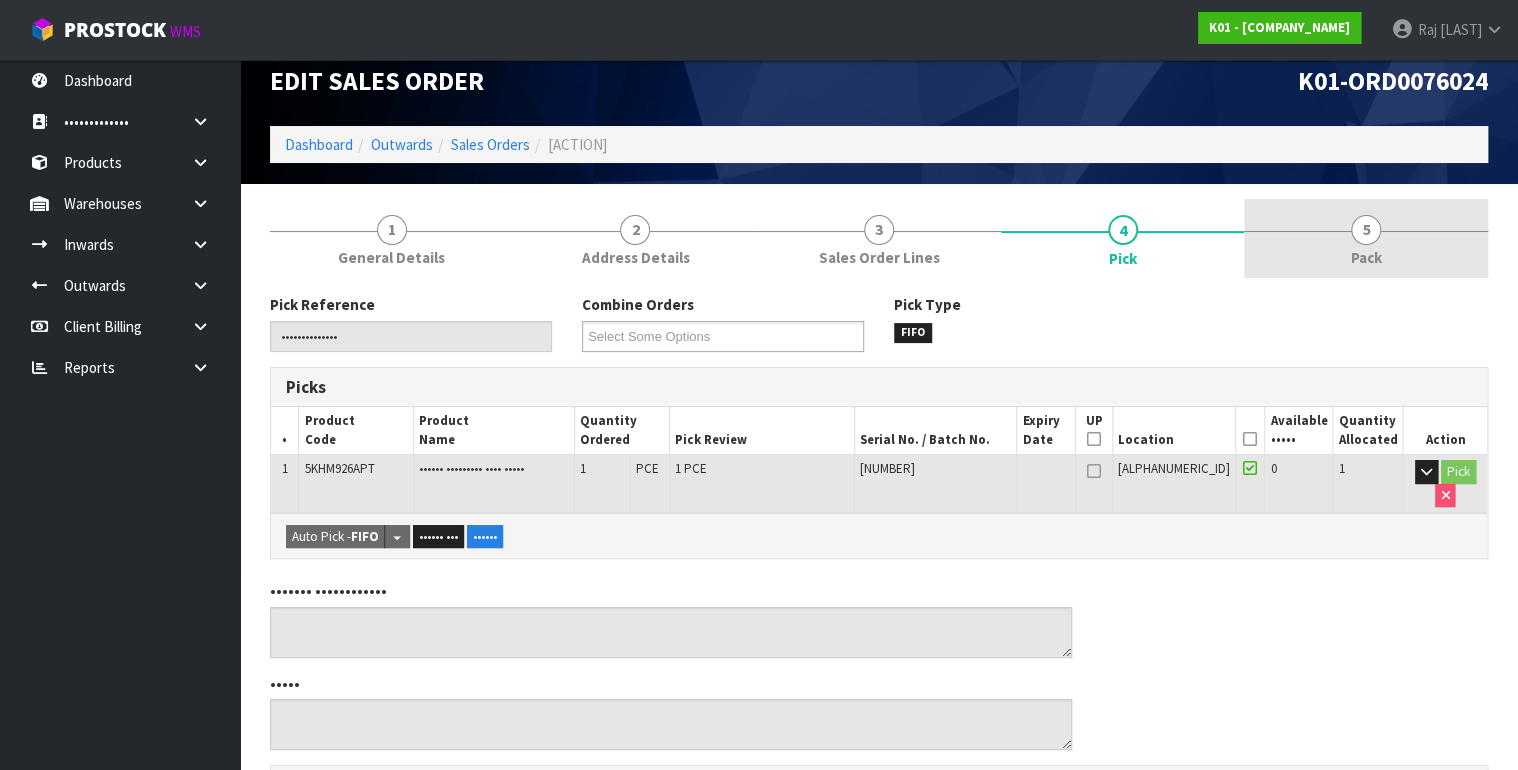 scroll, scrollTop: 0, scrollLeft: 0, axis: both 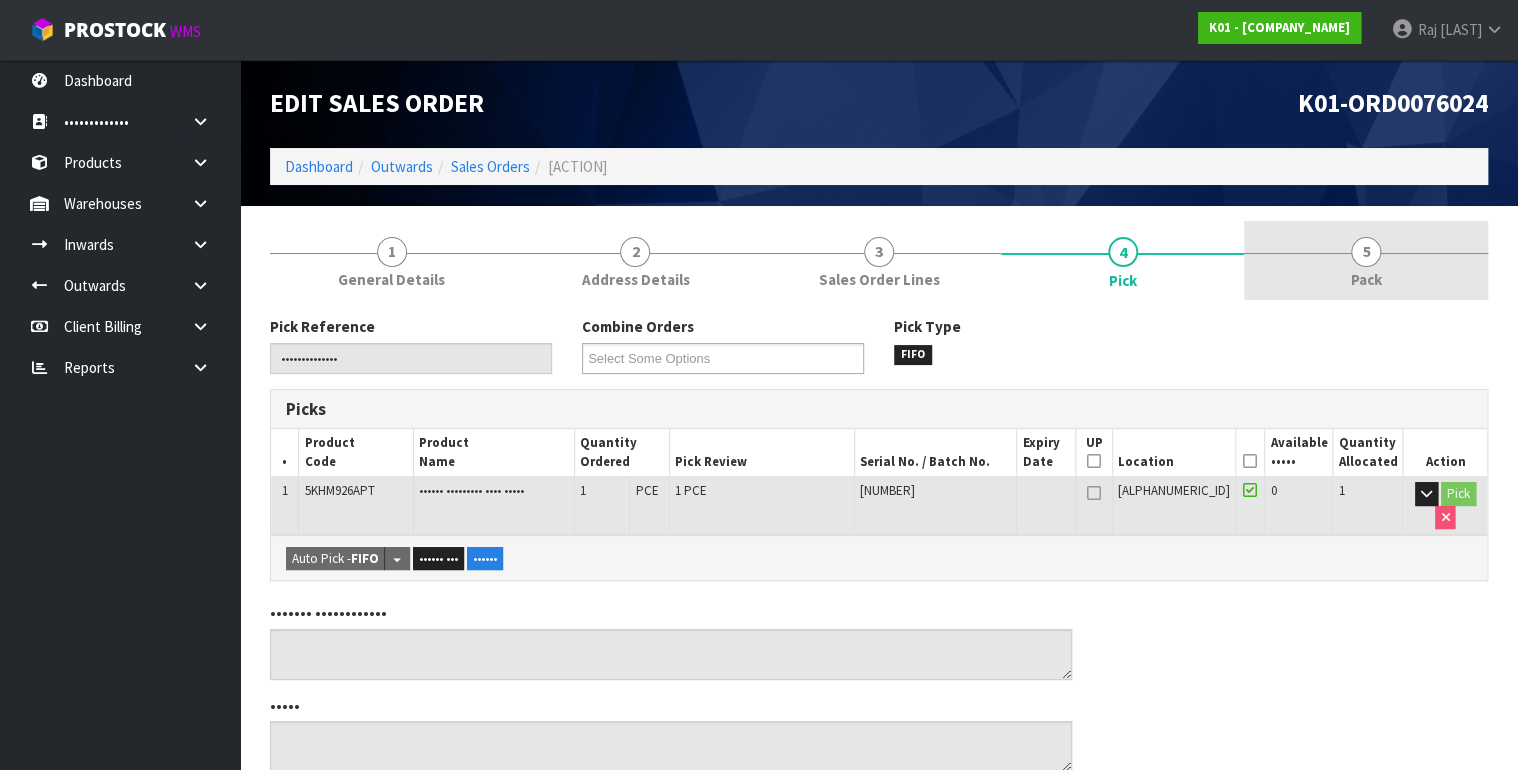 click on "5
Pack" at bounding box center [392, 260] 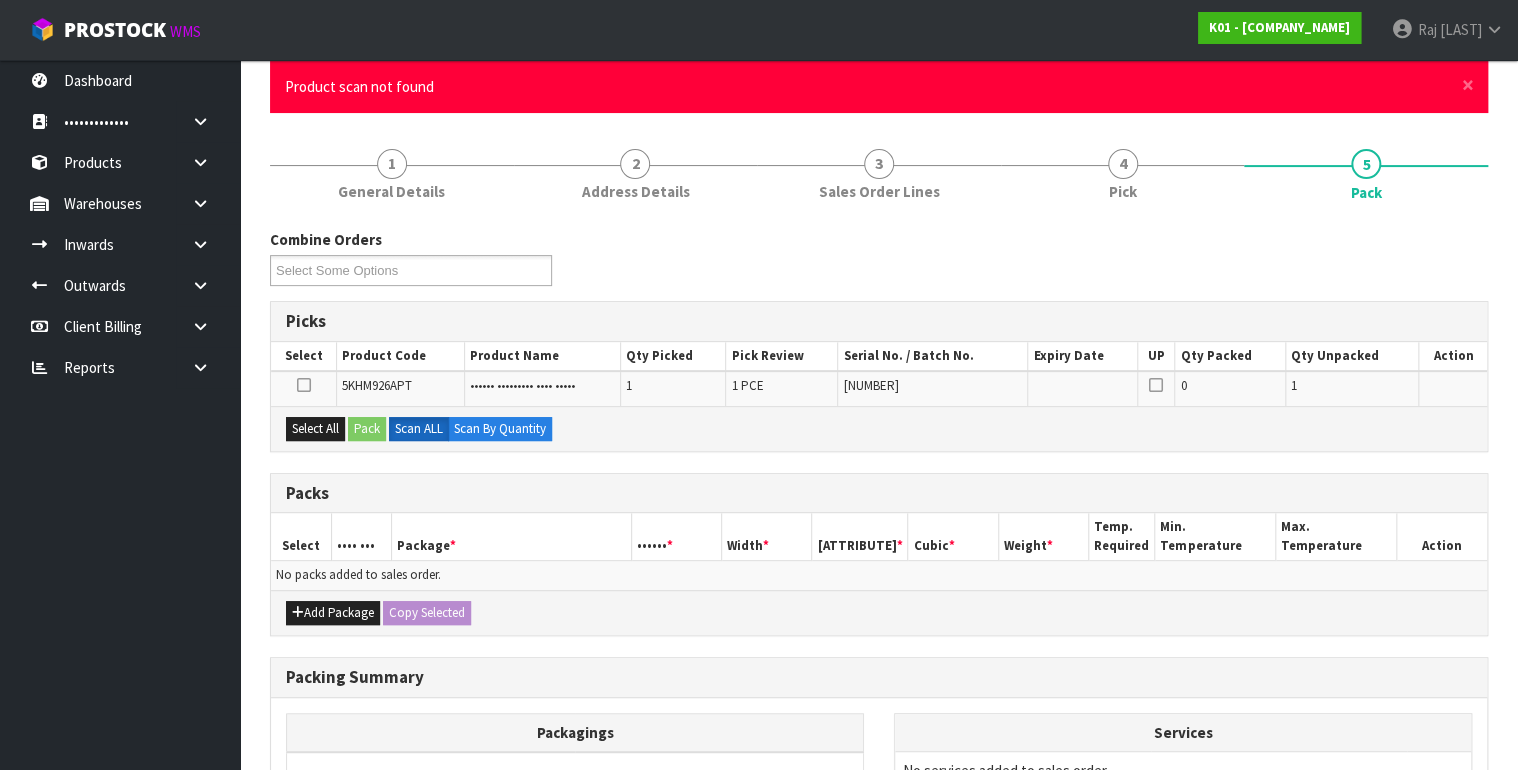 scroll, scrollTop: 0, scrollLeft: 0, axis: both 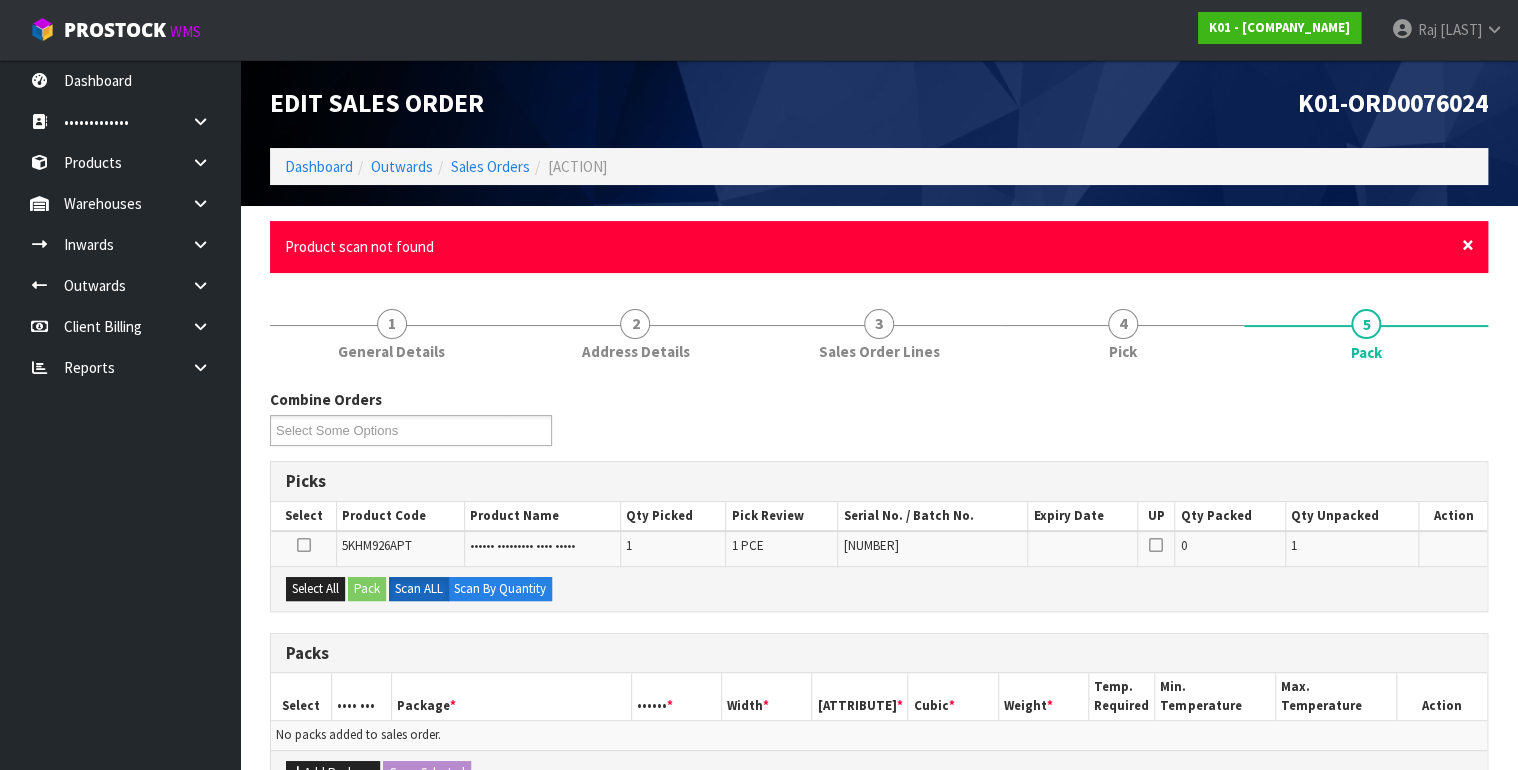 click on "×" at bounding box center (1468, 245) 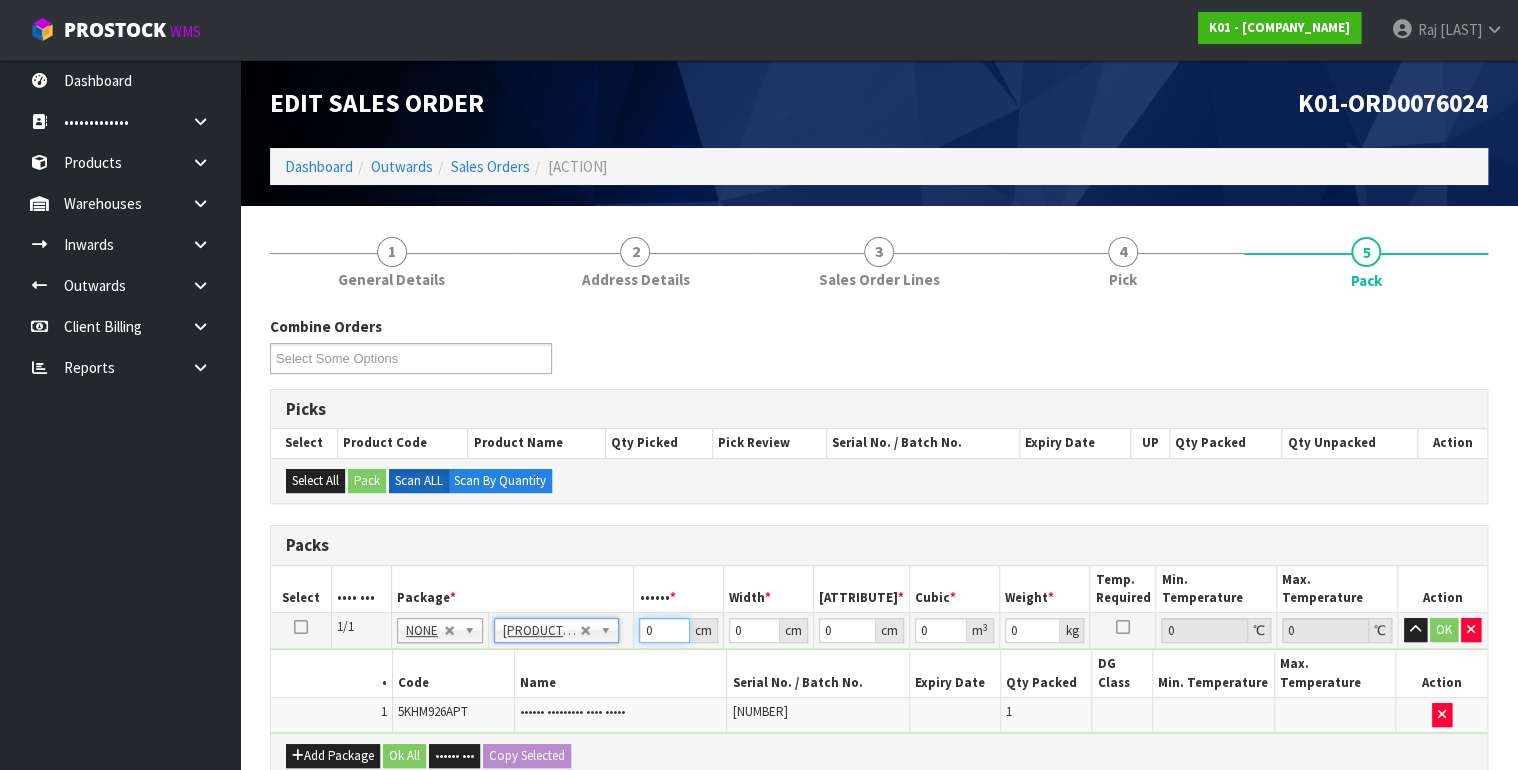 click on "0" at bounding box center [664, 630] 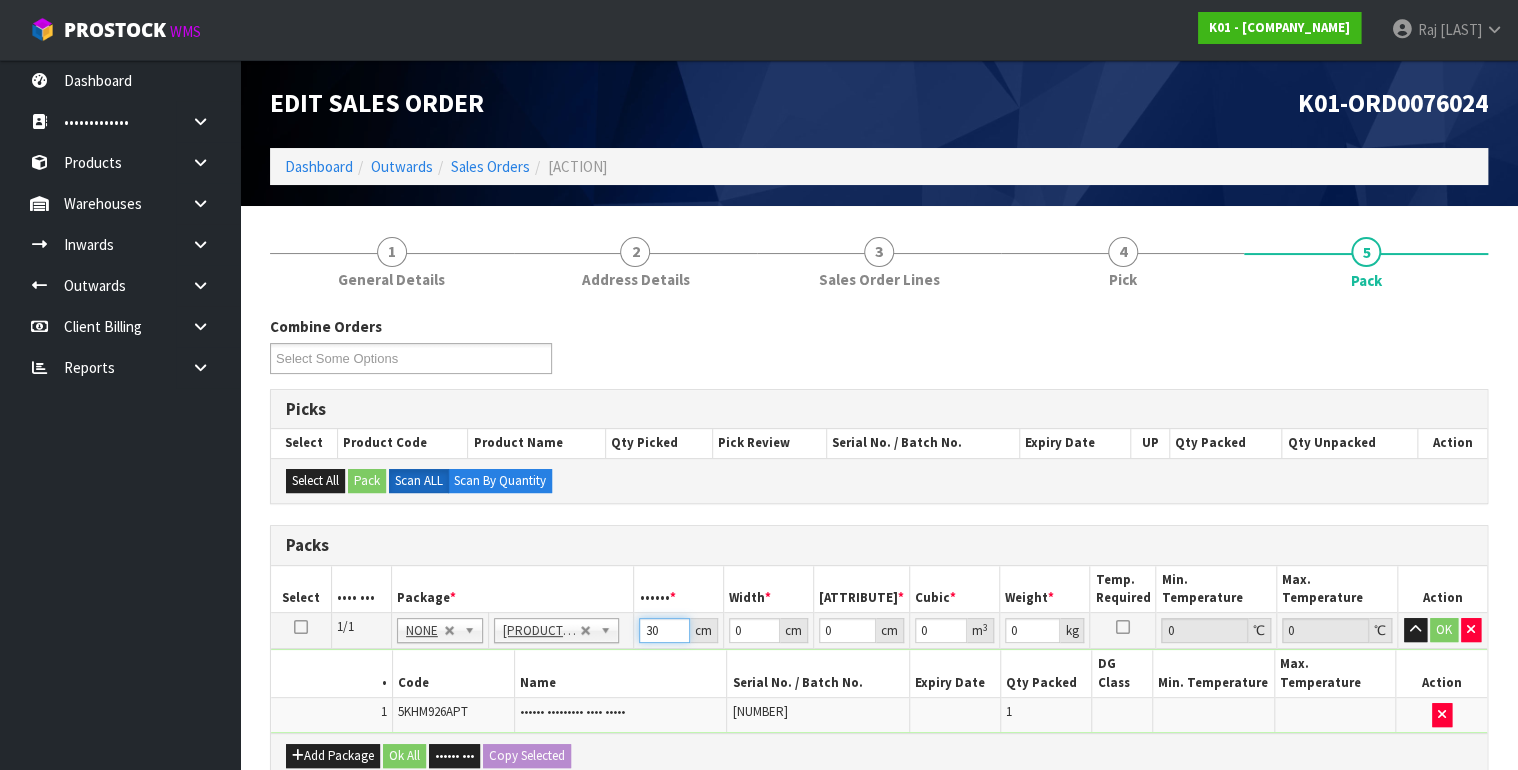 type on "30" 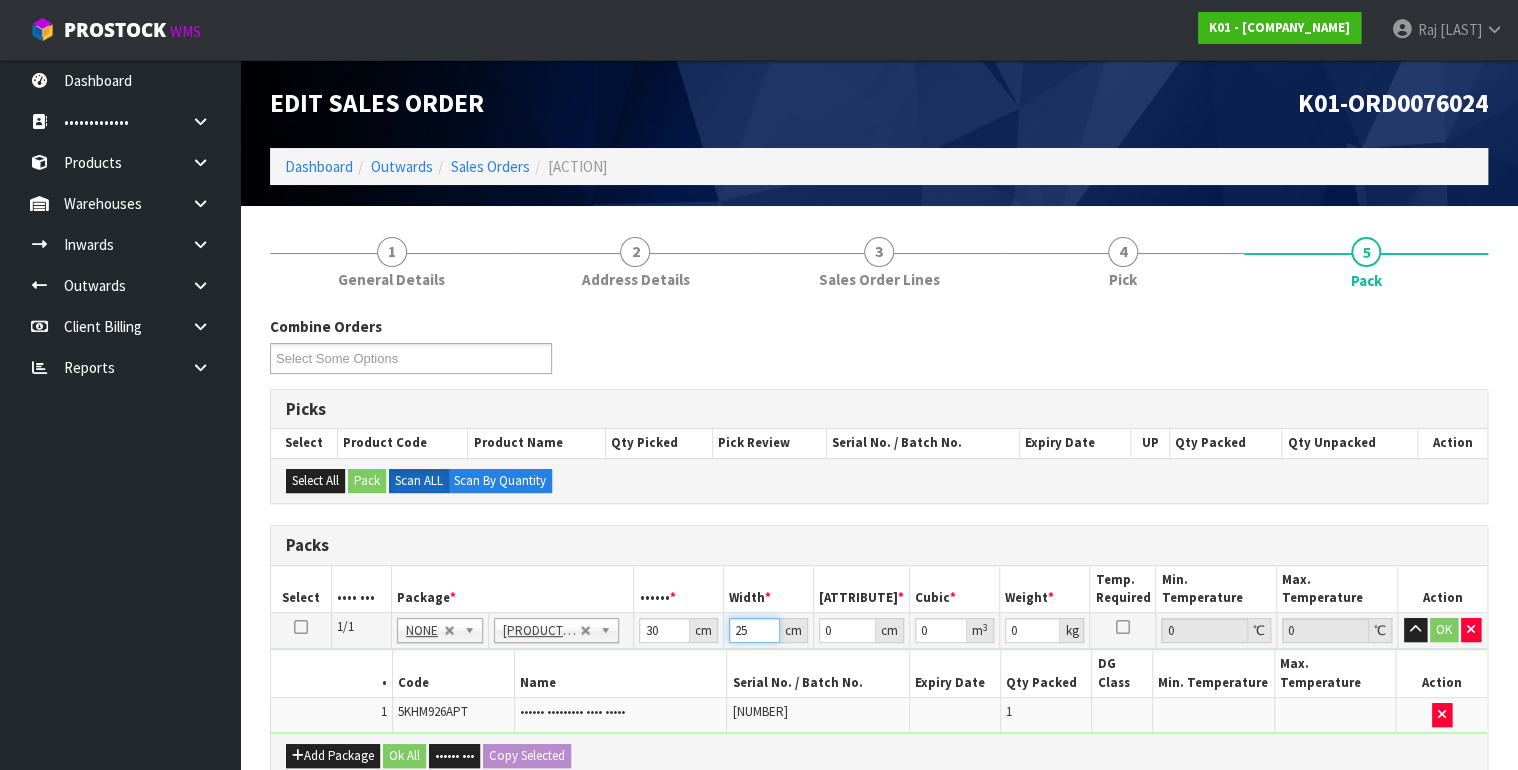 type on "25" 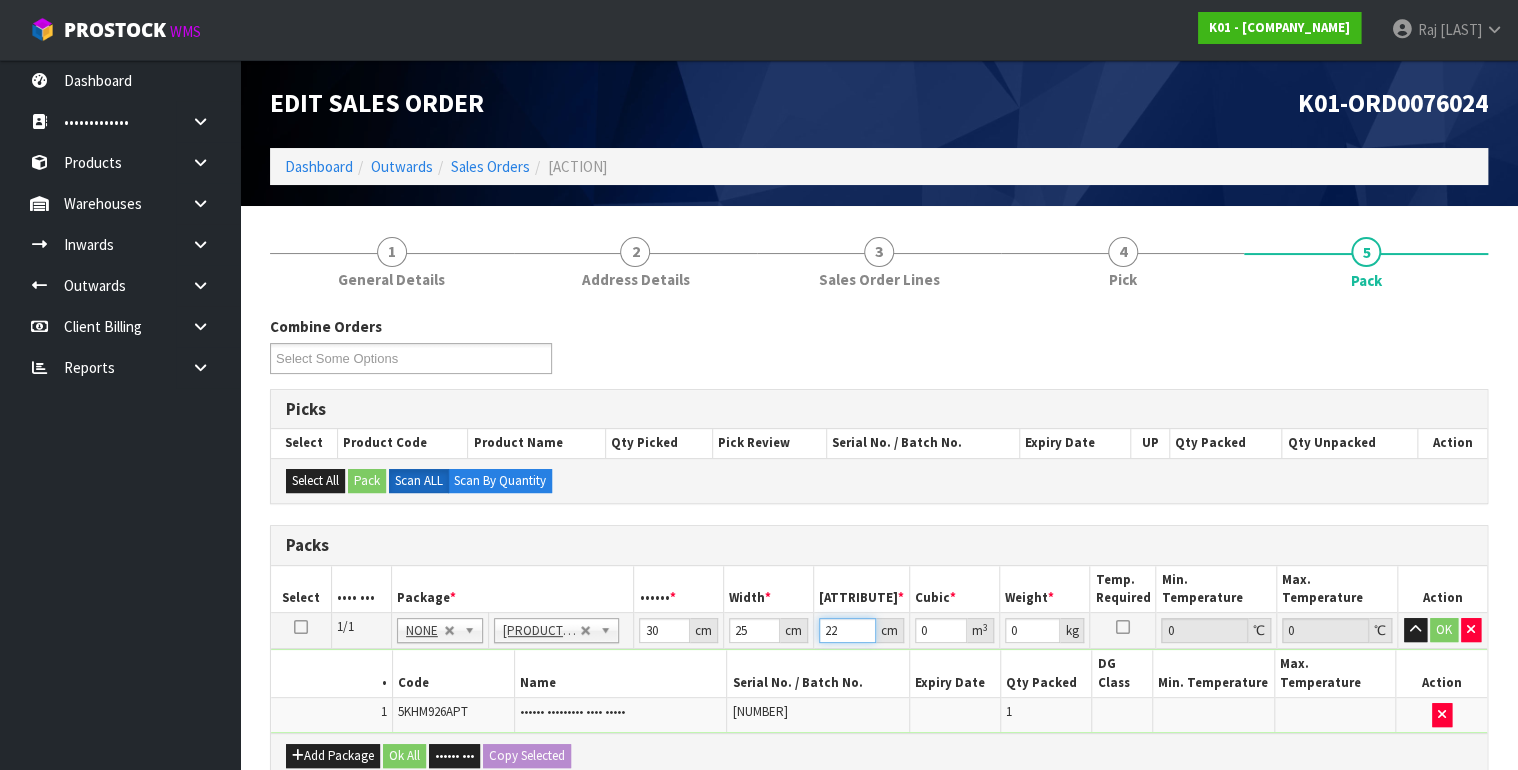 type on "22" 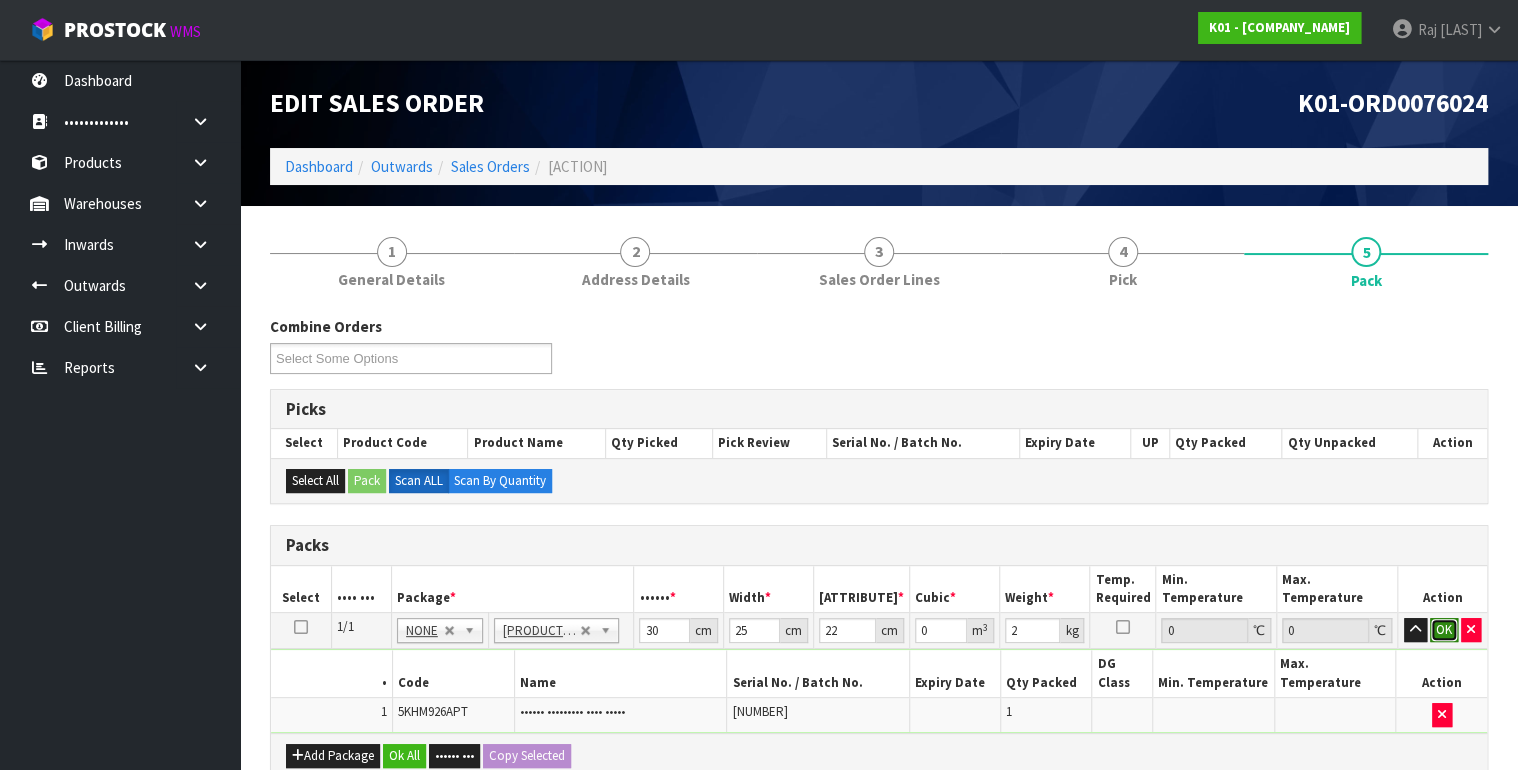 click on "OK" at bounding box center (1444, 630) 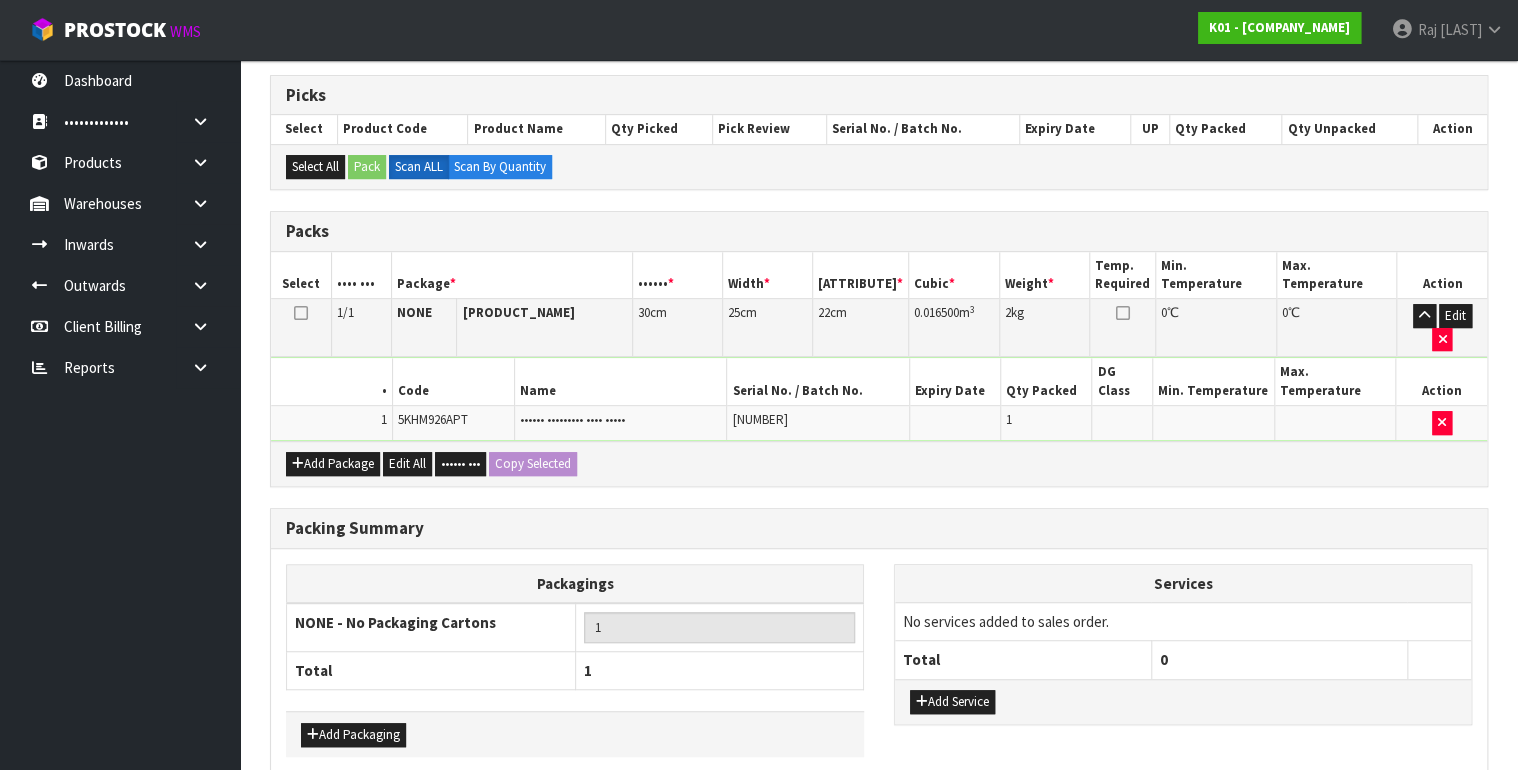 scroll, scrollTop: 383, scrollLeft: 0, axis: vertical 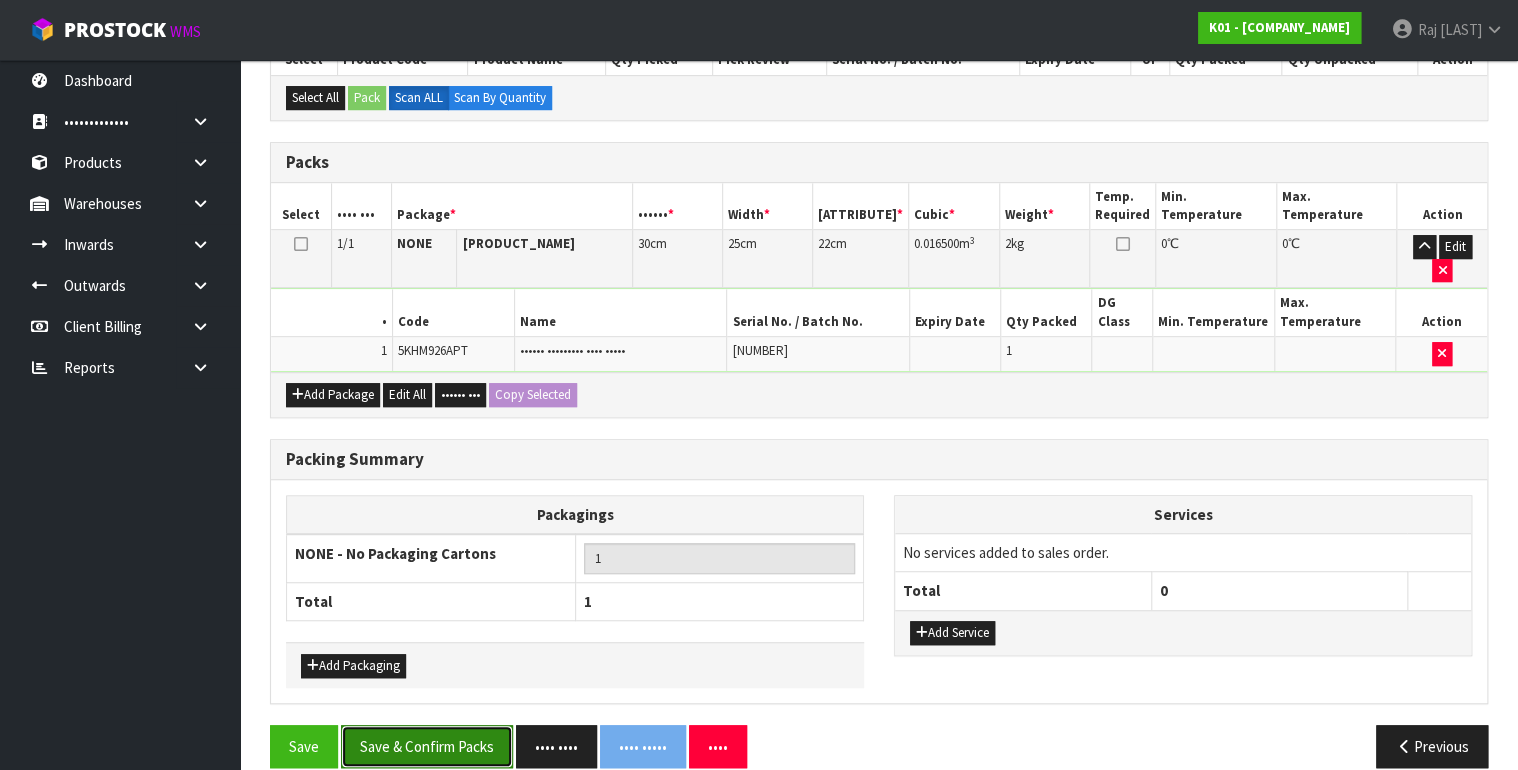 click on "Save & Confirm Packs" at bounding box center [427, 746] 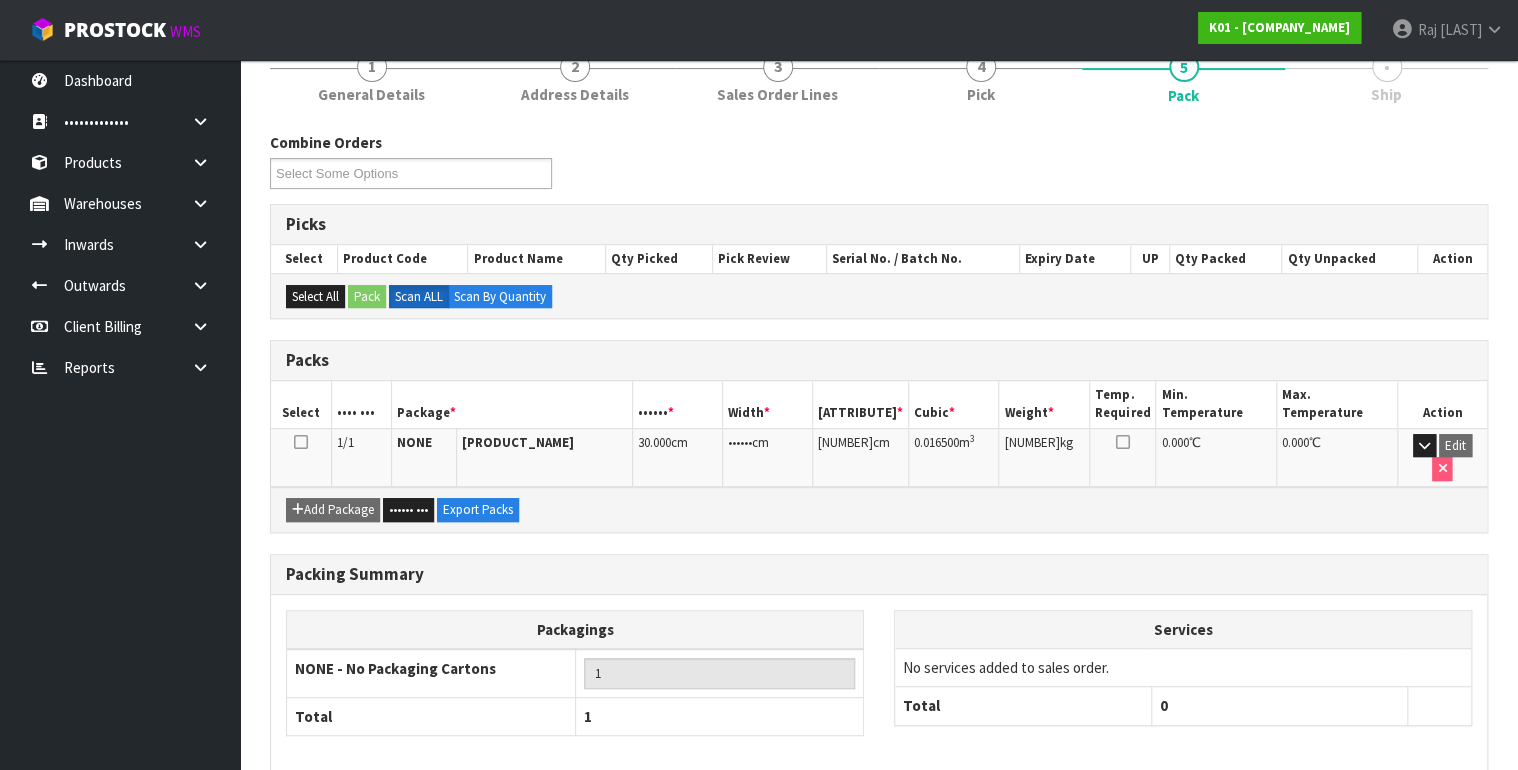 scroll, scrollTop: 348, scrollLeft: 0, axis: vertical 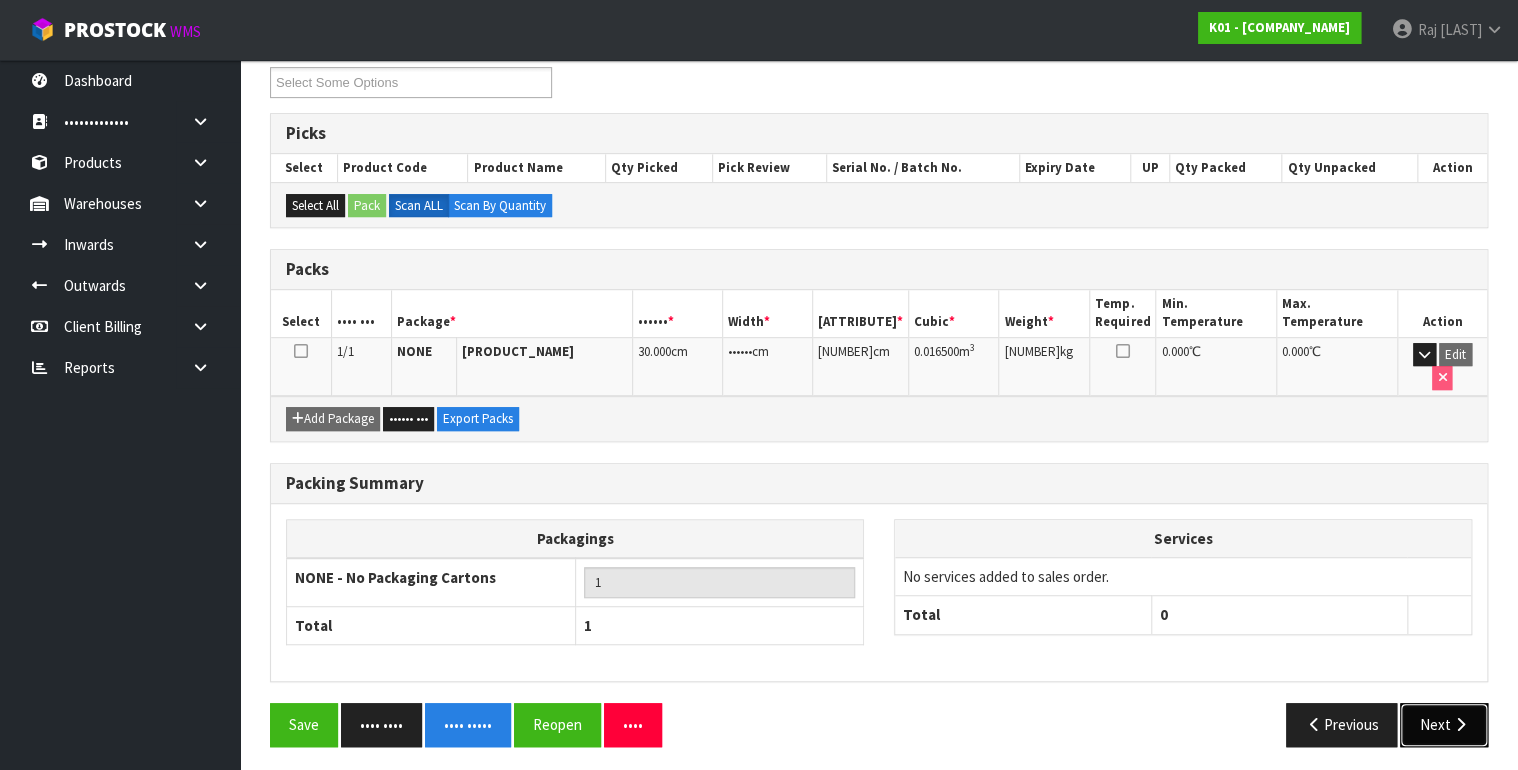click on "Next" at bounding box center [1444, 724] 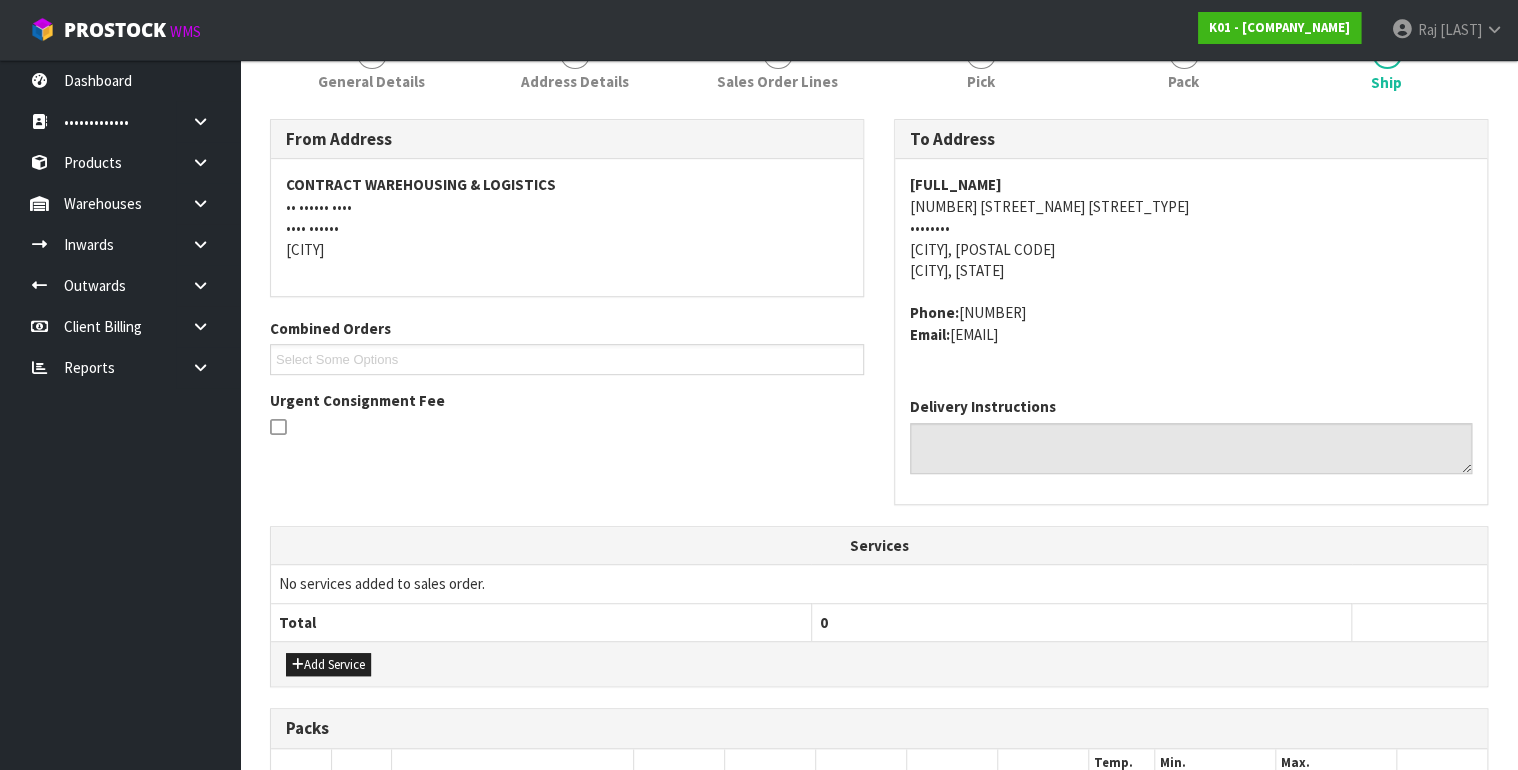 scroll, scrollTop: 585, scrollLeft: 0, axis: vertical 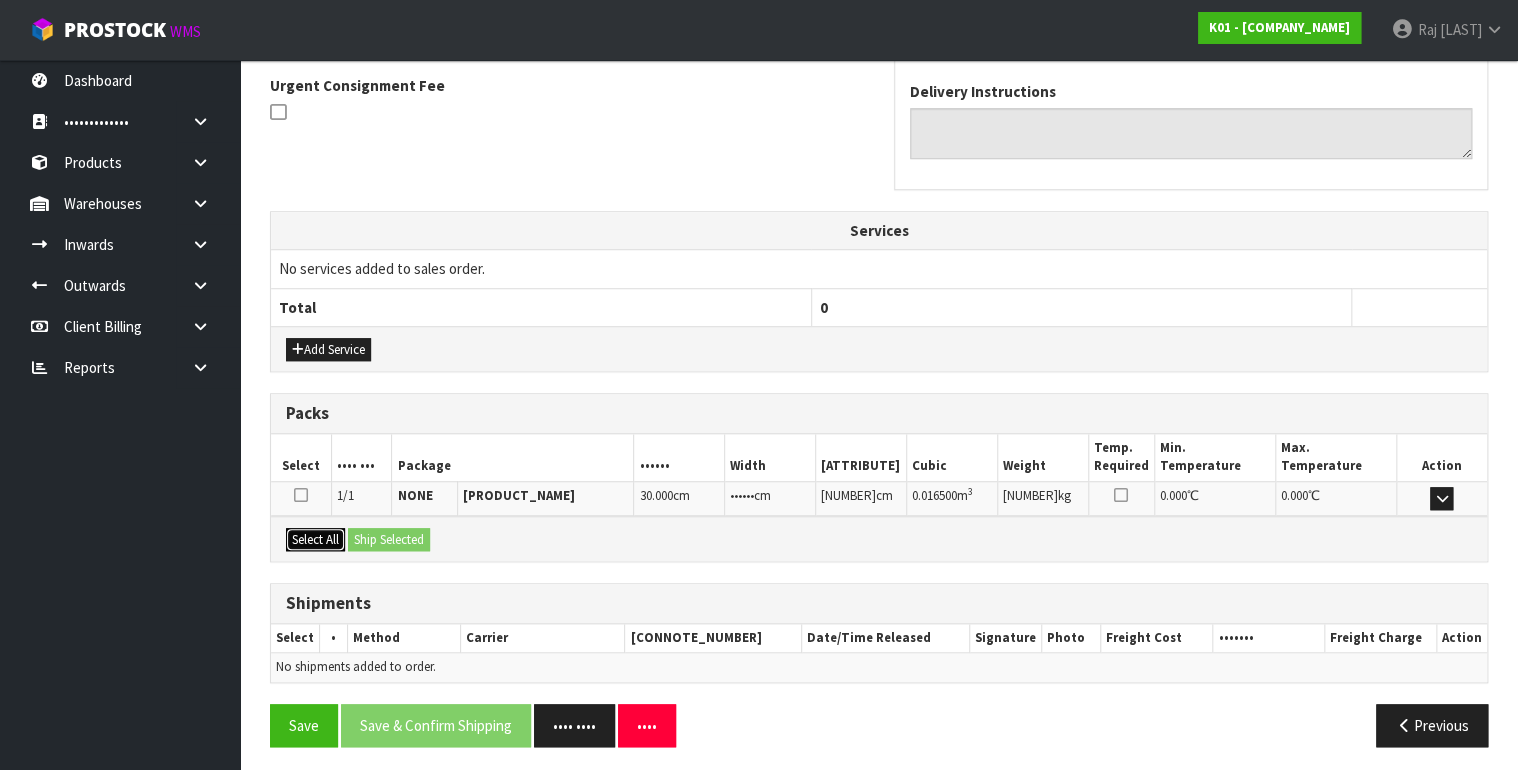 click on "Select All" at bounding box center (328, 350) 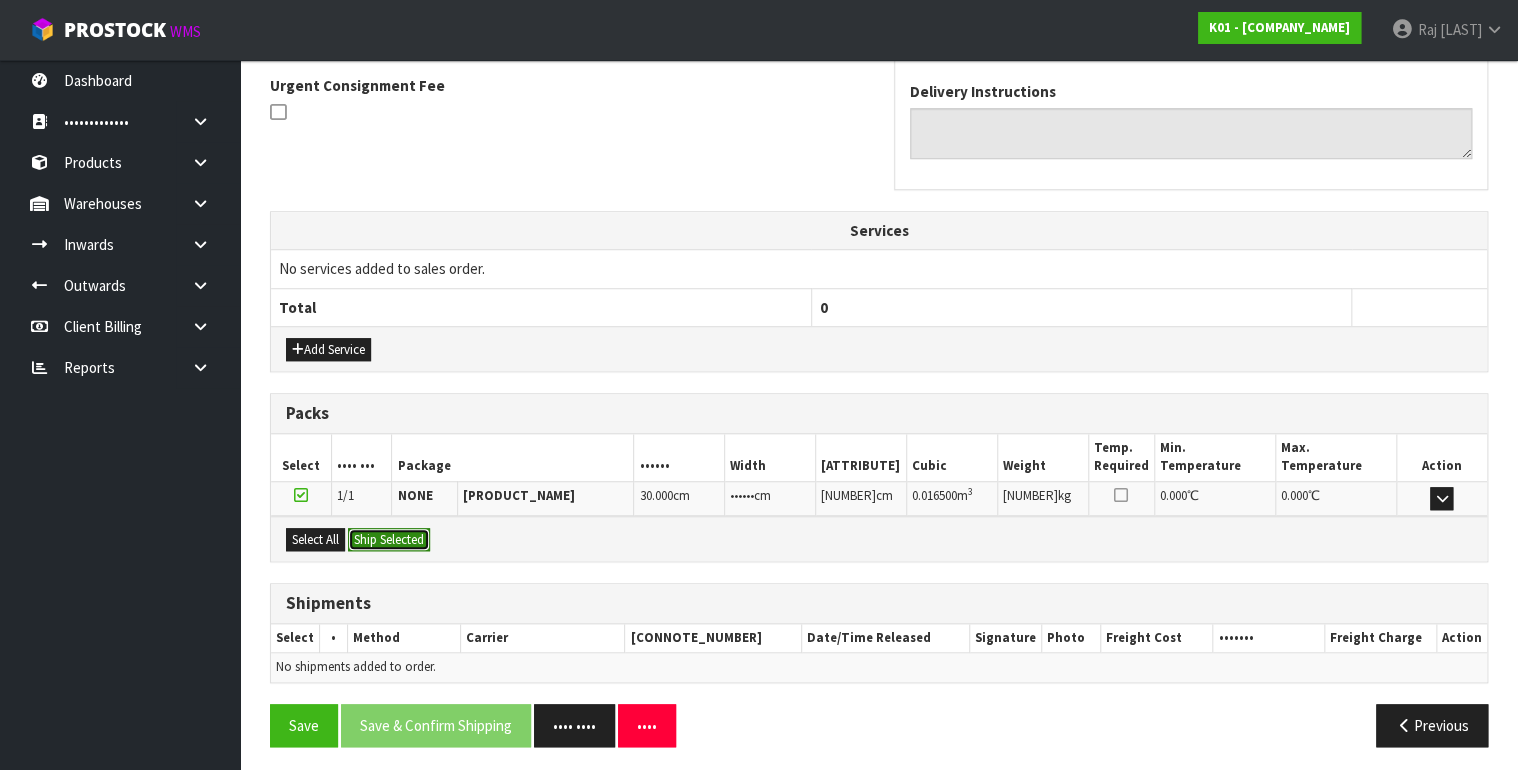 click on "Ship Selected" at bounding box center (389, 540) 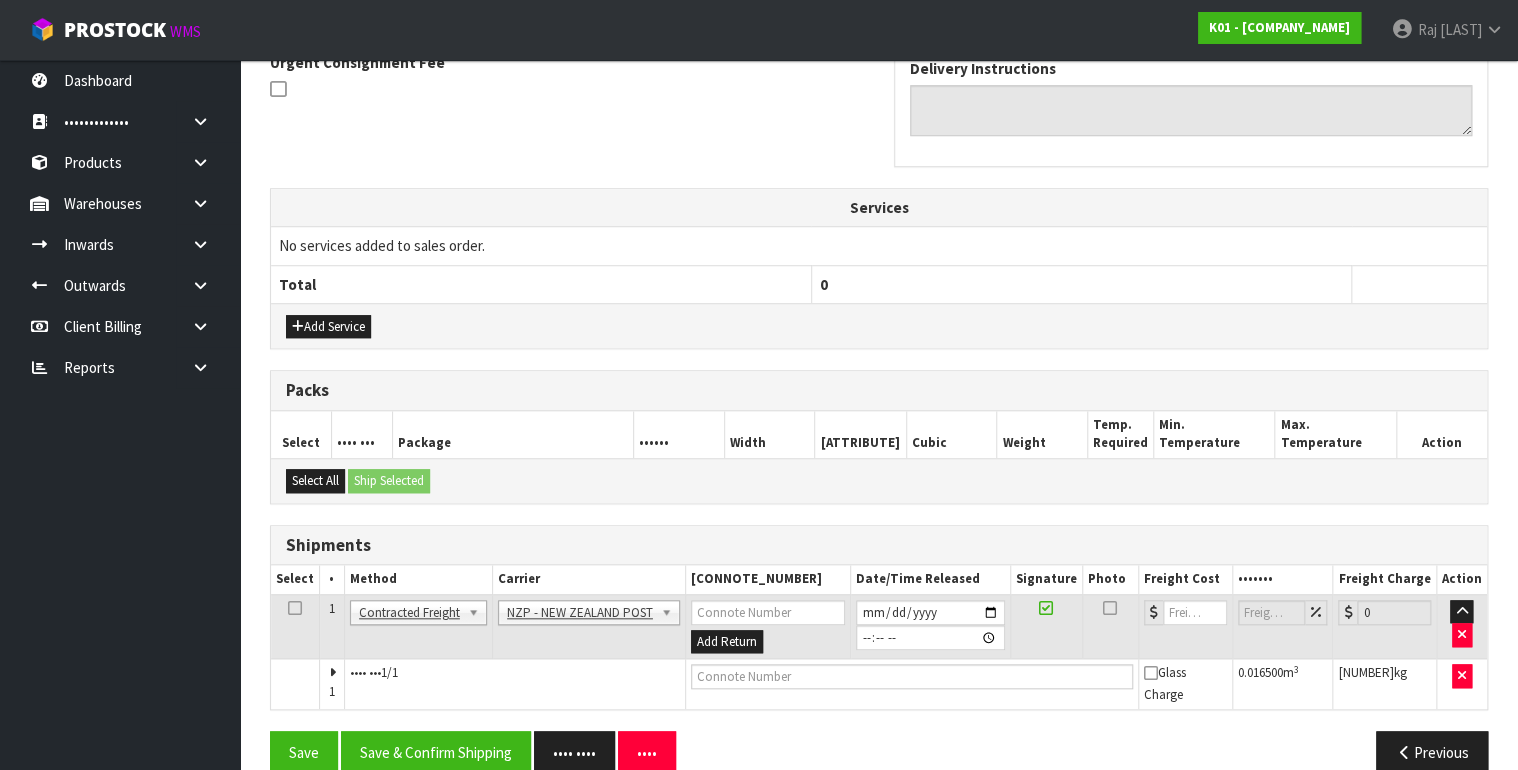 scroll, scrollTop: 621, scrollLeft: 0, axis: vertical 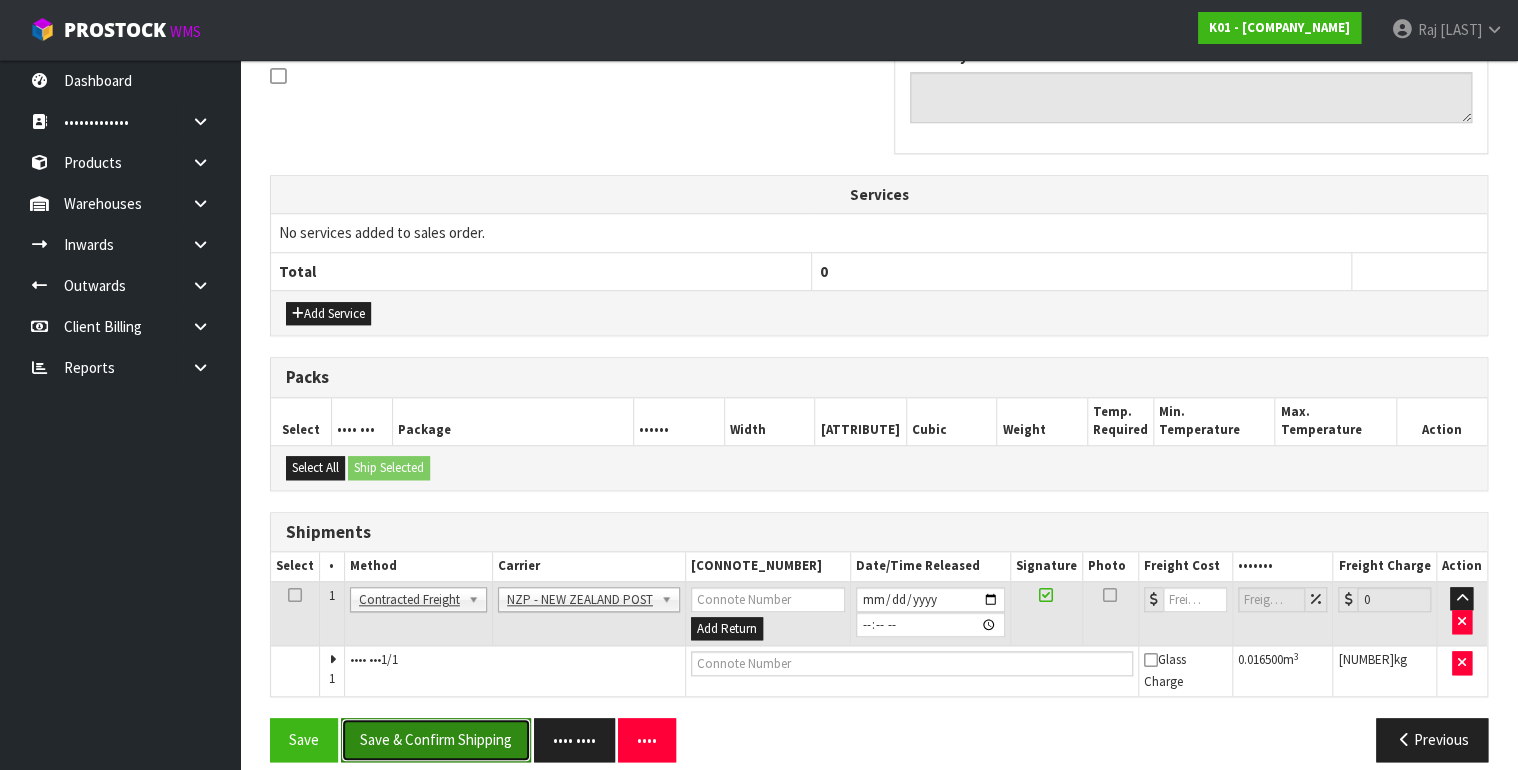 click on "Save & Confirm Shipping" at bounding box center [436, 739] 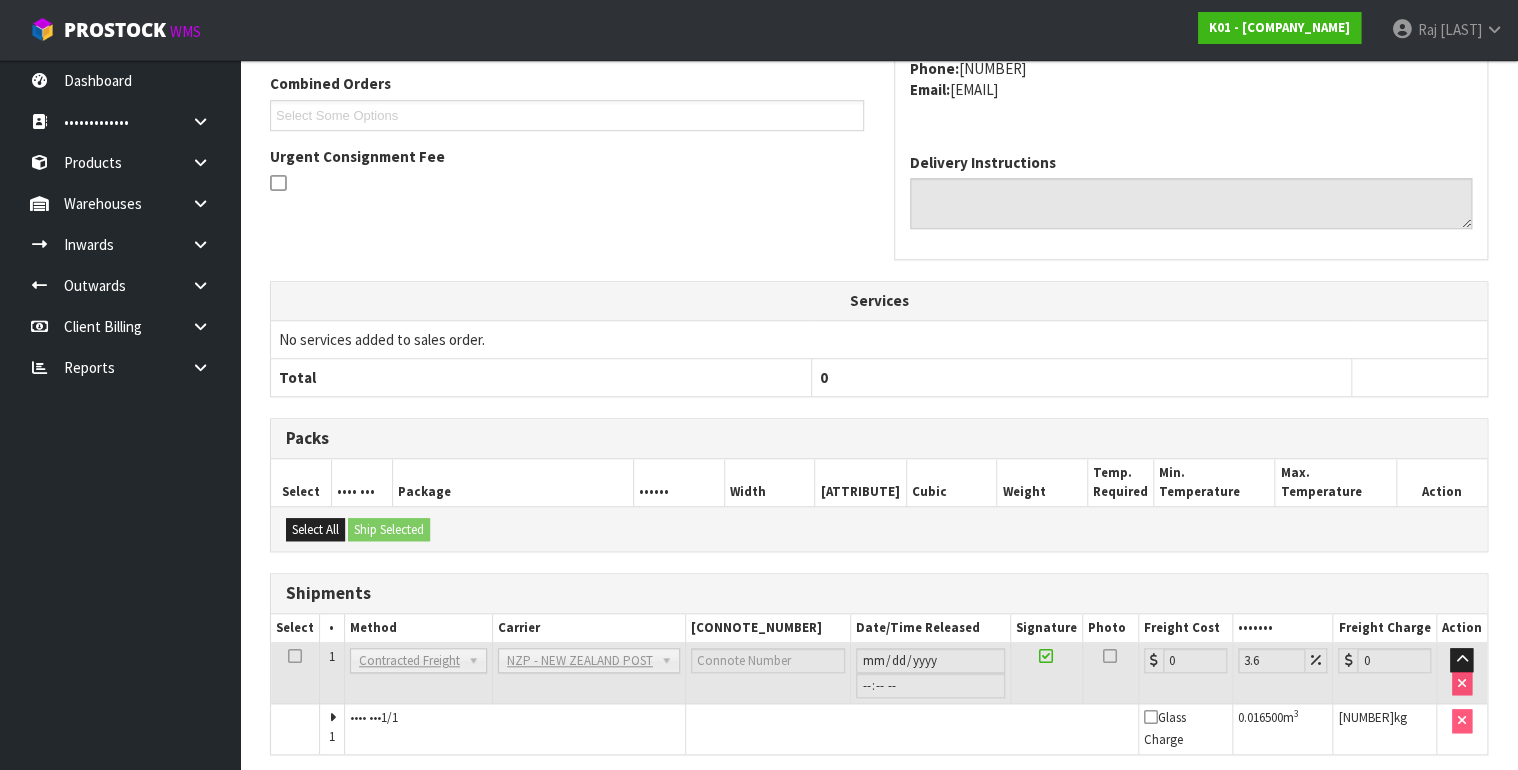 scroll, scrollTop: 593, scrollLeft: 0, axis: vertical 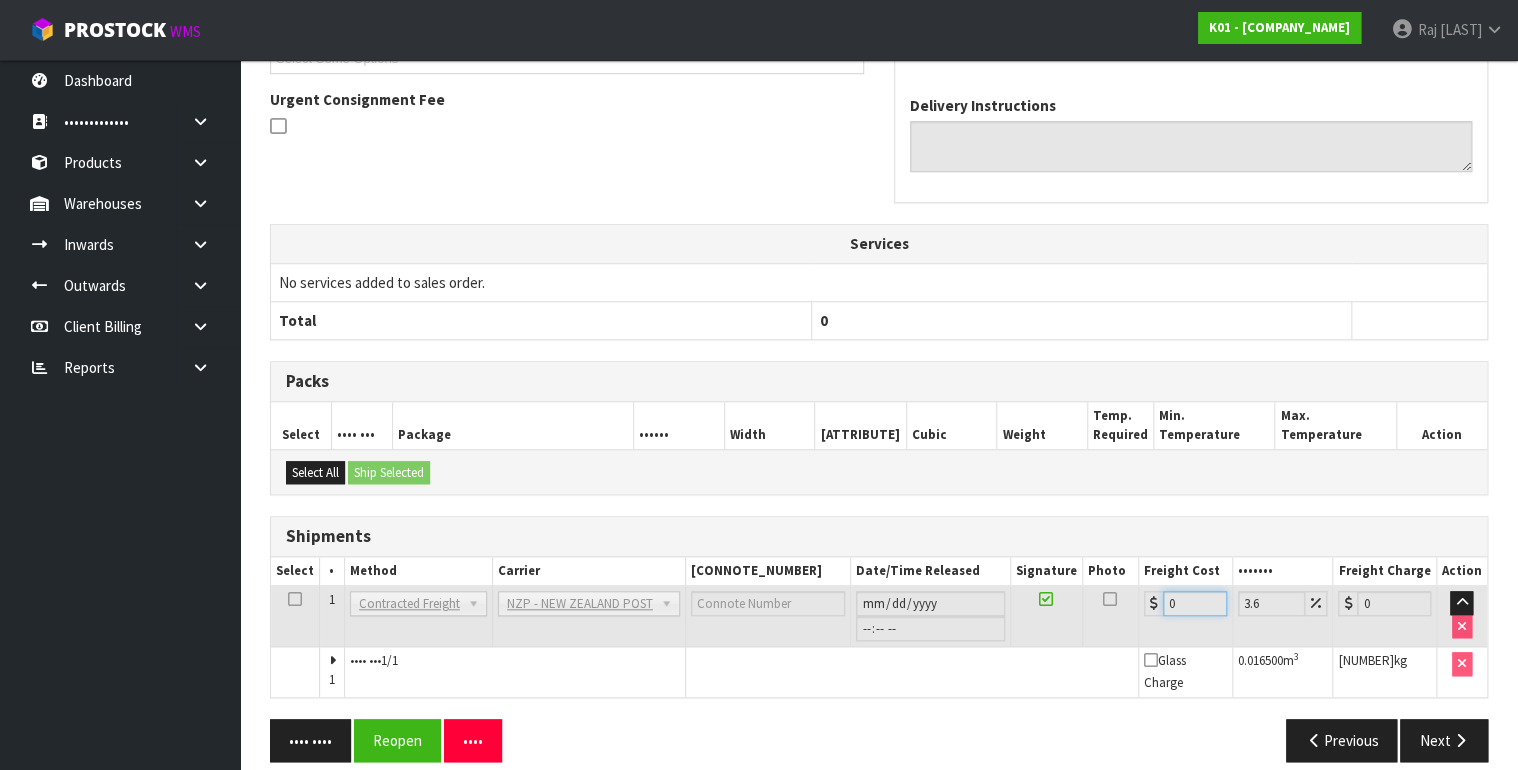 click on "0" at bounding box center (1195, 603) 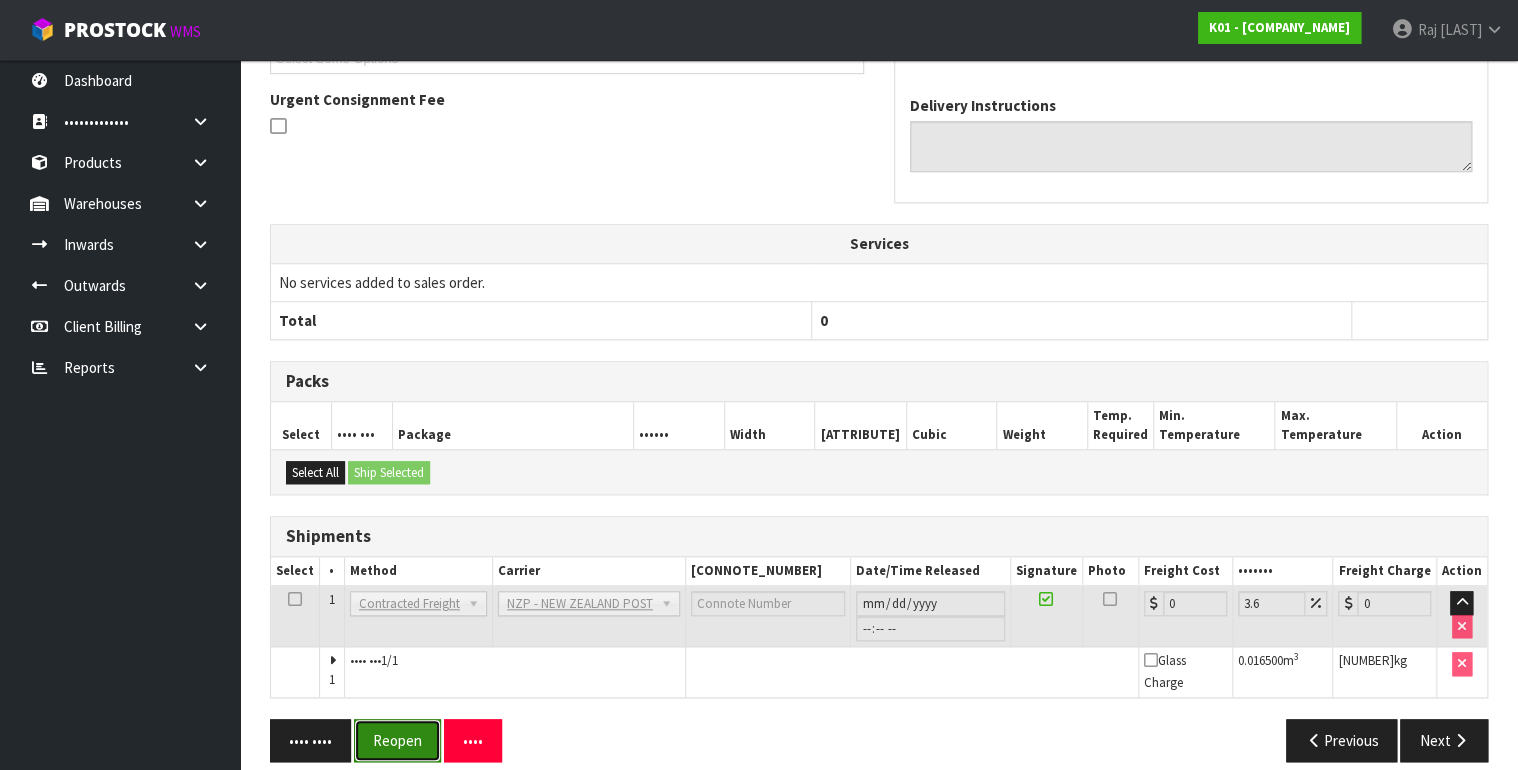 click on "Reopen" at bounding box center (397, 740) 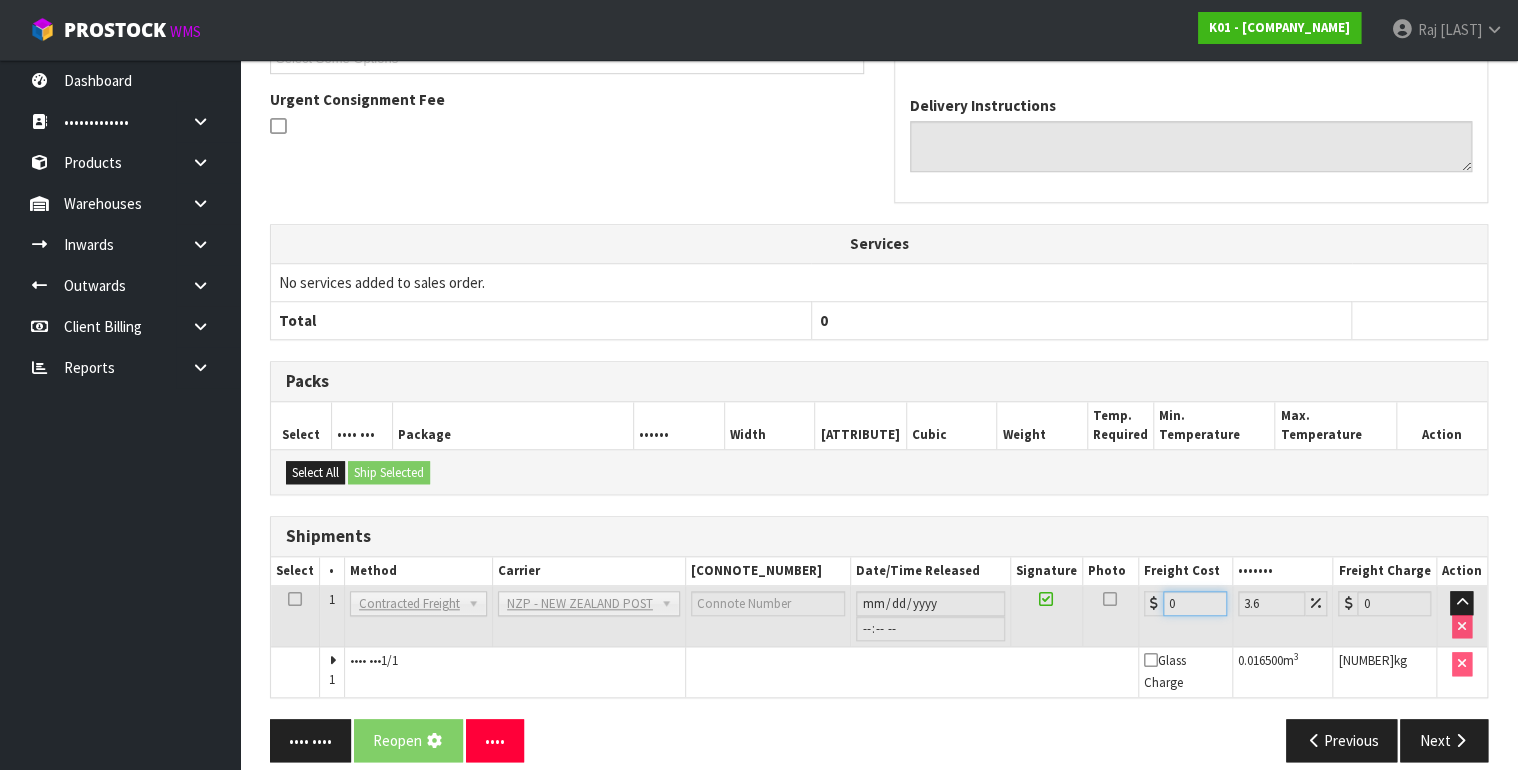click on "From Address
CONTRACT WAREHOUSING & LOGISTICS [NUMBER] [STREET] [CITY] [STATE]
Combined Orders
K01-ORD0075155 K01-ORD0075506 K01-ORD0075909 K01-ORD0075997 K01-ORD0075998 K01-ORD0076000 K01-ORD0076001 K01-ORD0076002 K01-ORD0076006 K01-ORD0076018 K01-ORD0076024 K01-ORD0076030 K01-ORD0076031 K01-ORD0076033 K01-ORD0076034 K01-ORD0076035 K01-ORD0076036 K01-ORD0076037 K01-ORD0076038 K01-ORD0076039 K01-ORD0076040 K01-ORD0076041 K01-ORD0076042 K01-ORD0076043 K01-ORD0076044 K01-ORD0076045 K01-ORD0076046 K01-ORD0076047 K01-ORD0076048 K01-ORD0076049 K01-ORD0076050 K01-ORD0076051 K01-ORD0076052 K01-ORD0076053 K01-ORD0076054 K01-ORD0076055 K01-ORD0076056 K01-ORD0076057 K01-ORD0076058 K01-ORD0076059 K01-ORD0076060 K01-ORD0076061 K01-ORD0076063 K01-ORD0076064 K01-ORD0076065 K01-ORD0076066 K01-ORD0076067 K01-ORD0076068 K01-ORD0076069 K01-ORD0076070 K01-ORD0076071 K01-ORD0076072 K01-ORD0076073 K01-ORD0076074 K01-ORD0076075 K01-ORD0076076" at bounding box center (879, 297) 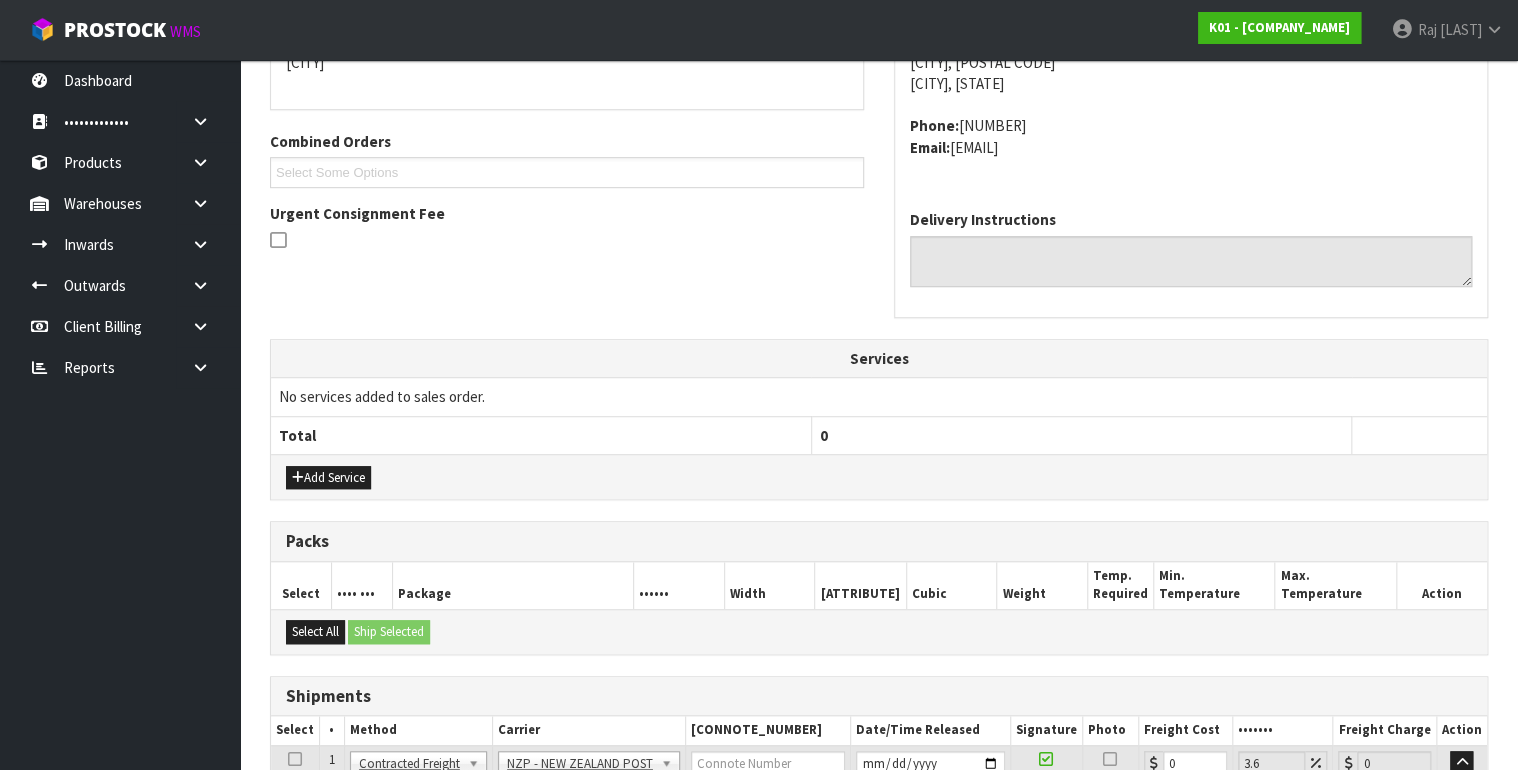 scroll, scrollTop: 480, scrollLeft: 0, axis: vertical 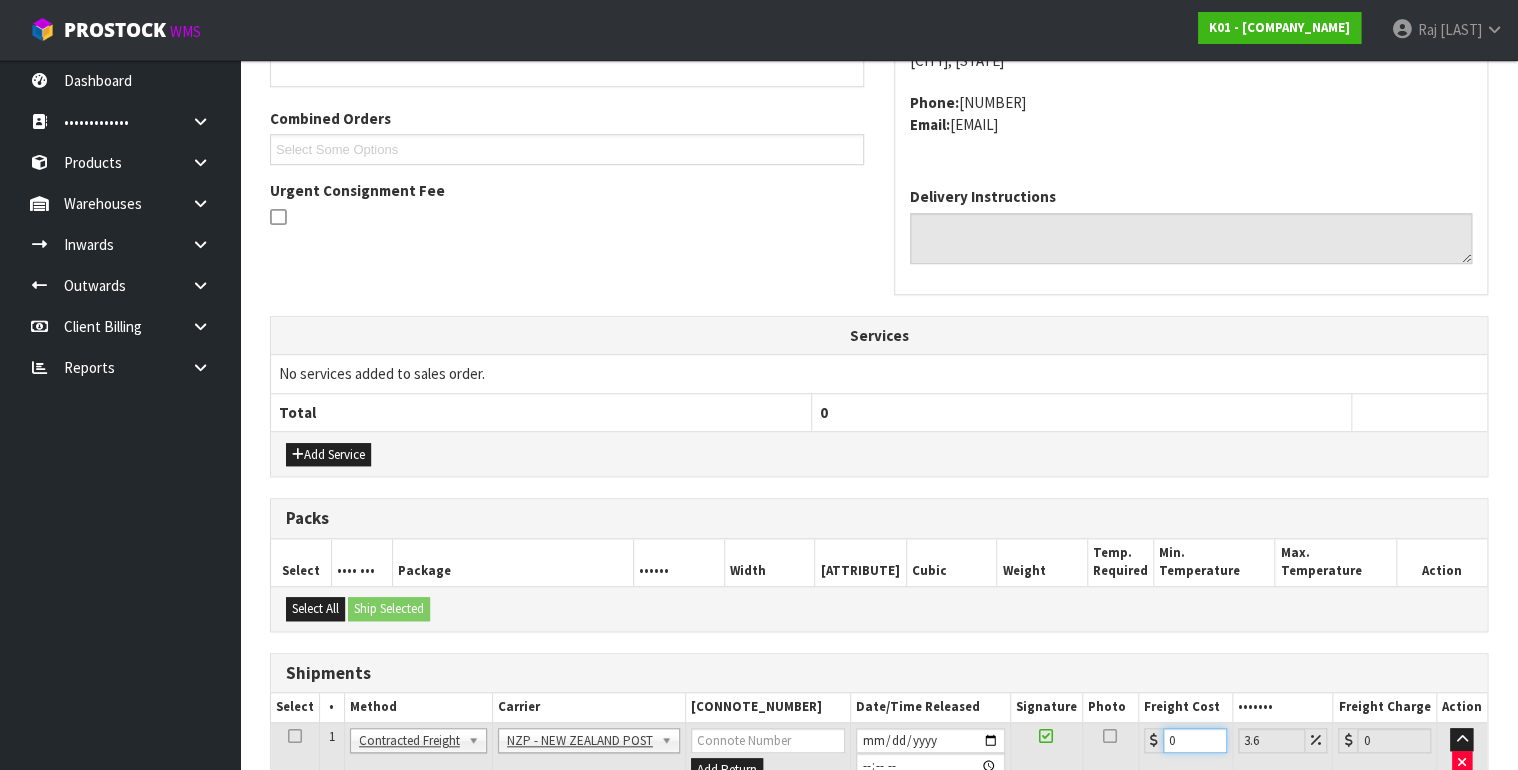 click on "0" at bounding box center (1195, 740) 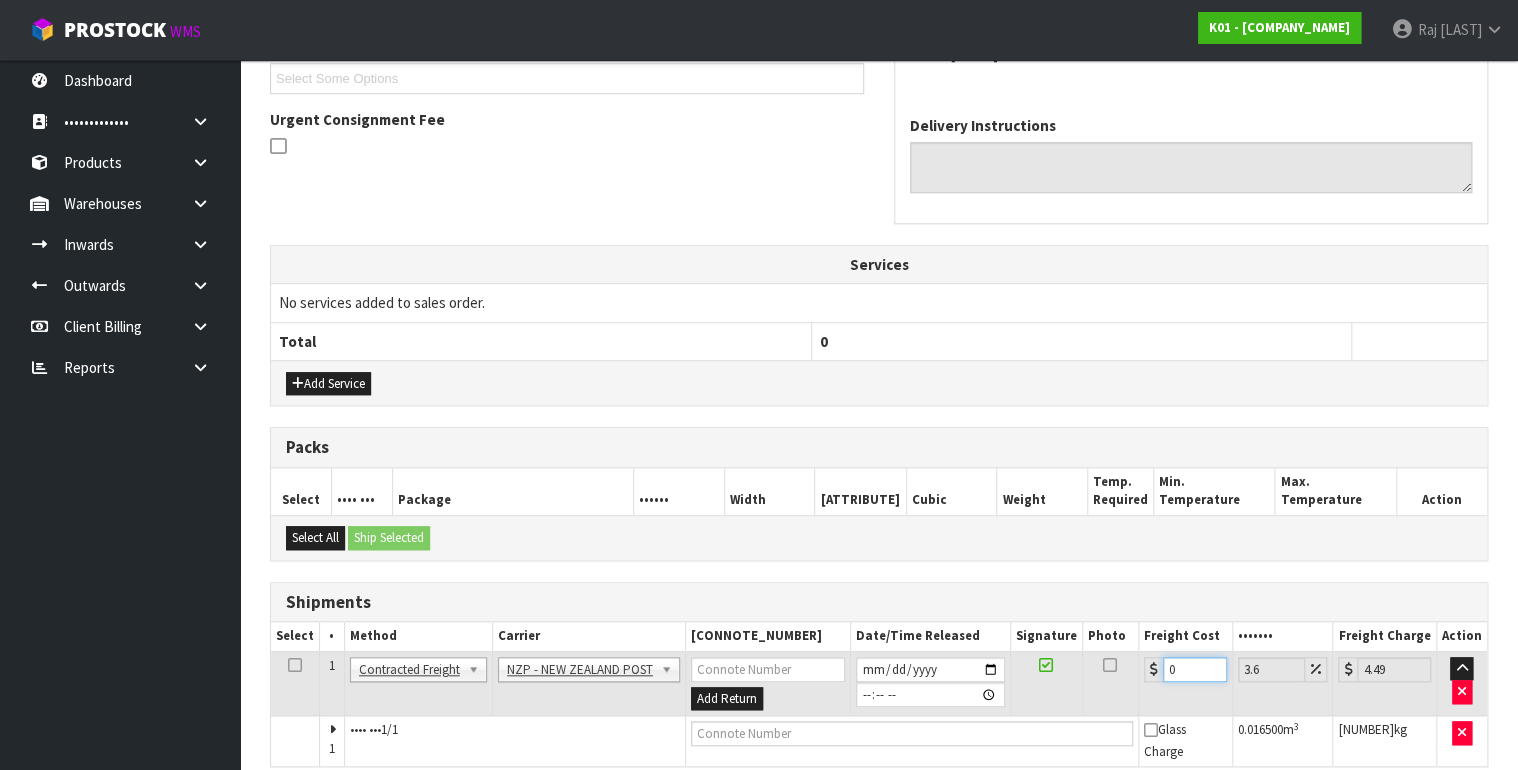 scroll, scrollTop: 621, scrollLeft: 0, axis: vertical 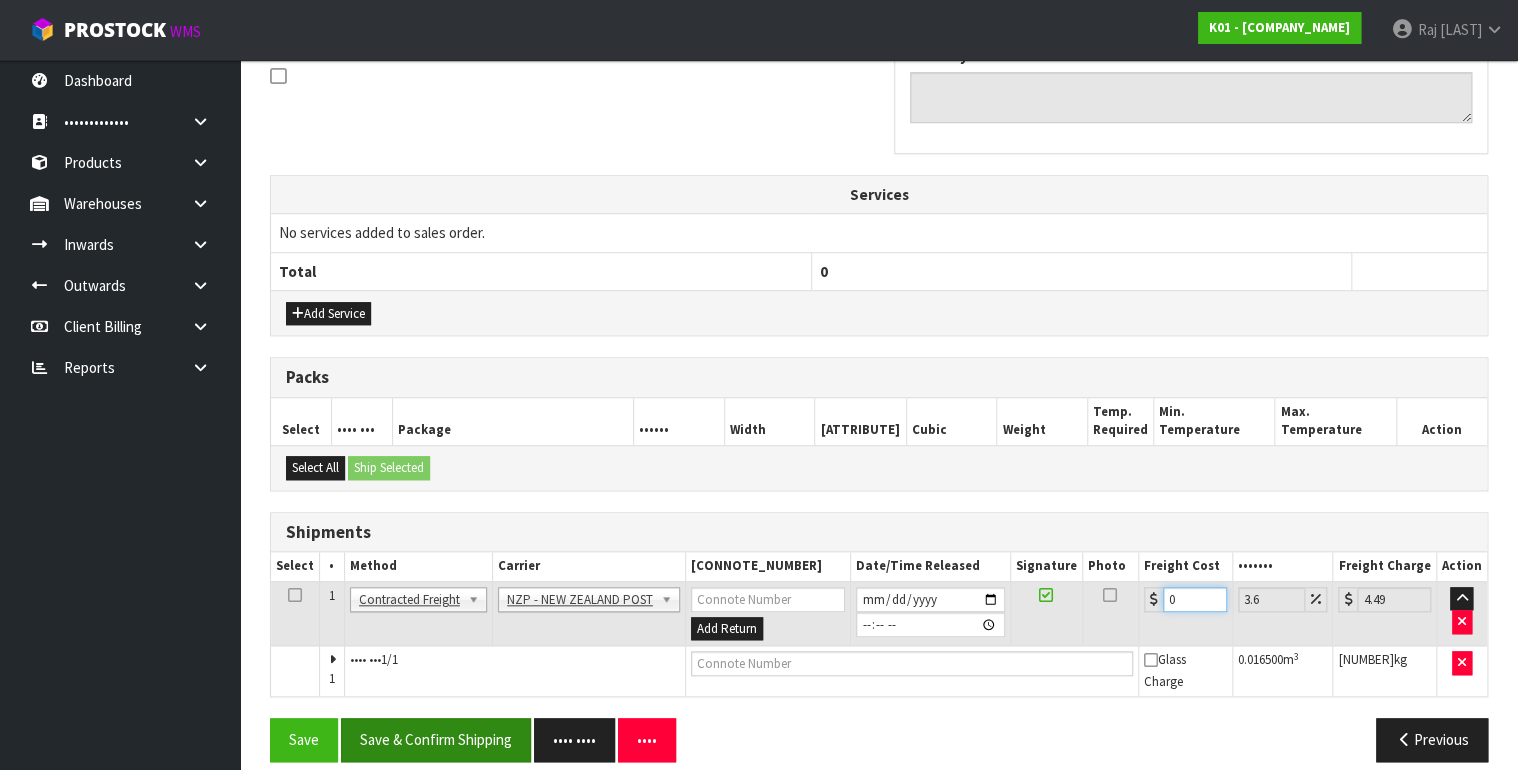 type on "[NUMBER]" 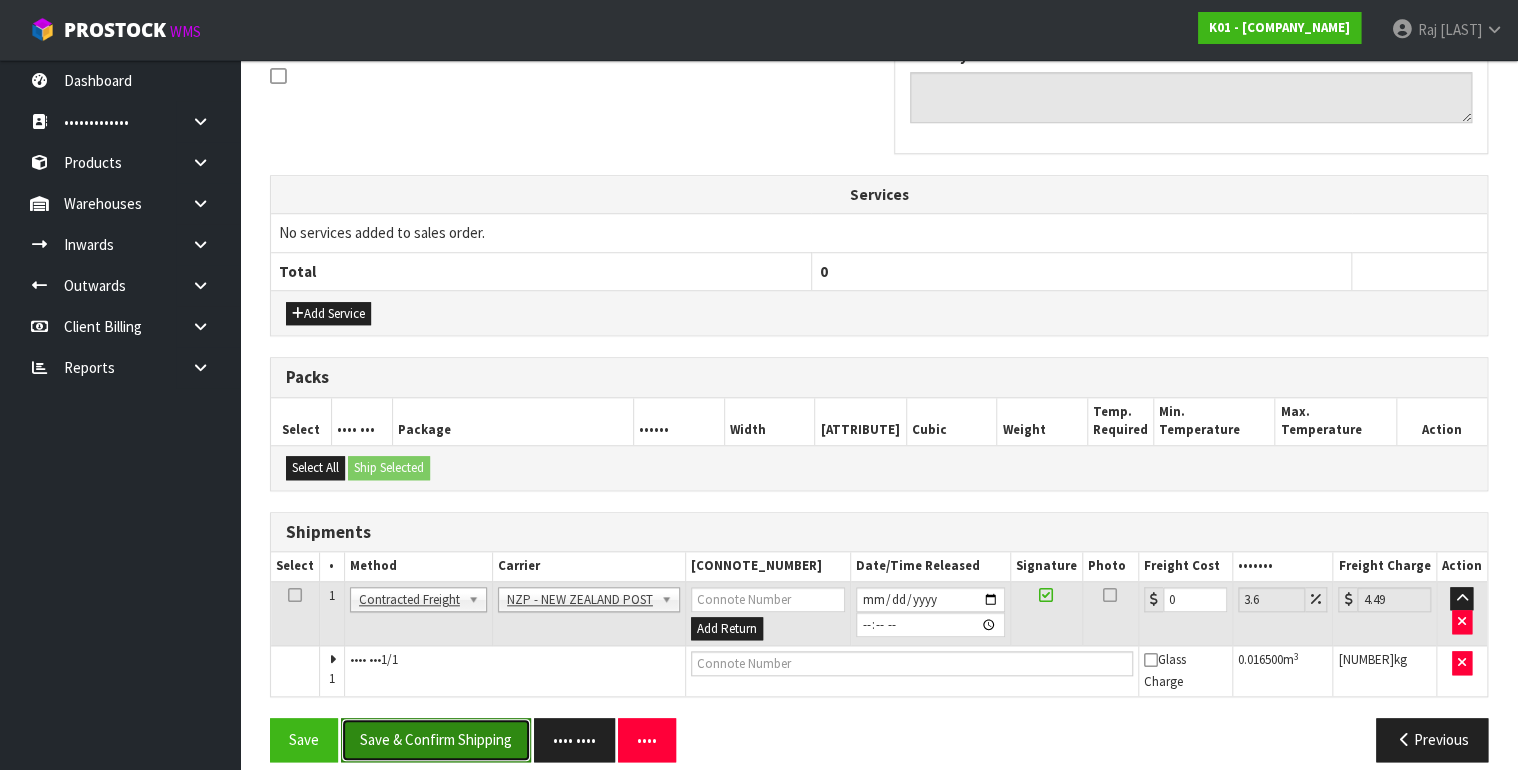 click on "Save & Confirm Shipping" at bounding box center [436, 739] 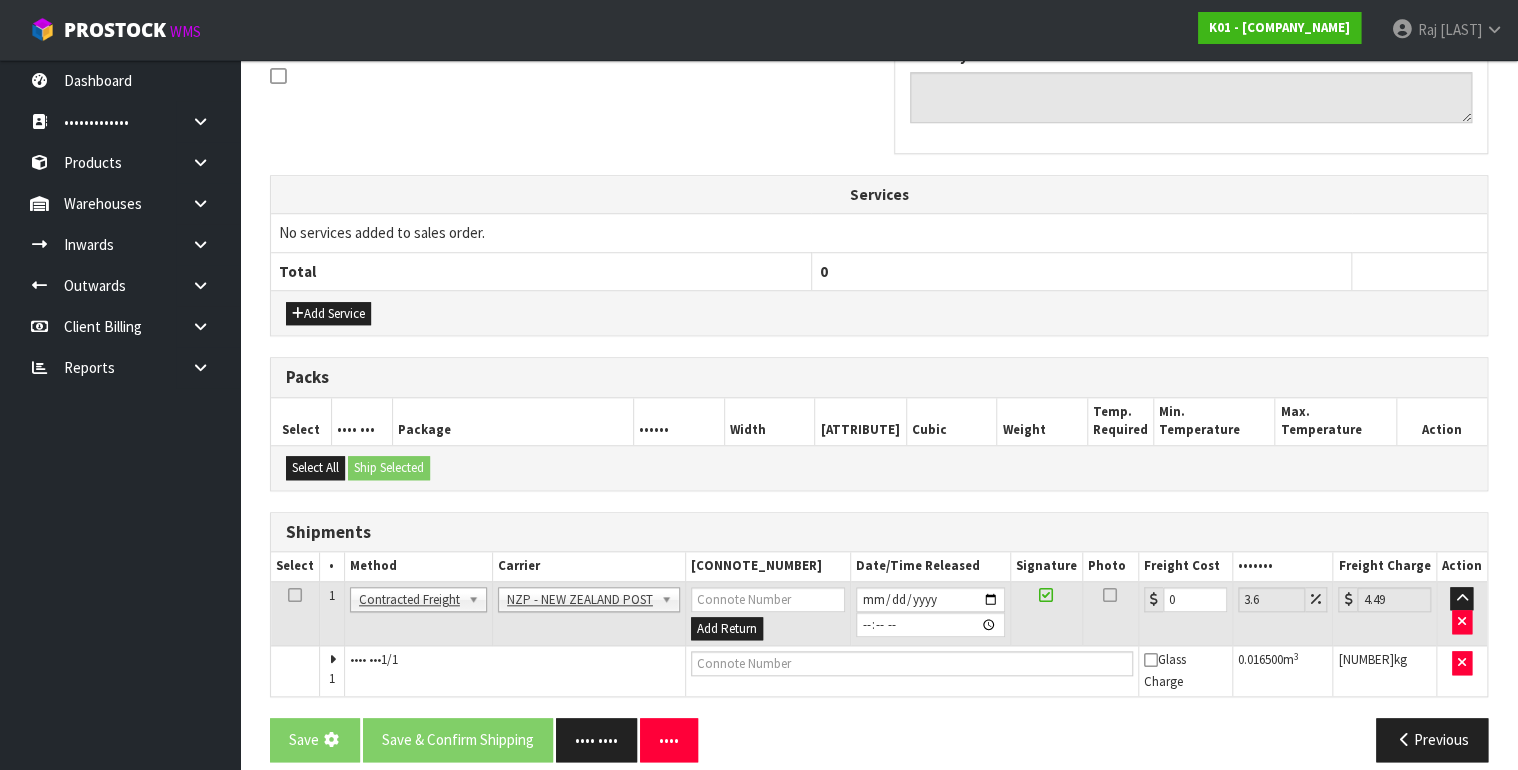 scroll, scrollTop: 0, scrollLeft: 0, axis: both 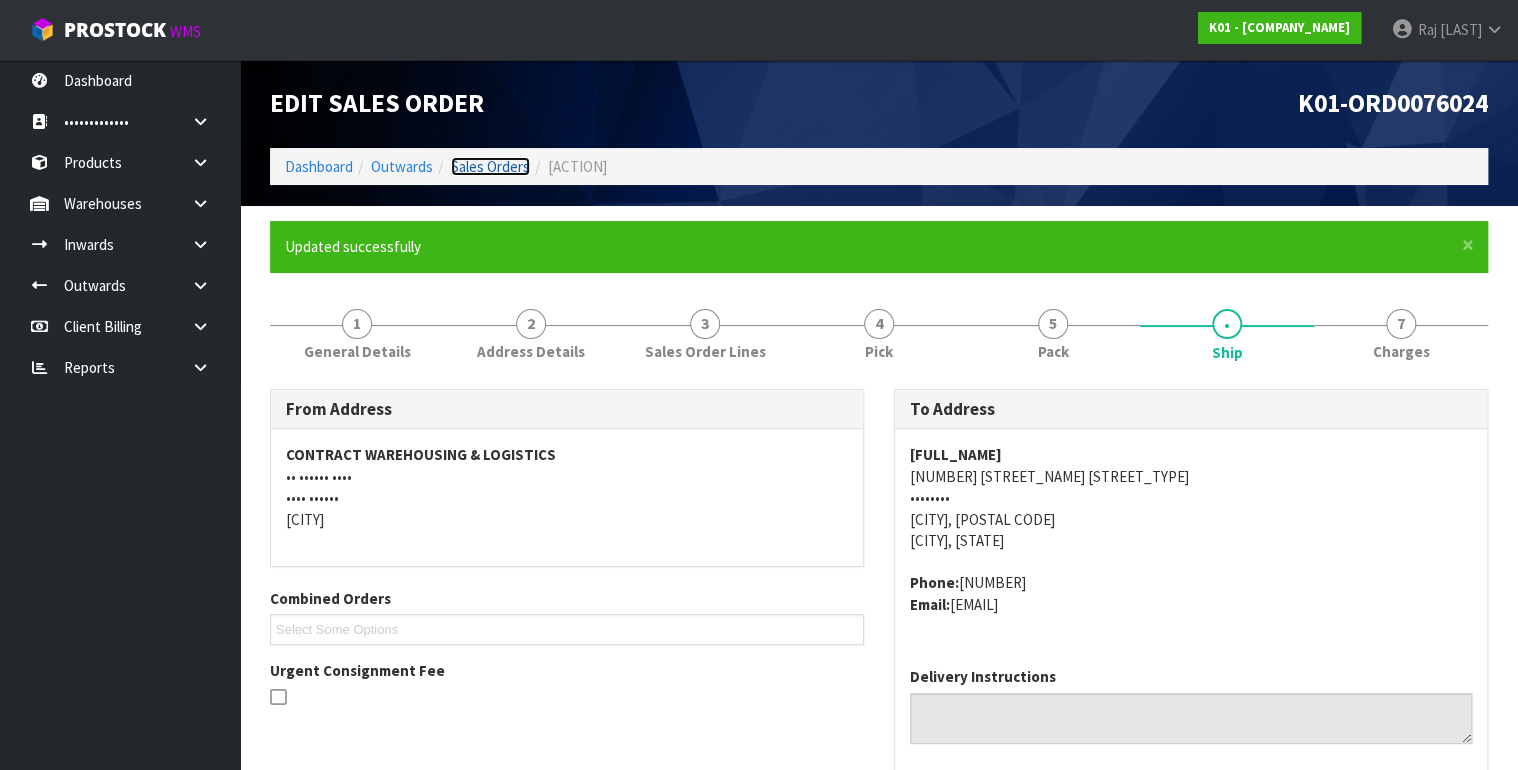click on "Sales Orders" at bounding box center [490, 166] 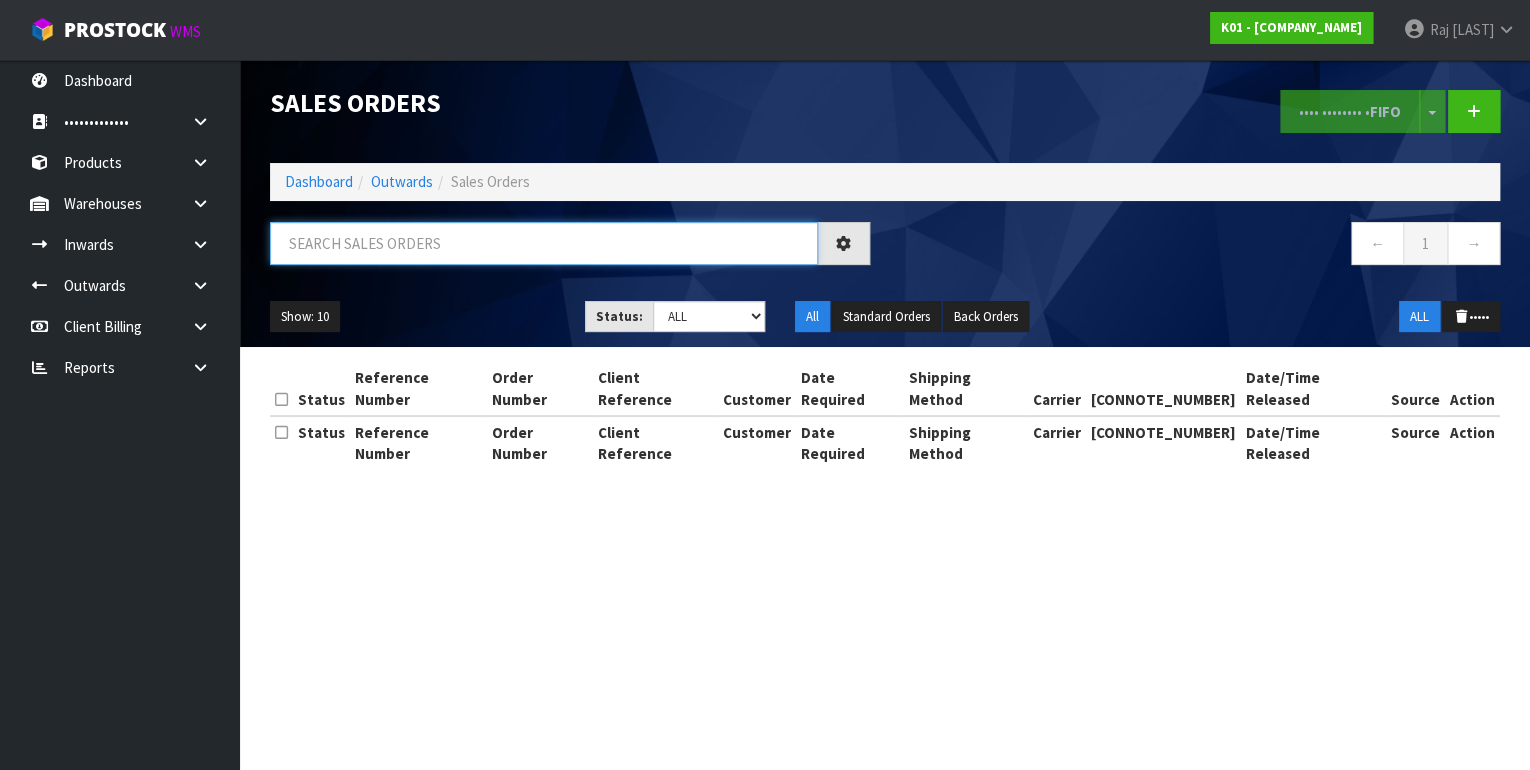 click at bounding box center (544, 243) 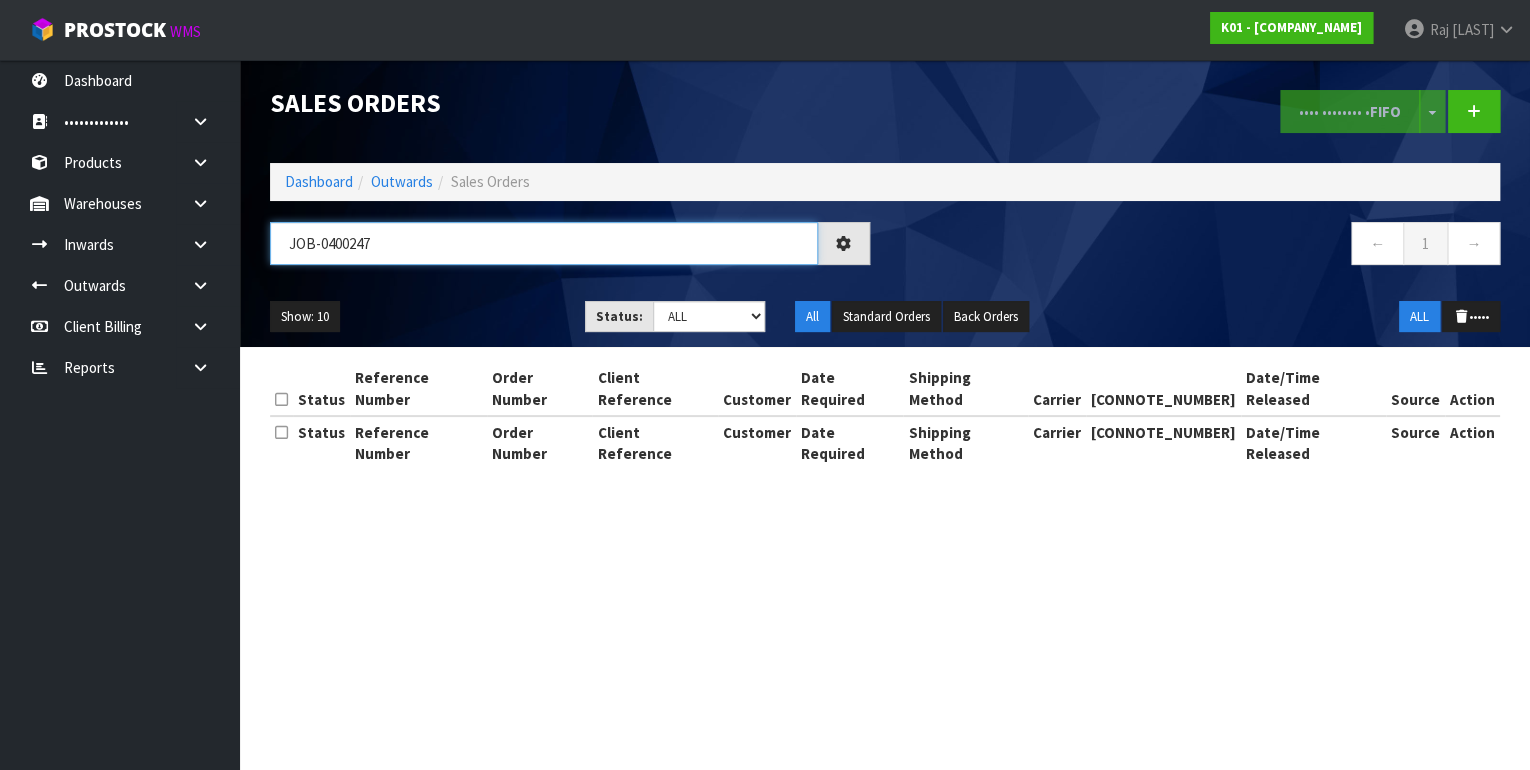 type on "JOB-[NUMBER]" 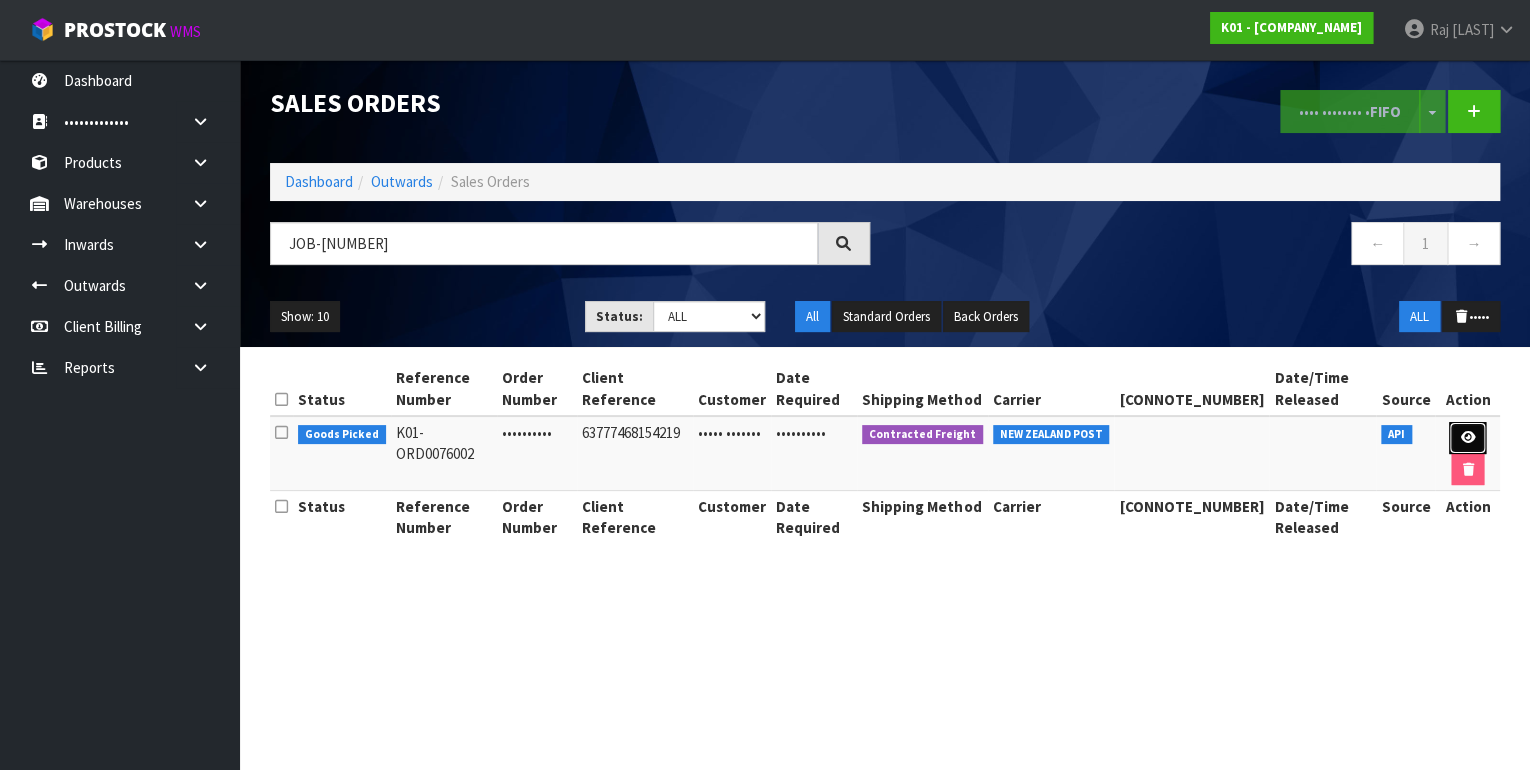 click at bounding box center (1467, 438) 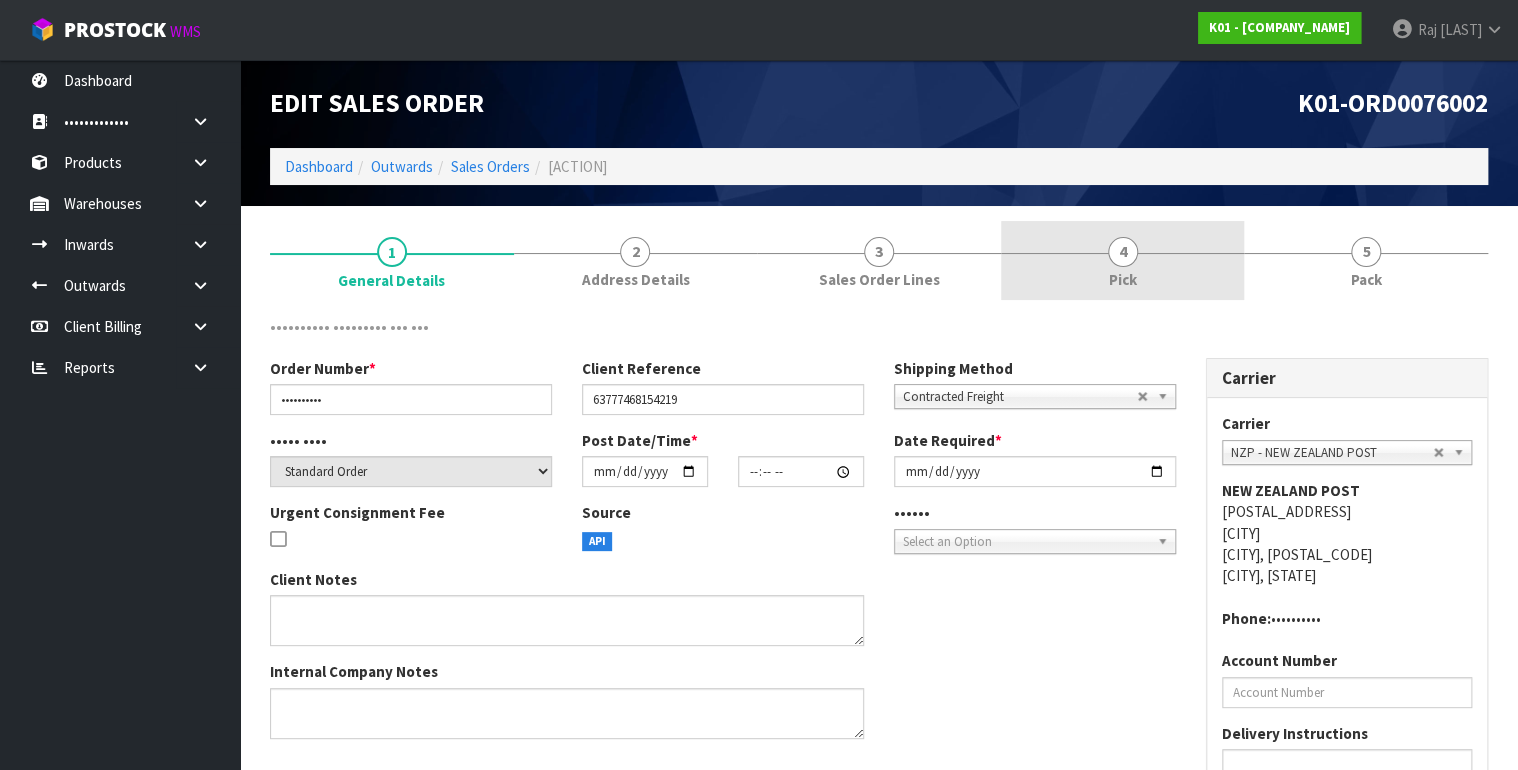 click on "•
••••" at bounding box center [392, 261] 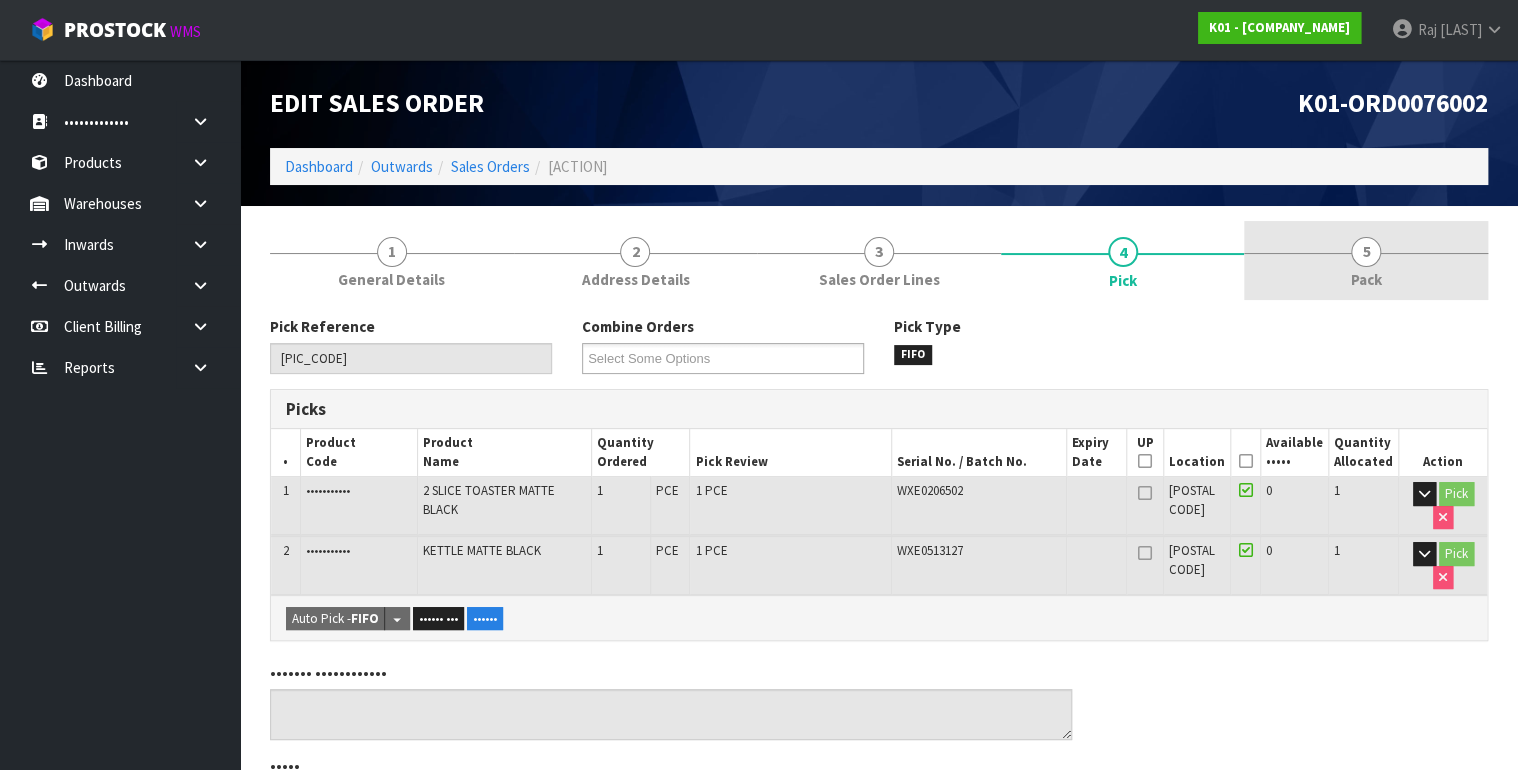 click on "5
Pack" at bounding box center (392, 260) 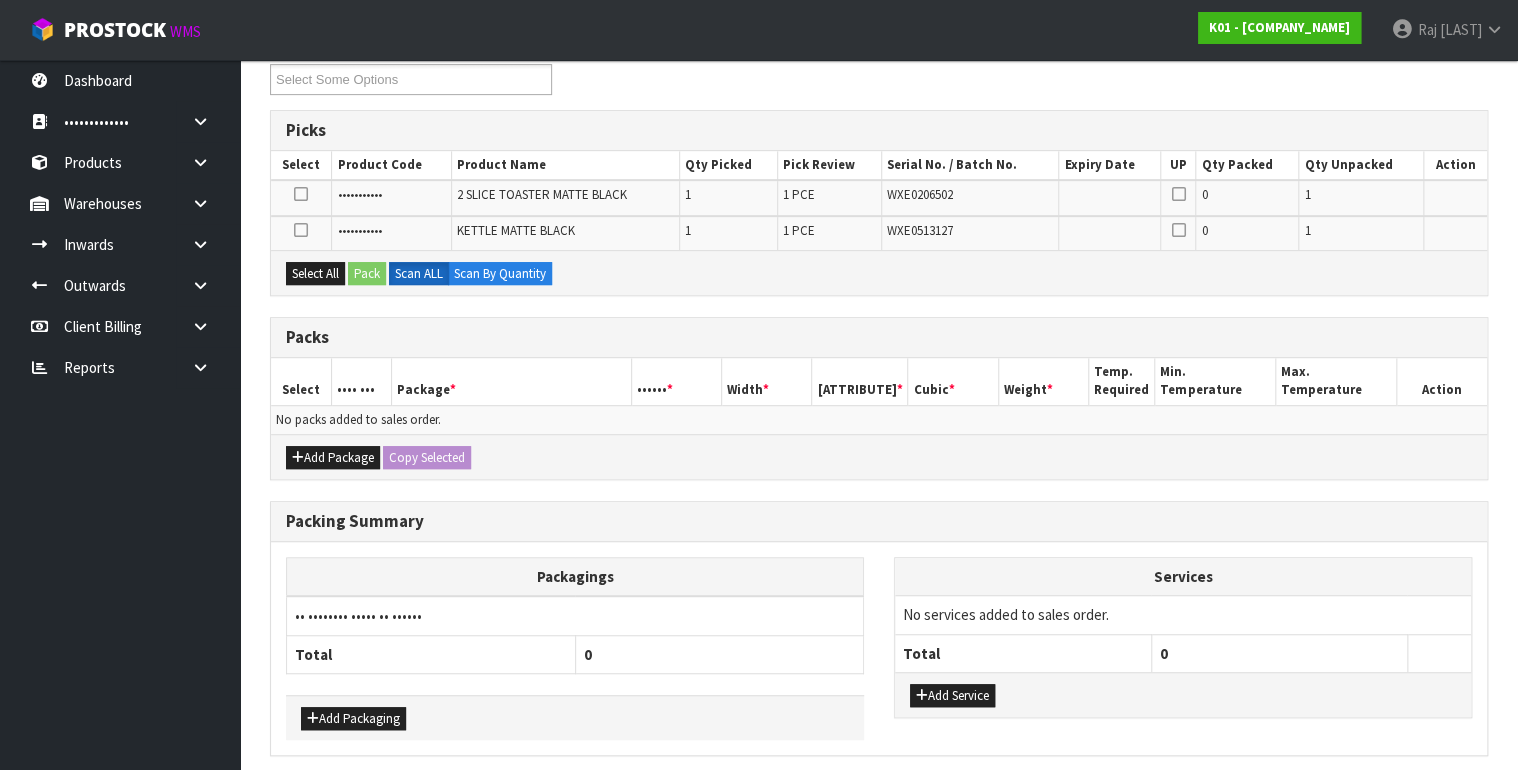 scroll, scrollTop: 0, scrollLeft: 0, axis: both 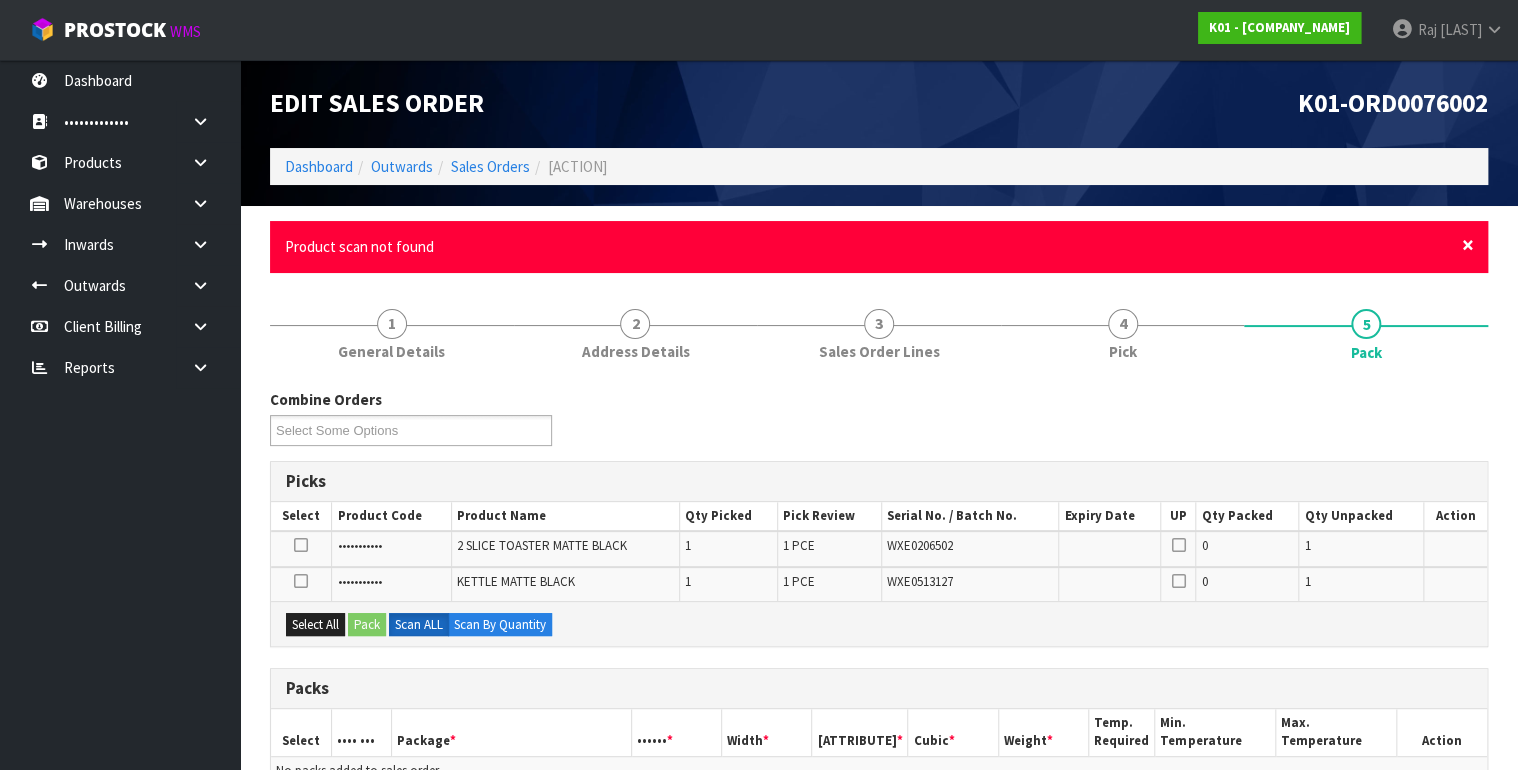 click on "×" at bounding box center (1468, 245) 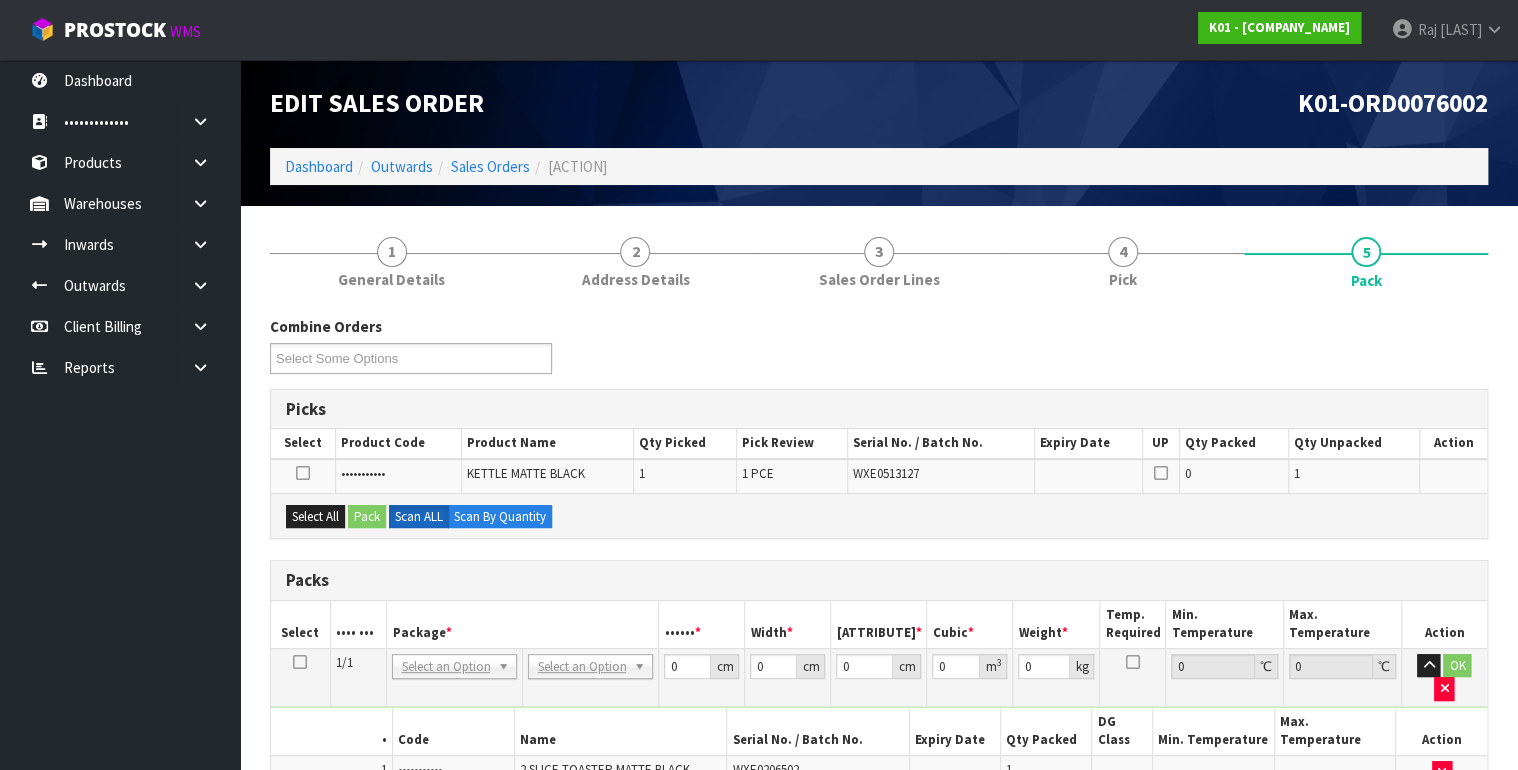 click at bounding box center (300, 662) 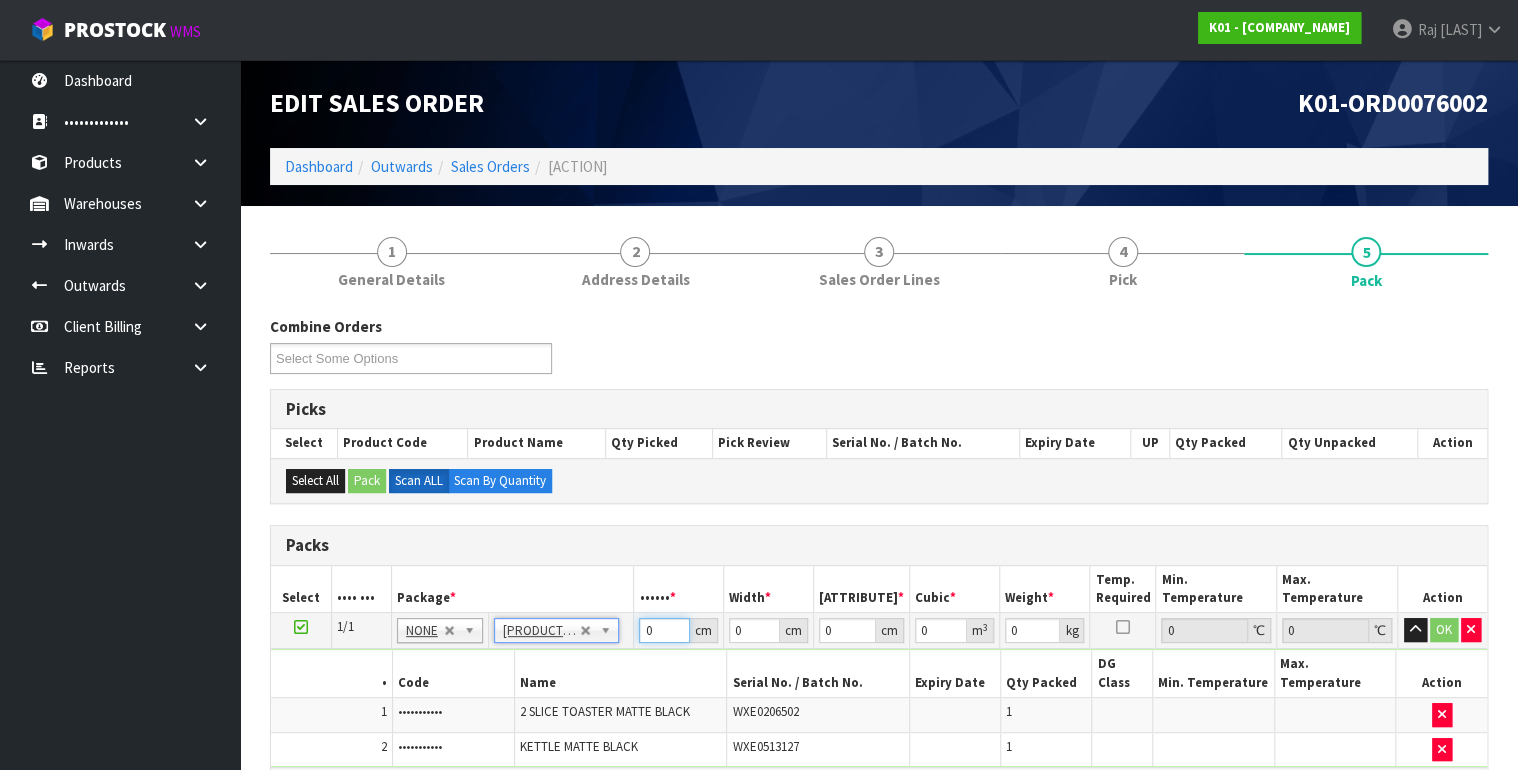 click on "0" at bounding box center (664, 630) 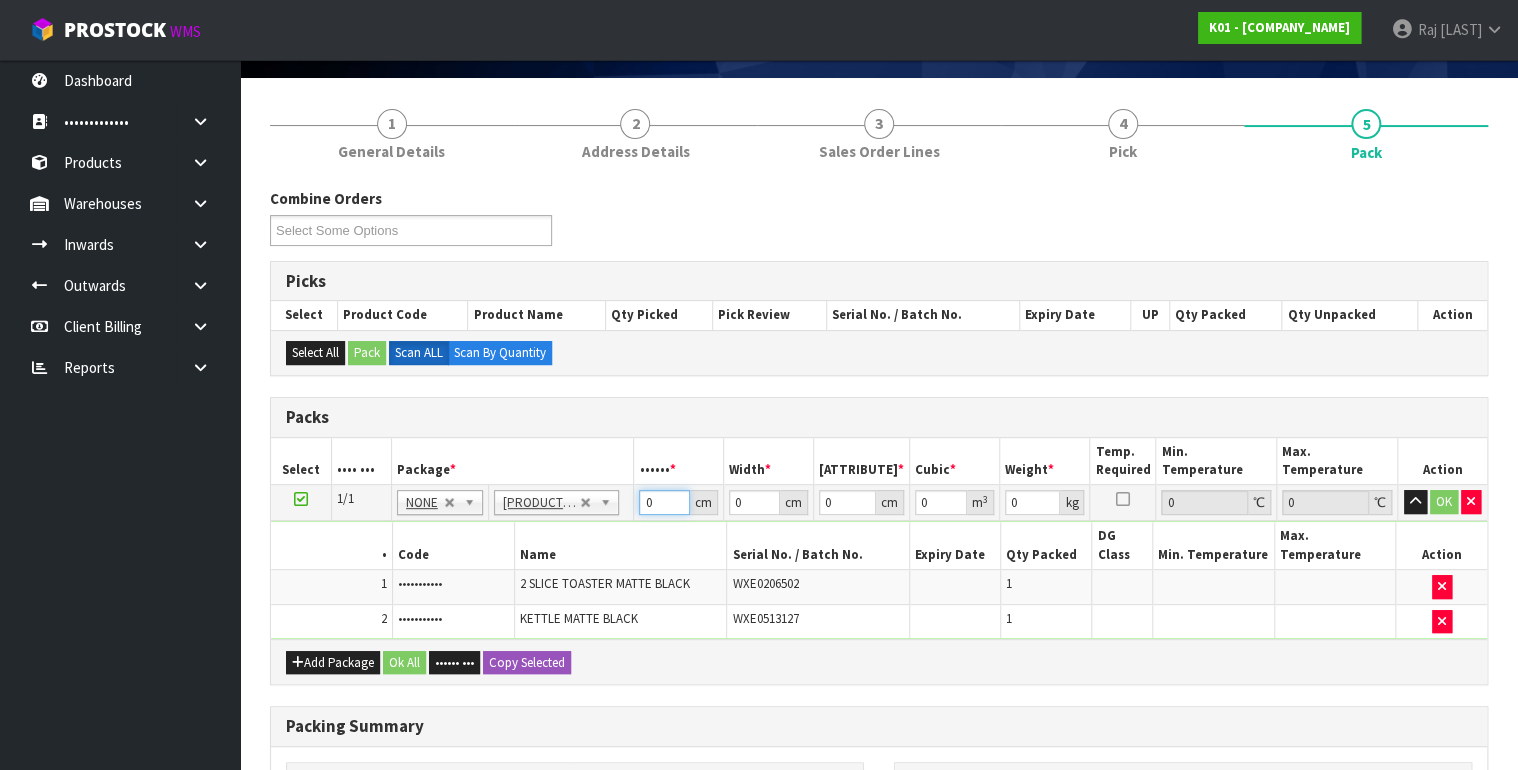 scroll, scrollTop: 396, scrollLeft: 0, axis: vertical 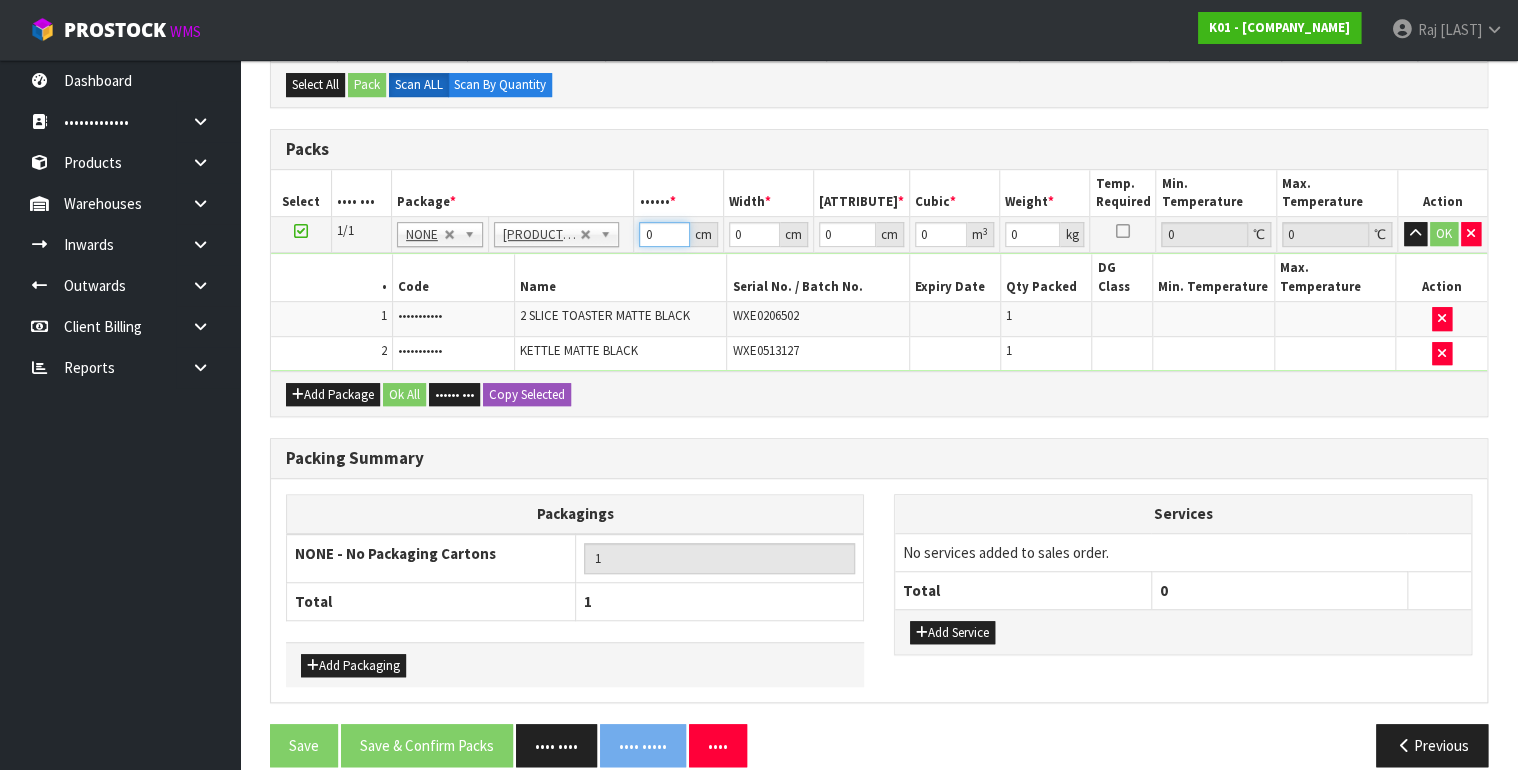 click on "0" at bounding box center (664, 234) 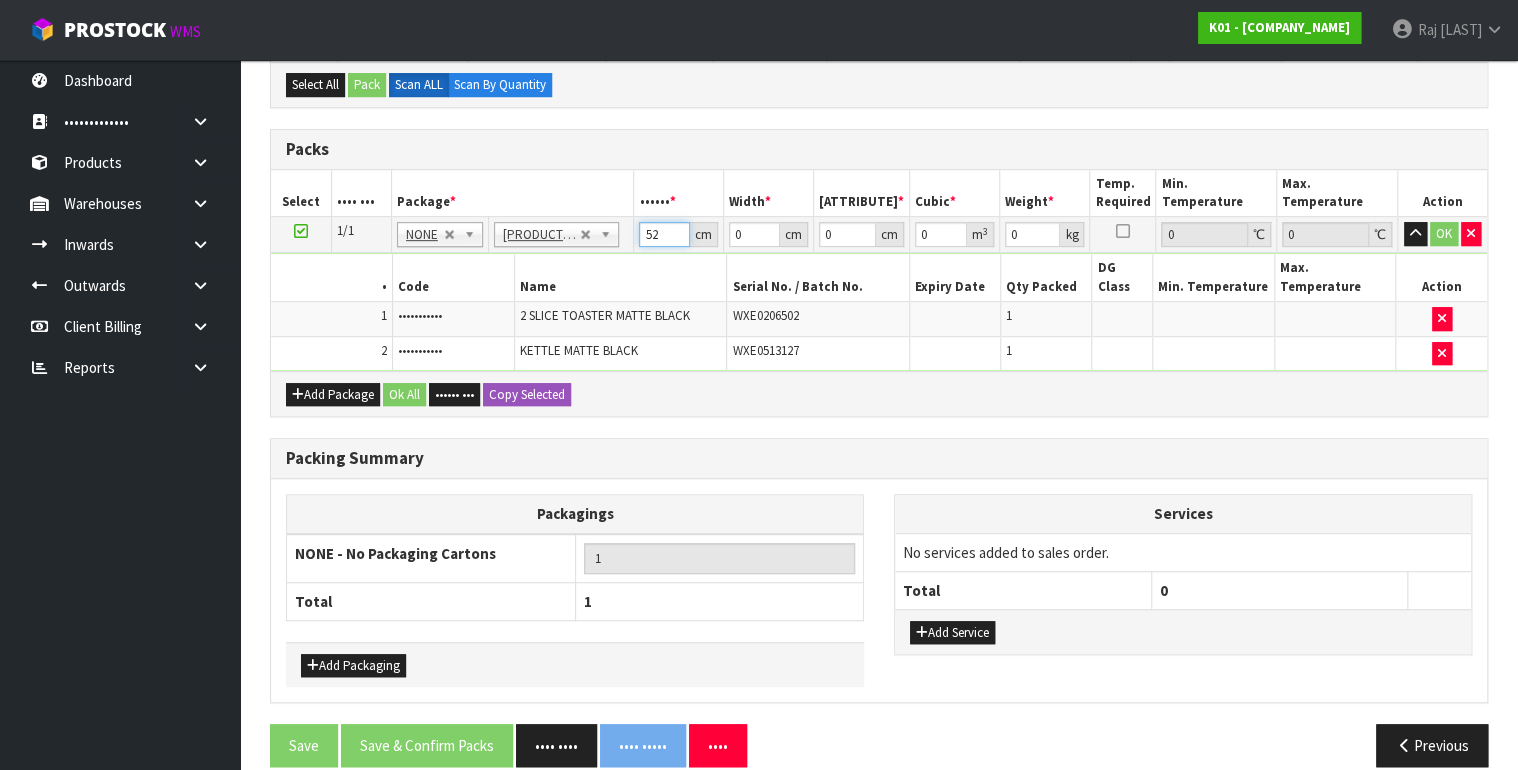 type on "52" 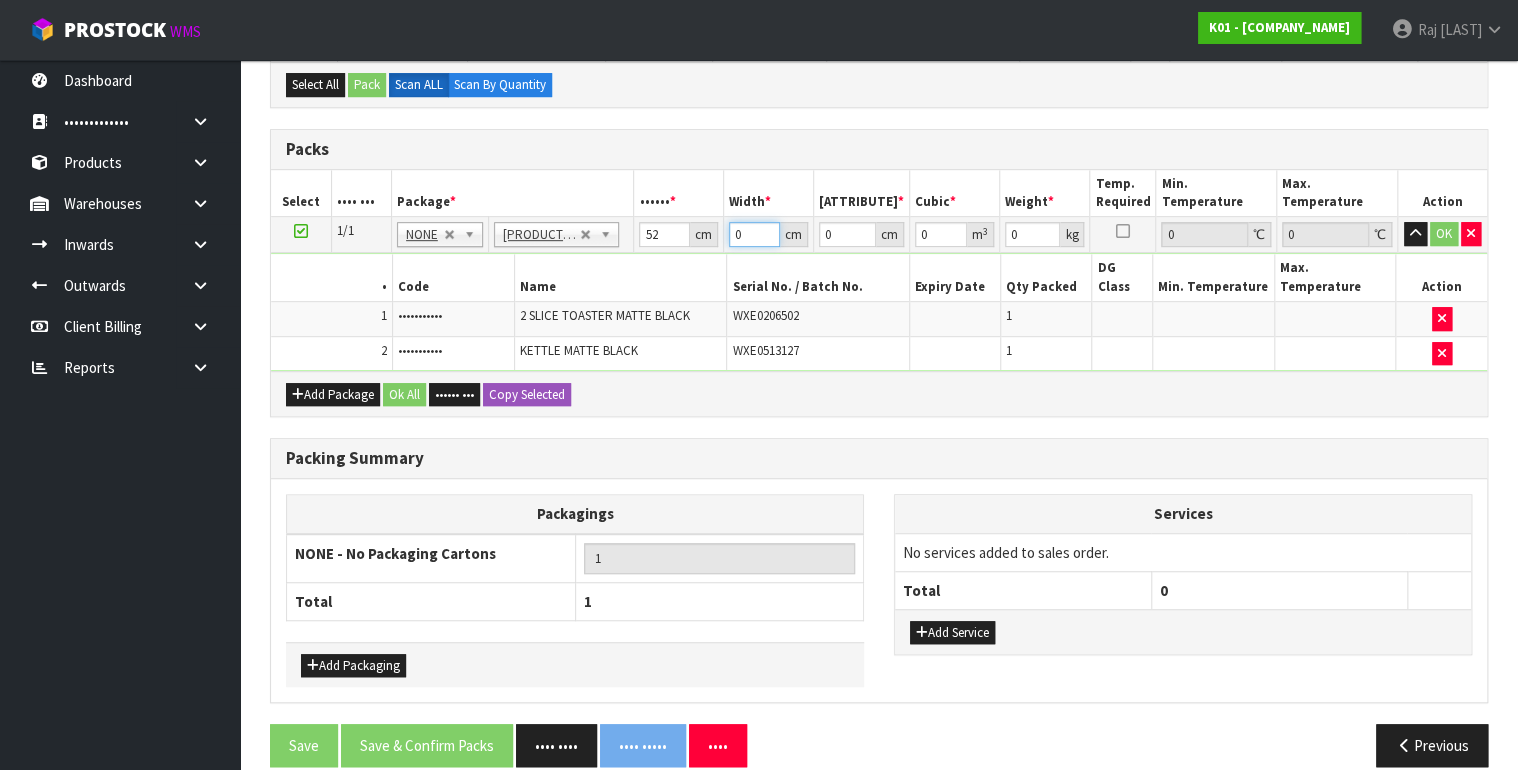 type on "[NUMBER]" 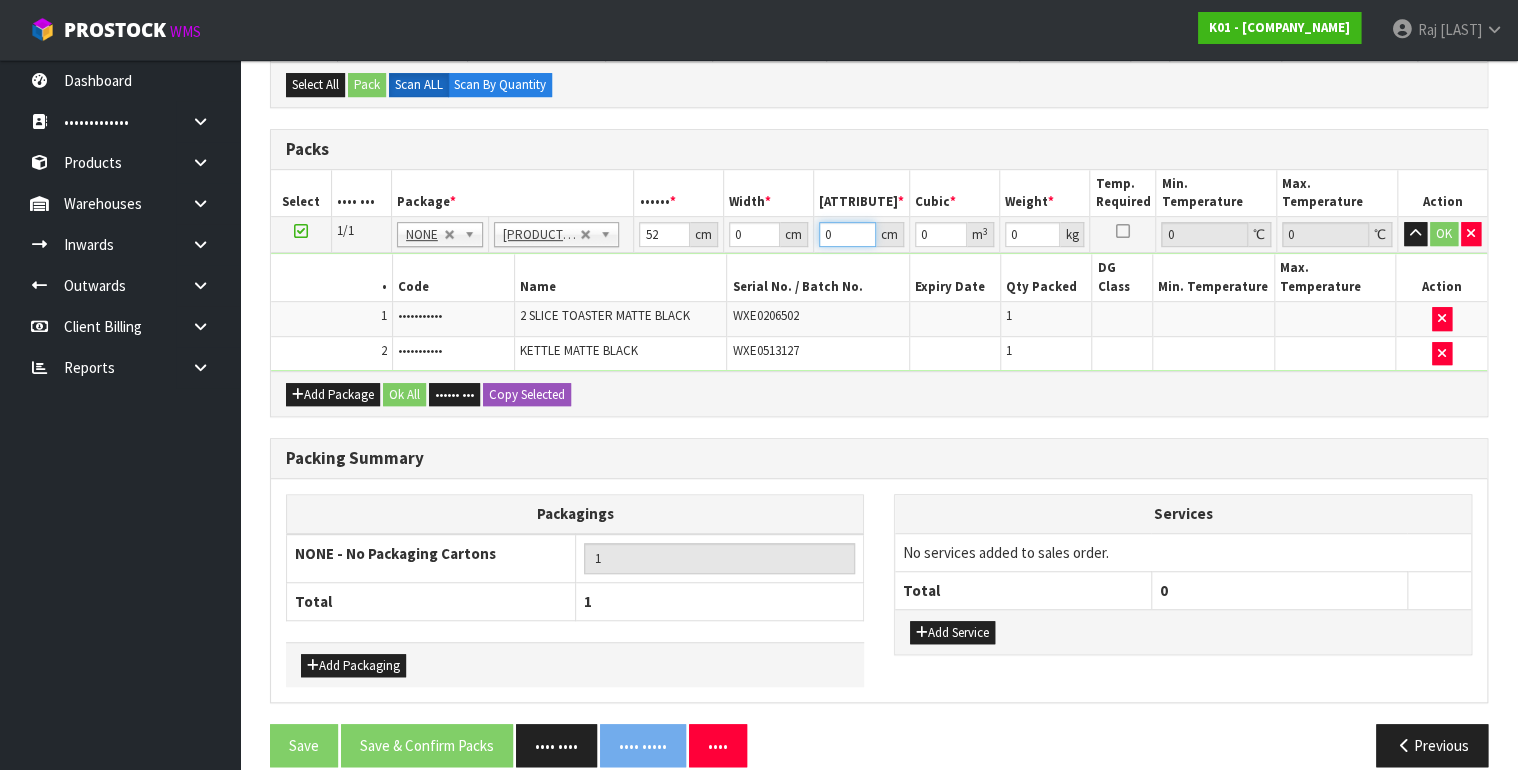 type on "••" 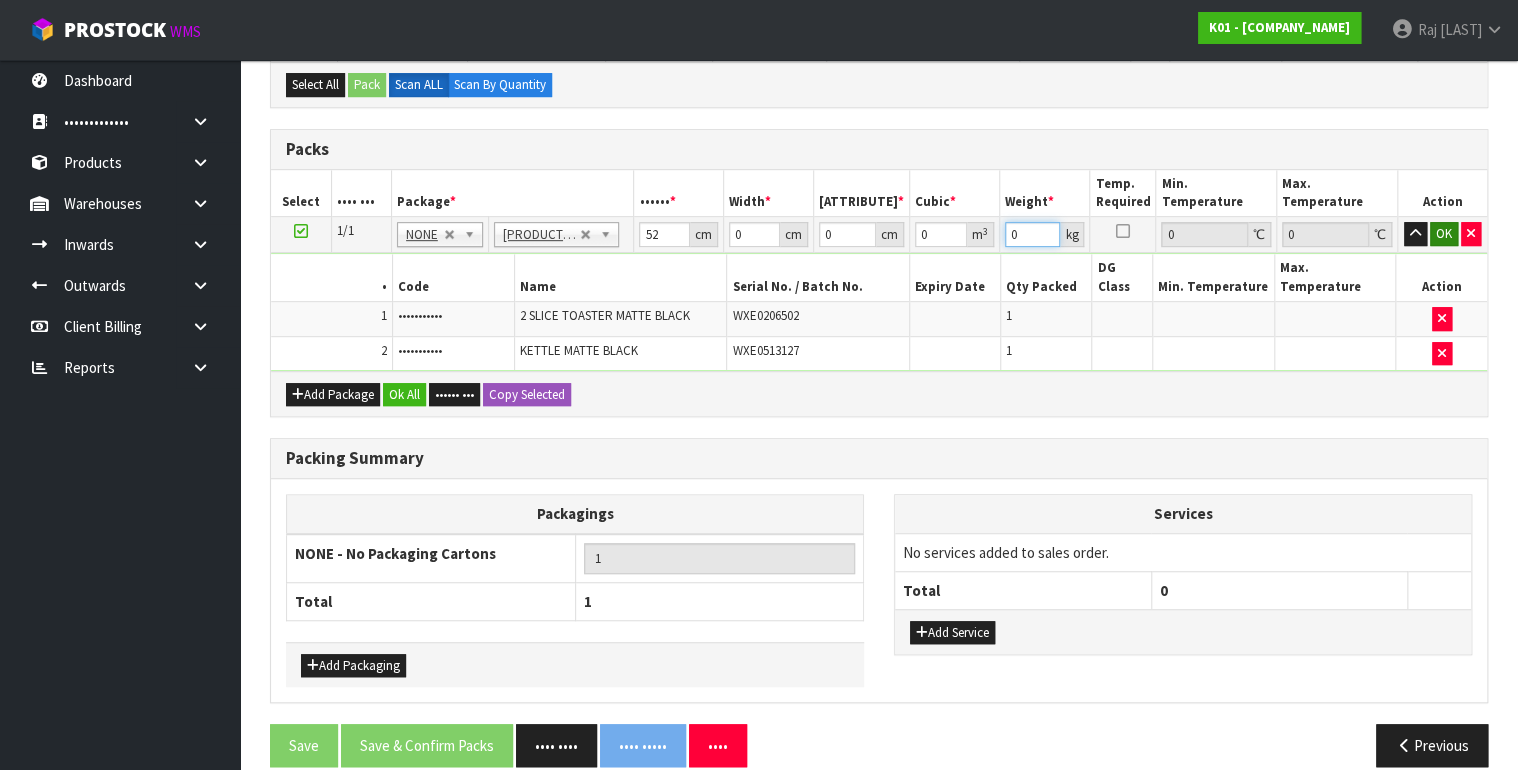 type on "•" 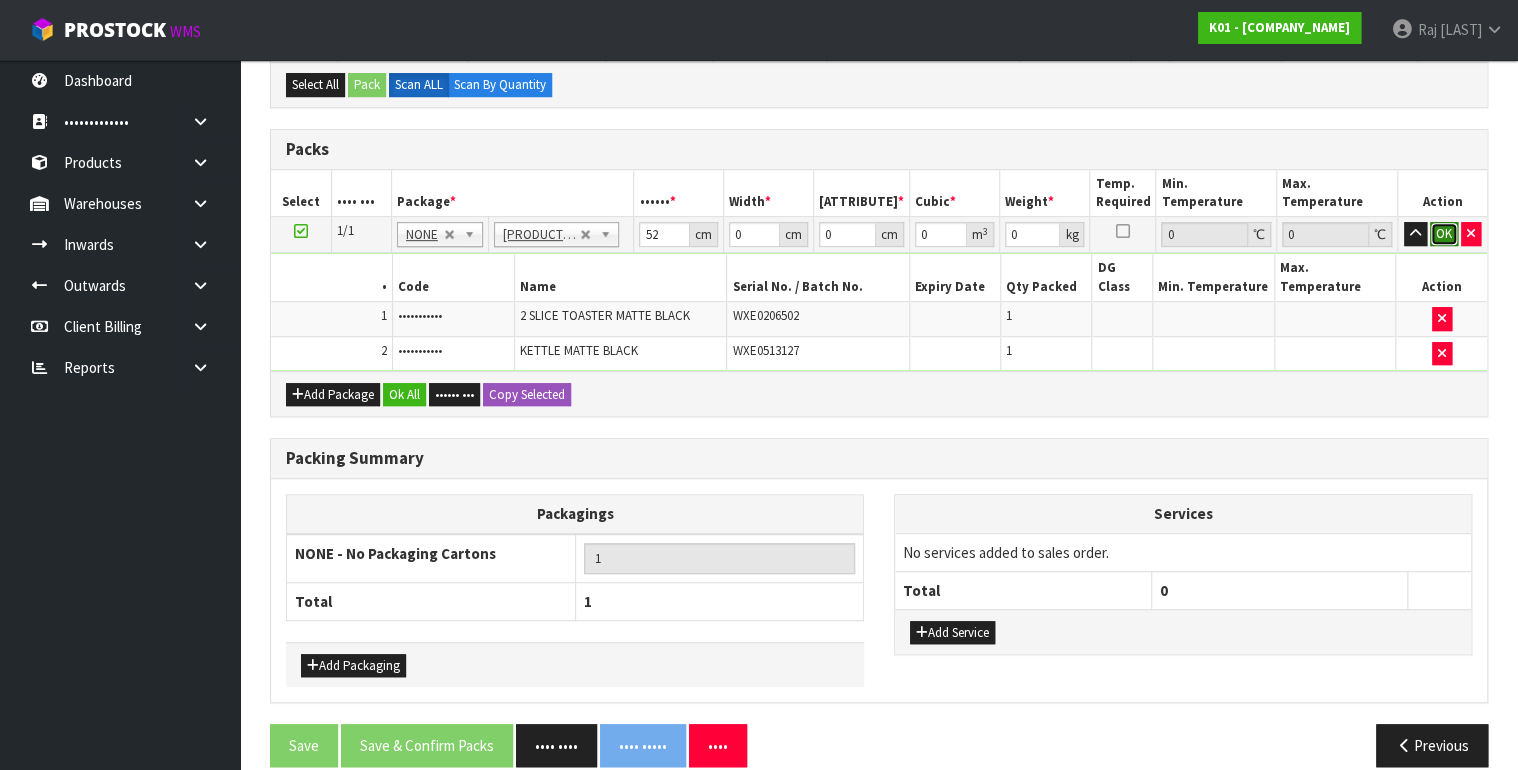 click on "OK" at bounding box center [1444, 234] 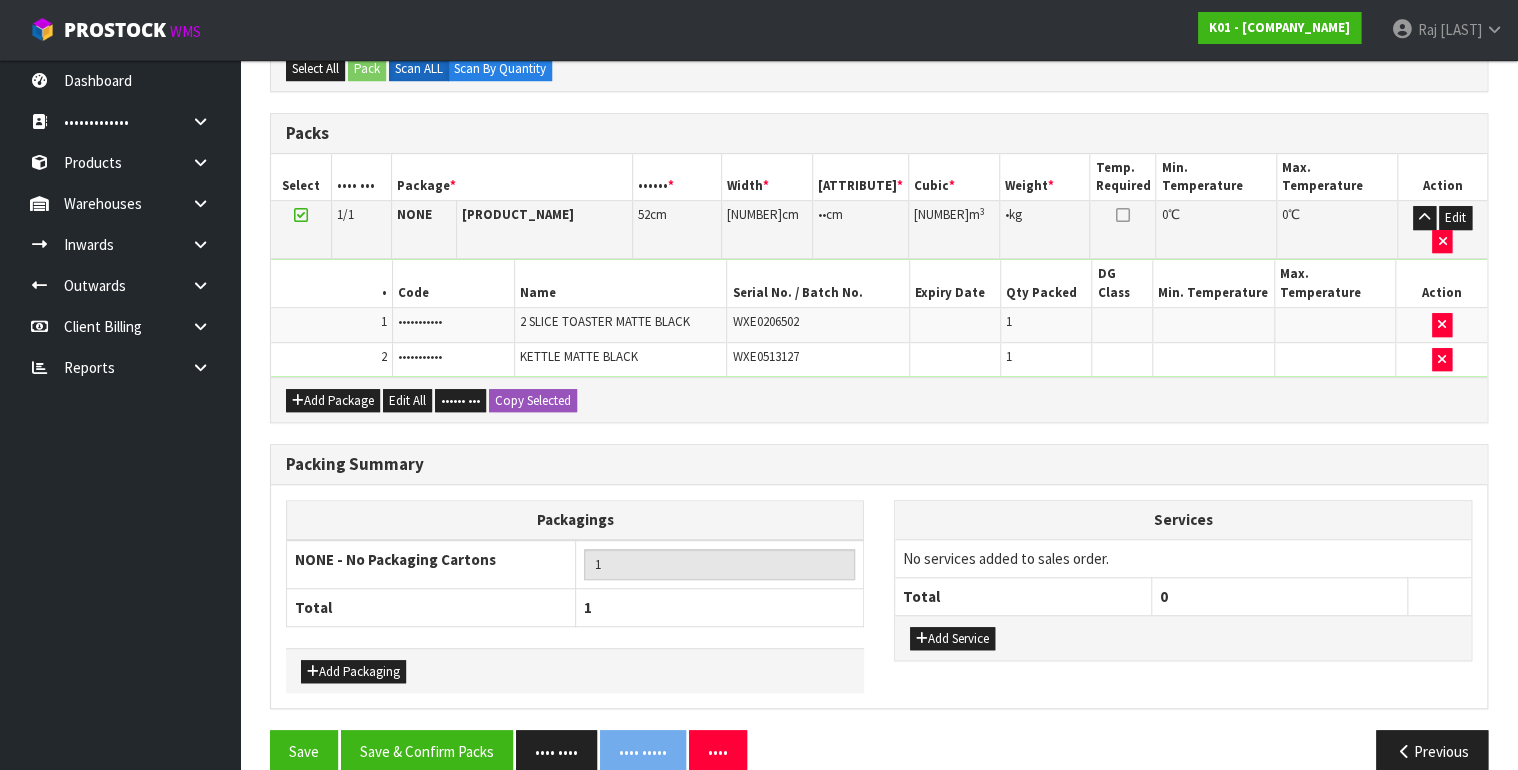 scroll, scrollTop: 416, scrollLeft: 0, axis: vertical 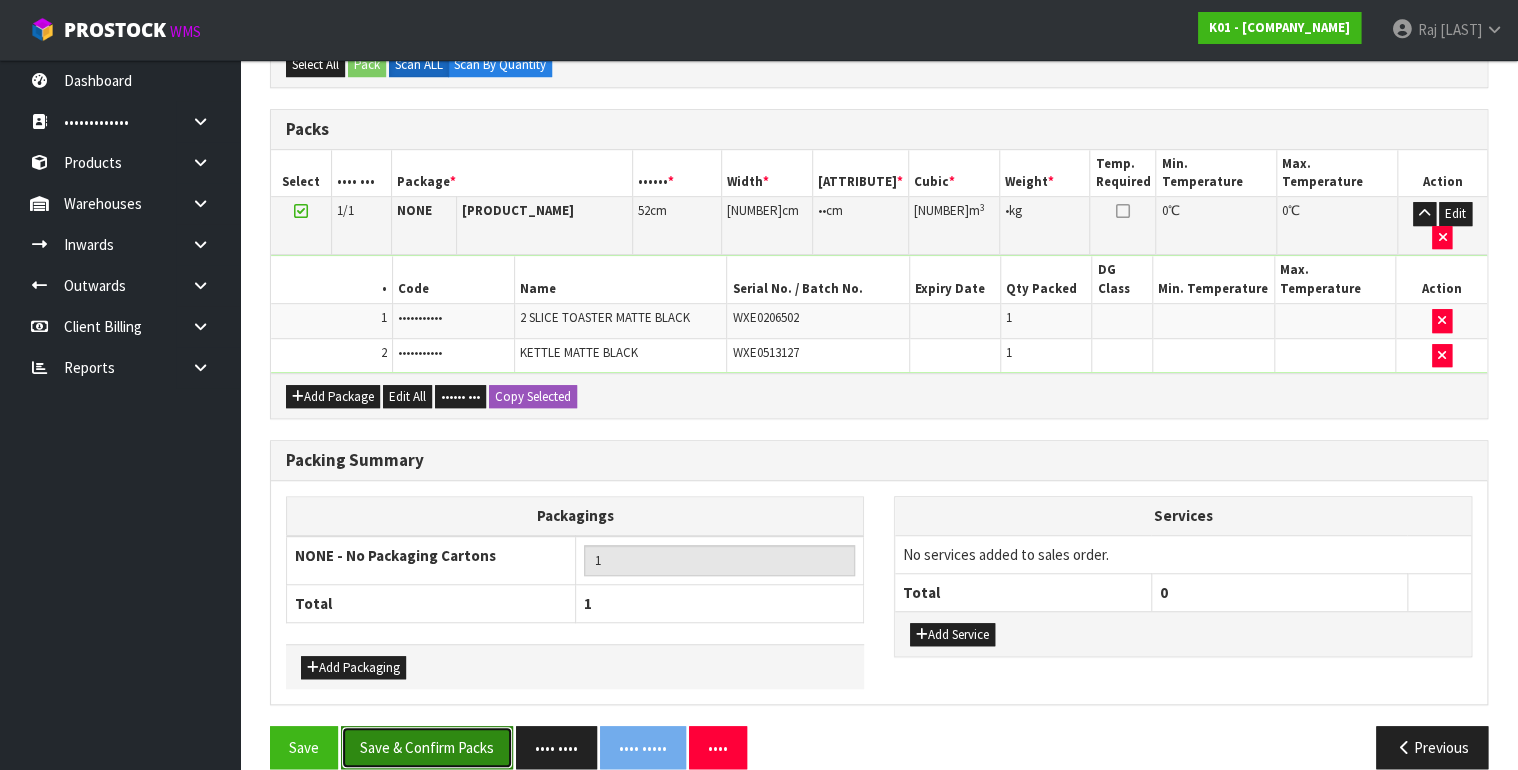 click on "Save & Confirm Packs" at bounding box center (427, 747) 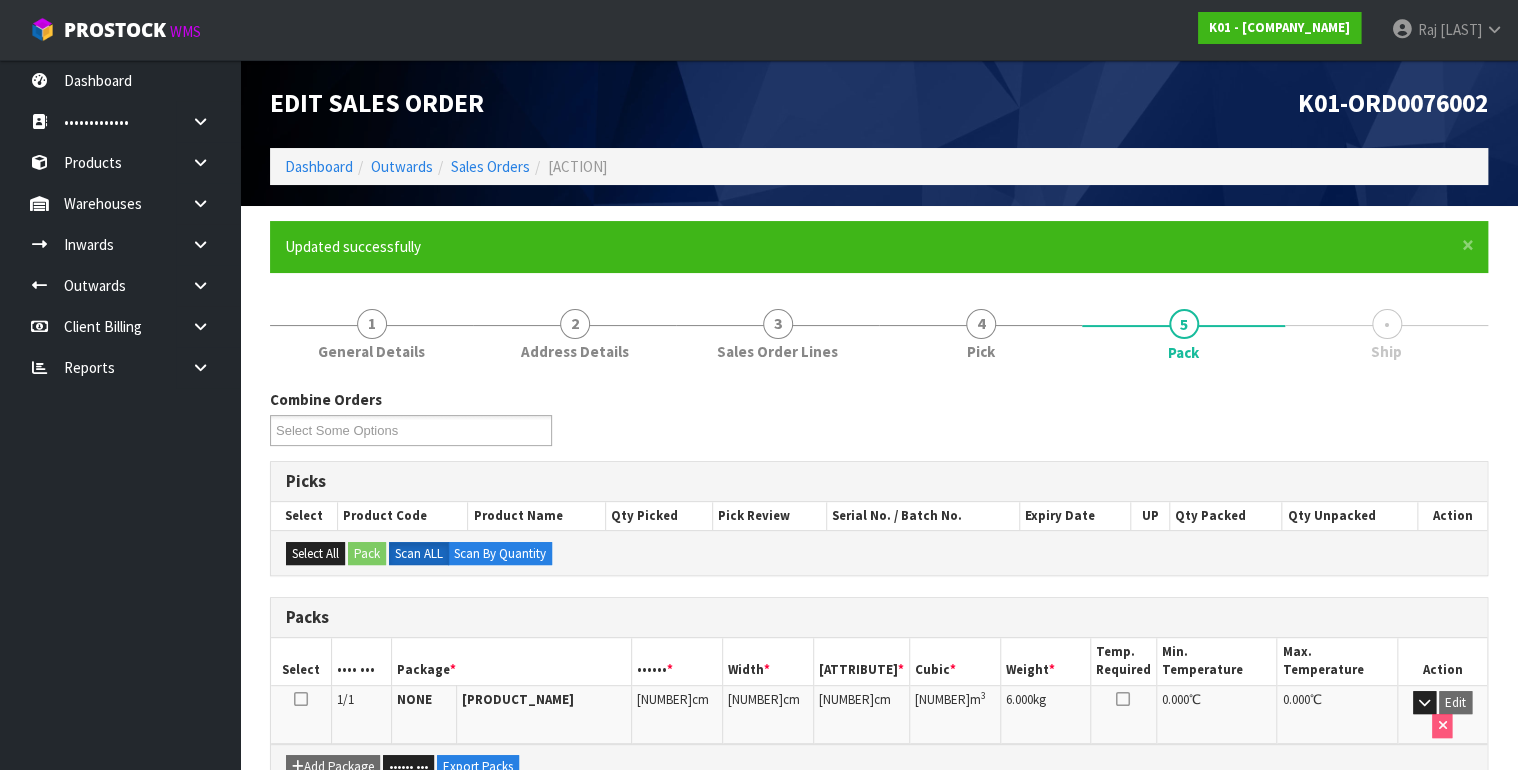 scroll, scrollTop: 348, scrollLeft: 0, axis: vertical 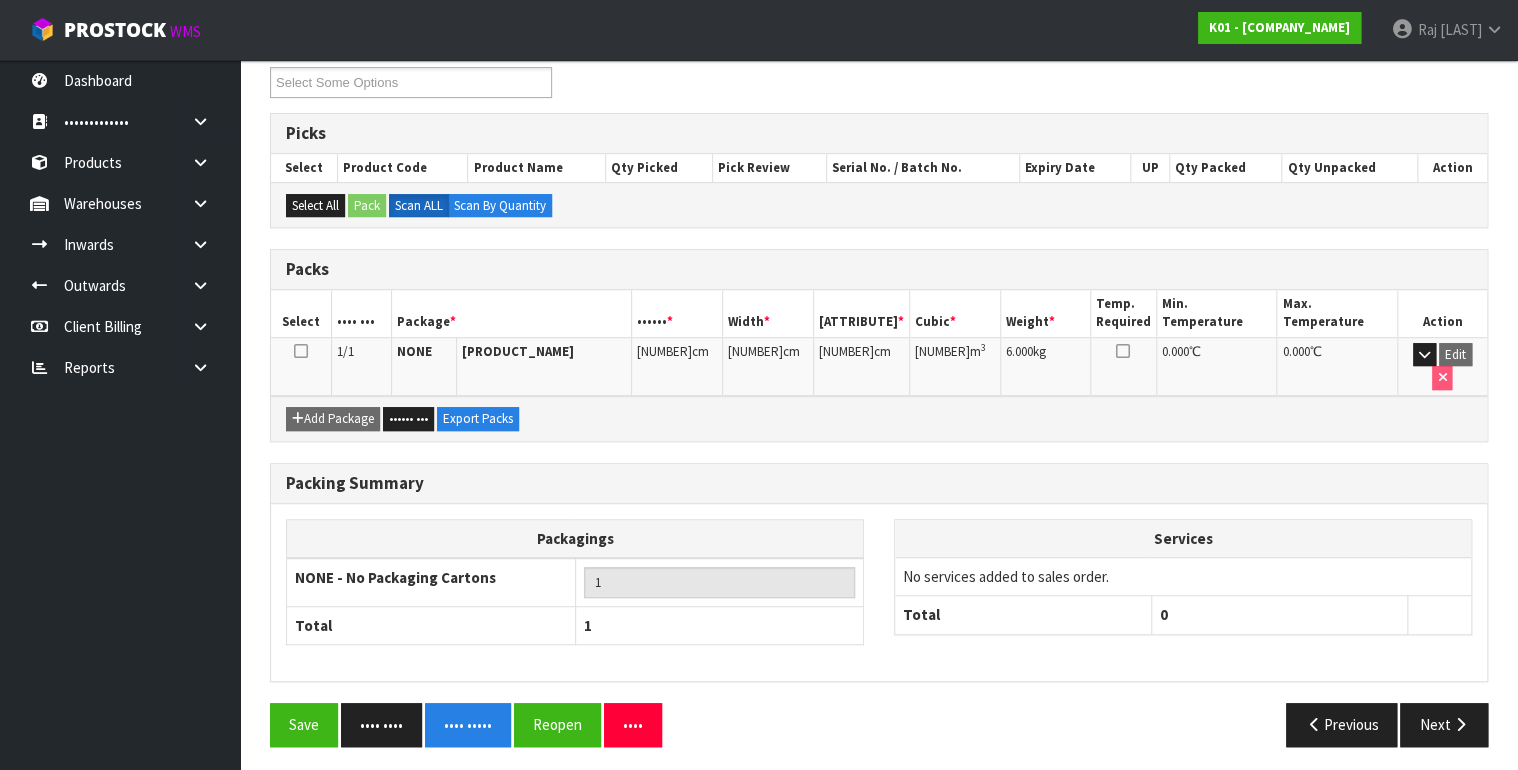 drag, startPoint x: 973, startPoint y: 678, endPoint x: 994, endPoint y: 676, distance: 21.095022 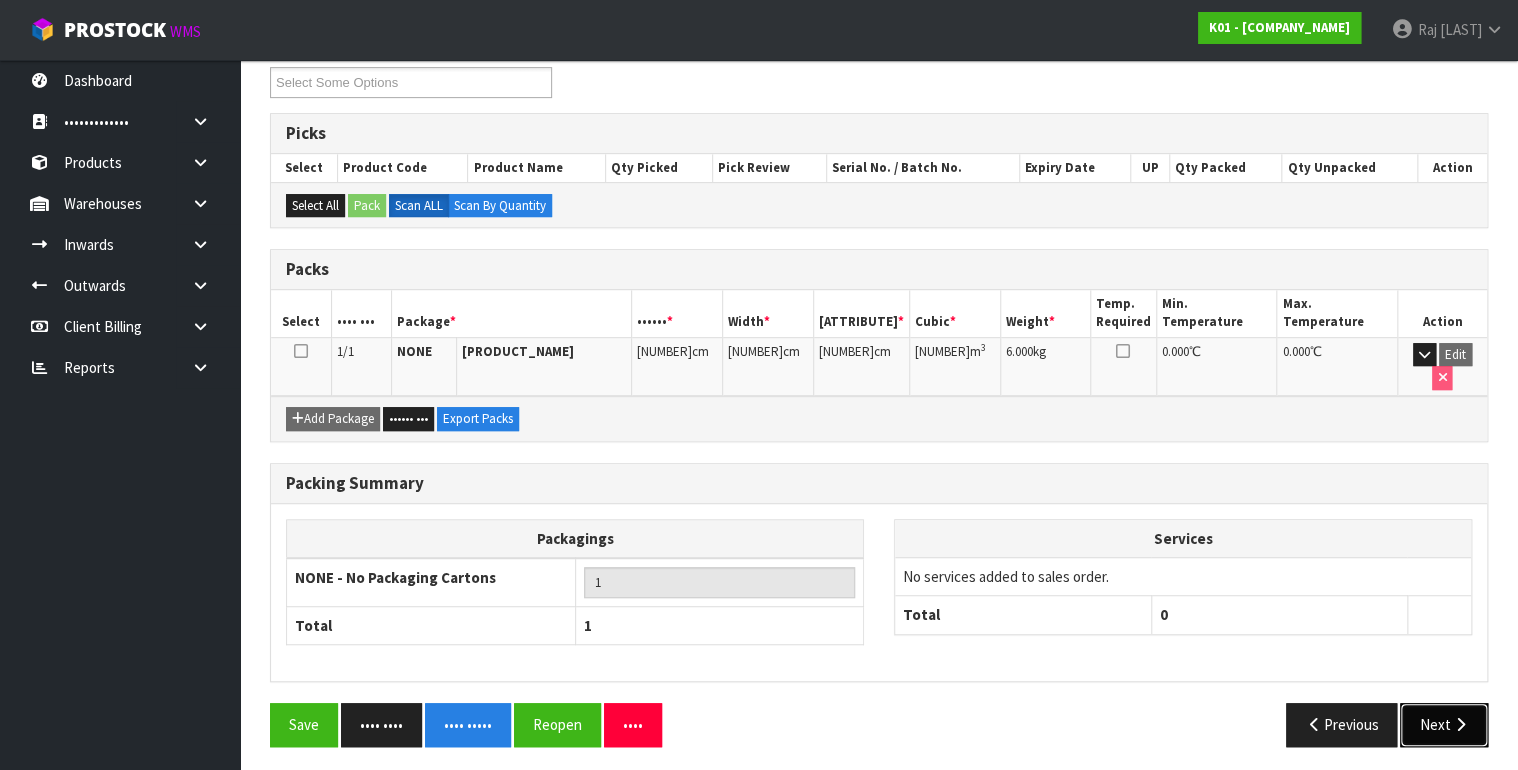 click on "Next" at bounding box center [1444, 724] 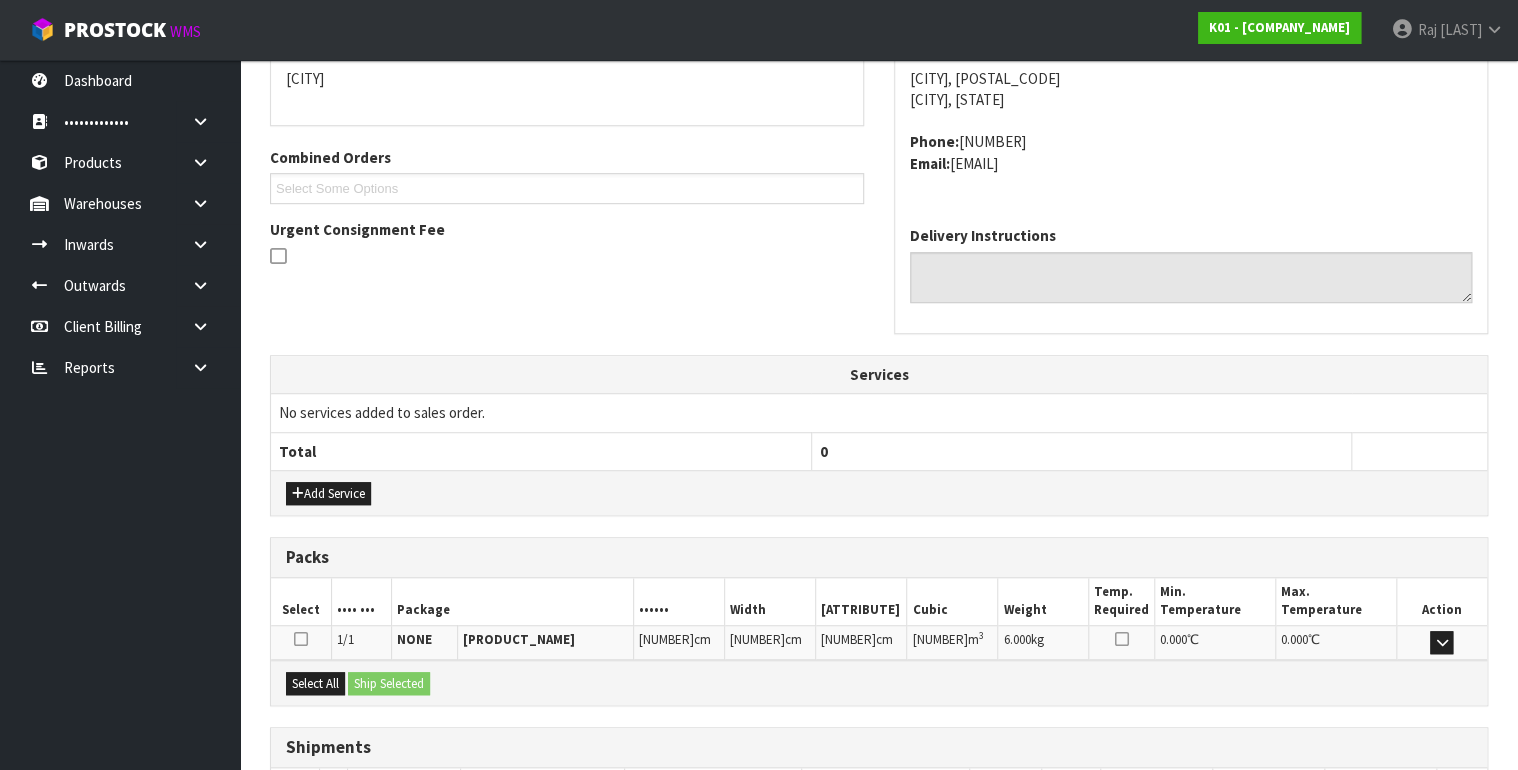scroll, scrollTop: 425, scrollLeft: 0, axis: vertical 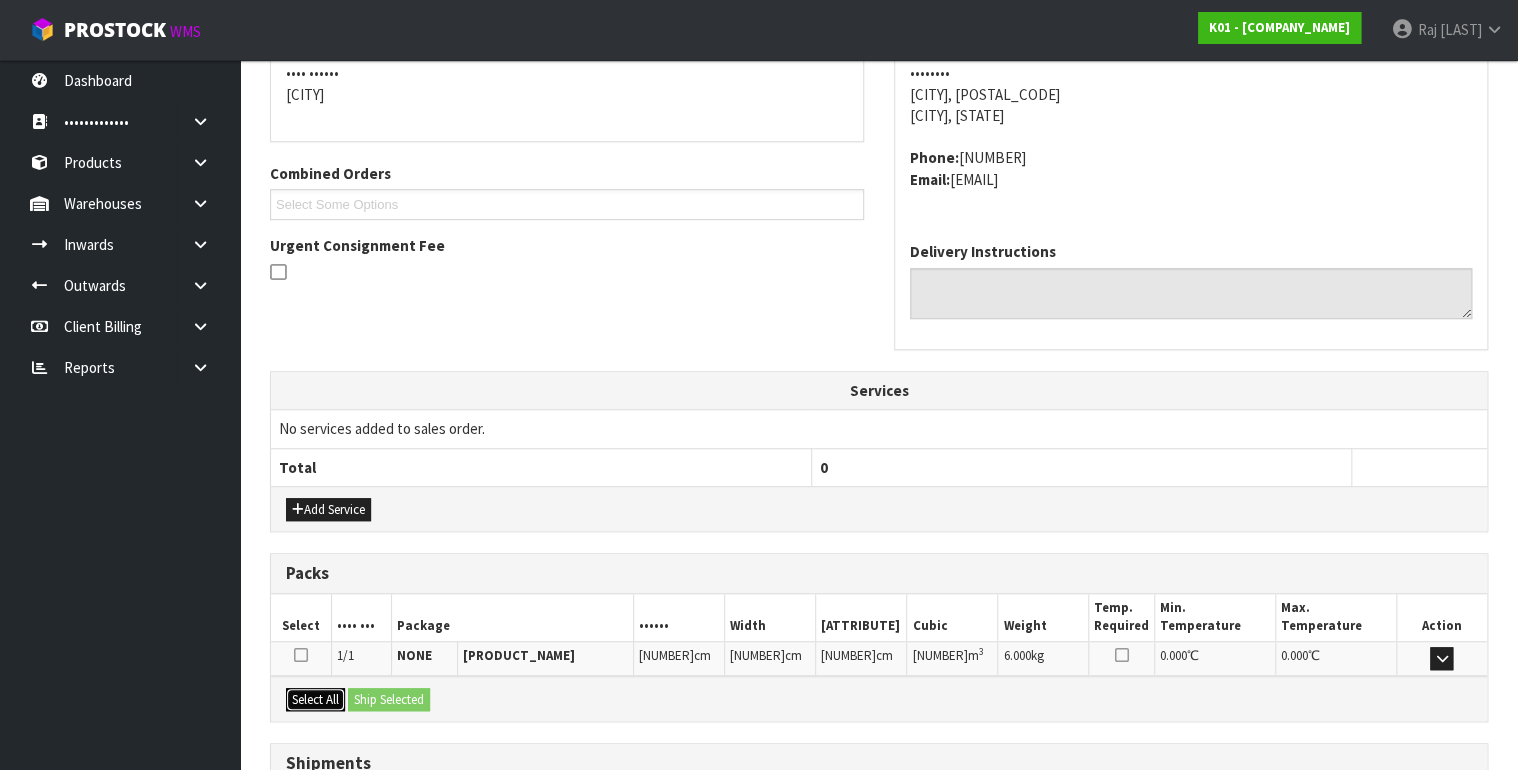 click on "Select All" at bounding box center [328, 510] 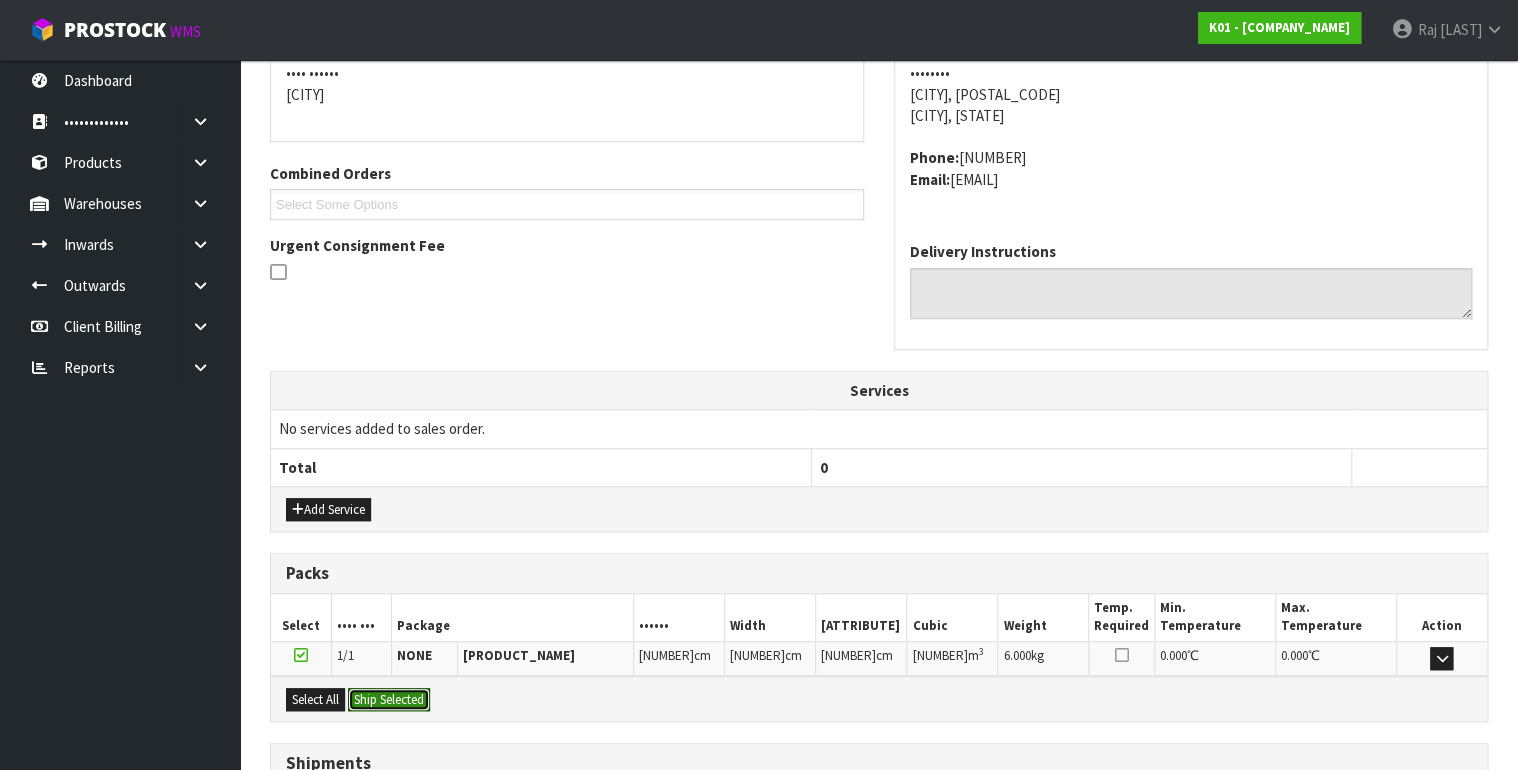 click on "Ship Selected" at bounding box center (389, 700) 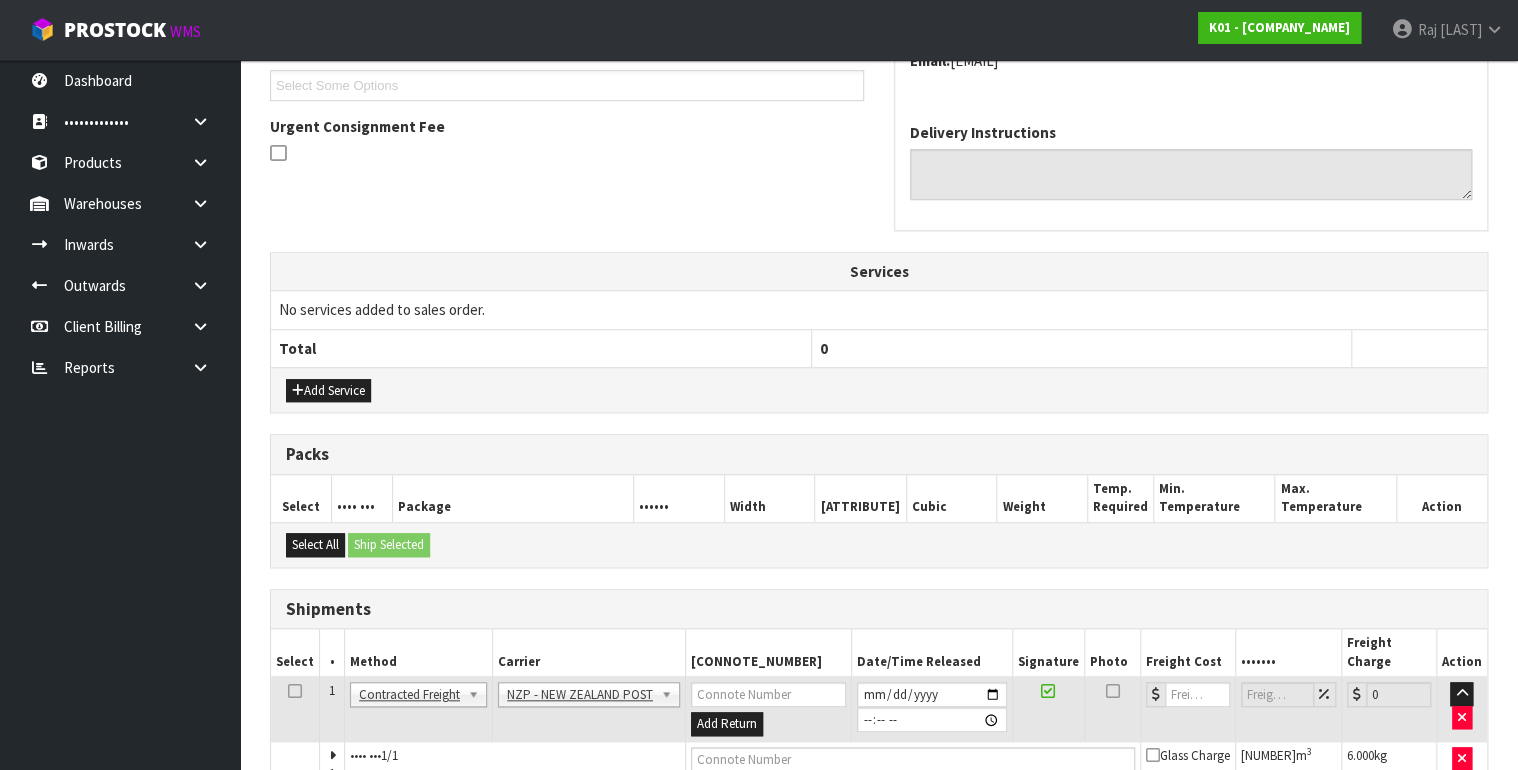 scroll, scrollTop: 621, scrollLeft: 0, axis: vertical 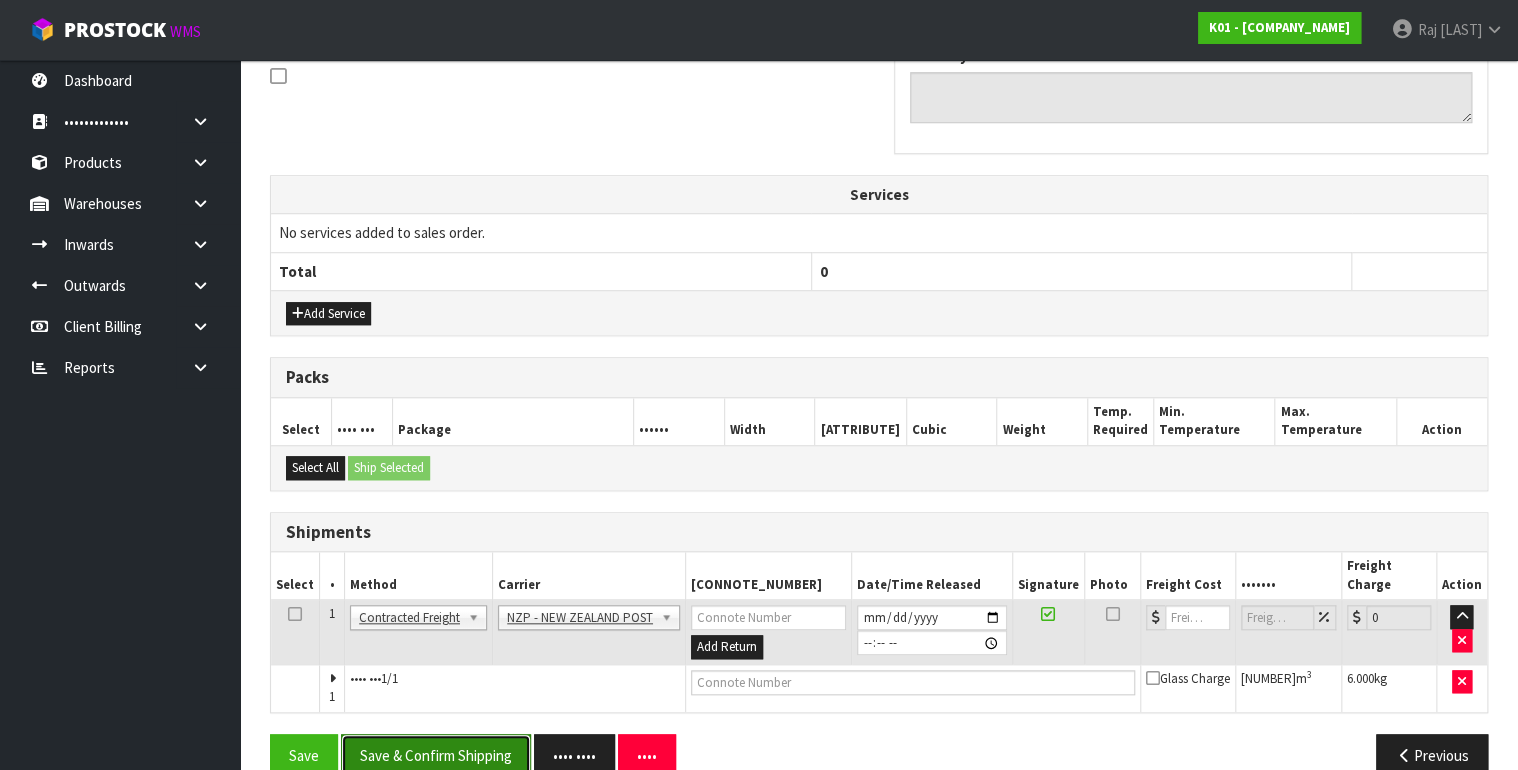 click on "Save & Confirm Shipping" at bounding box center [436, 755] 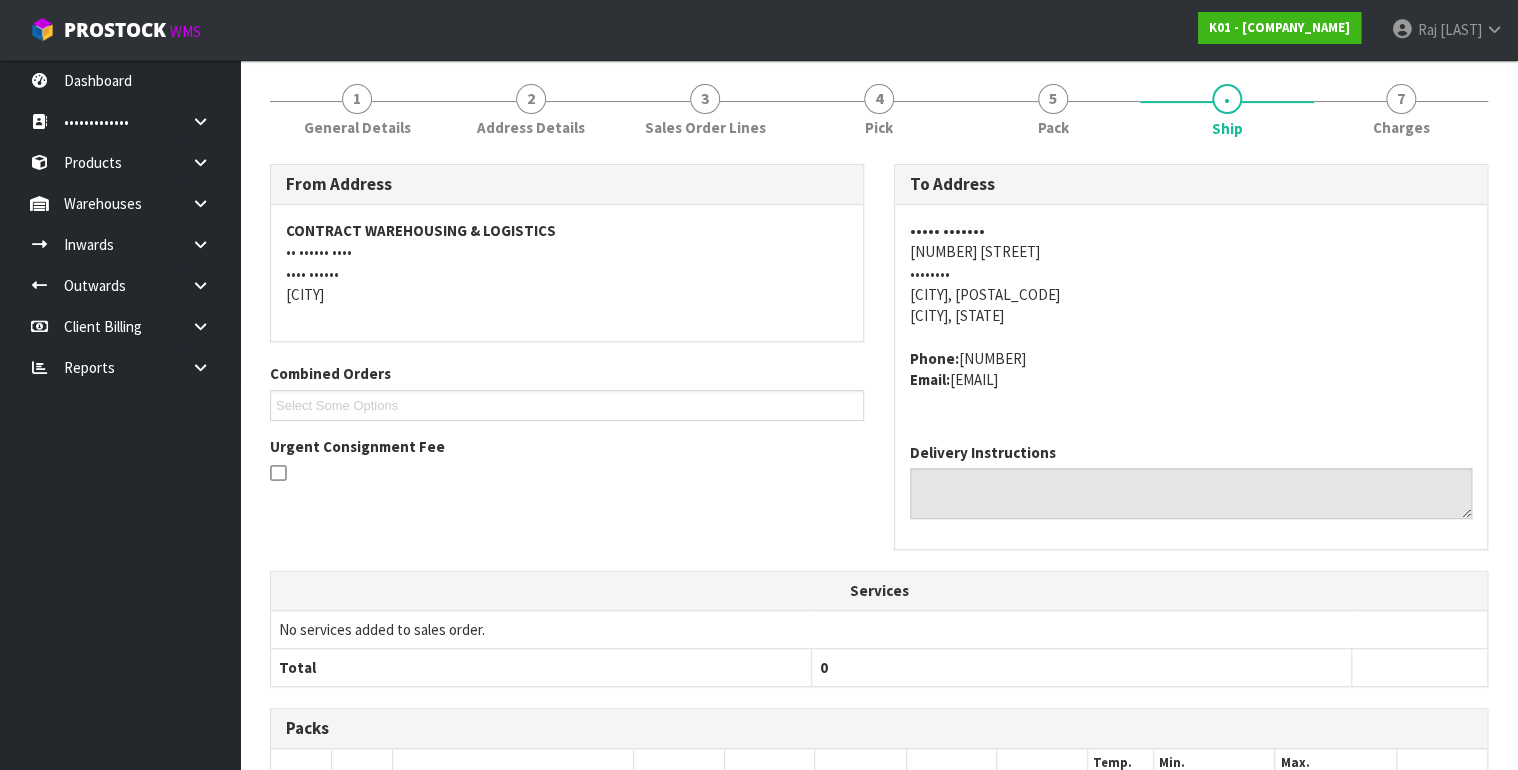 scroll, scrollTop: 560, scrollLeft: 0, axis: vertical 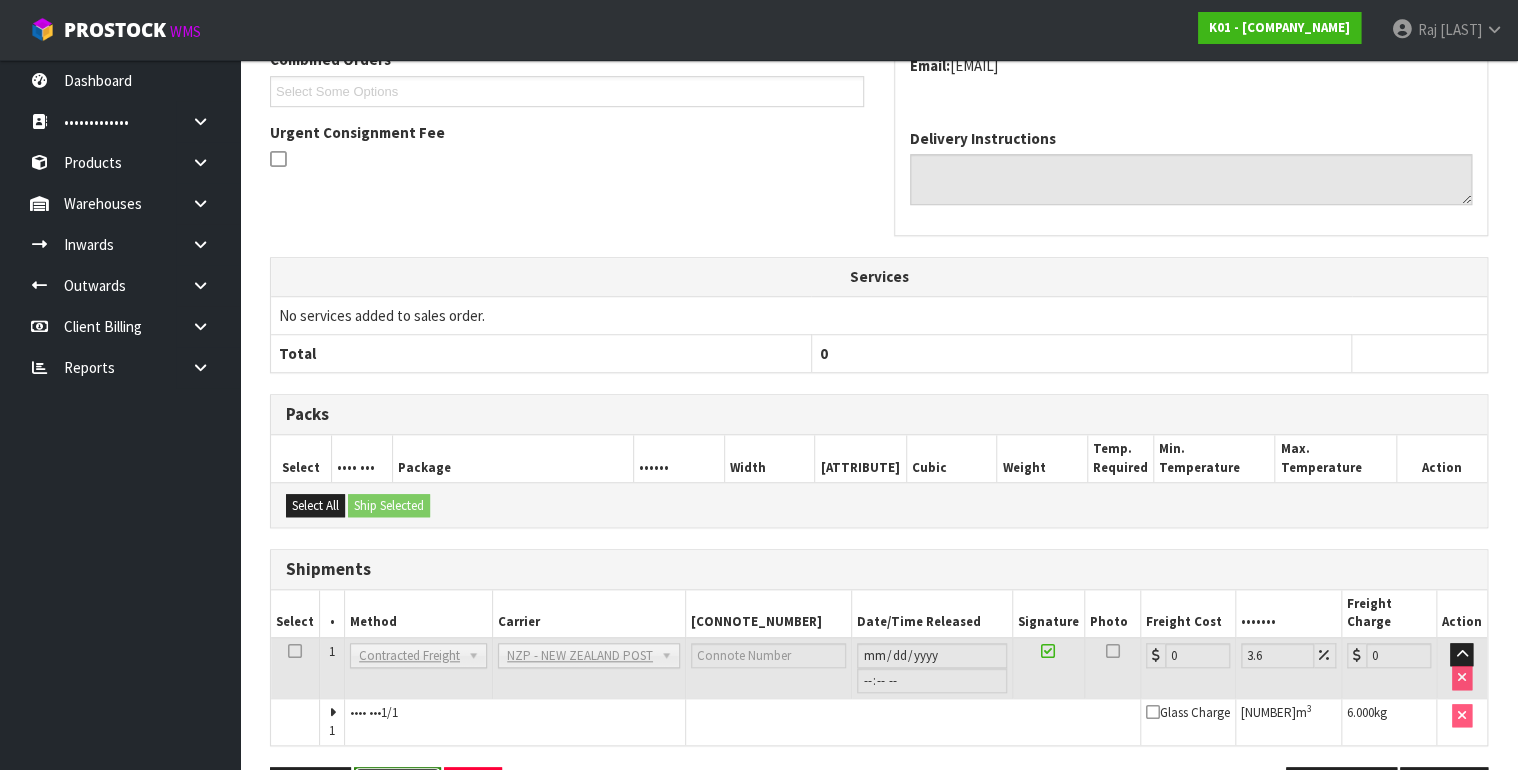 click on "Reopen" at bounding box center [397, 788] 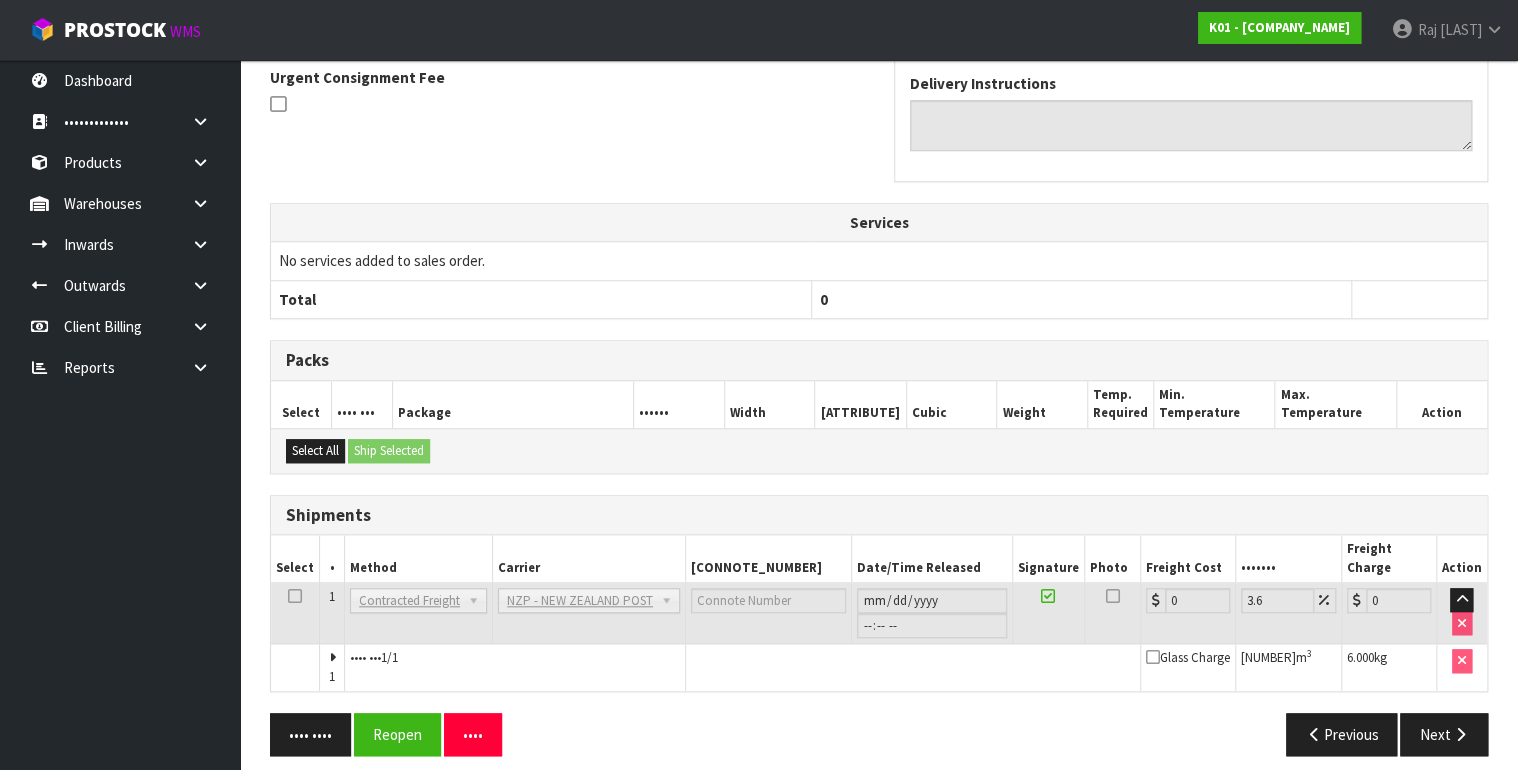 scroll, scrollTop: 0, scrollLeft: 0, axis: both 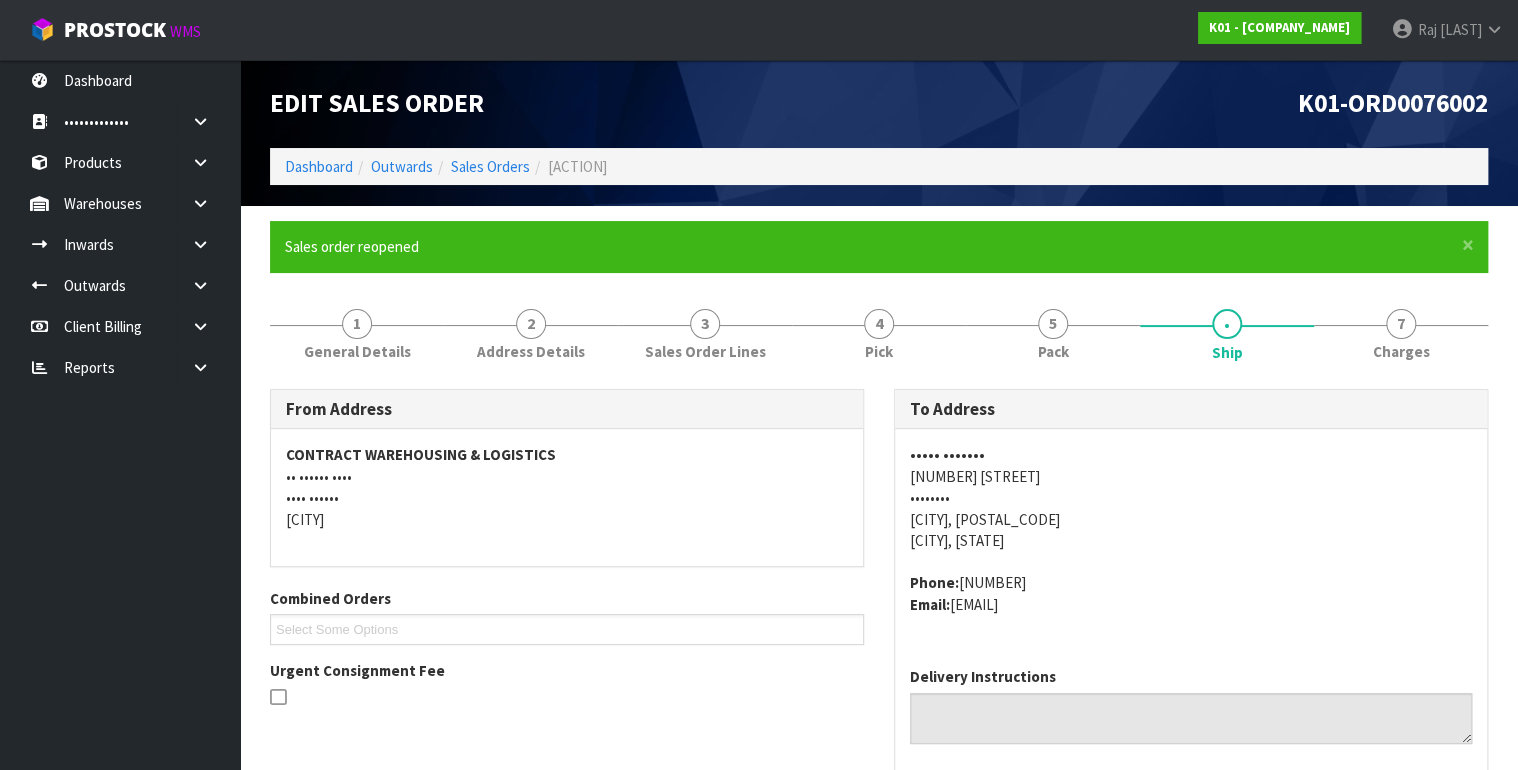 click on "Phone:   [PHONE_NUMBER] Email:   [USERNAME]@[EXAMPLE].COM" at bounding box center (567, 551) 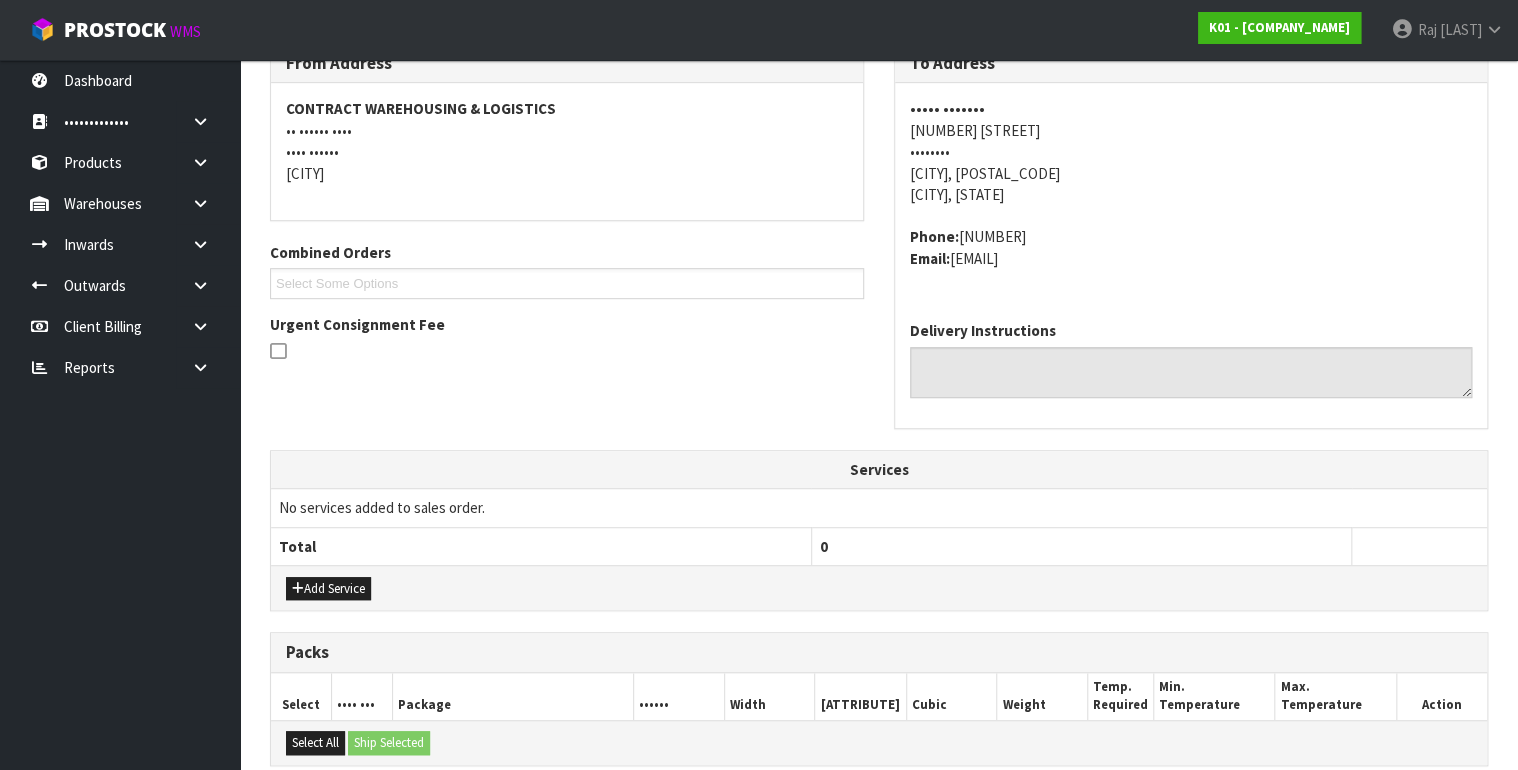 scroll, scrollTop: 560, scrollLeft: 0, axis: vertical 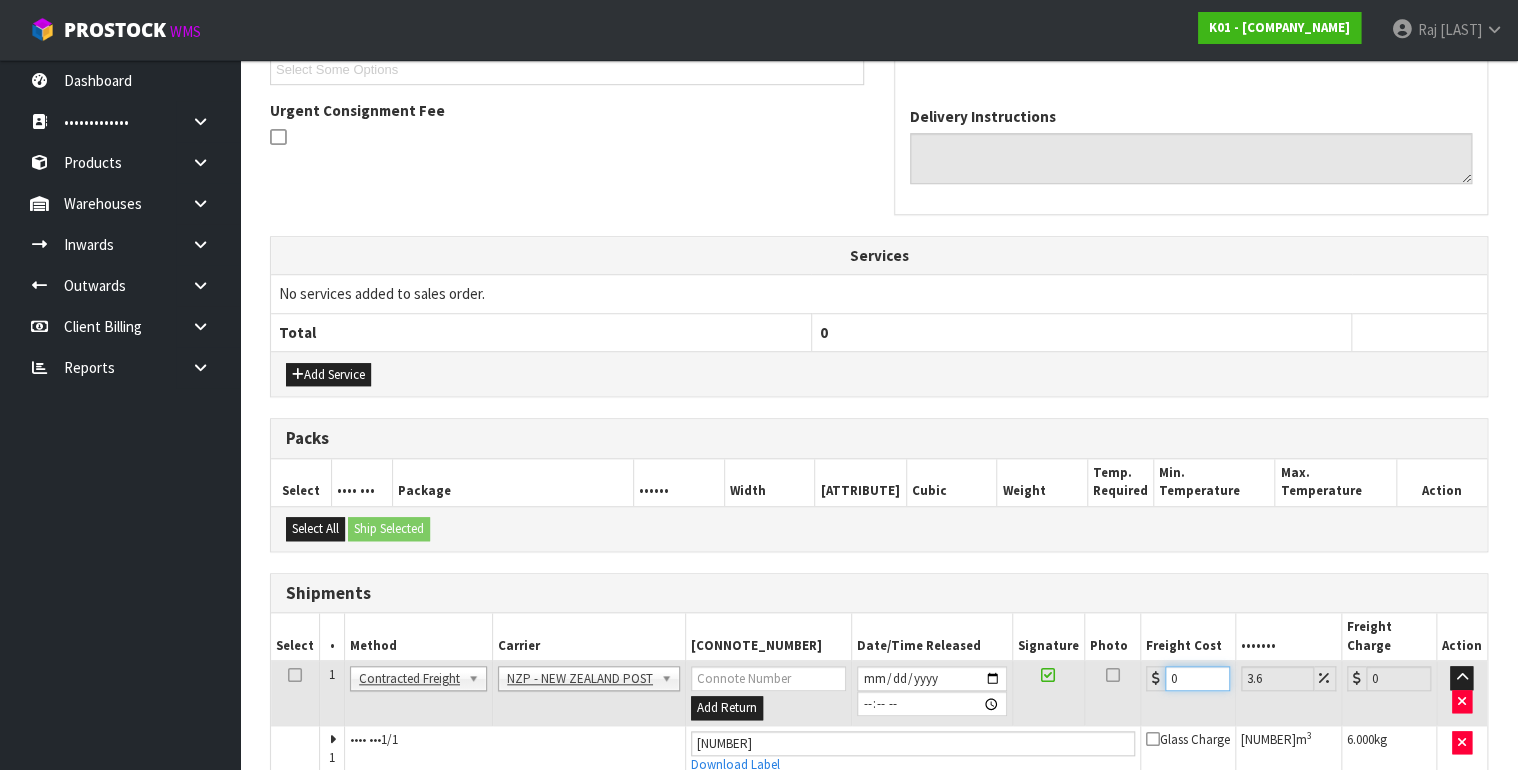 click on "0" at bounding box center (1197, 678) 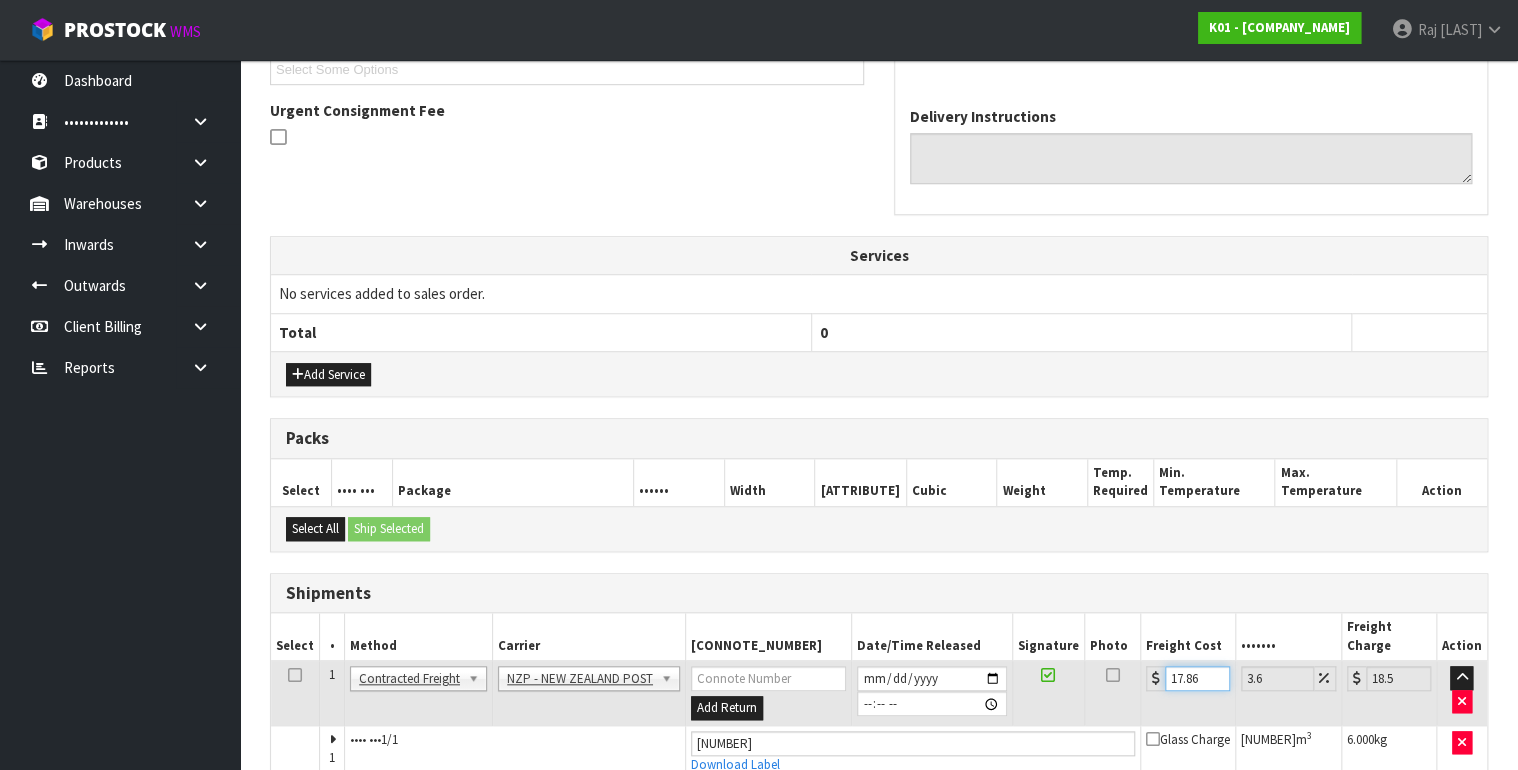 scroll, scrollTop: 640, scrollLeft: 0, axis: vertical 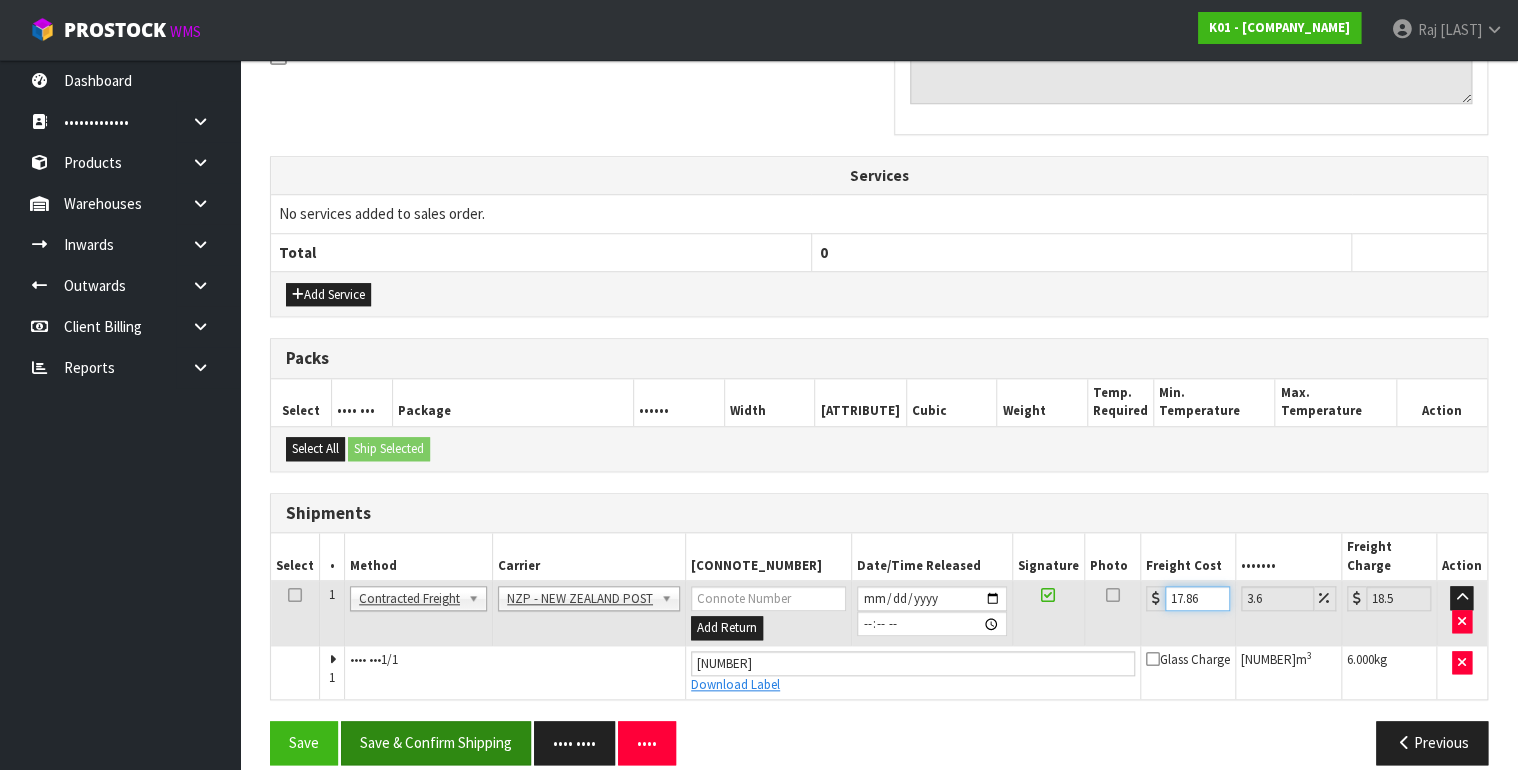 type on "17.86" 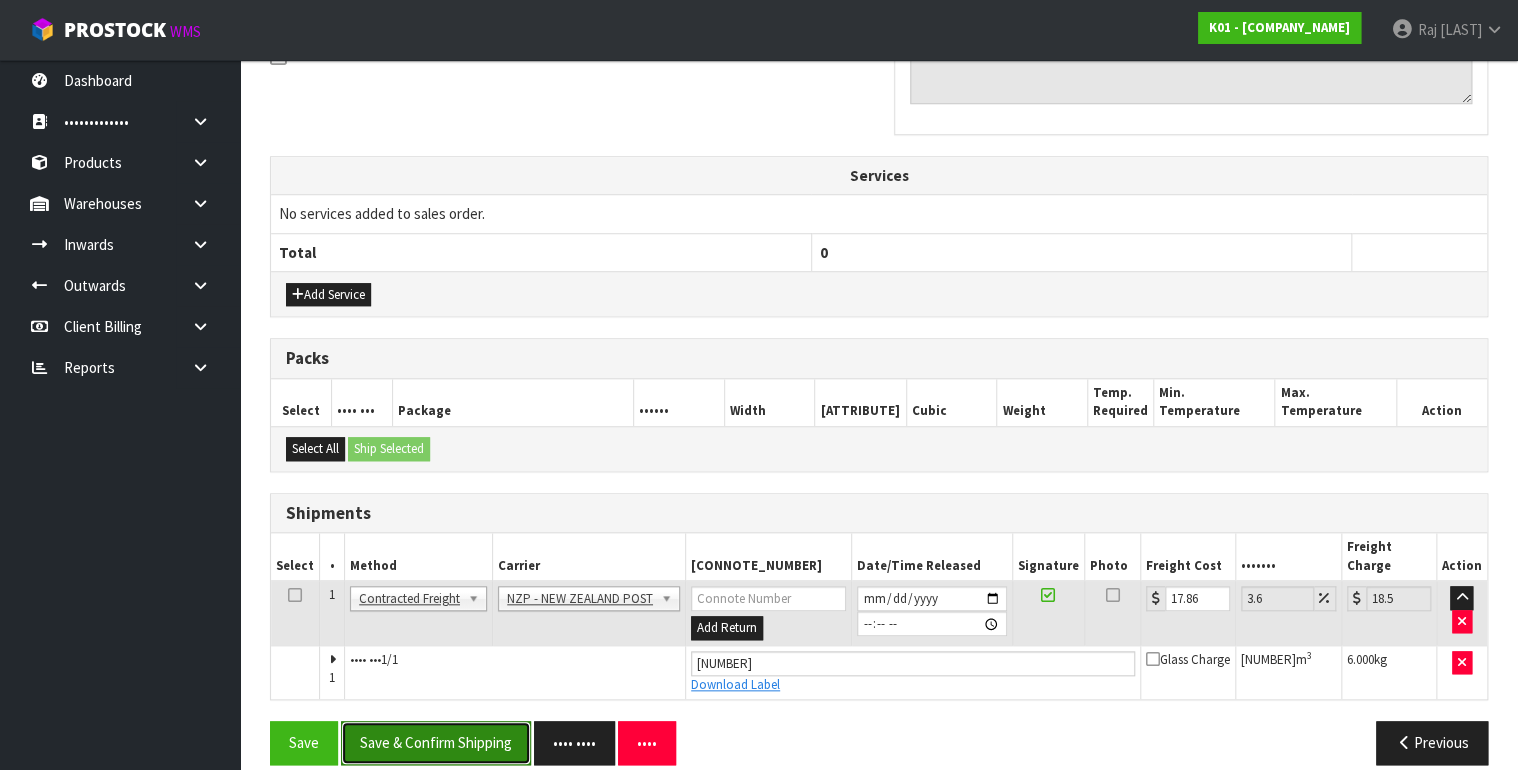 click on "Save & Confirm Shipping" at bounding box center (436, 742) 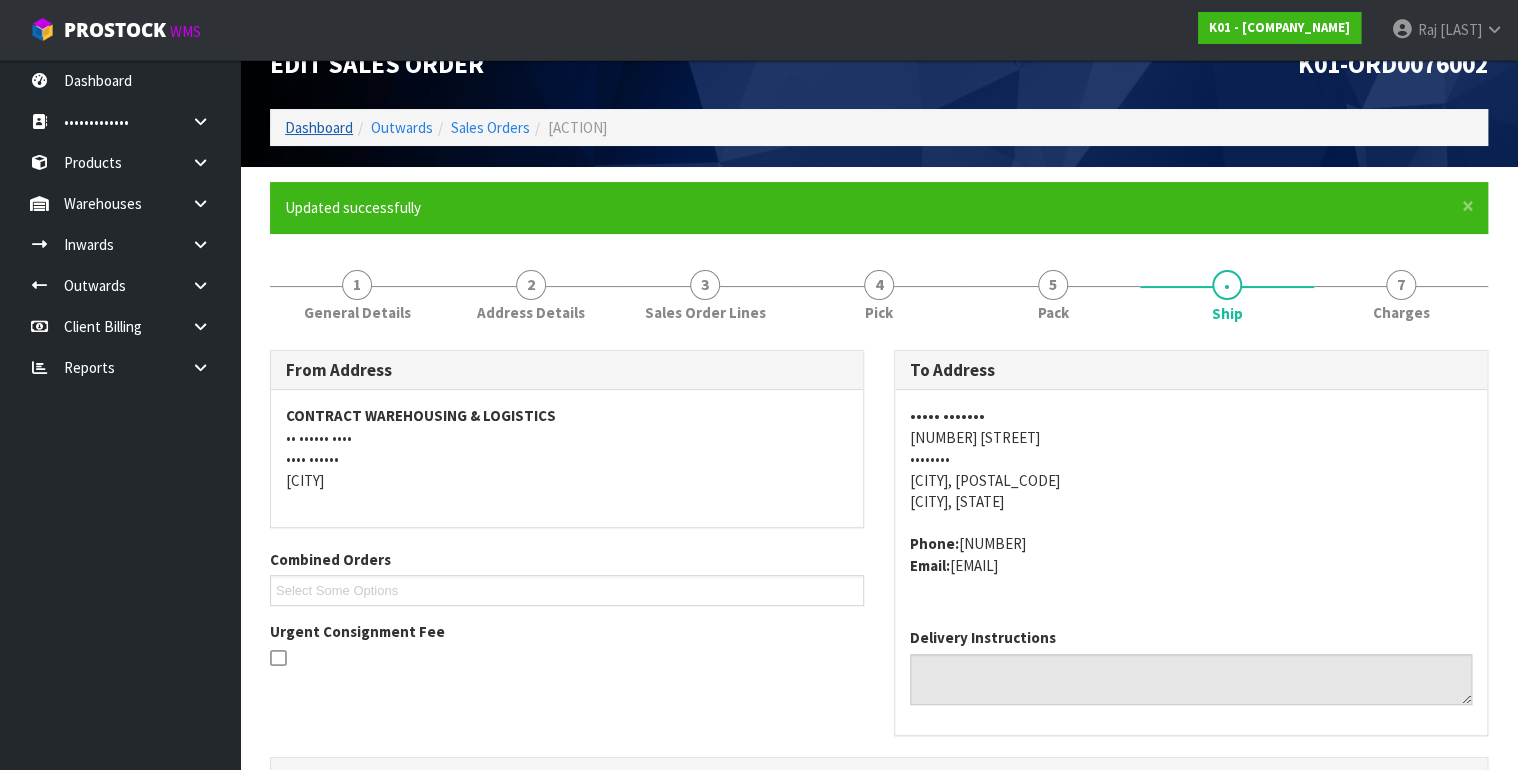 scroll, scrollTop: 0, scrollLeft: 0, axis: both 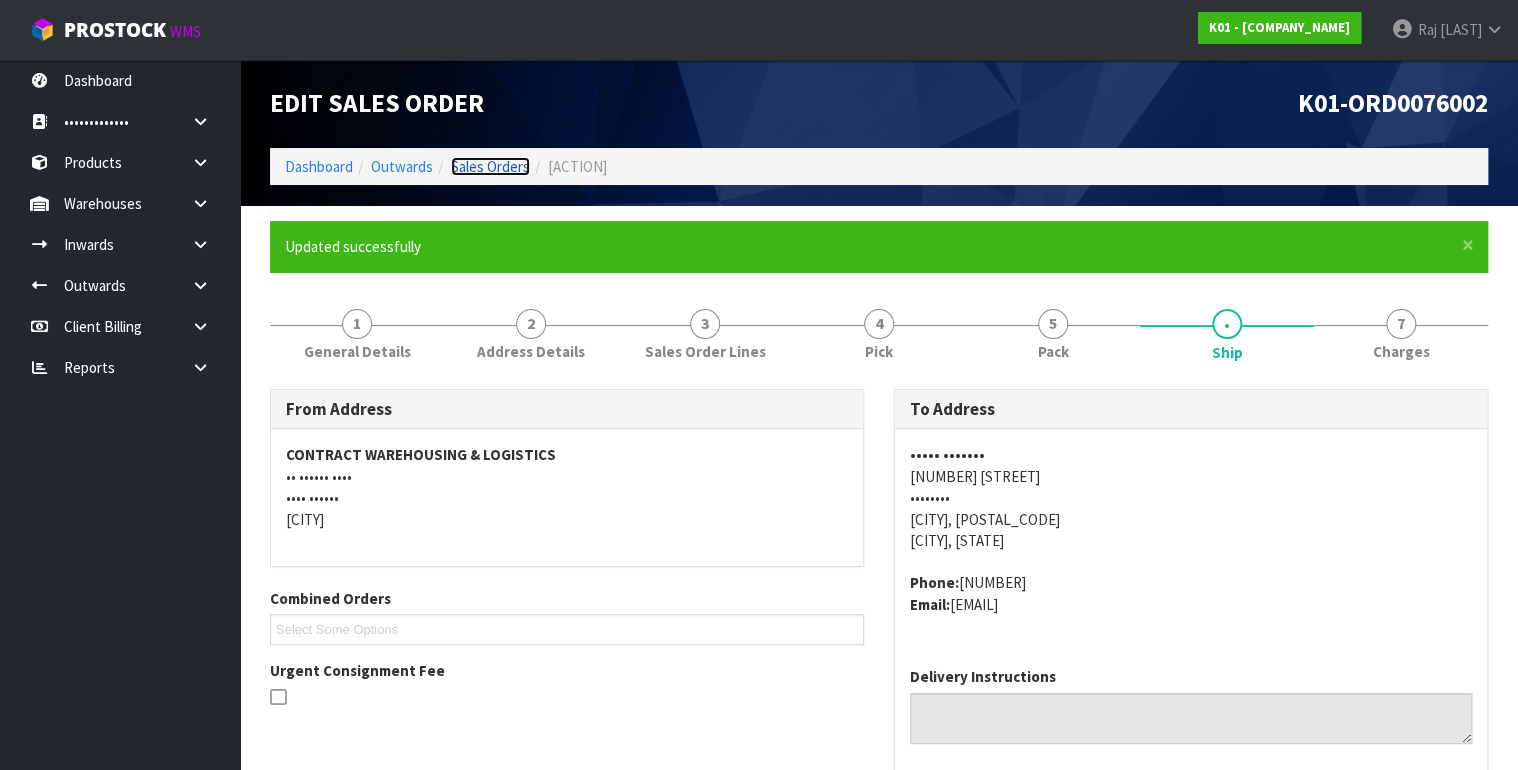 click on "Sales Orders" at bounding box center [490, 166] 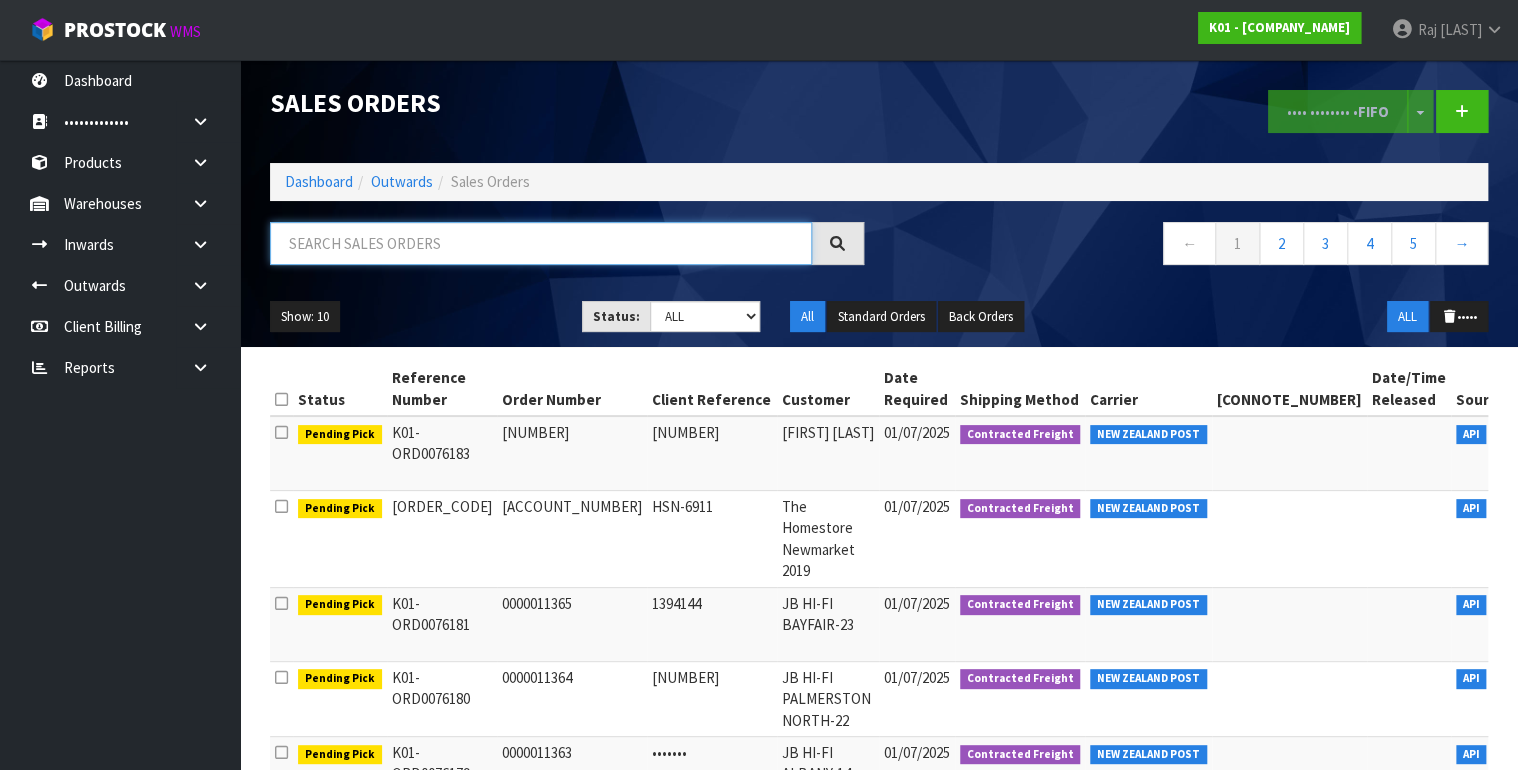 click at bounding box center [541, 243] 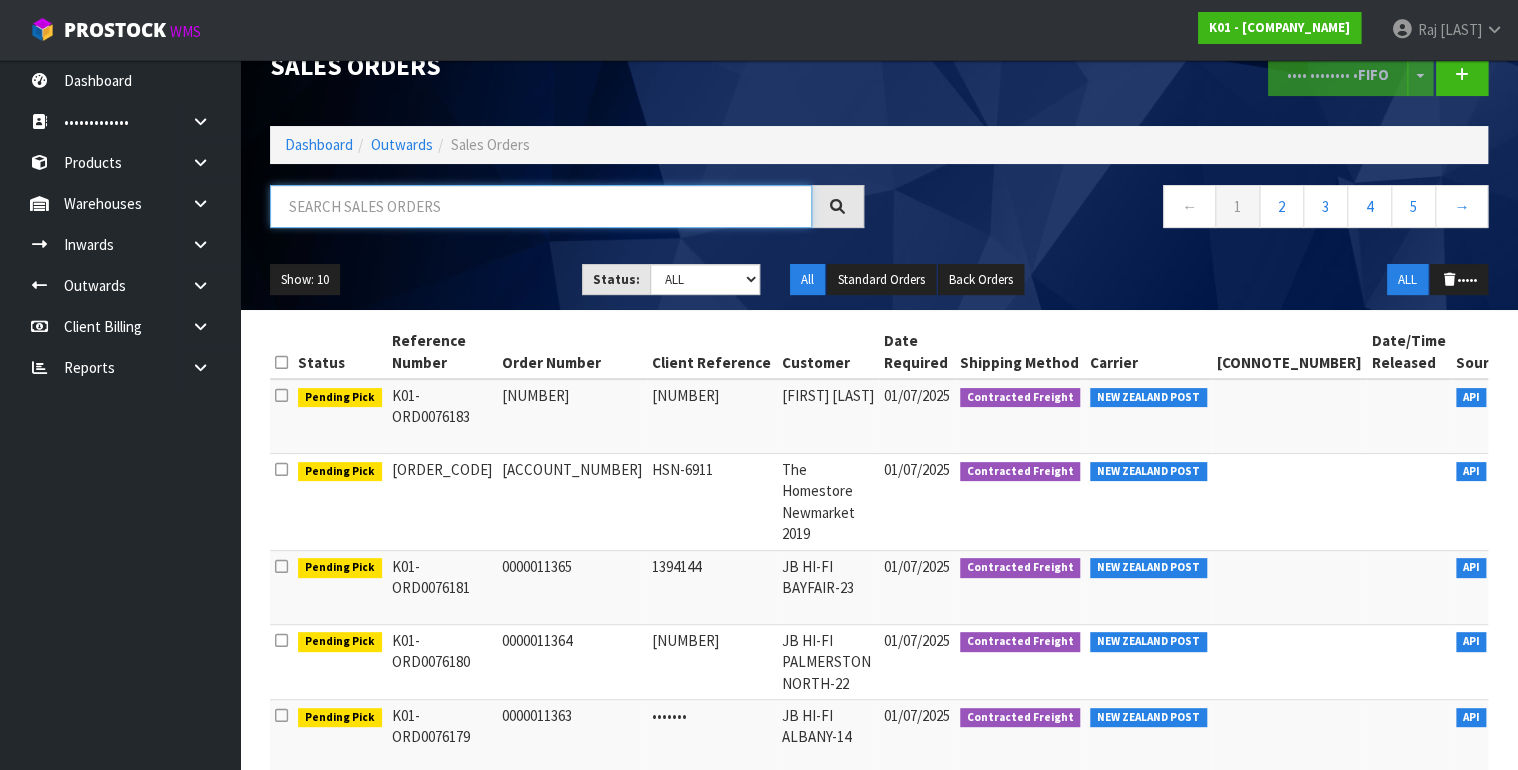 scroll, scrollTop: 0, scrollLeft: 0, axis: both 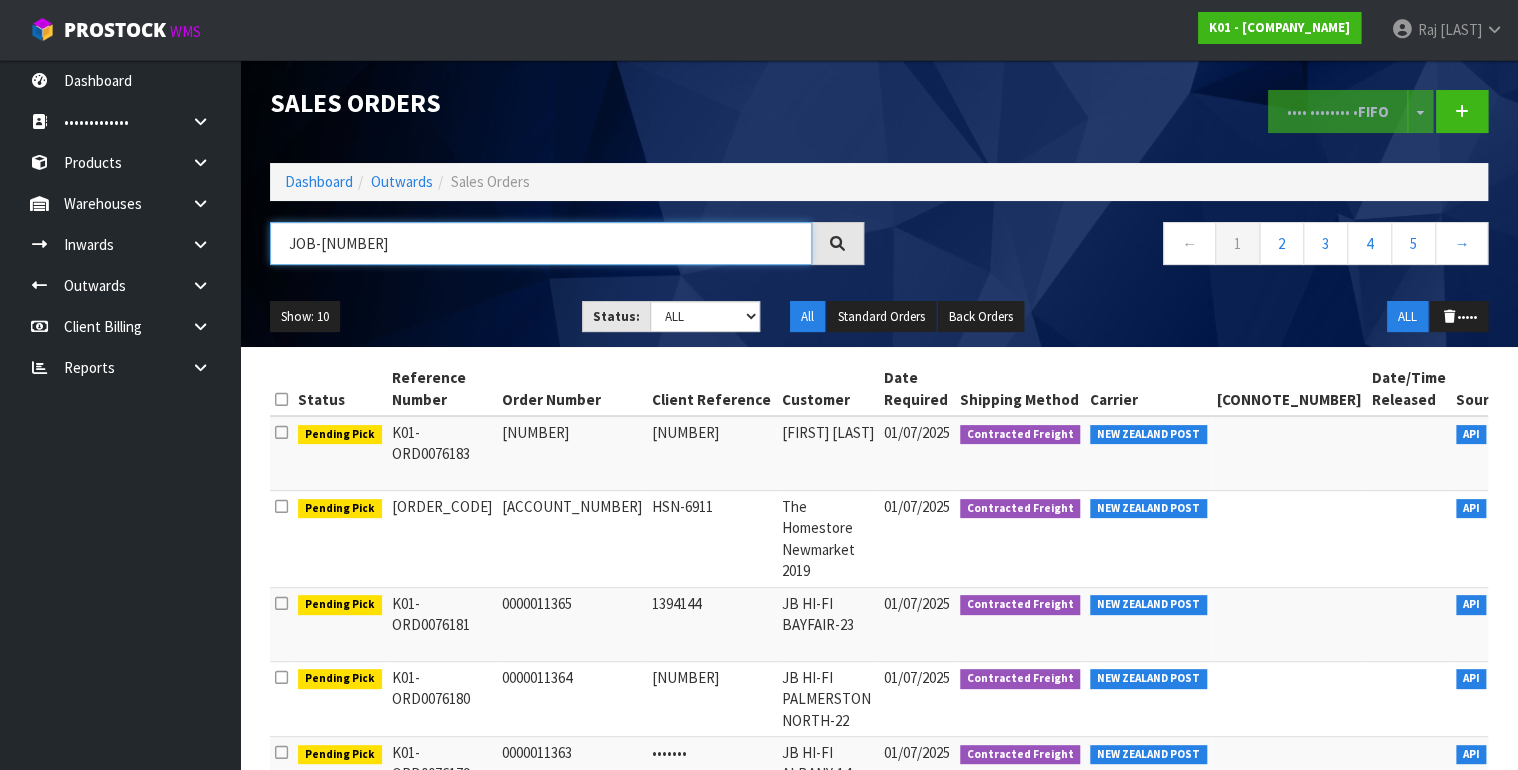 type on "JOB-0400361" 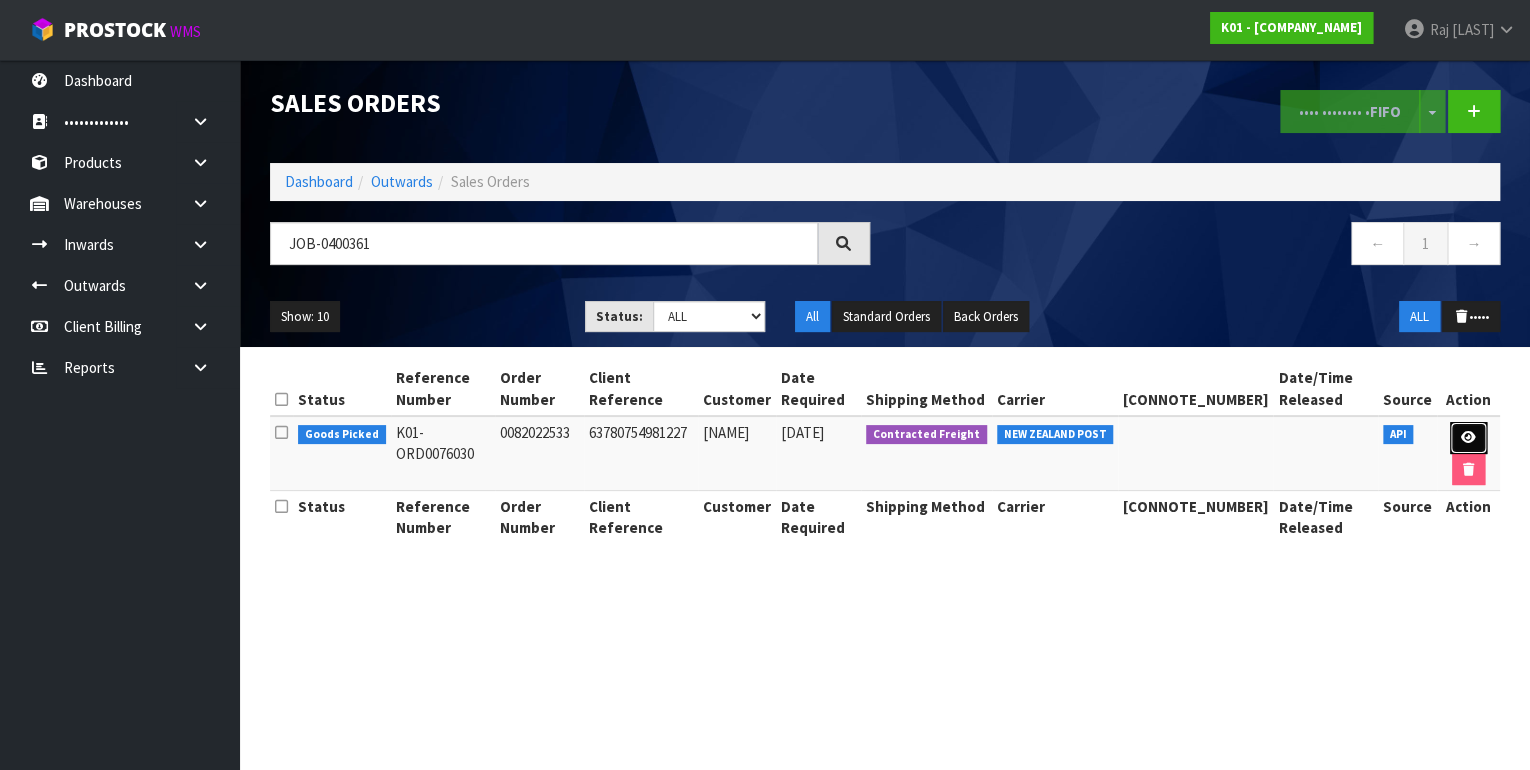 click at bounding box center (1468, 437) 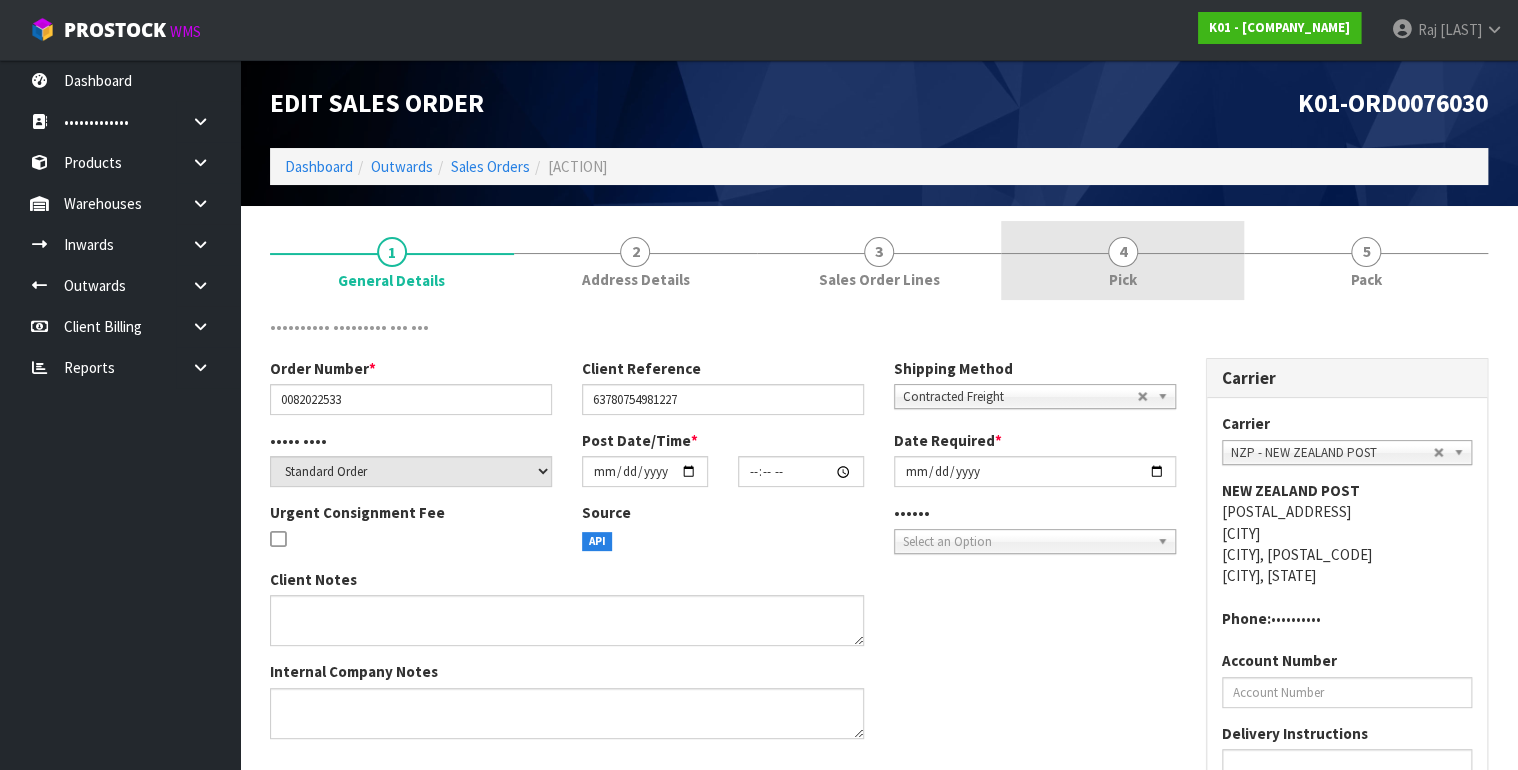 click on "Pick" at bounding box center (391, 280) 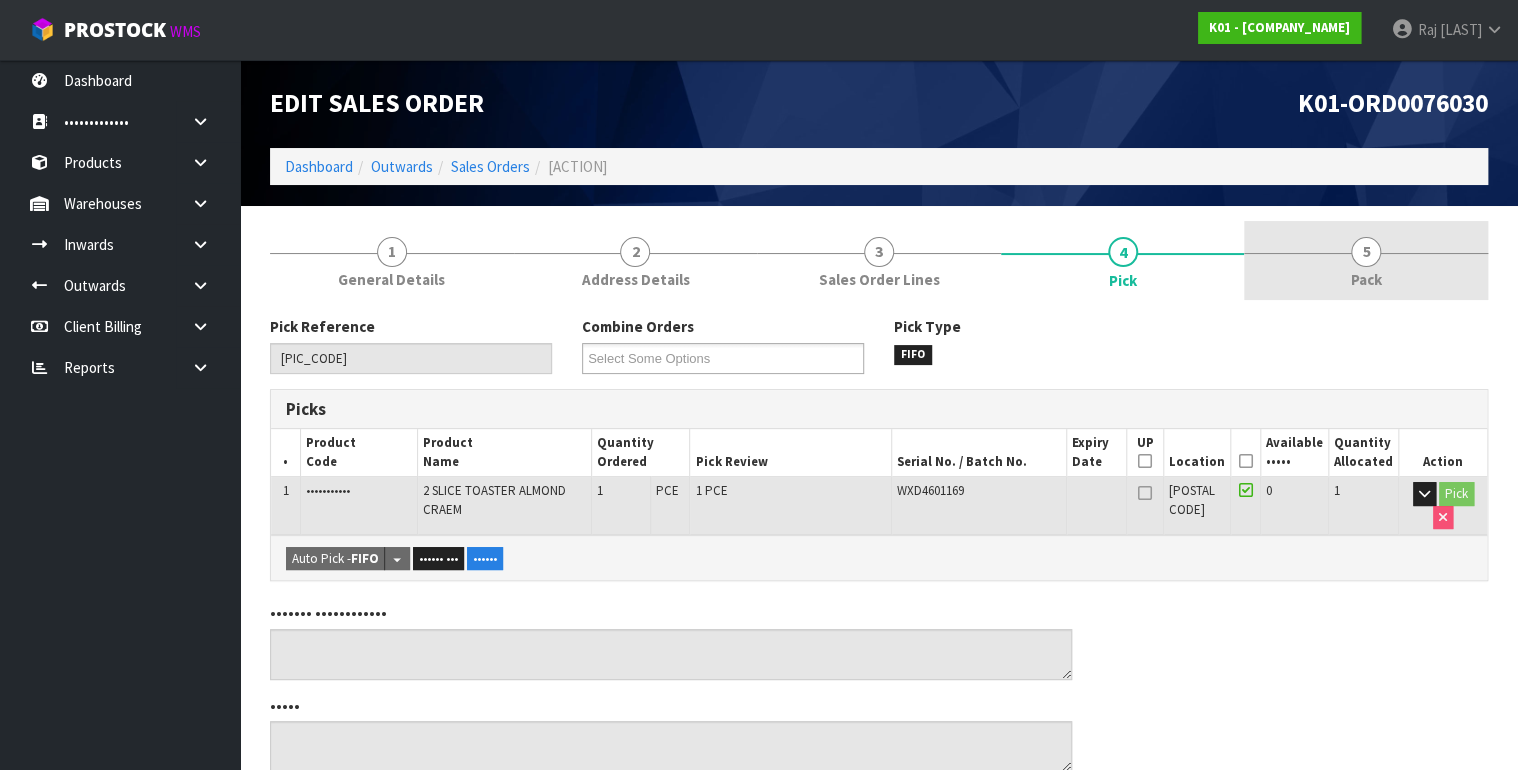 click on "Pack" at bounding box center (391, 279) 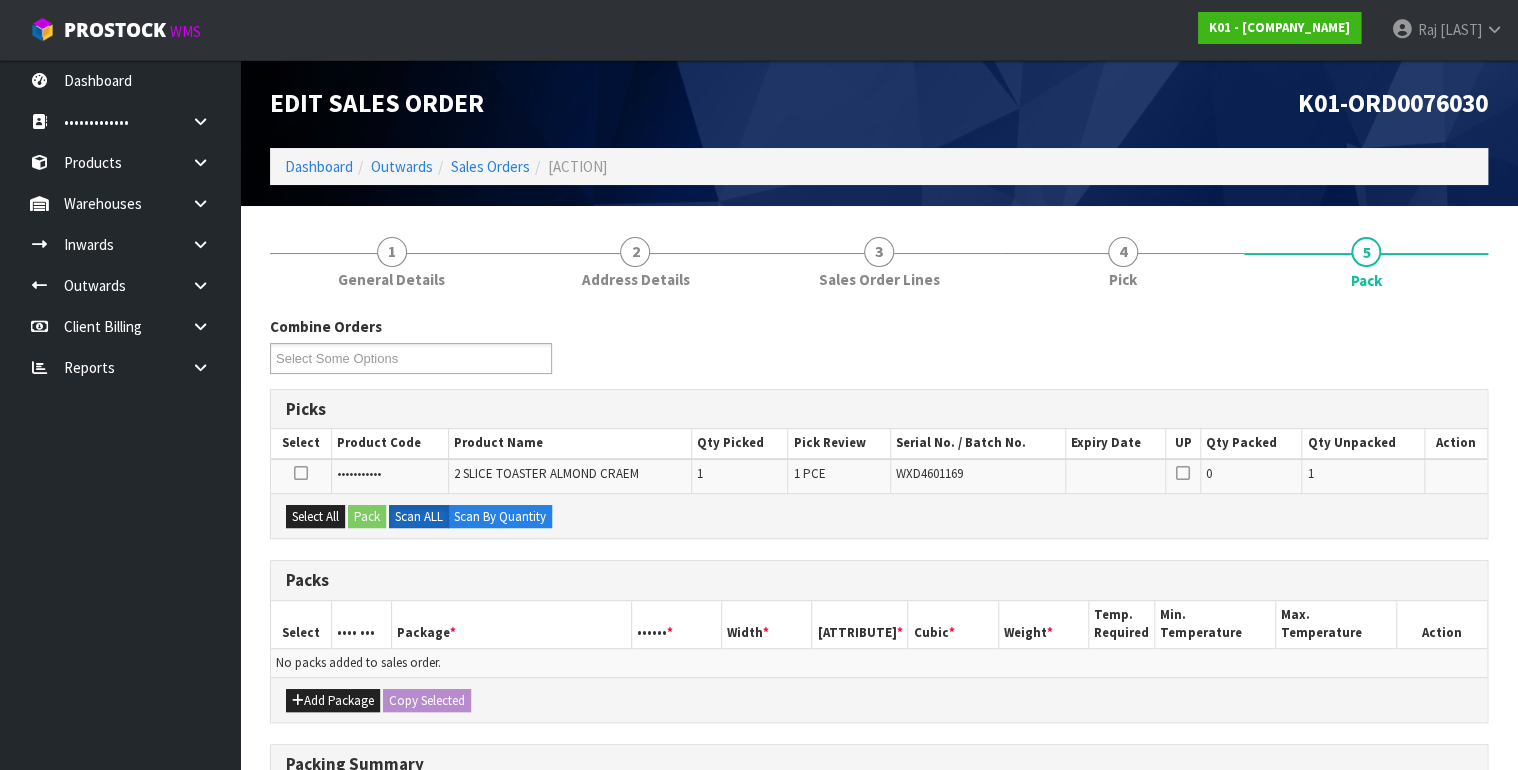 click at bounding box center [301, 473] 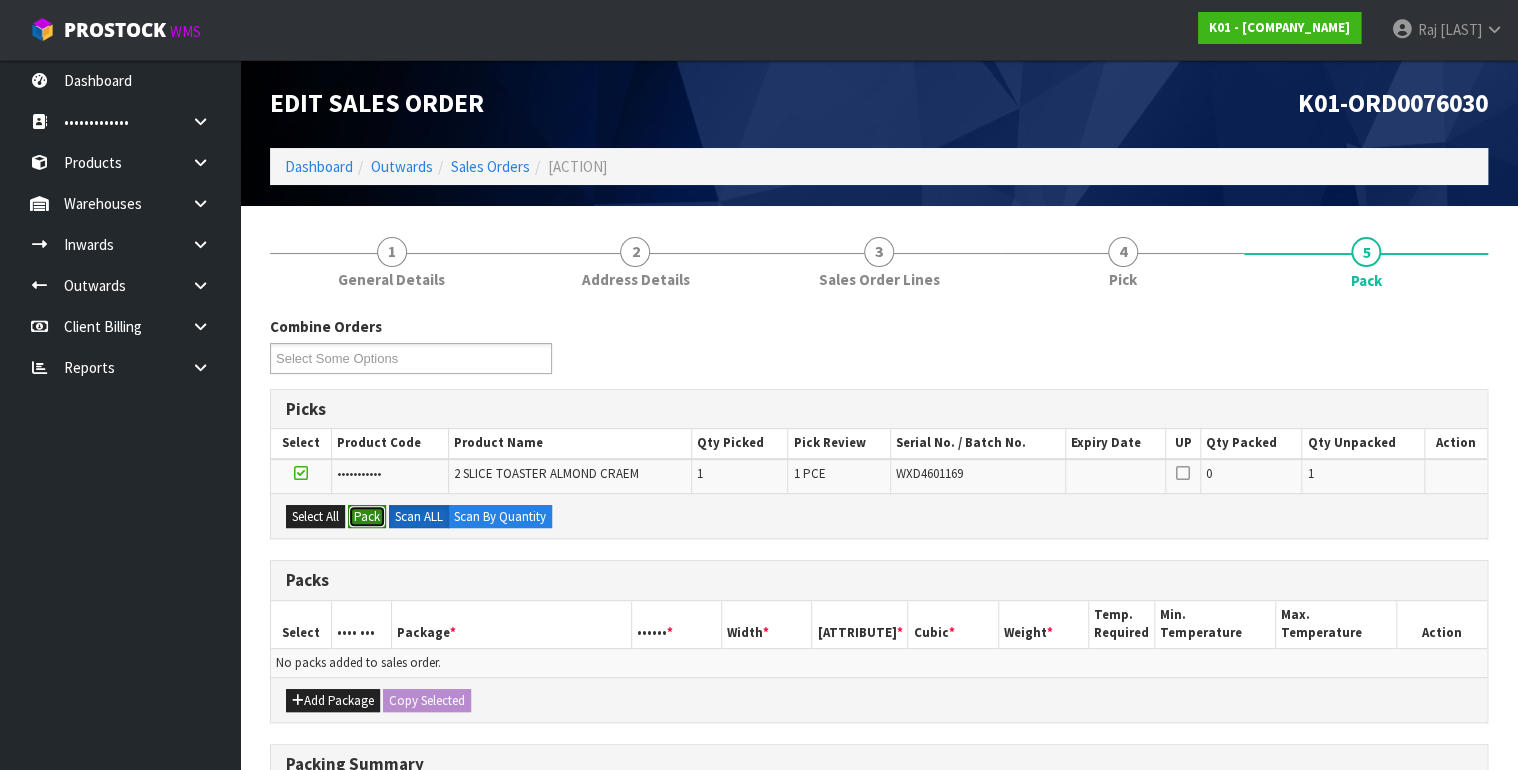 click on "Pack" at bounding box center [367, 517] 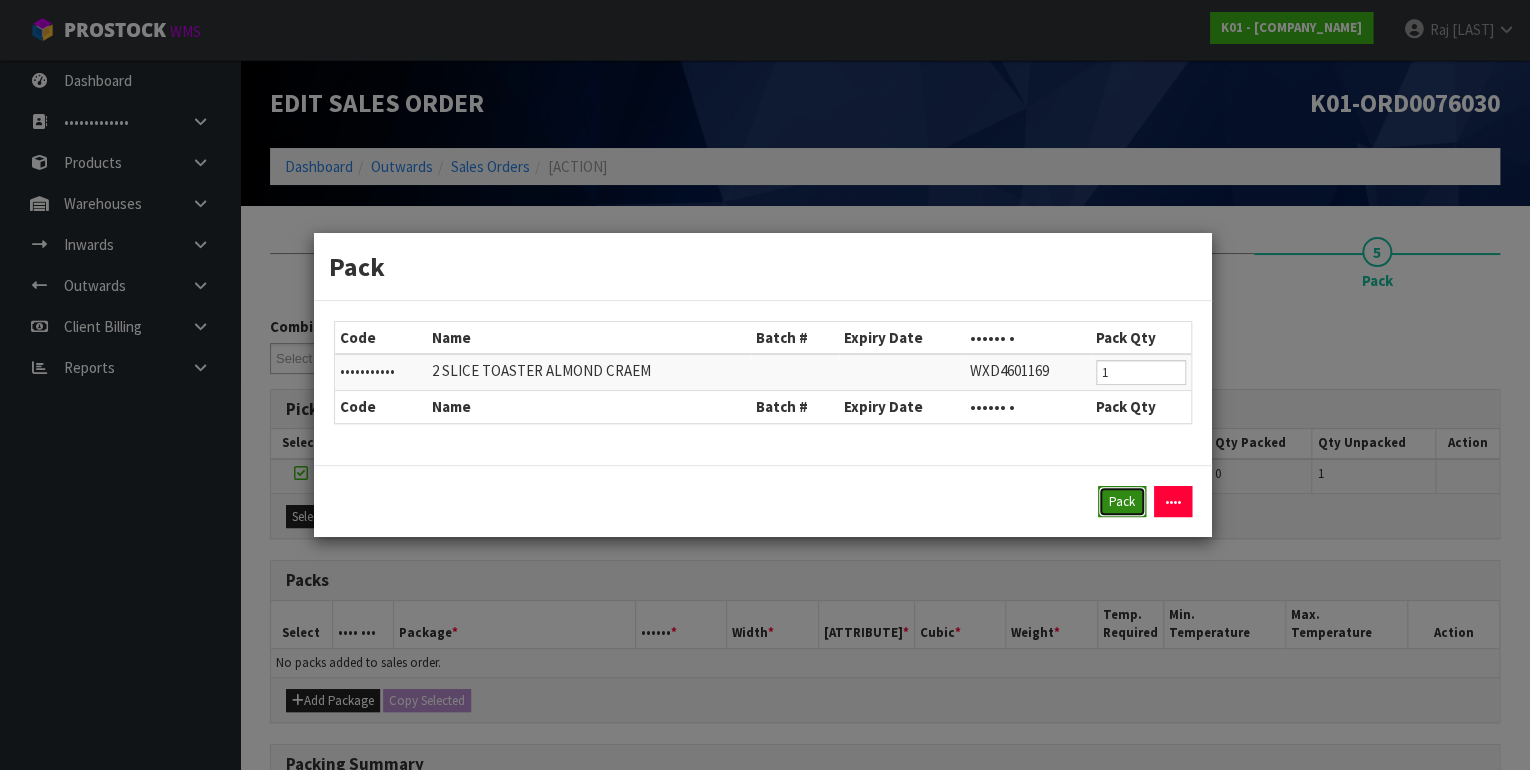 click on "Pack" at bounding box center (1122, 502) 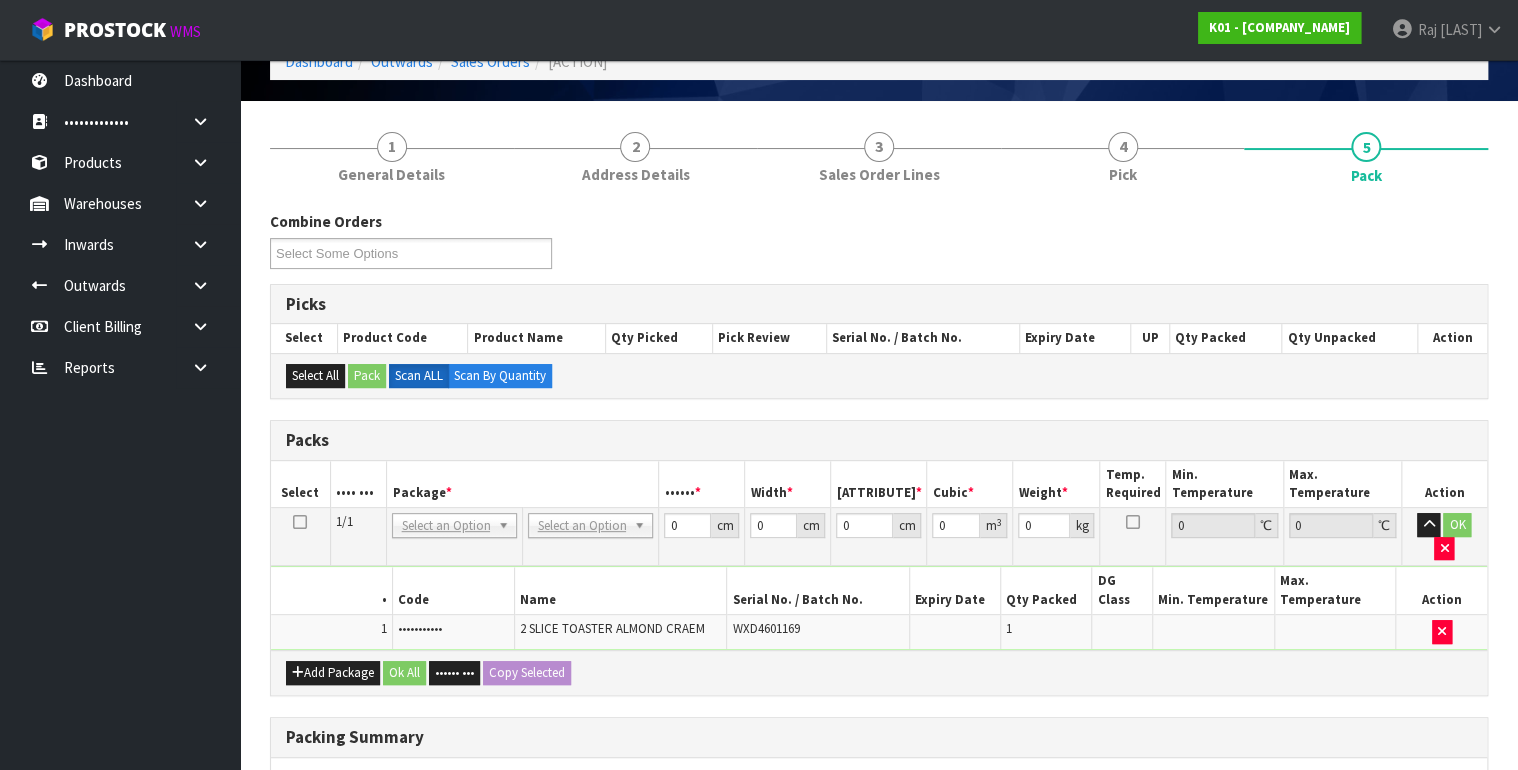 scroll, scrollTop: 320, scrollLeft: 0, axis: vertical 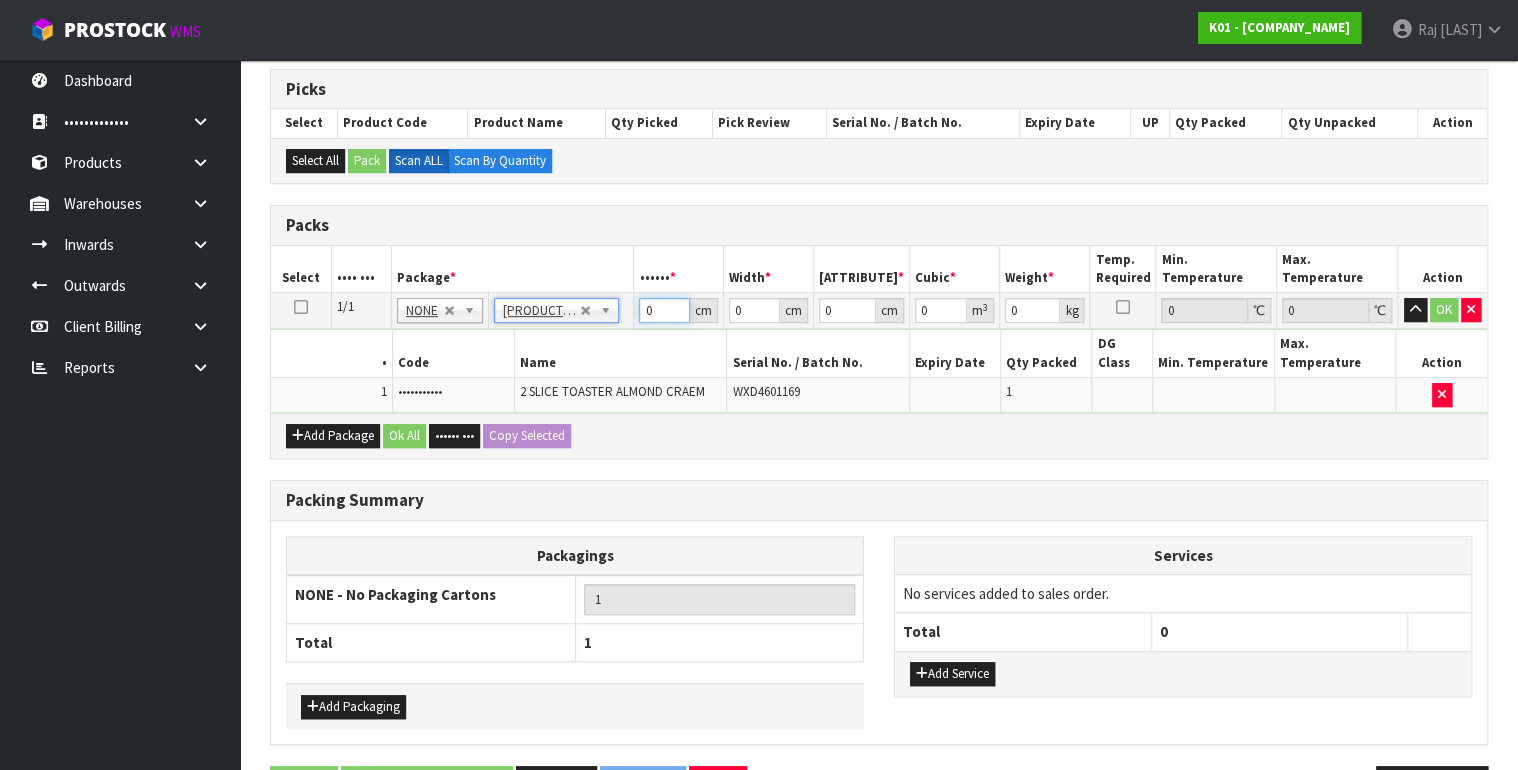 click on "0" at bounding box center (664, 310) 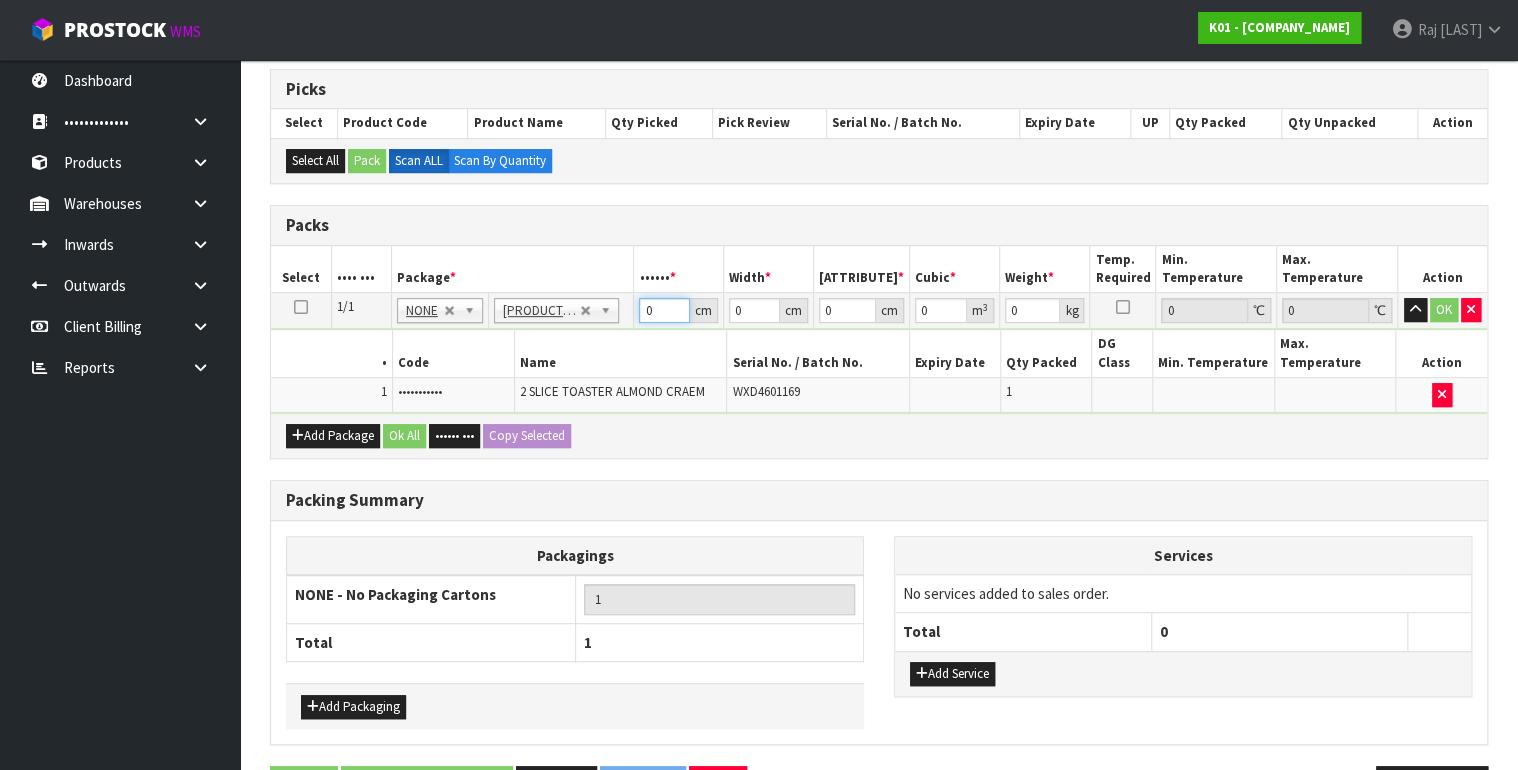 click on "0" at bounding box center (664, 310) 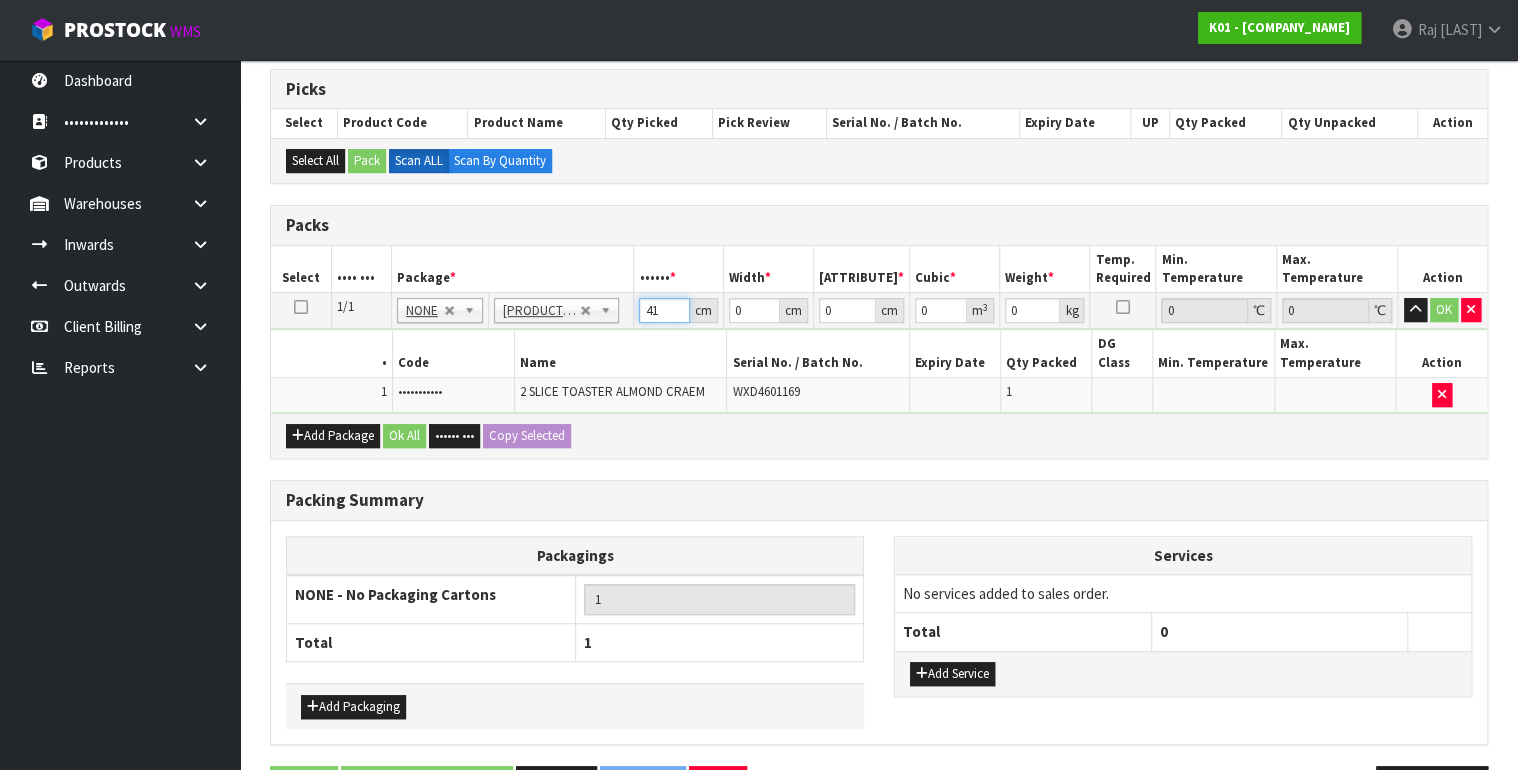 type on "41" 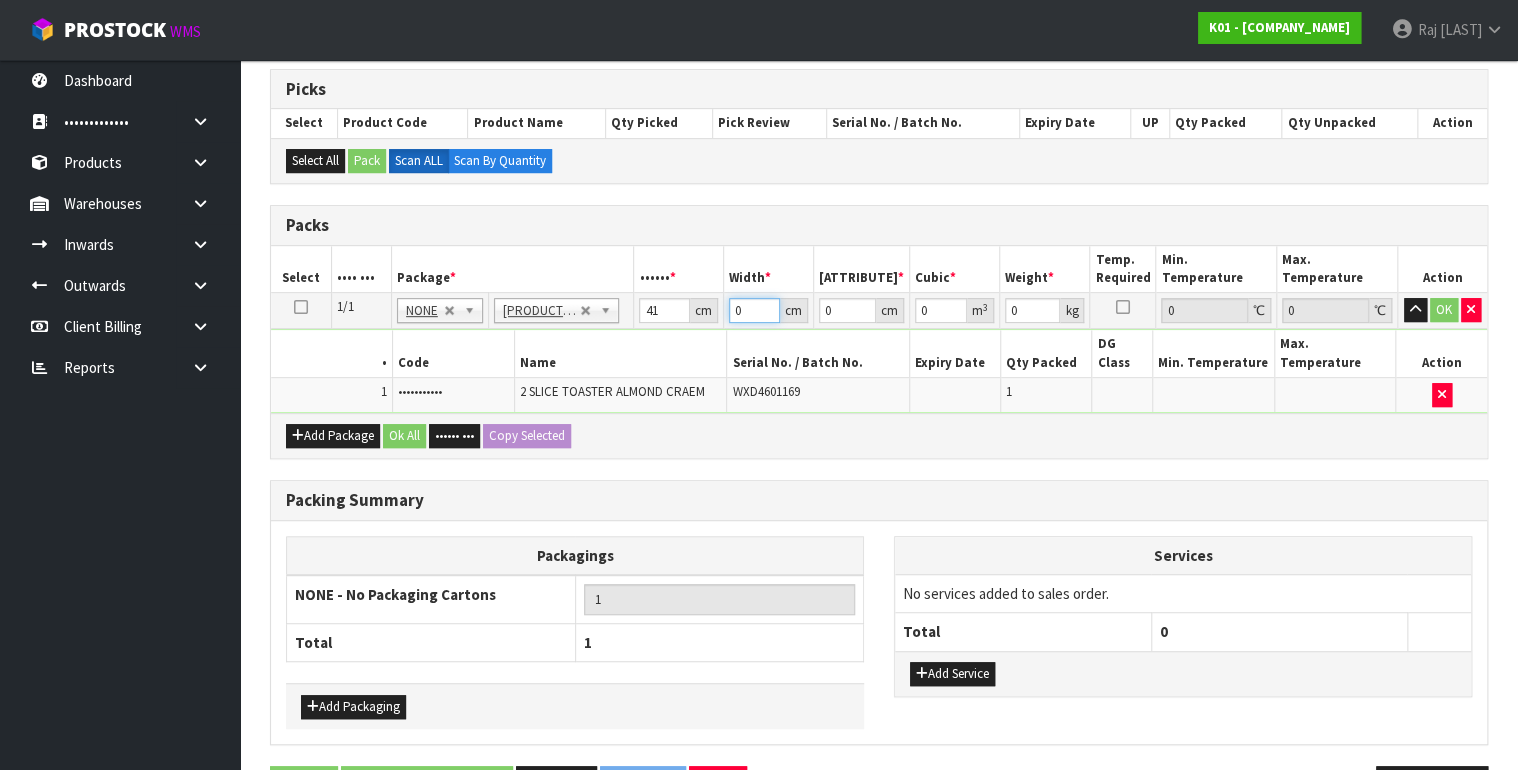 type on "••" 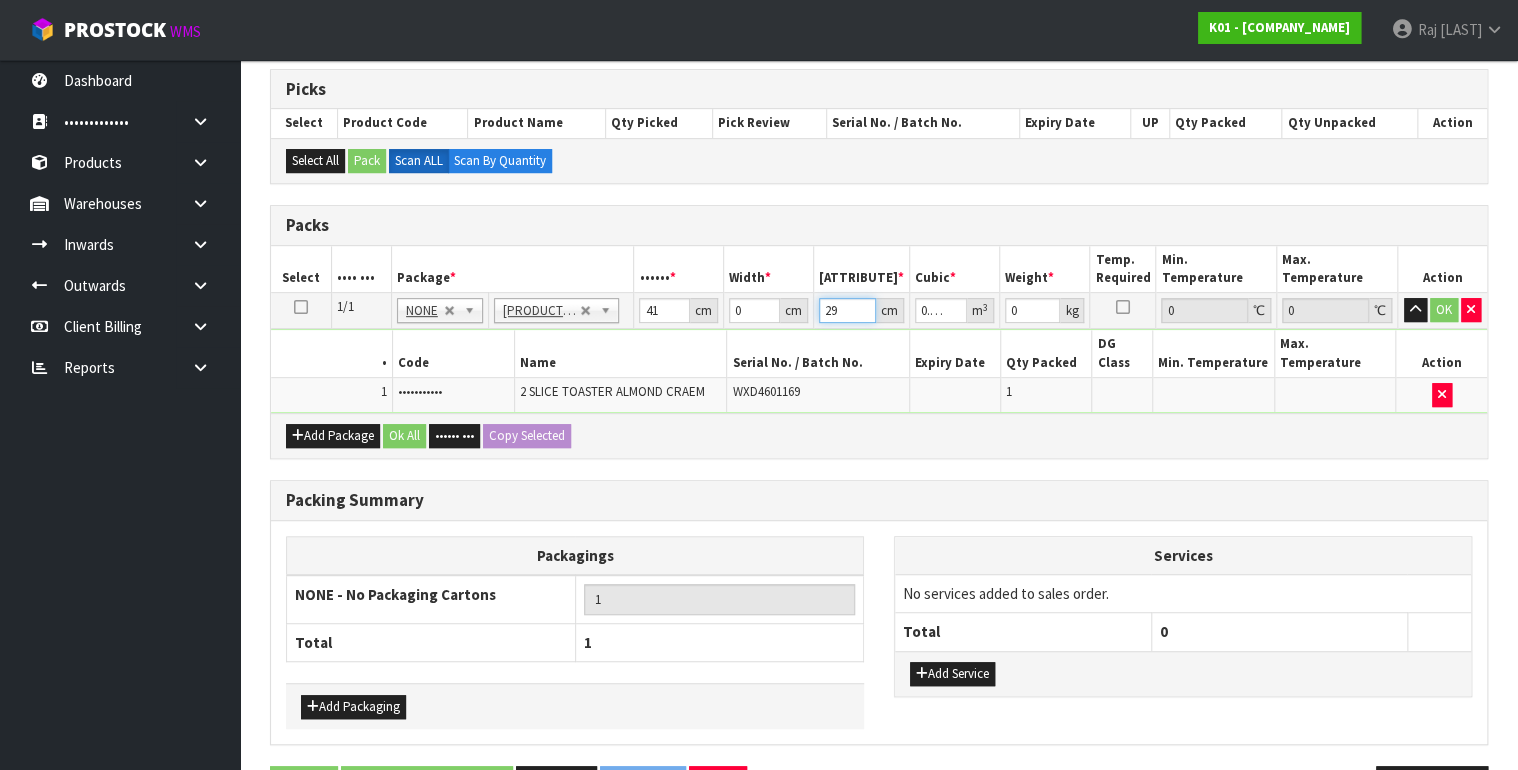 type on "29" 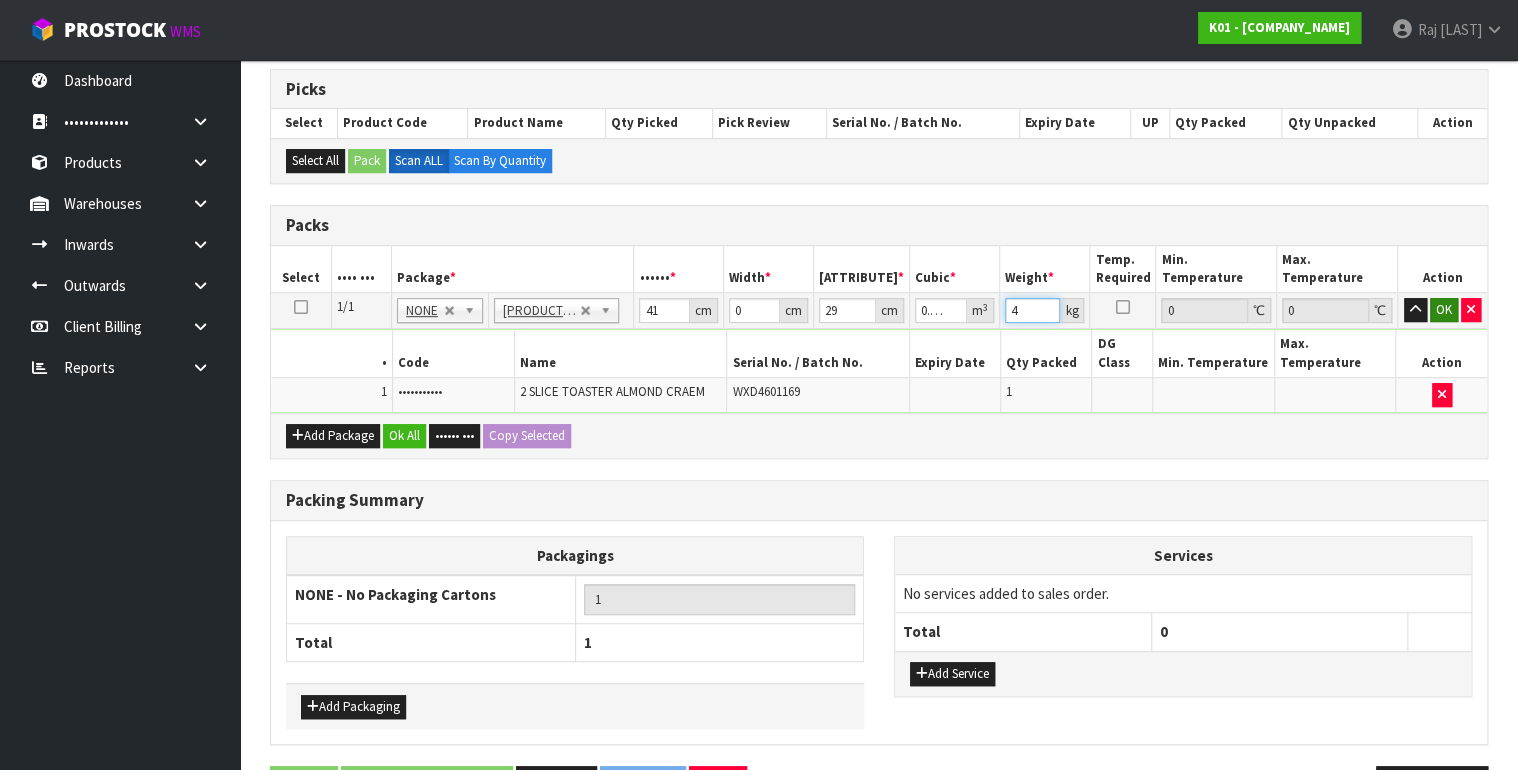 type on "4" 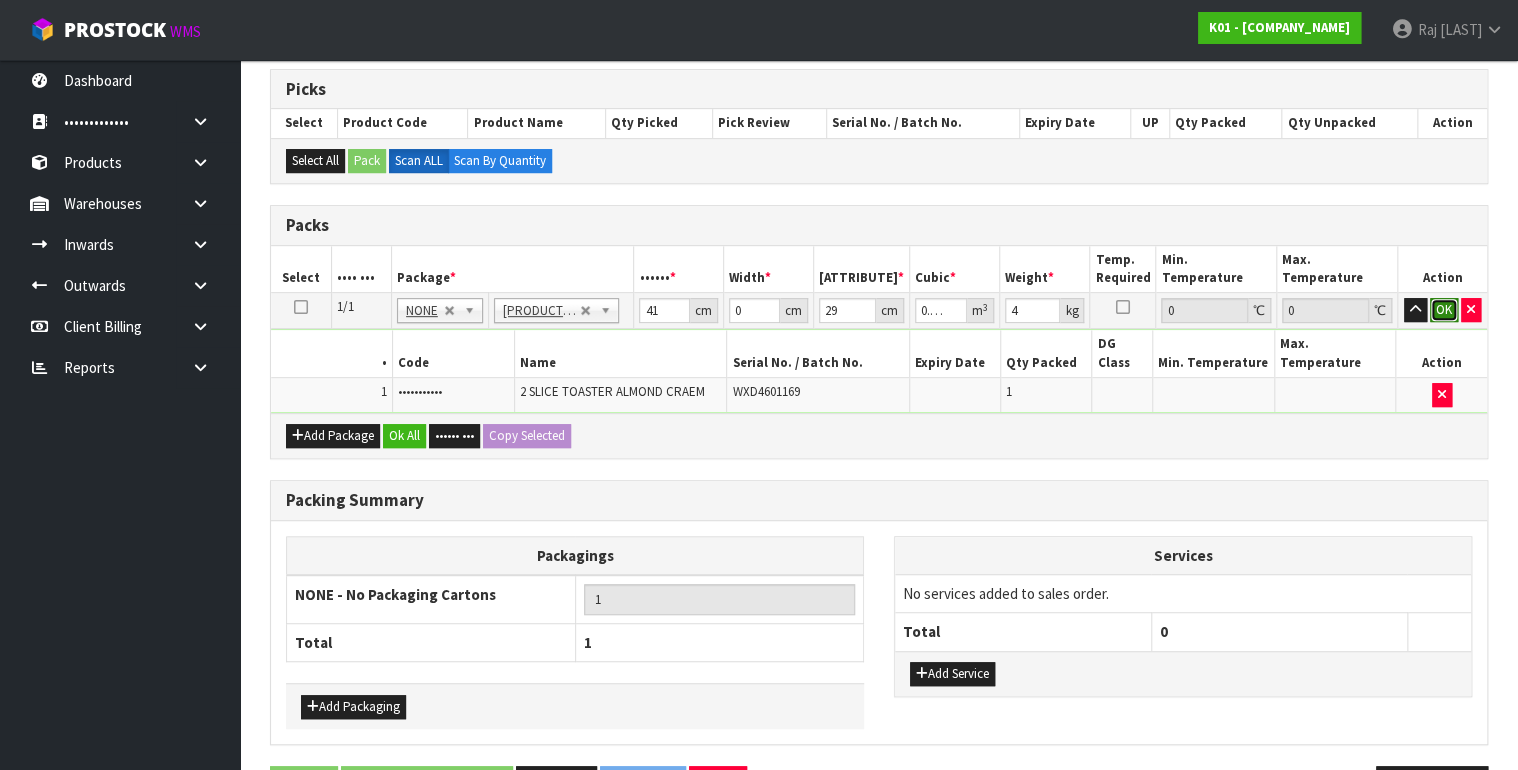 click on "OK" at bounding box center [1444, 310] 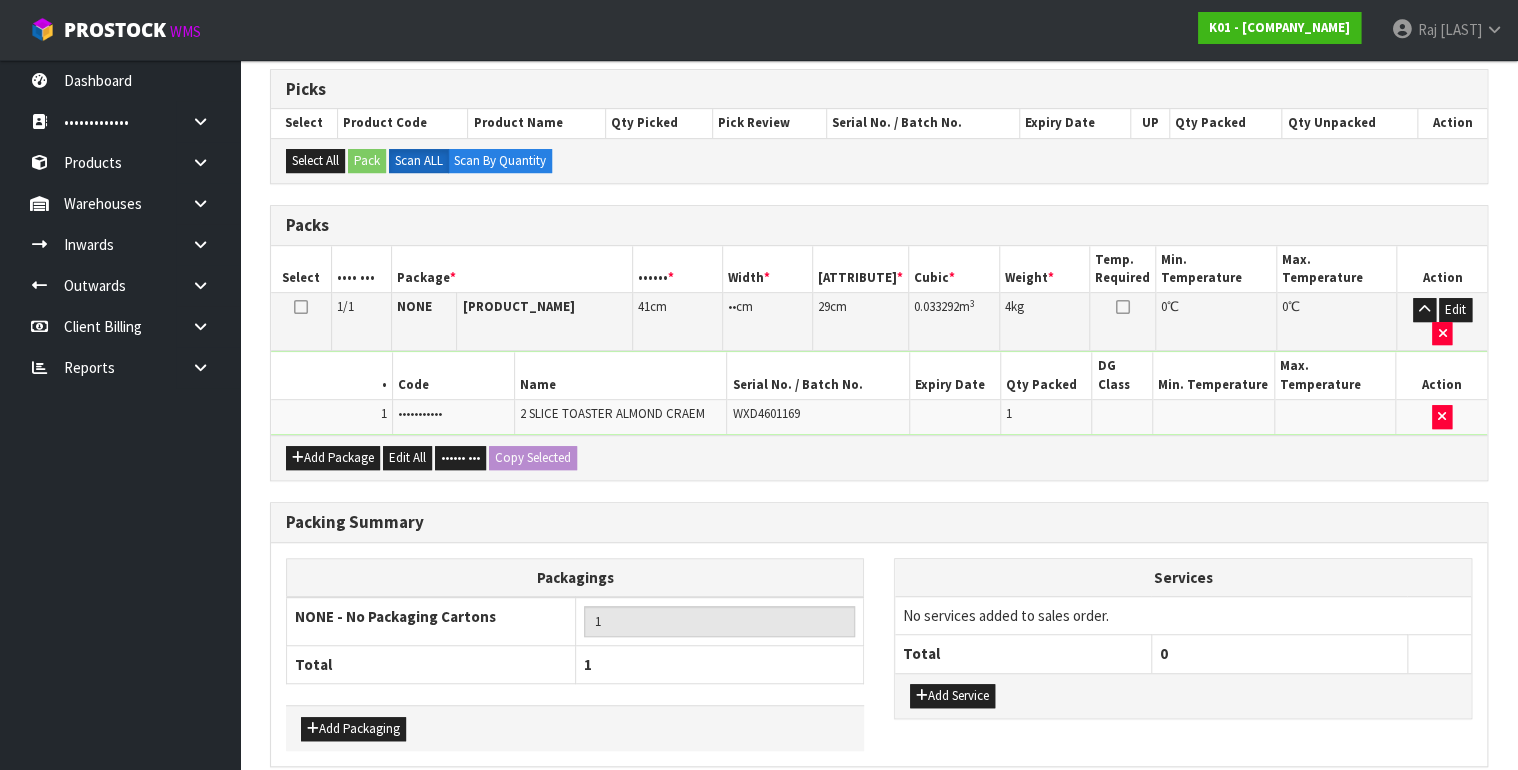 scroll, scrollTop: 383, scrollLeft: 0, axis: vertical 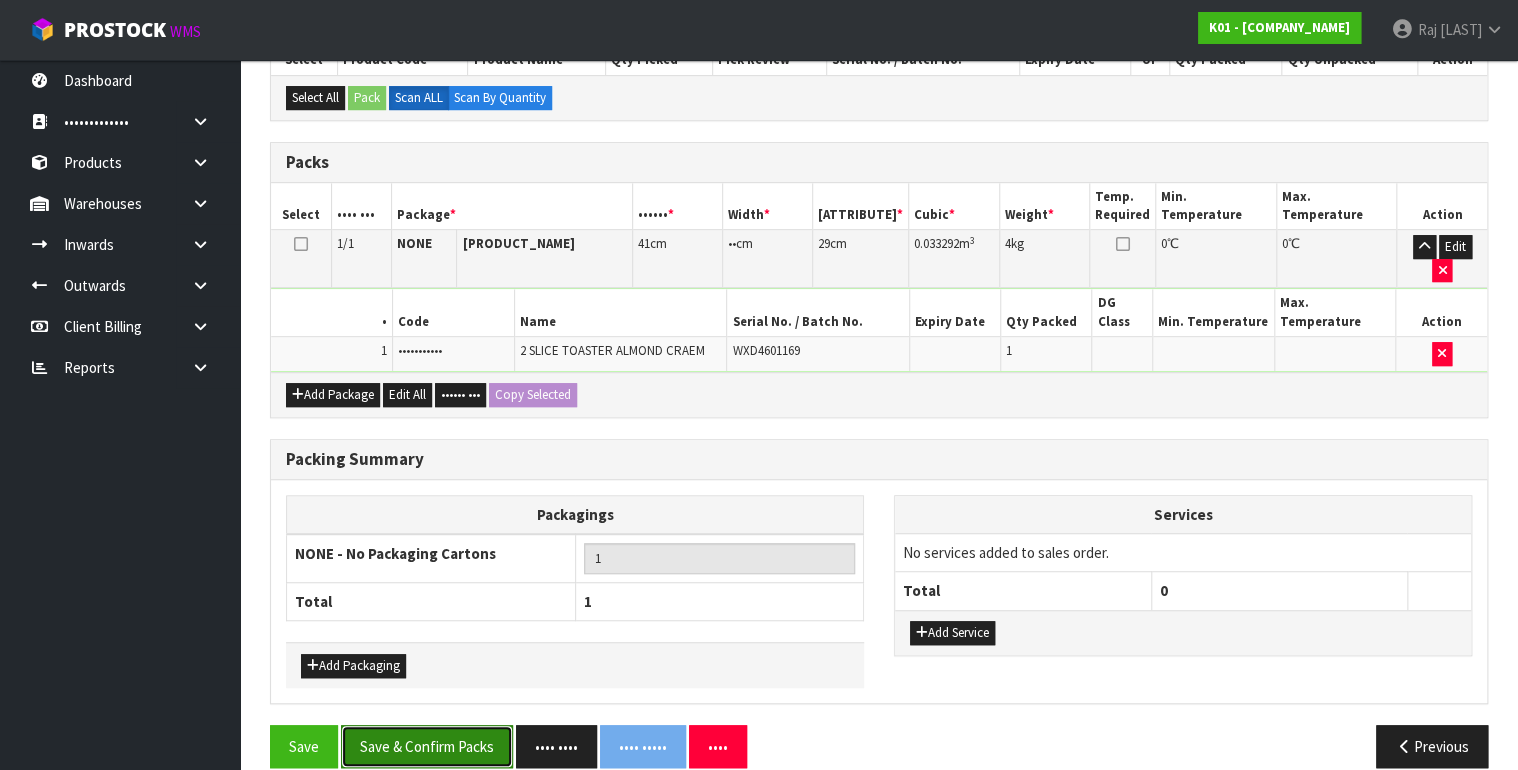 click on "Save & Confirm Packs" at bounding box center [427, 746] 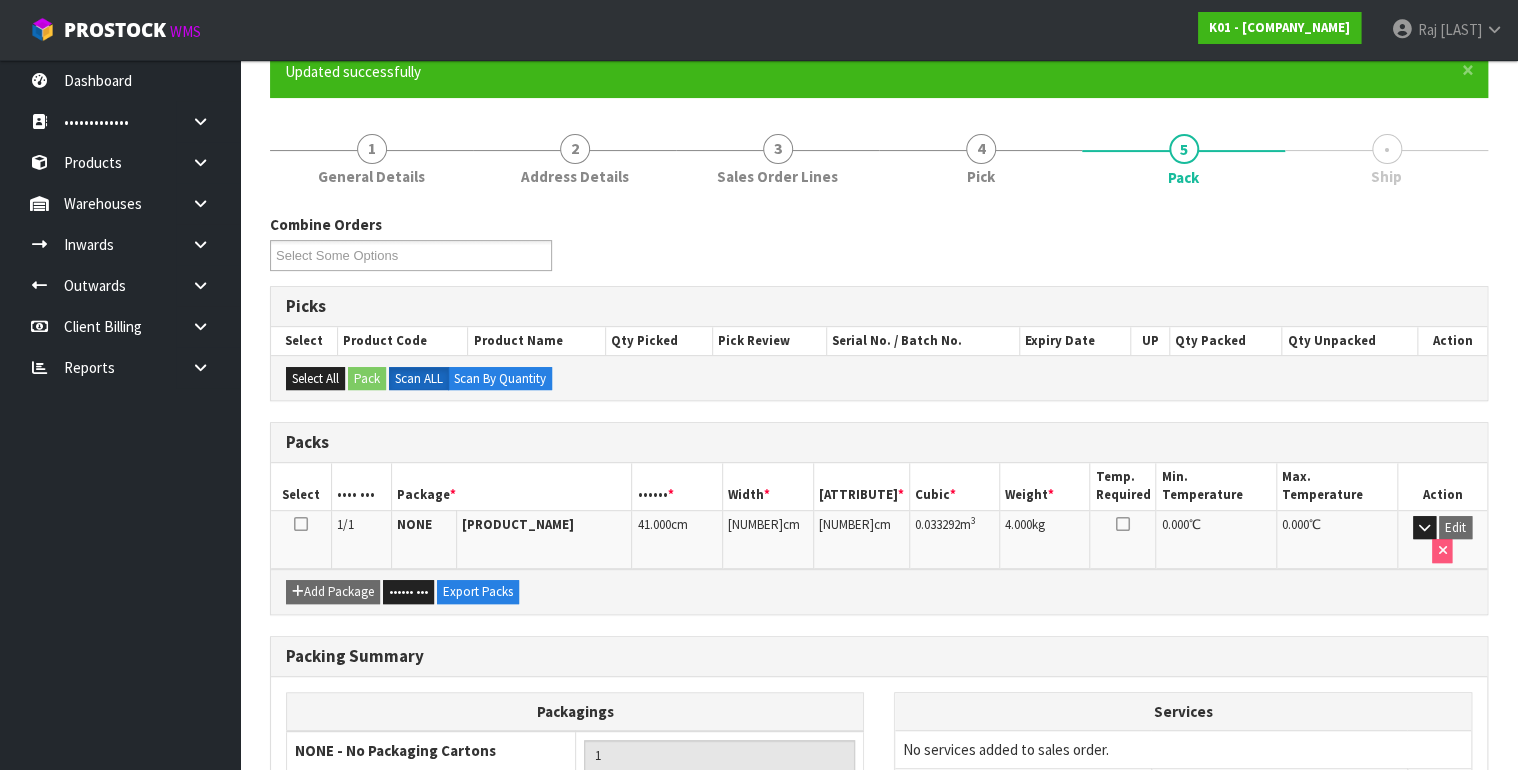 scroll, scrollTop: 348, scrollLeft: 0, axis: vertical 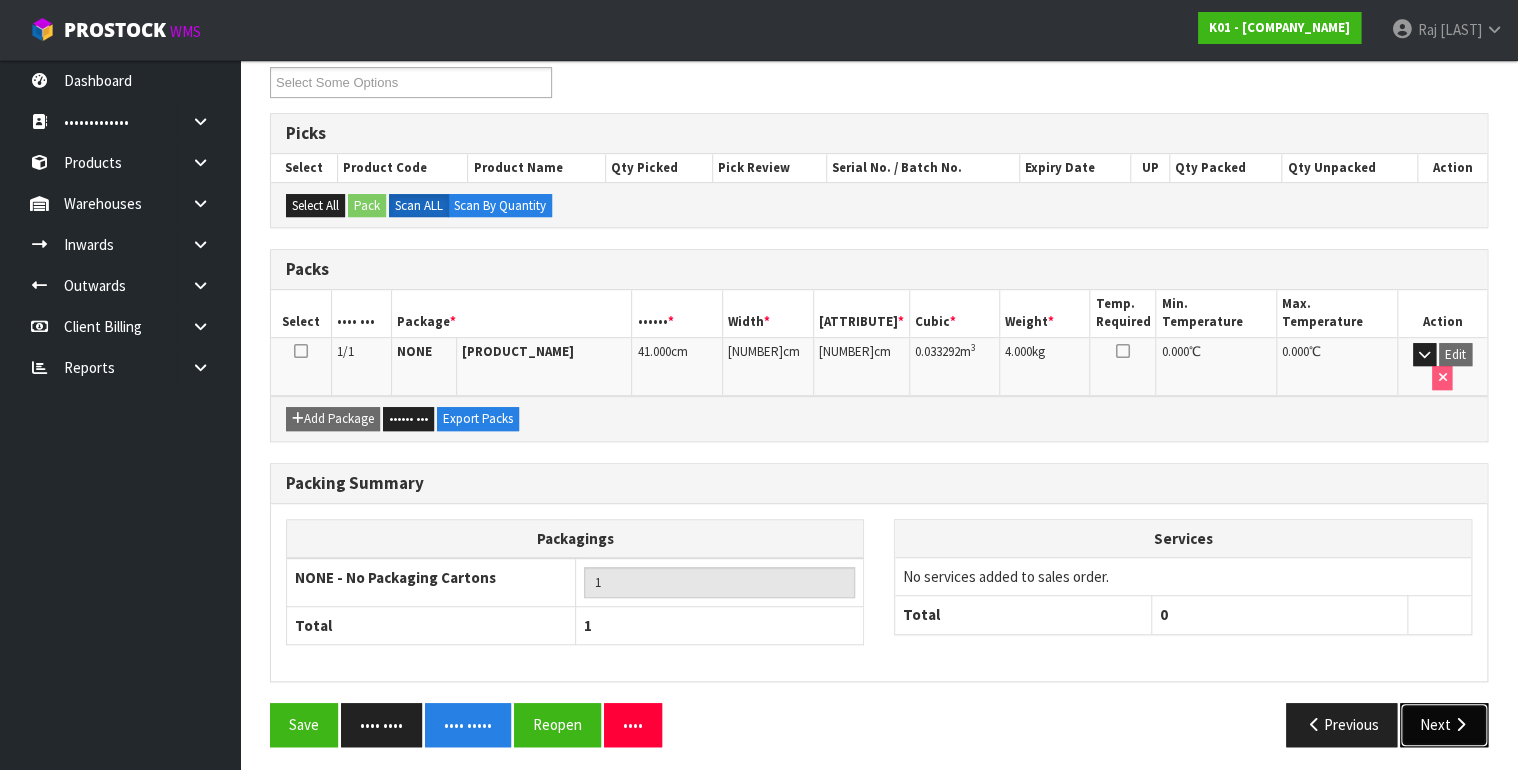 click at bounding box center (1459, 724) 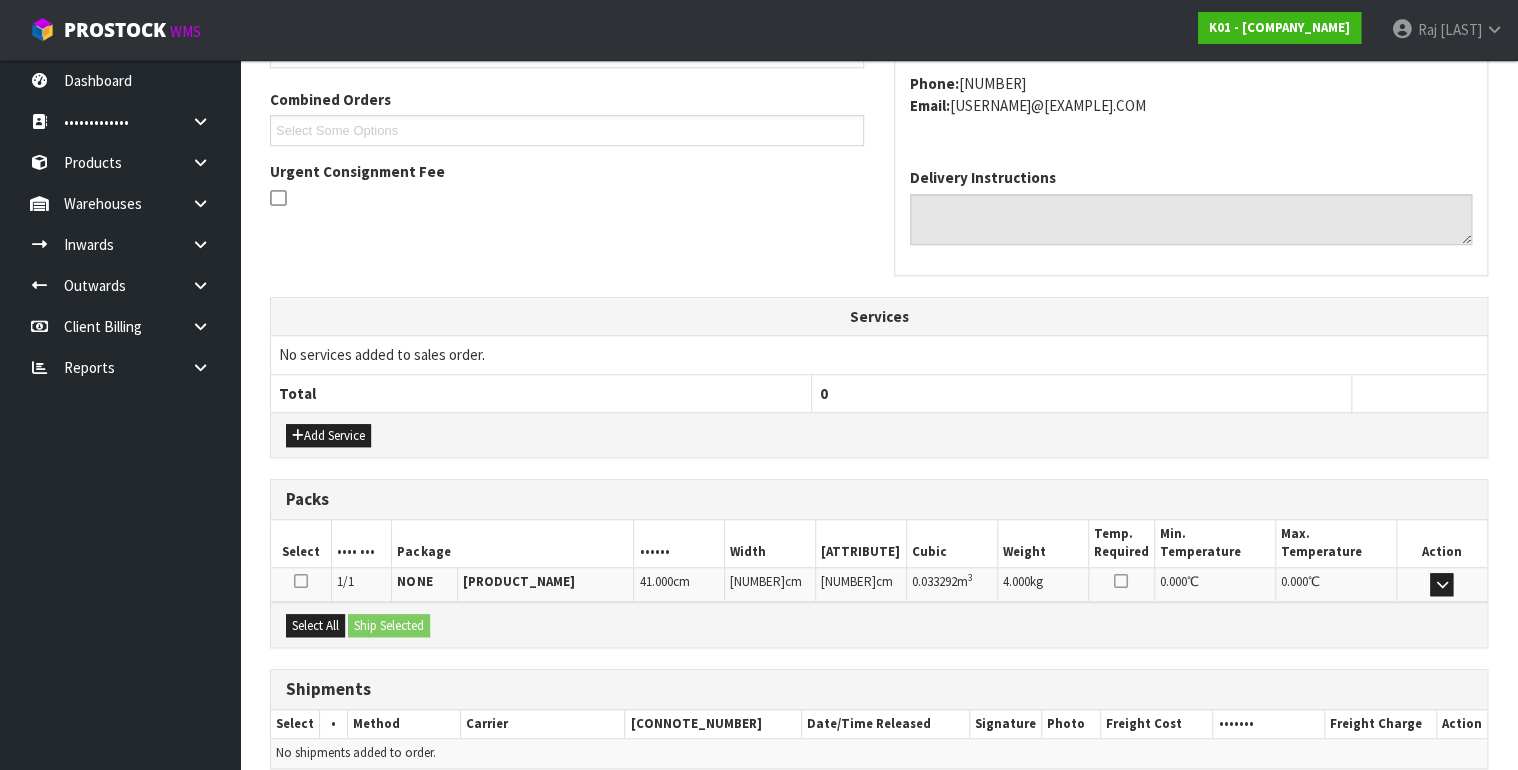 scroll, scrollTop: 585, scrollLeft: 0, axis: vertical 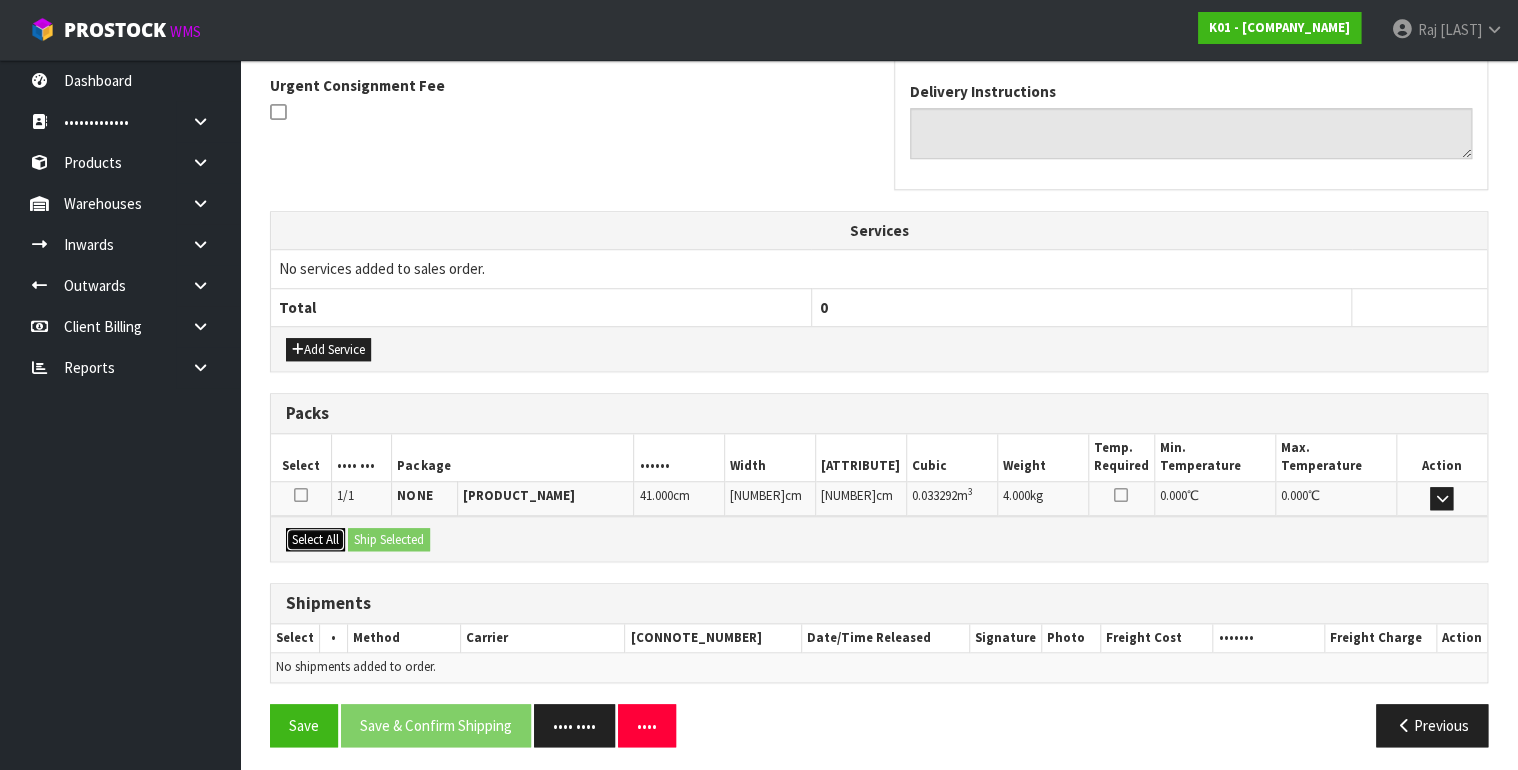 click on "Select All" at bounding box center [328, 350] 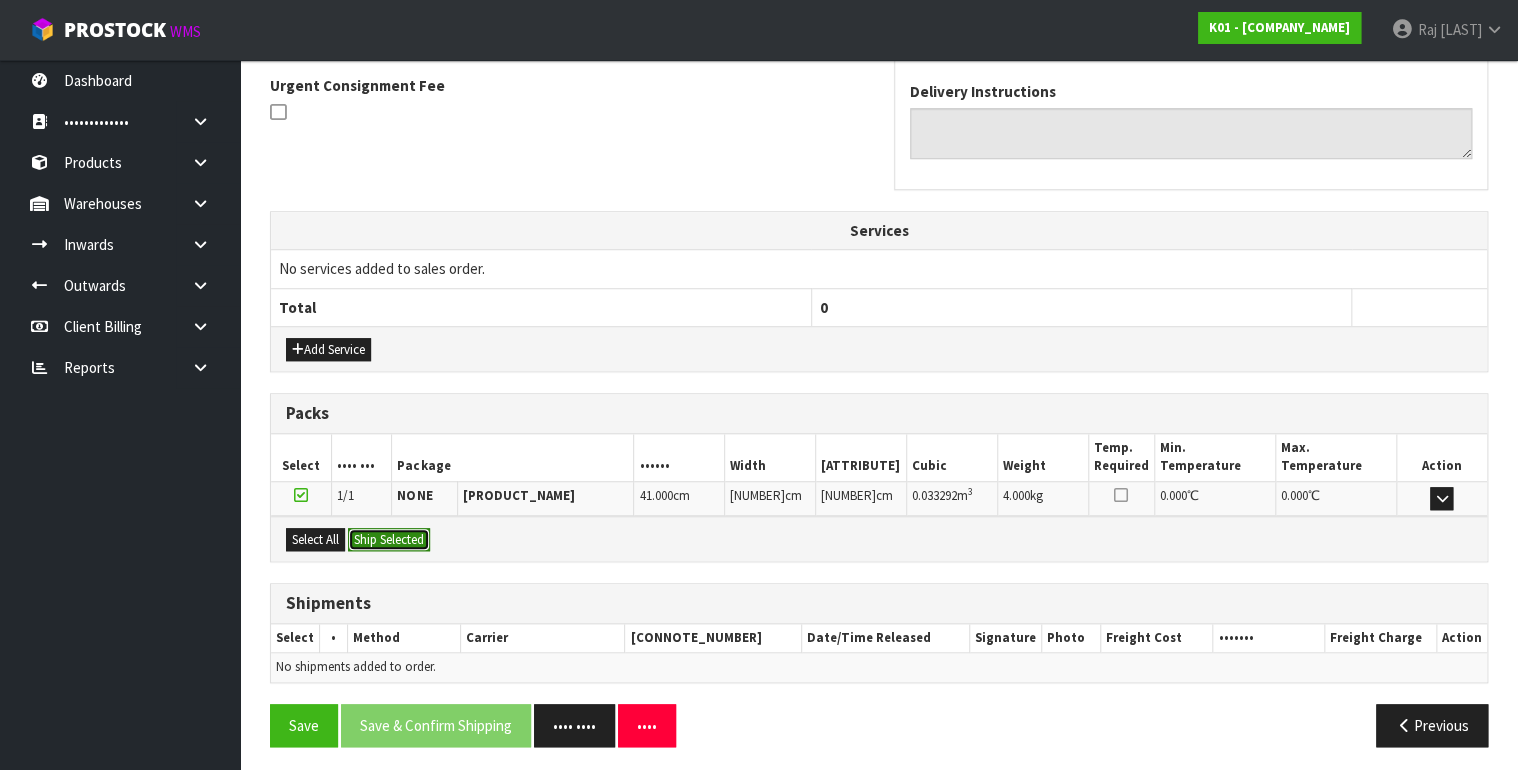 click on "Ship Selected" at bounding box center [389, 540] 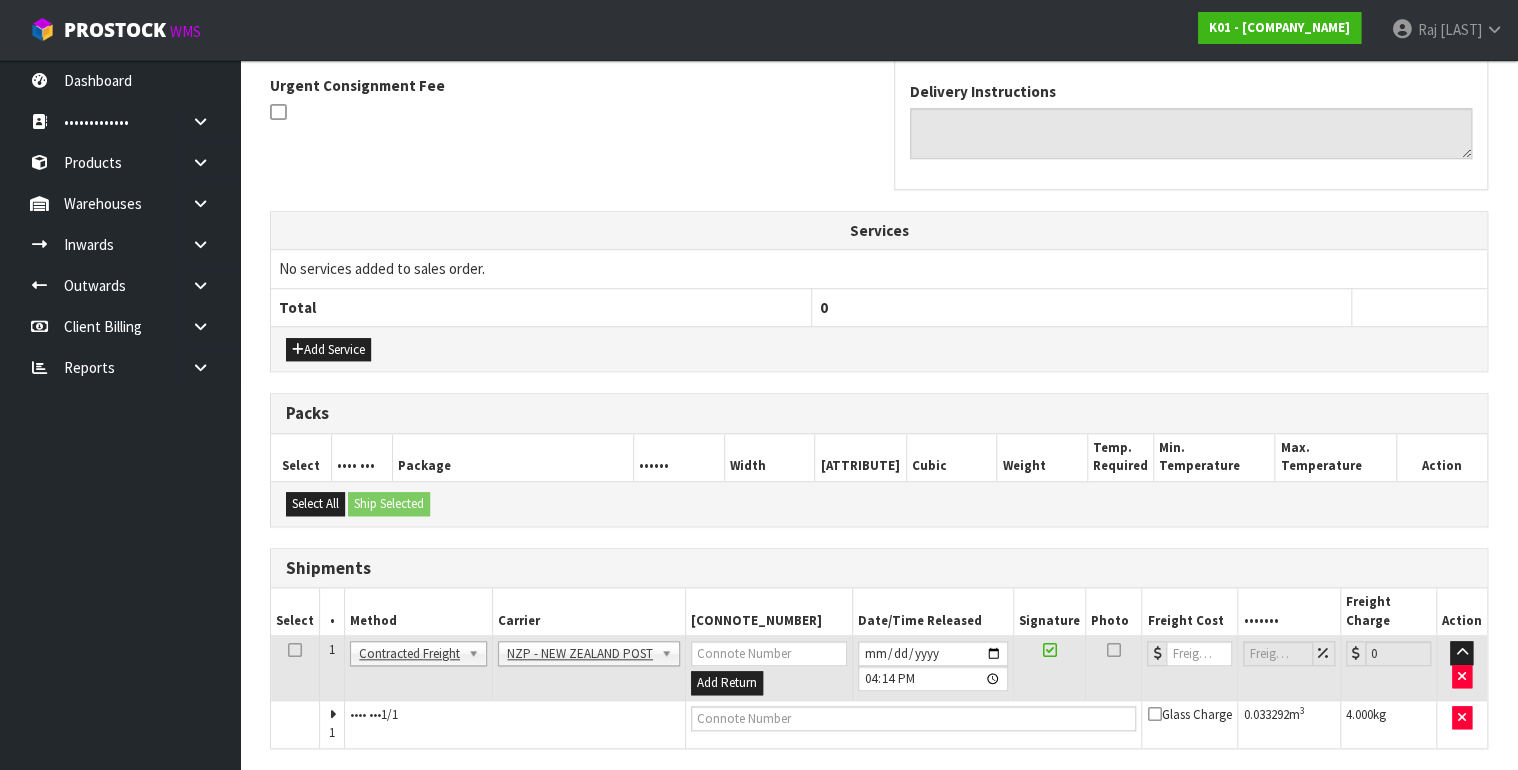 click on "Save & Confirm Shipping" at bounding box center [436, 791] 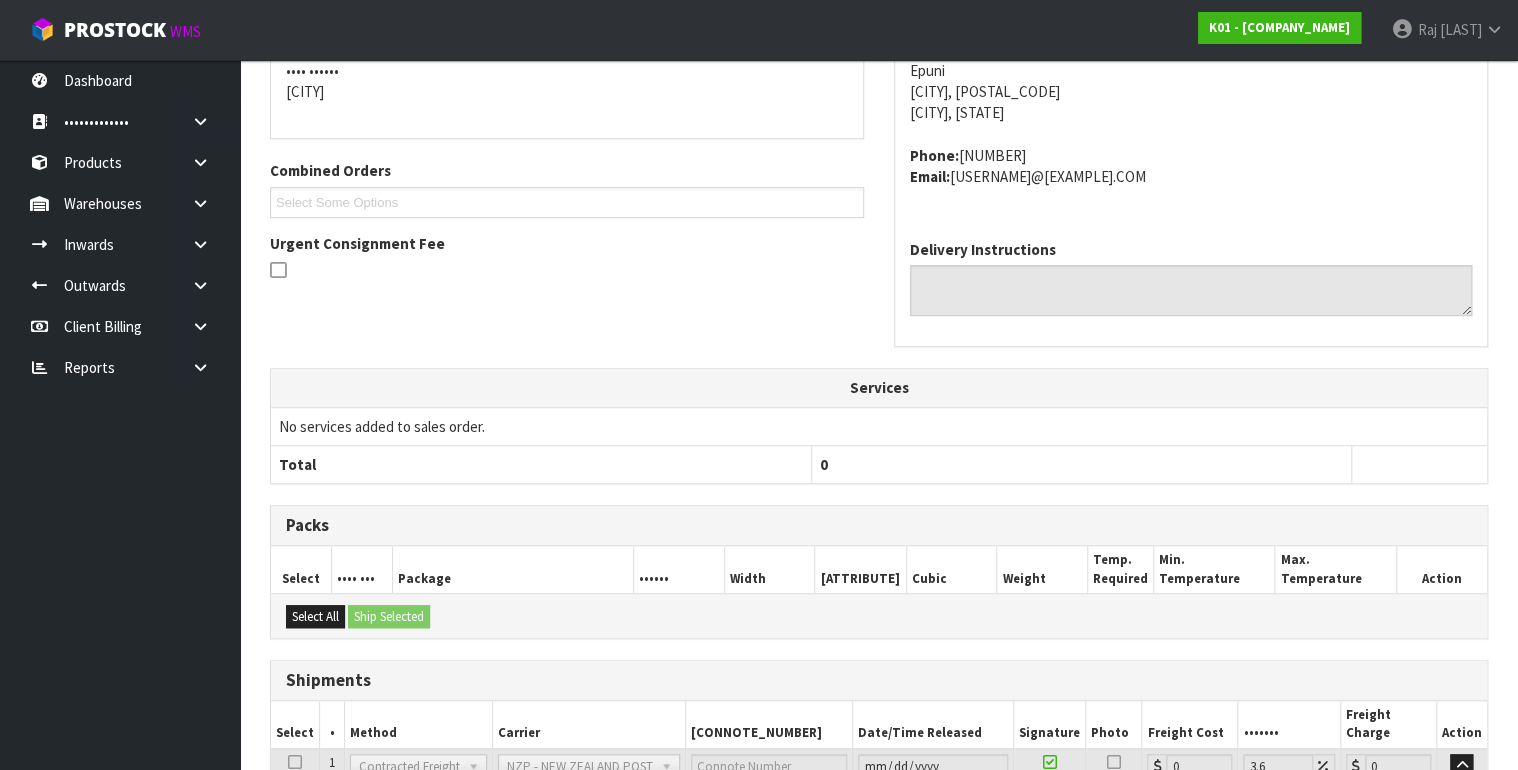 scroll, scrollTop: 560, scrollLeft: 0, axis: vertical 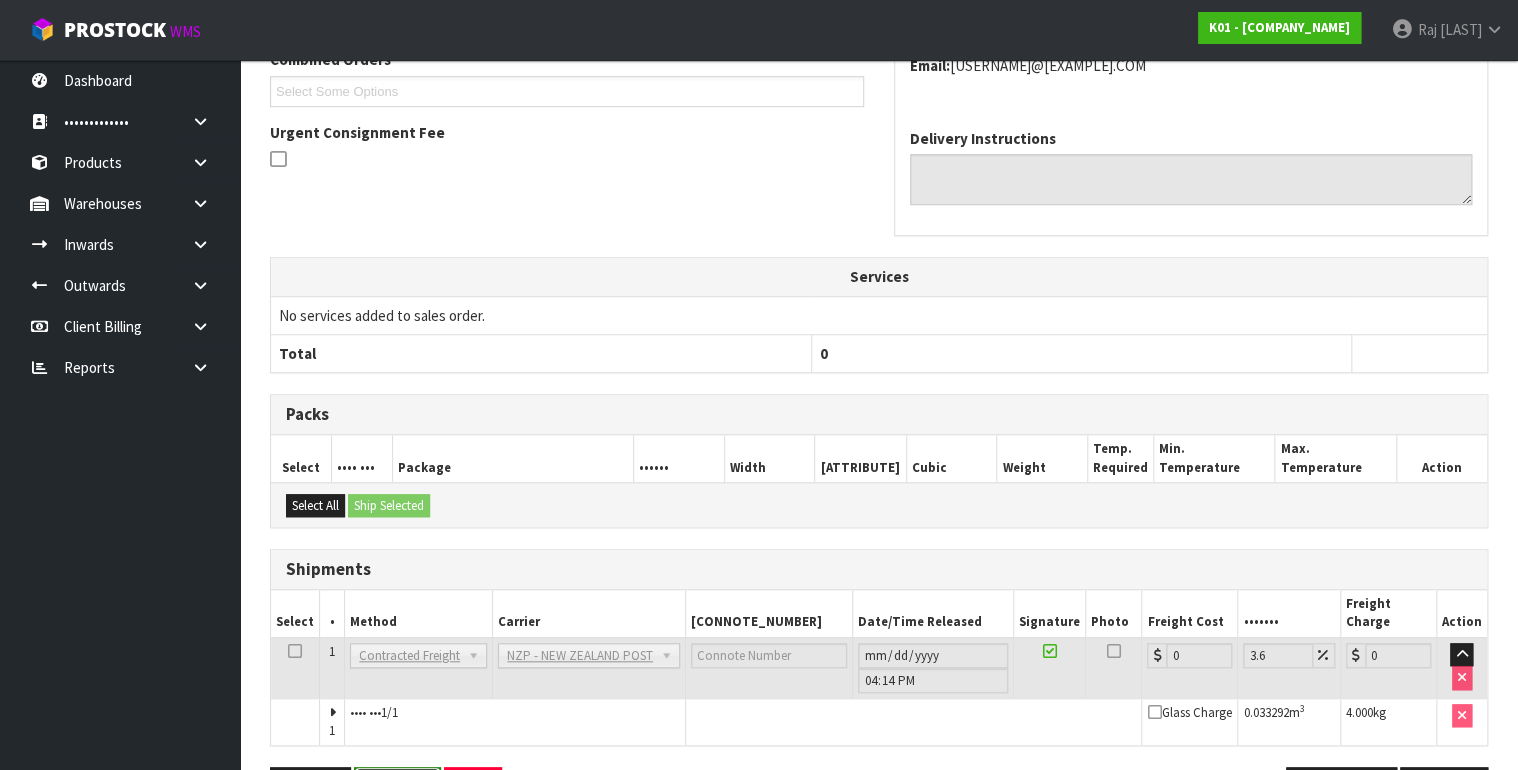 click on "Reopen" at bounding box center (397, 788) 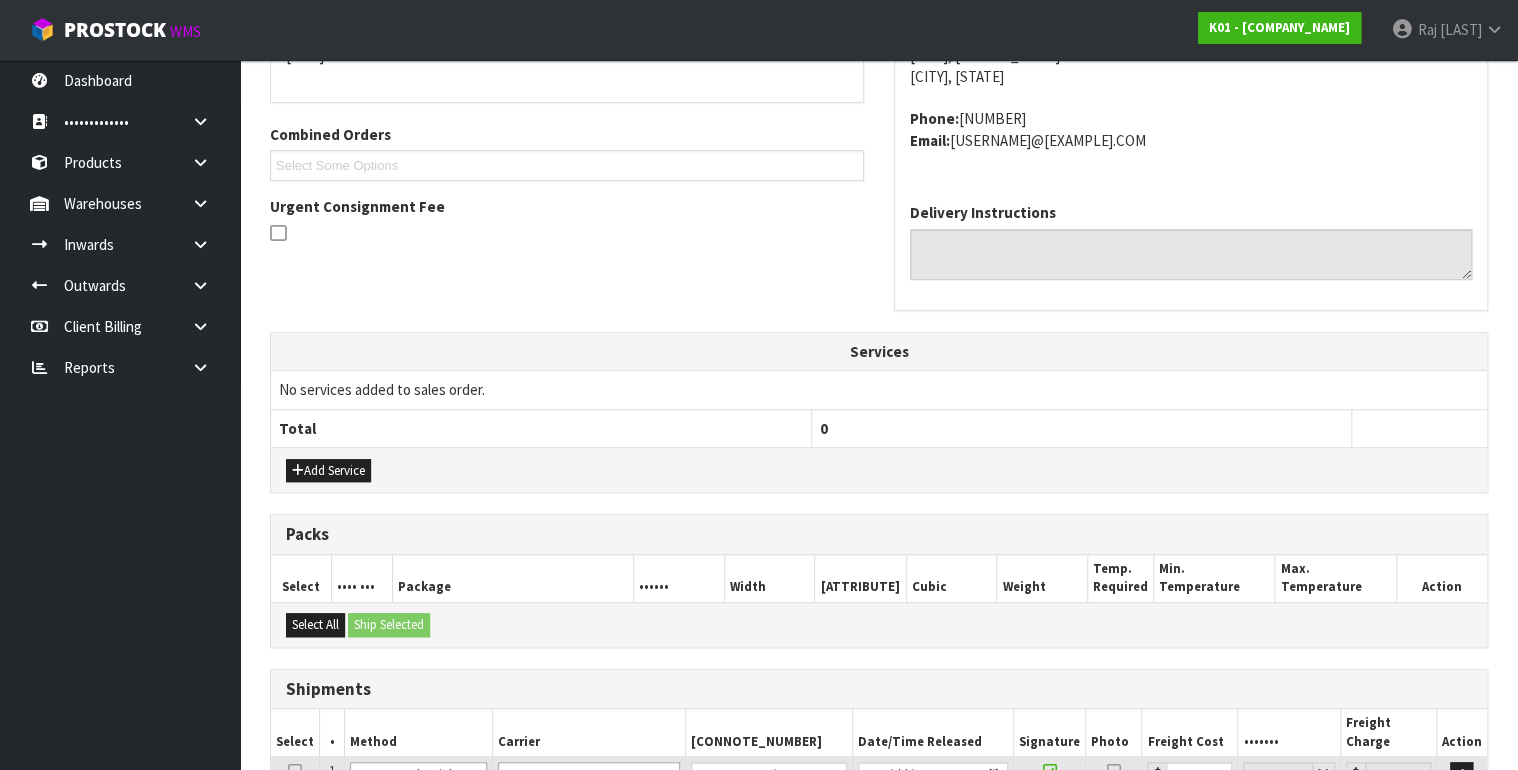 scroll, scrollTop: 480, scrollLeft: 0, axis: vertical 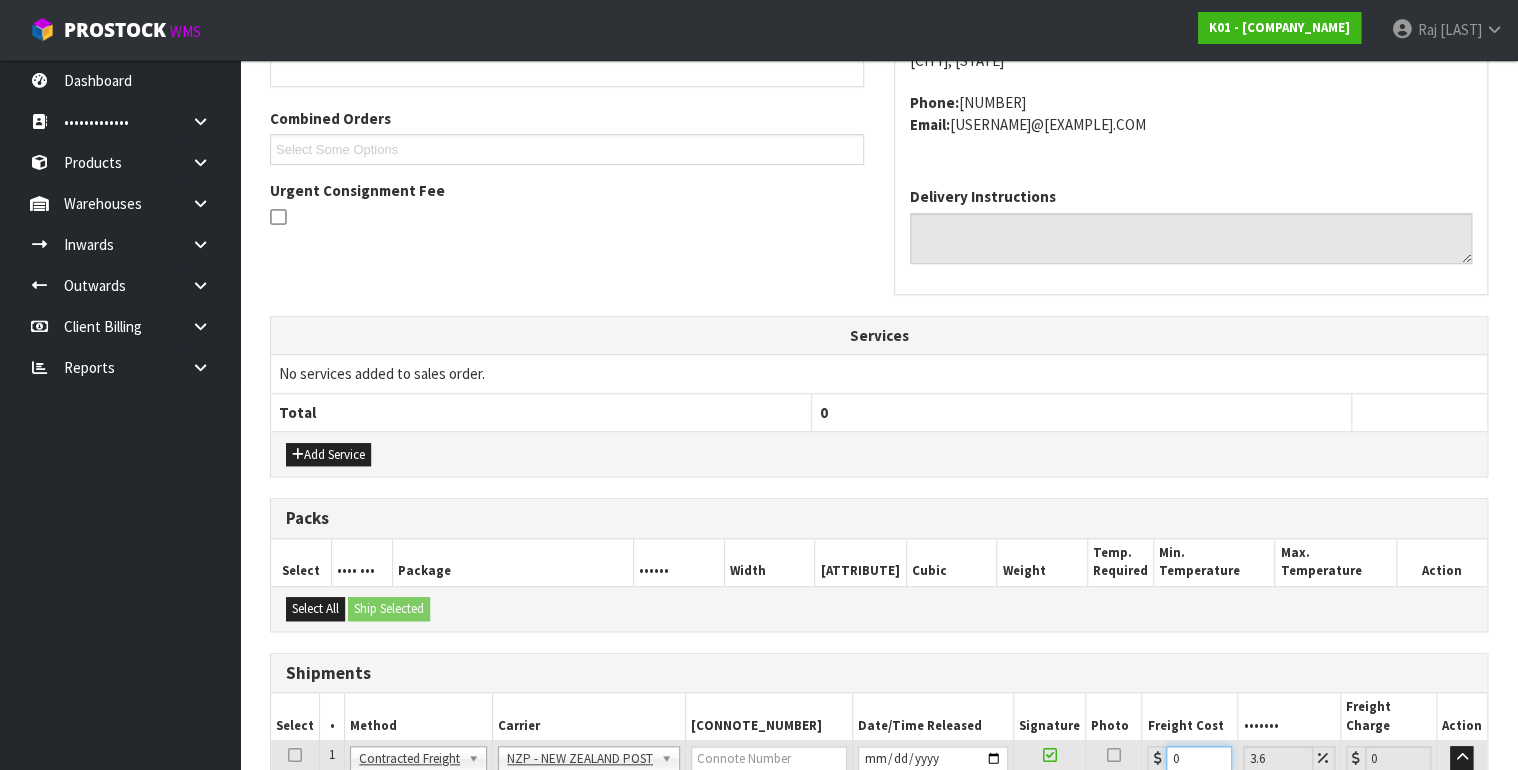 click on "0" at bounding box center [1199, 758] 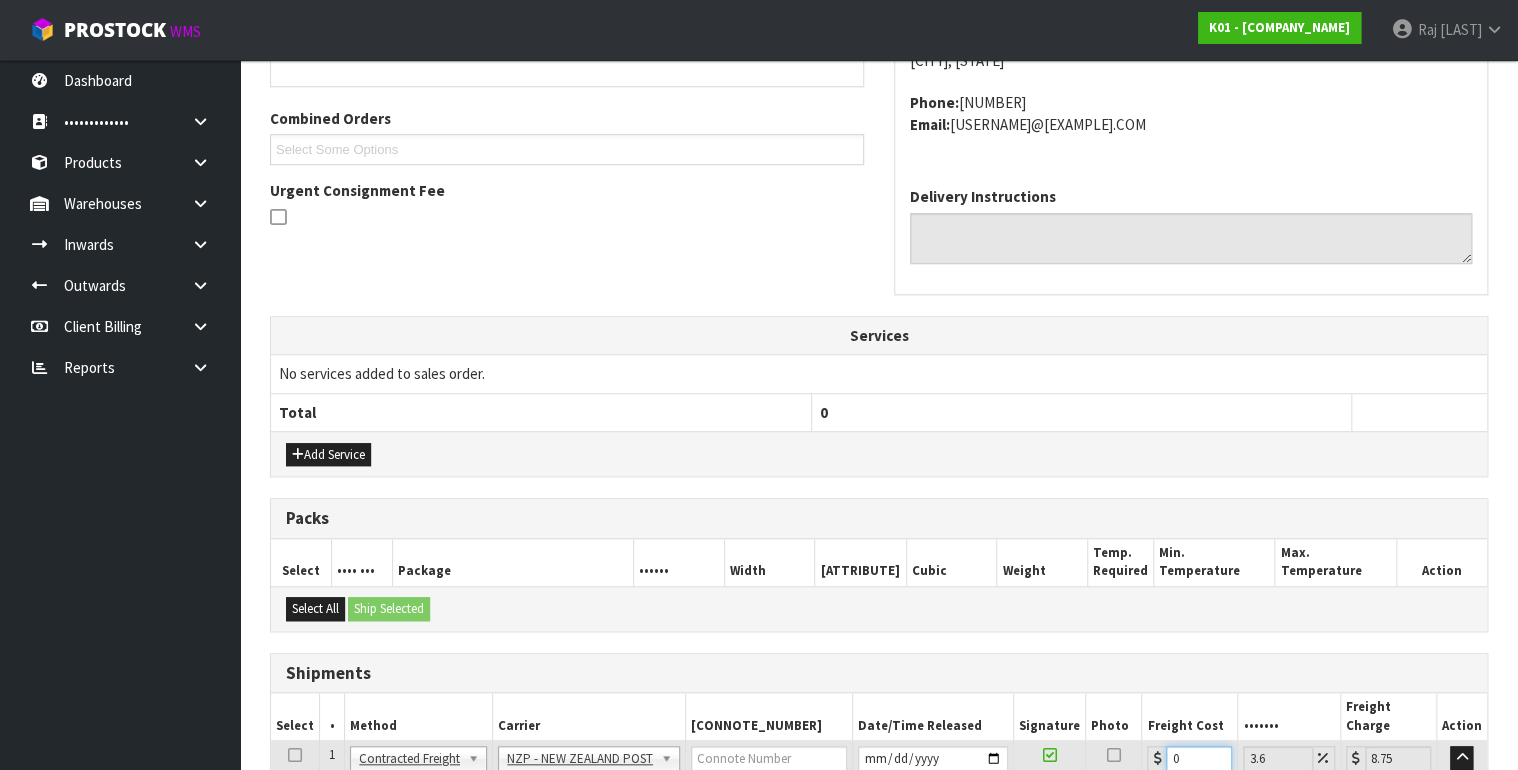 scroll, scrollTop: 640, scrollLeft: 0, axis: vertical 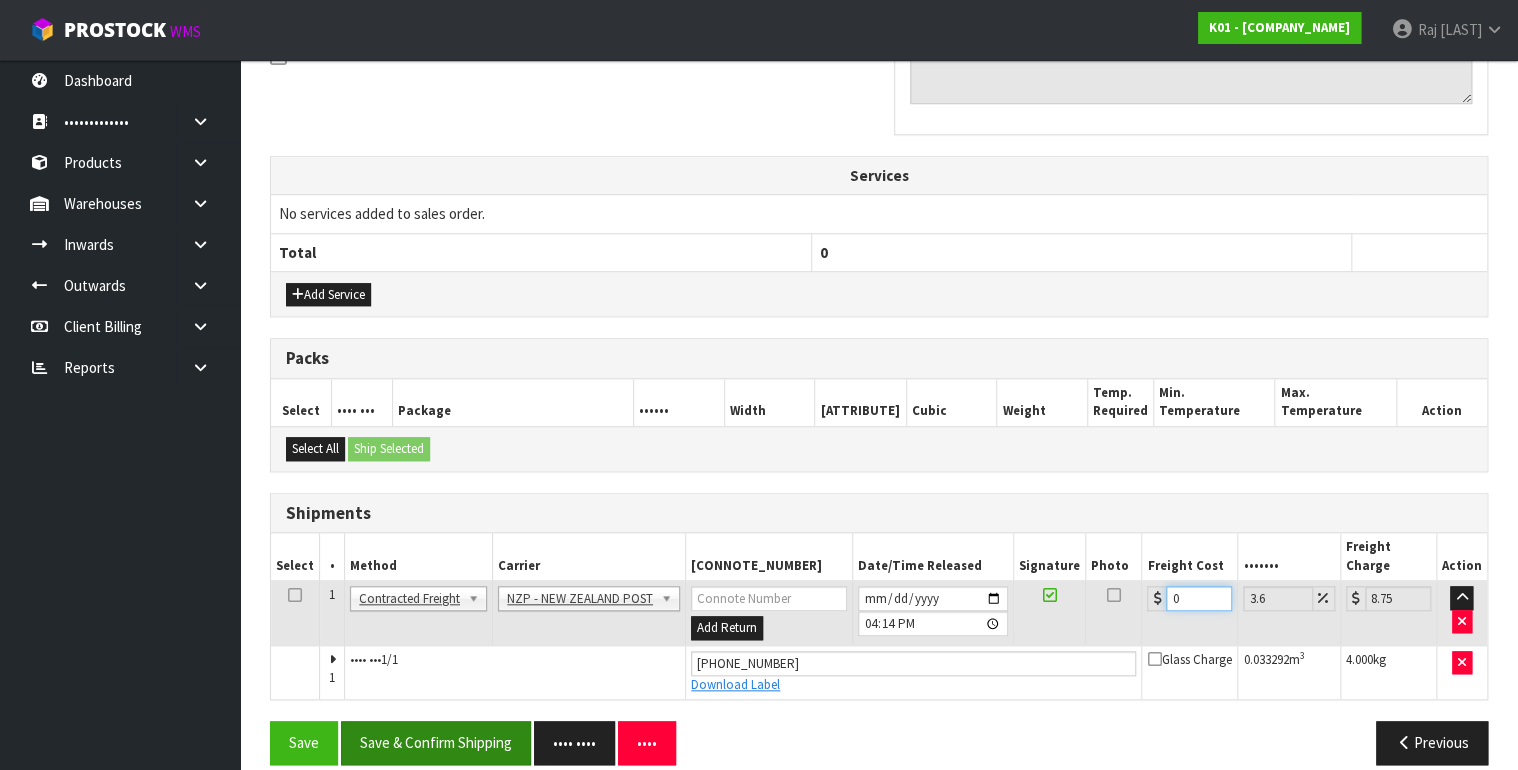 type on "••••" 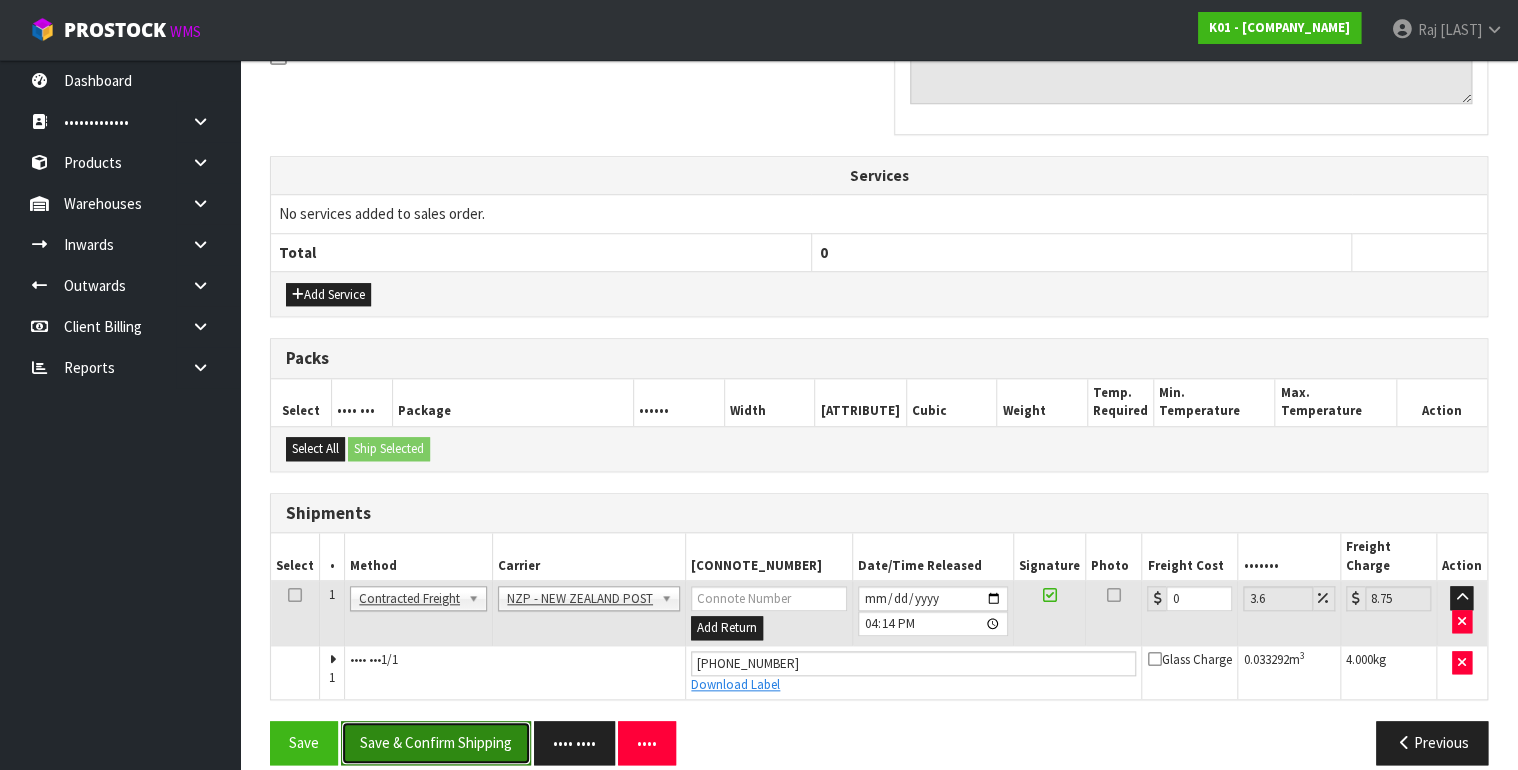 click on "Save & Confirm Shipping" at bounding box center [436, 742] 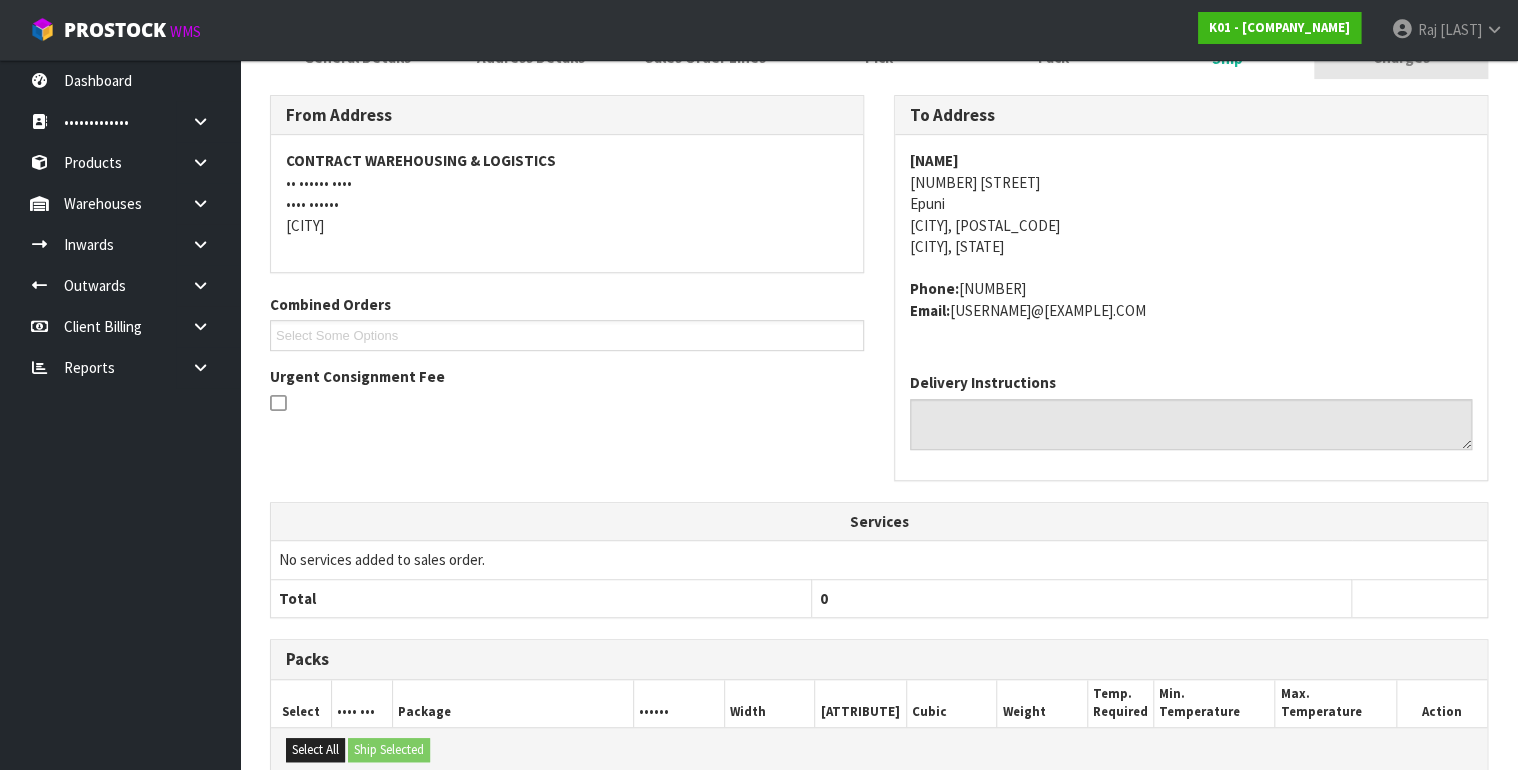 scroll, scrollTop: 80, scrollLeft: 0, axis: vertical 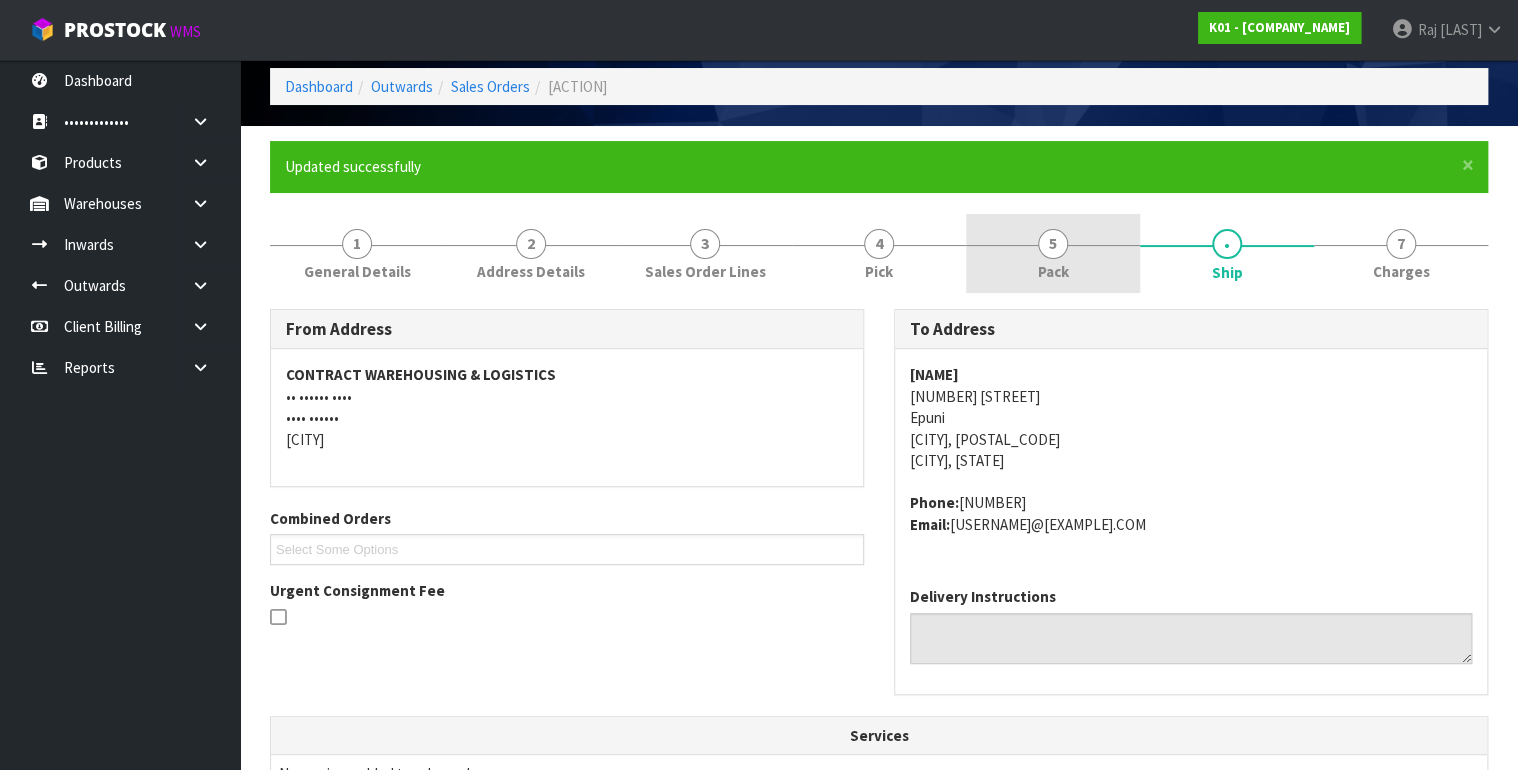 click on "Pack" at bounding box center [357, 271] 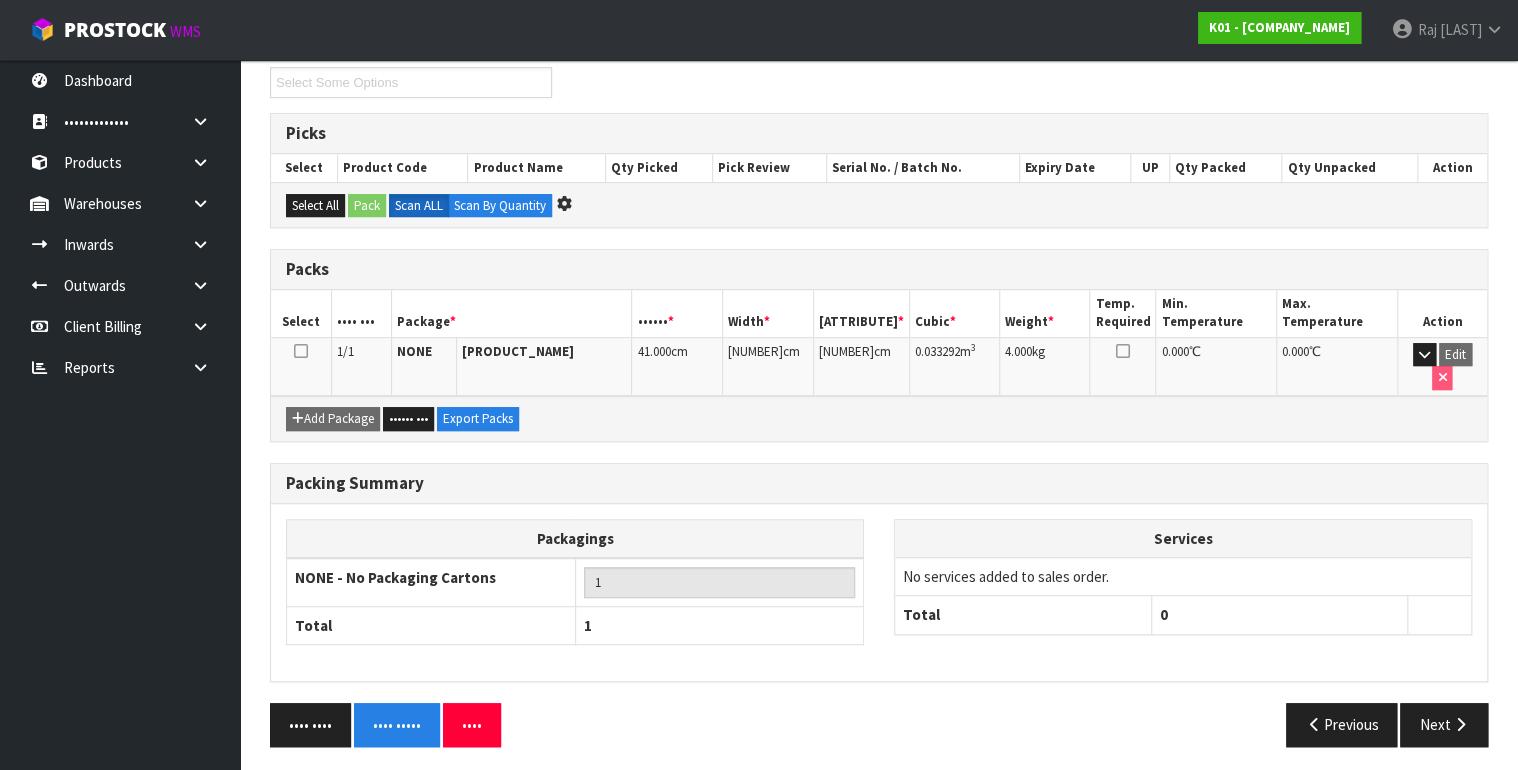 scroll, scrollTop: 0, scrollLeft: 0, axis: both 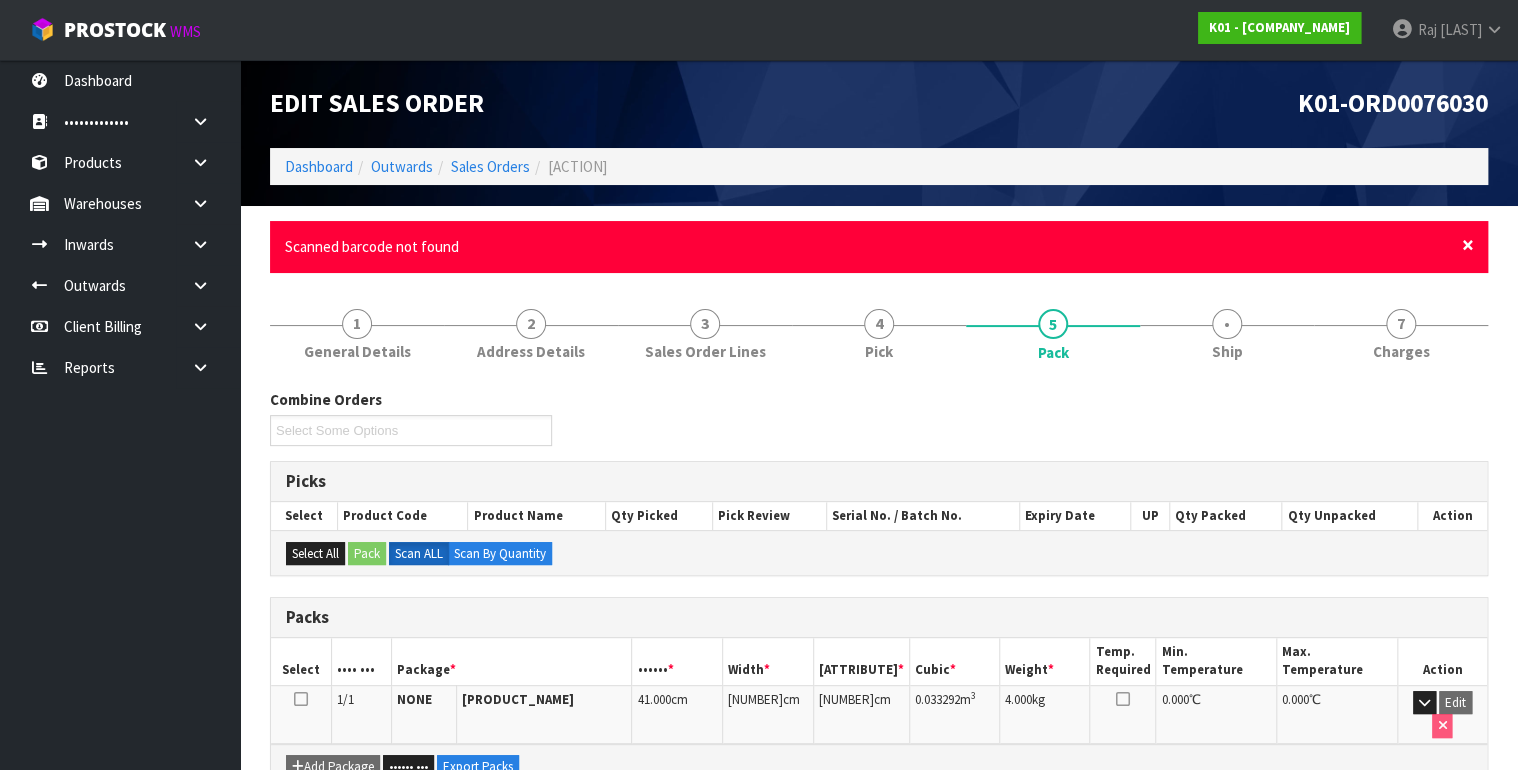click on "×" at bounding box center [1468, 245] 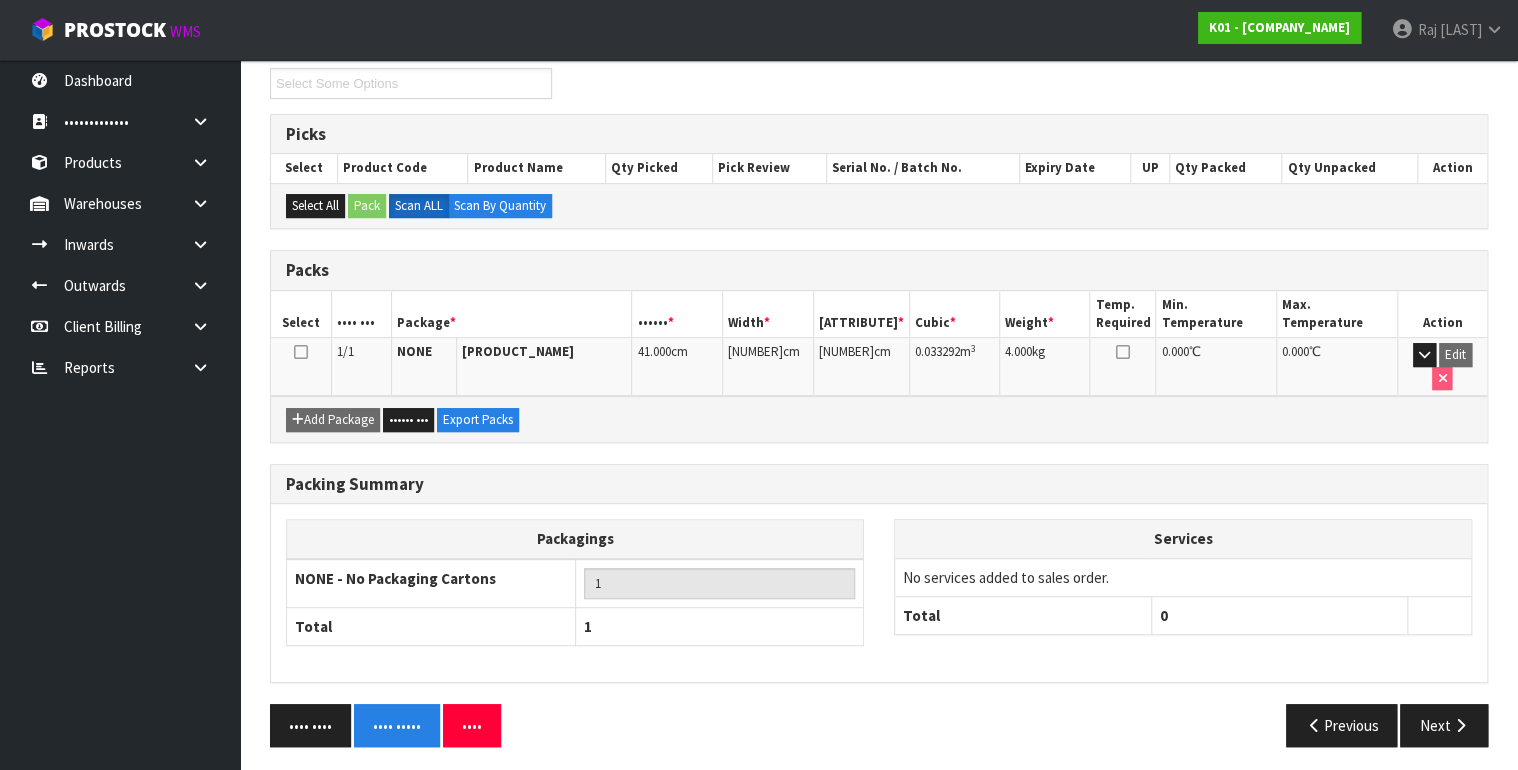 scroll, scrollTop: 0, scrollLeft: 0, axis: both 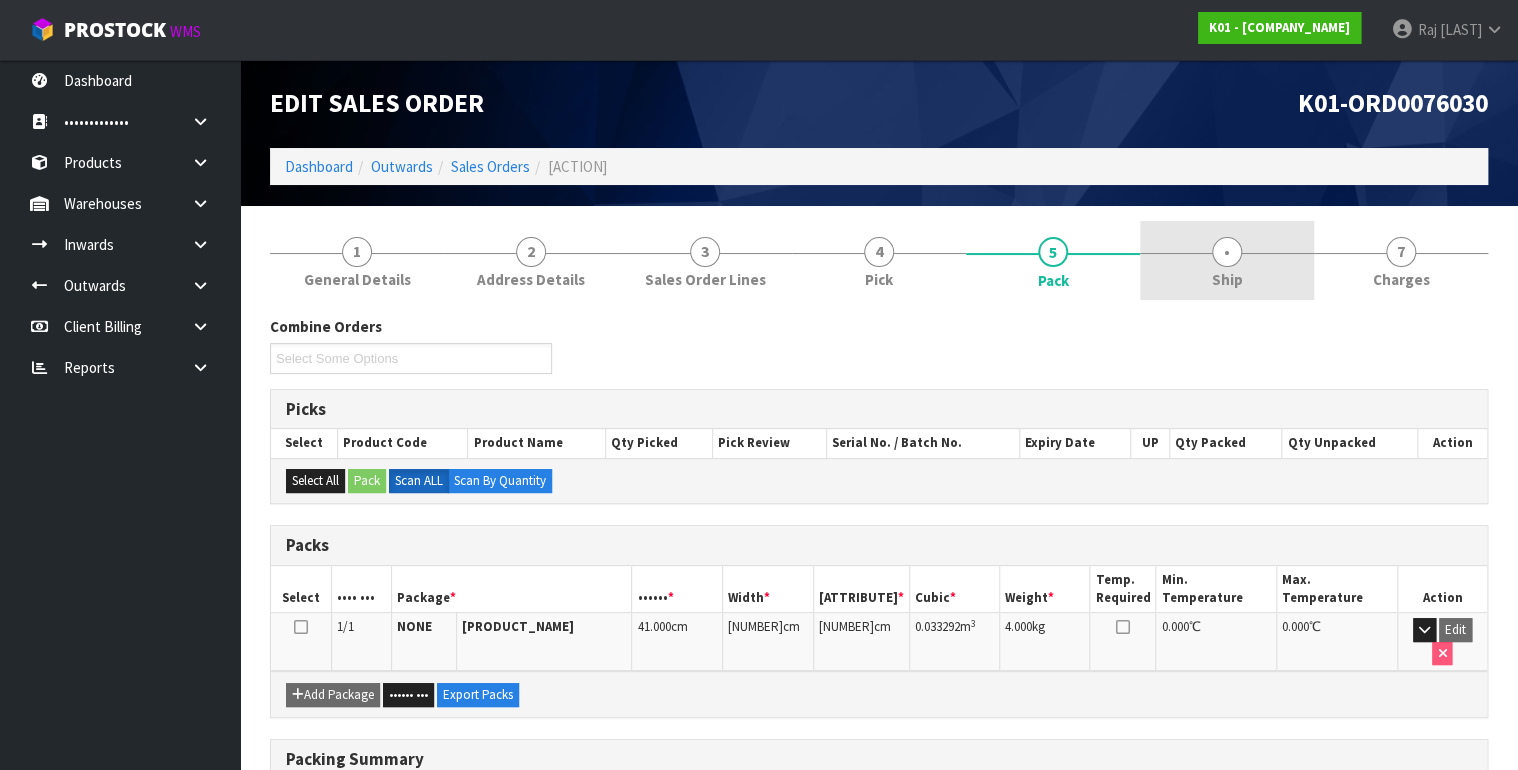 click on "6
Ship" at bounding box center [357, 260] 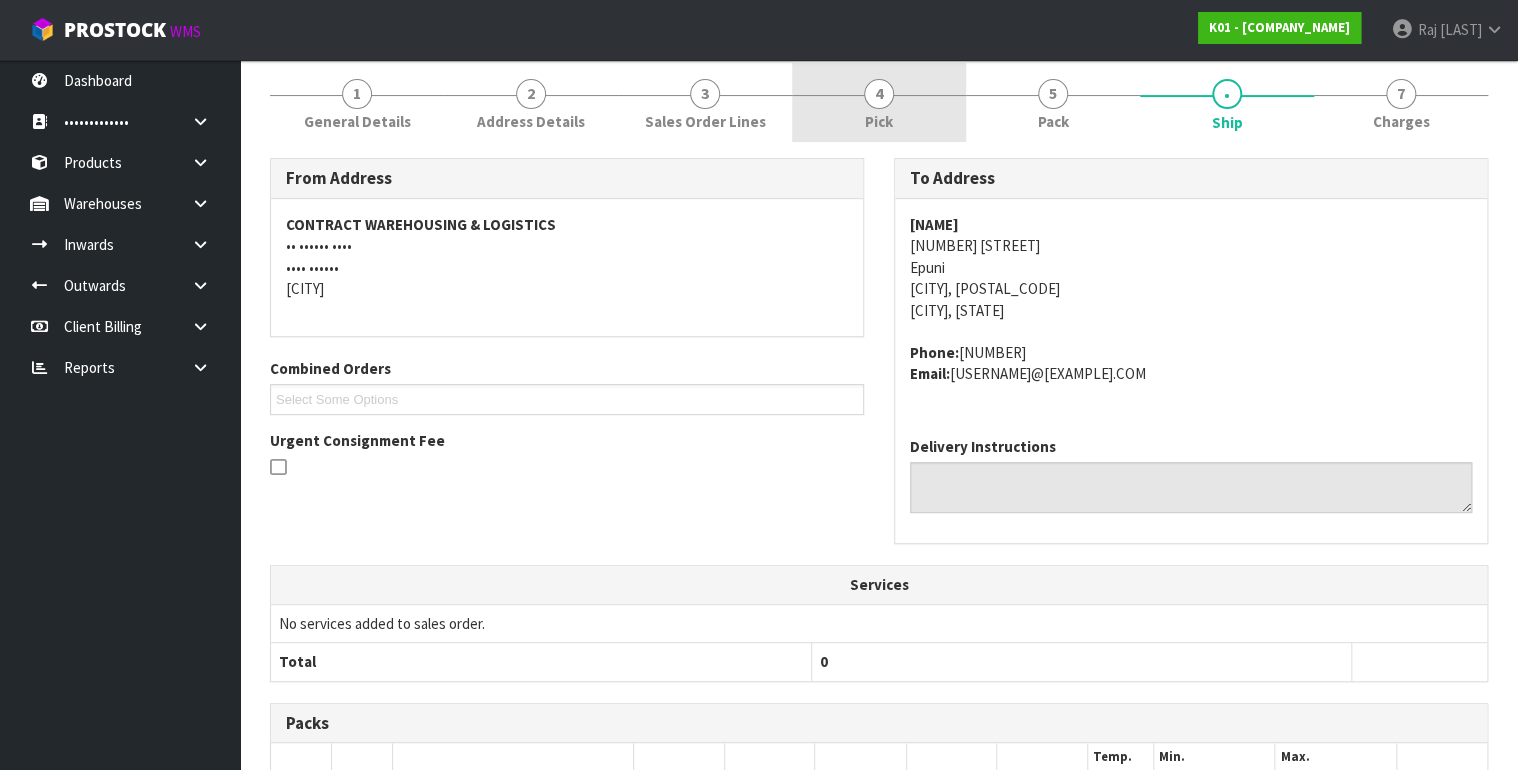scroll, scrollTop: 33, scrollLeft: 0, axis: vertical 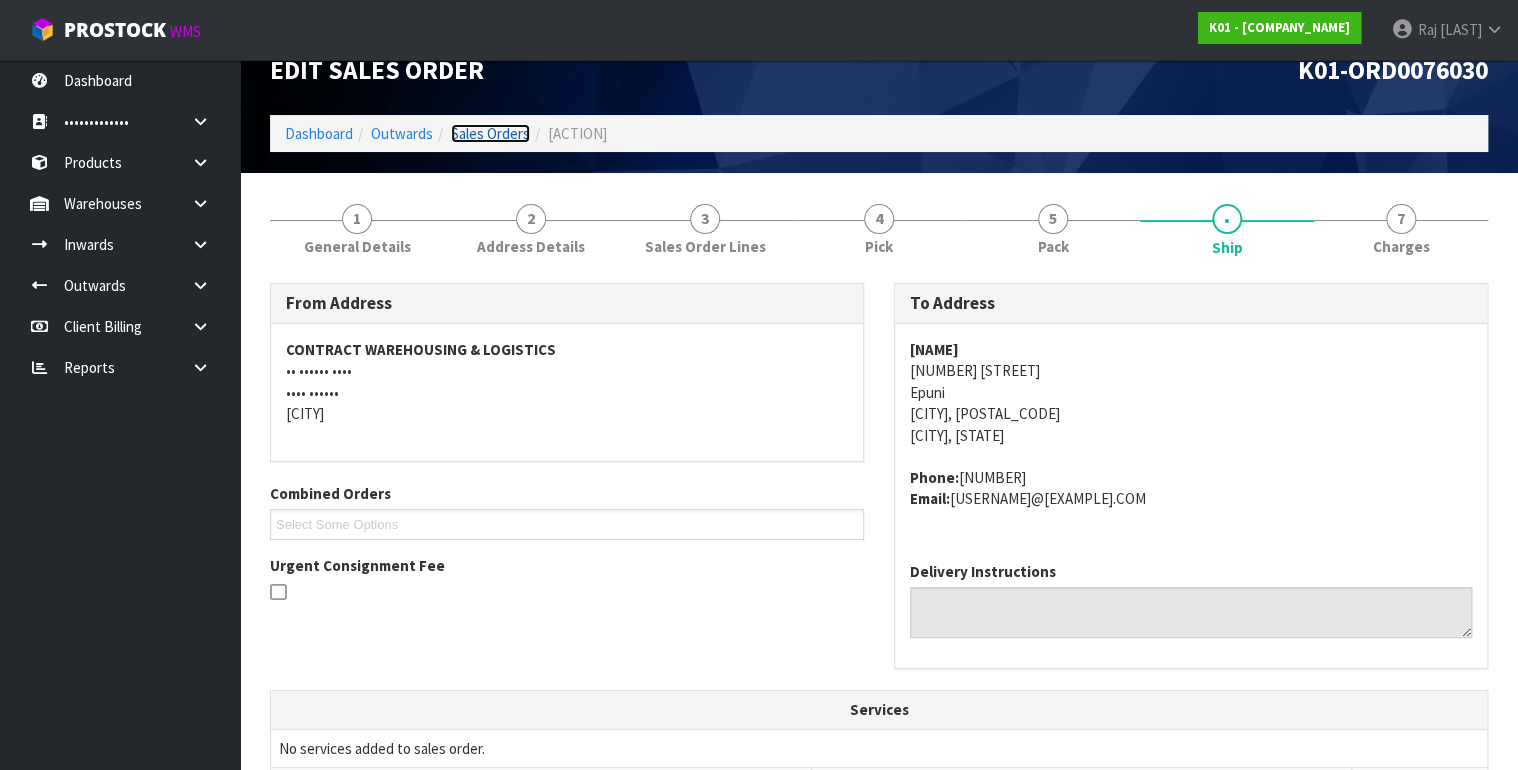 click on "Sales Orders" at bounding box center [490, 133] 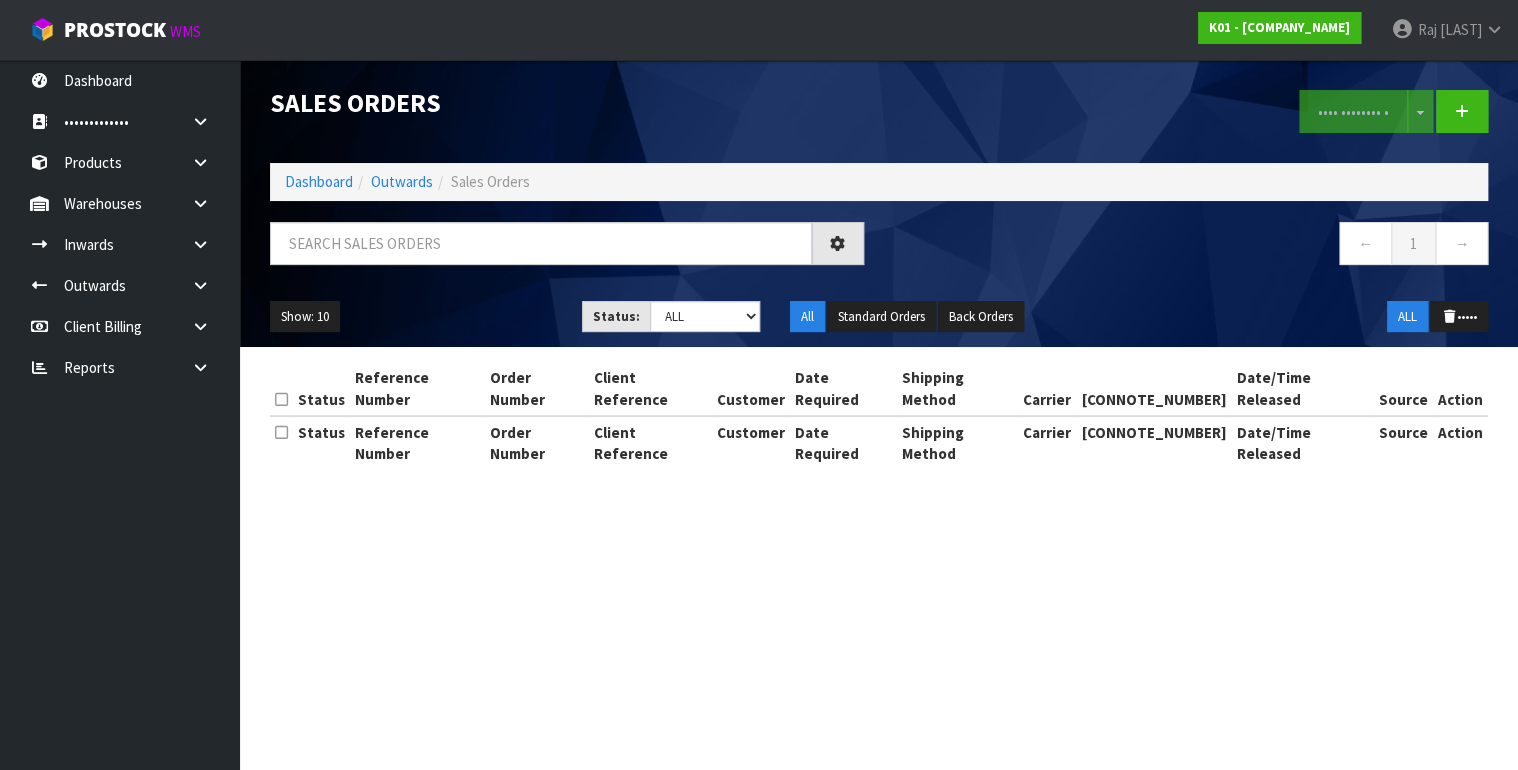 scroll, scrollTop: 0, scrollLeft: 0, axis: both 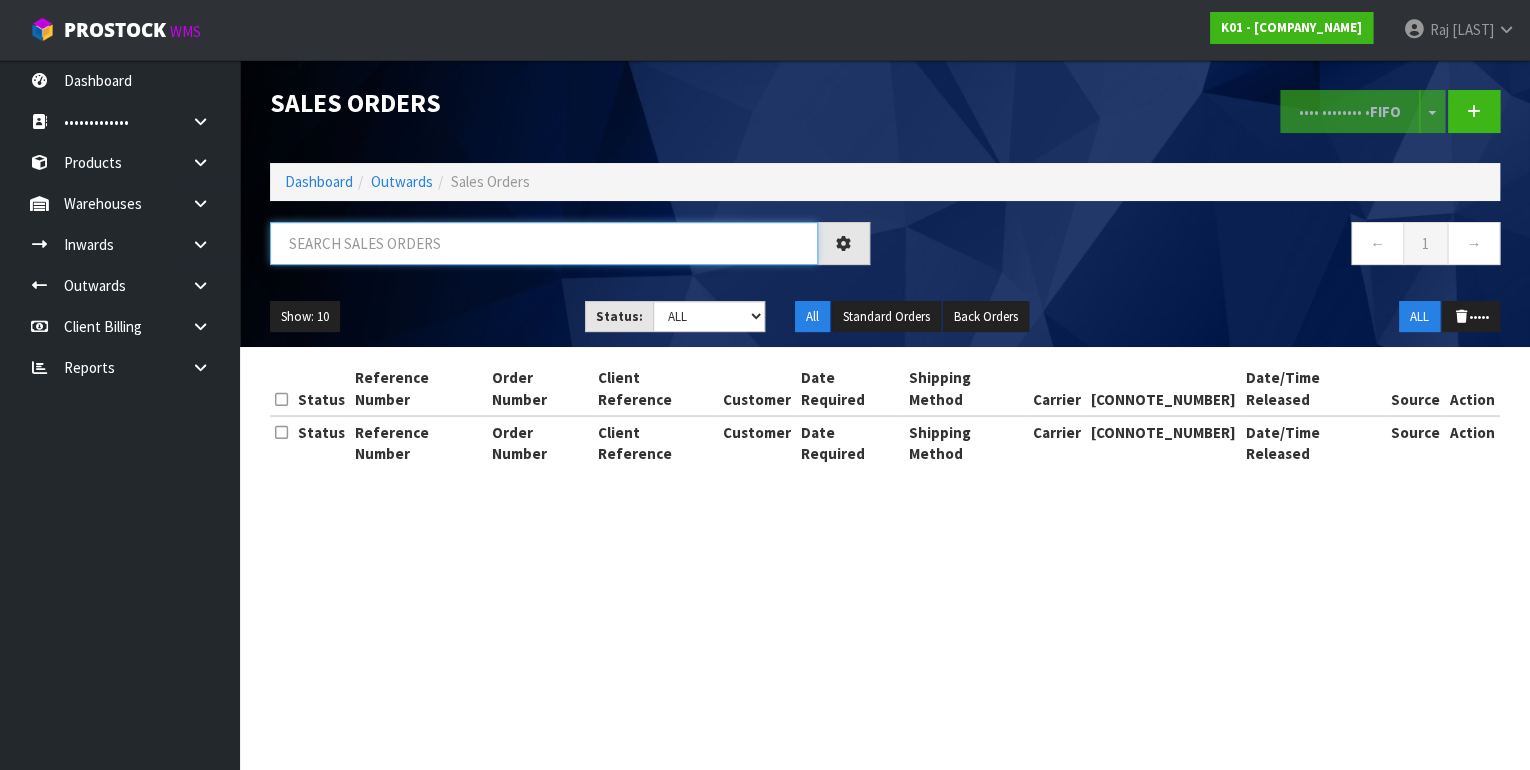 click at bounding box center (544, 243) 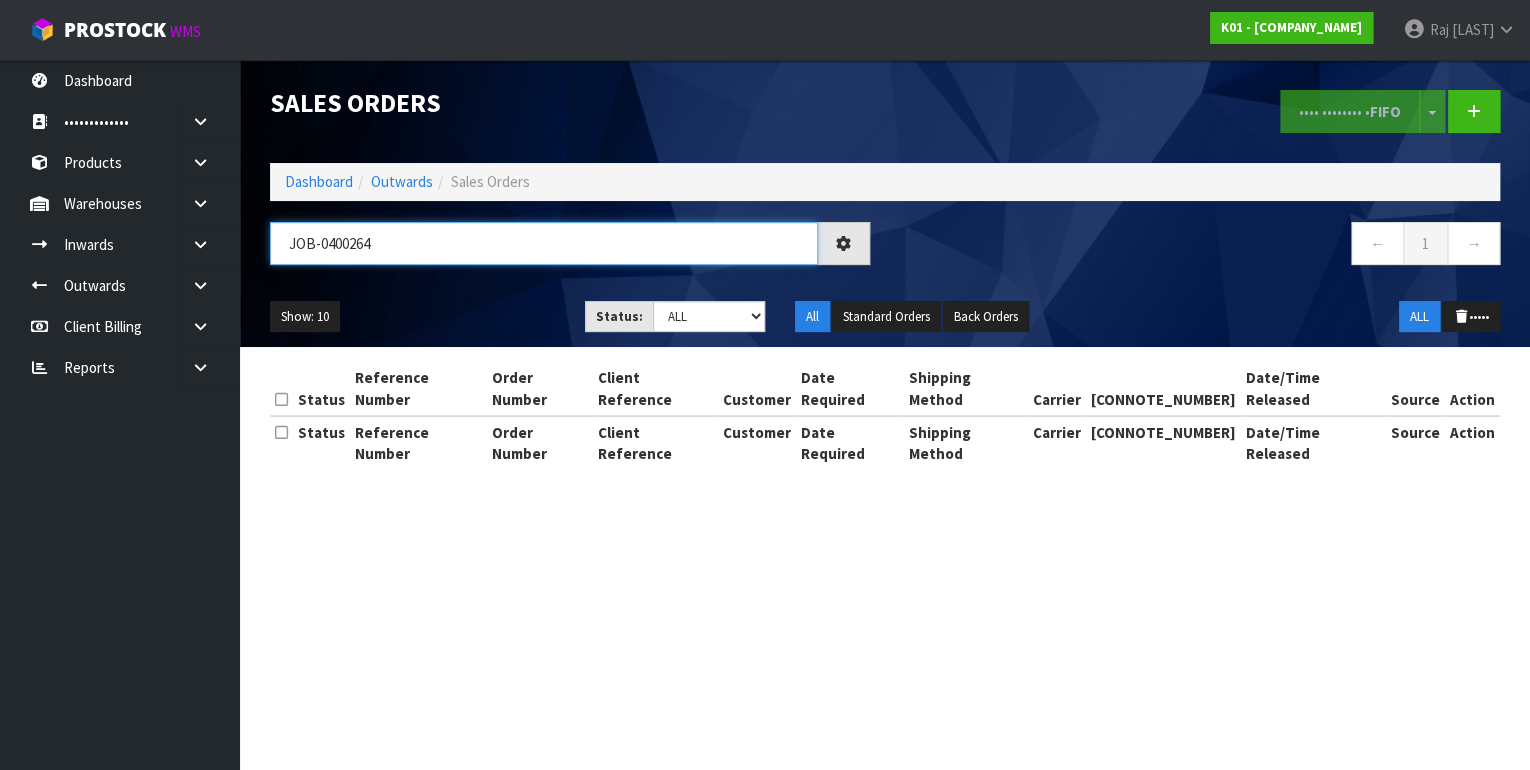 type on "JOB-0400264" 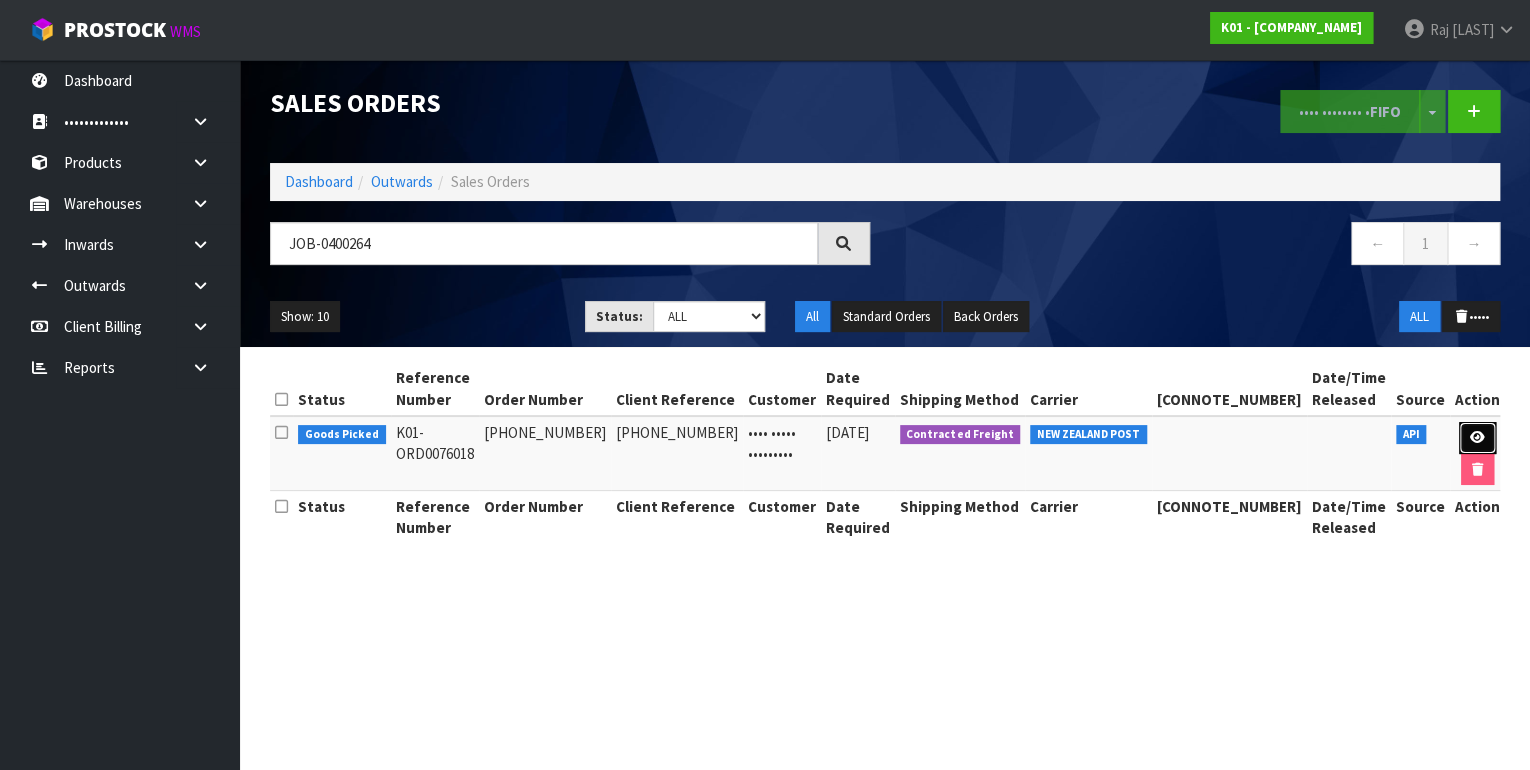click at bounding box center [1477, 437] 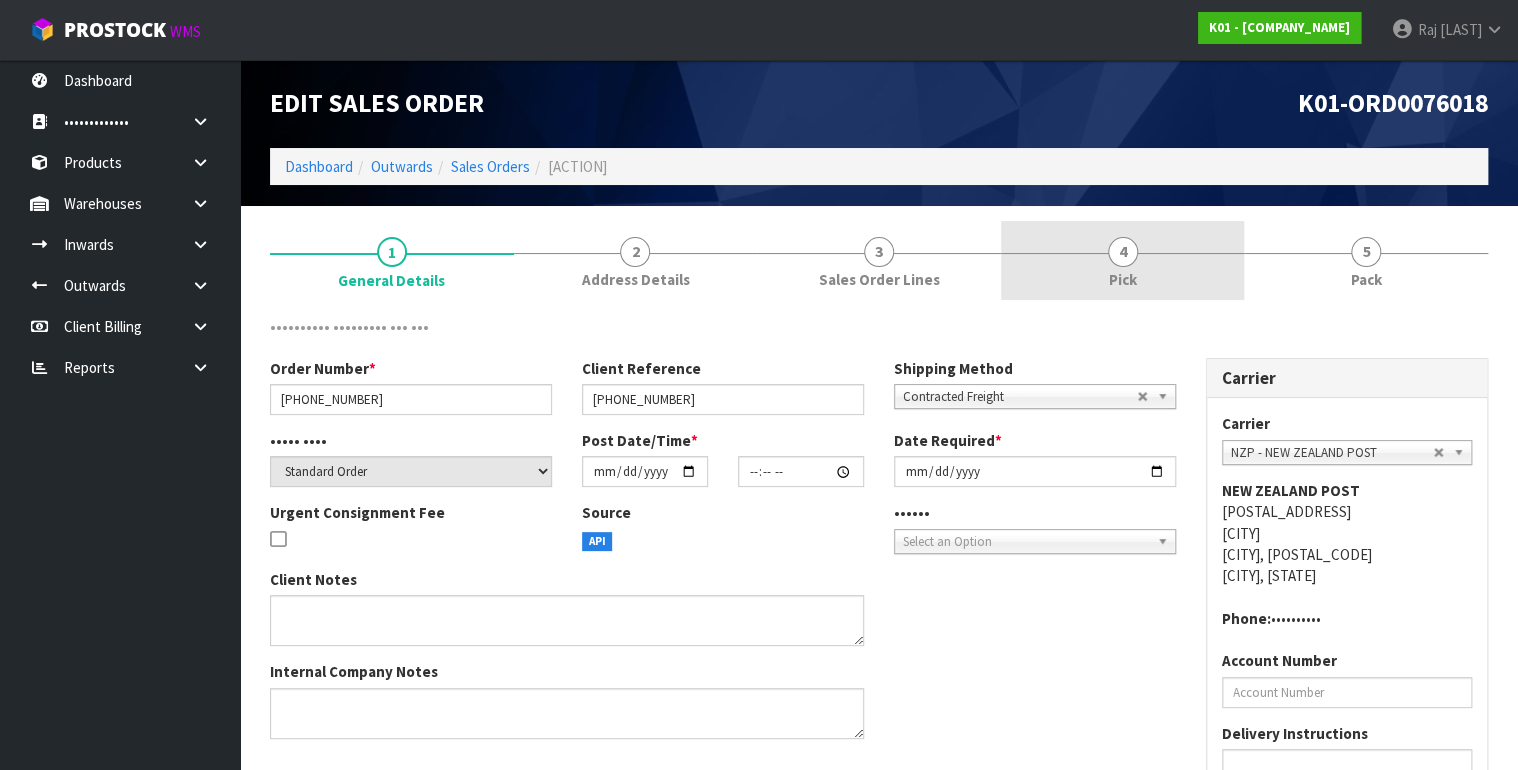 click on "•
••••" at bounding box center [392, 261] 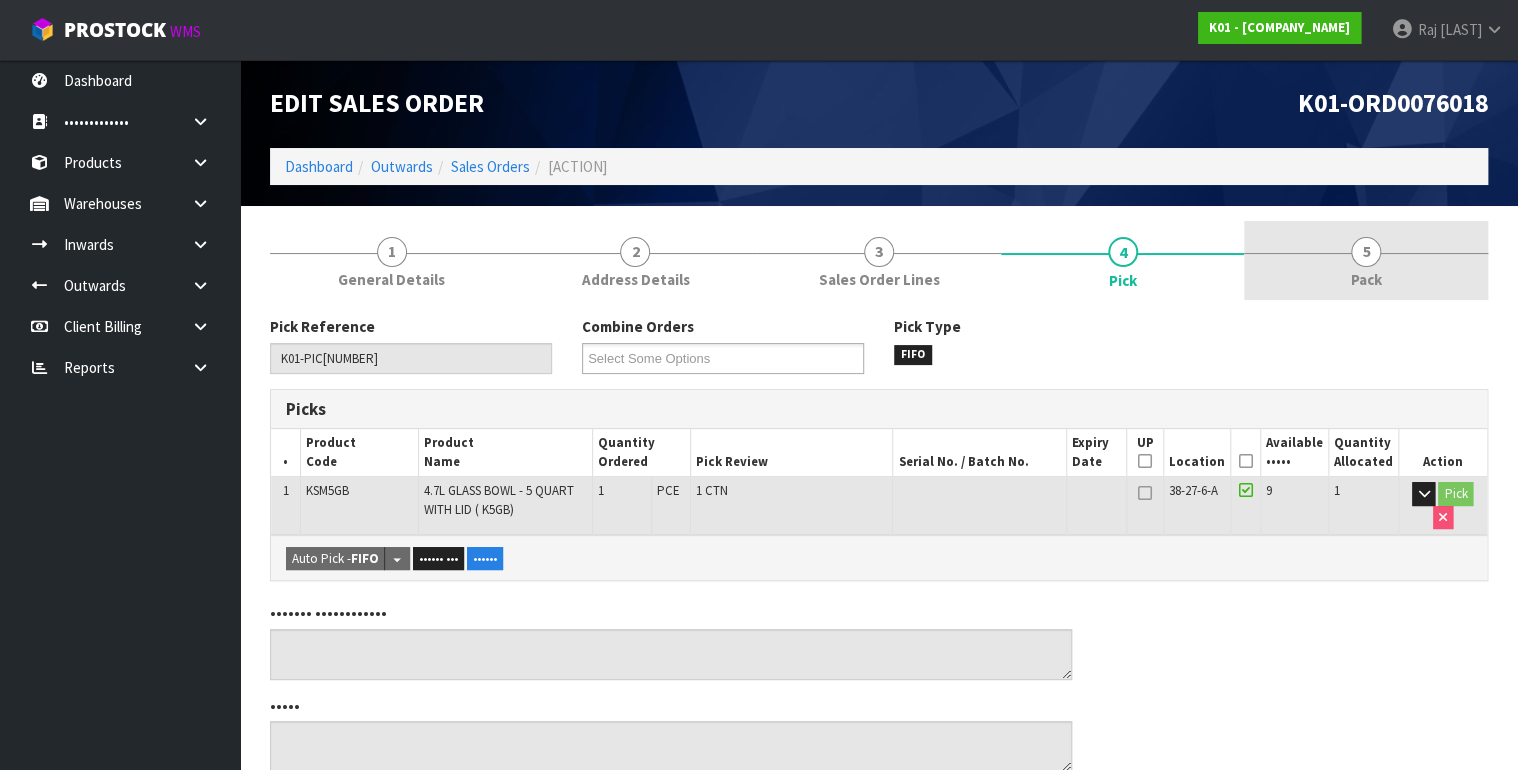 click on "5
Pack" at bounding box center [392, 260] 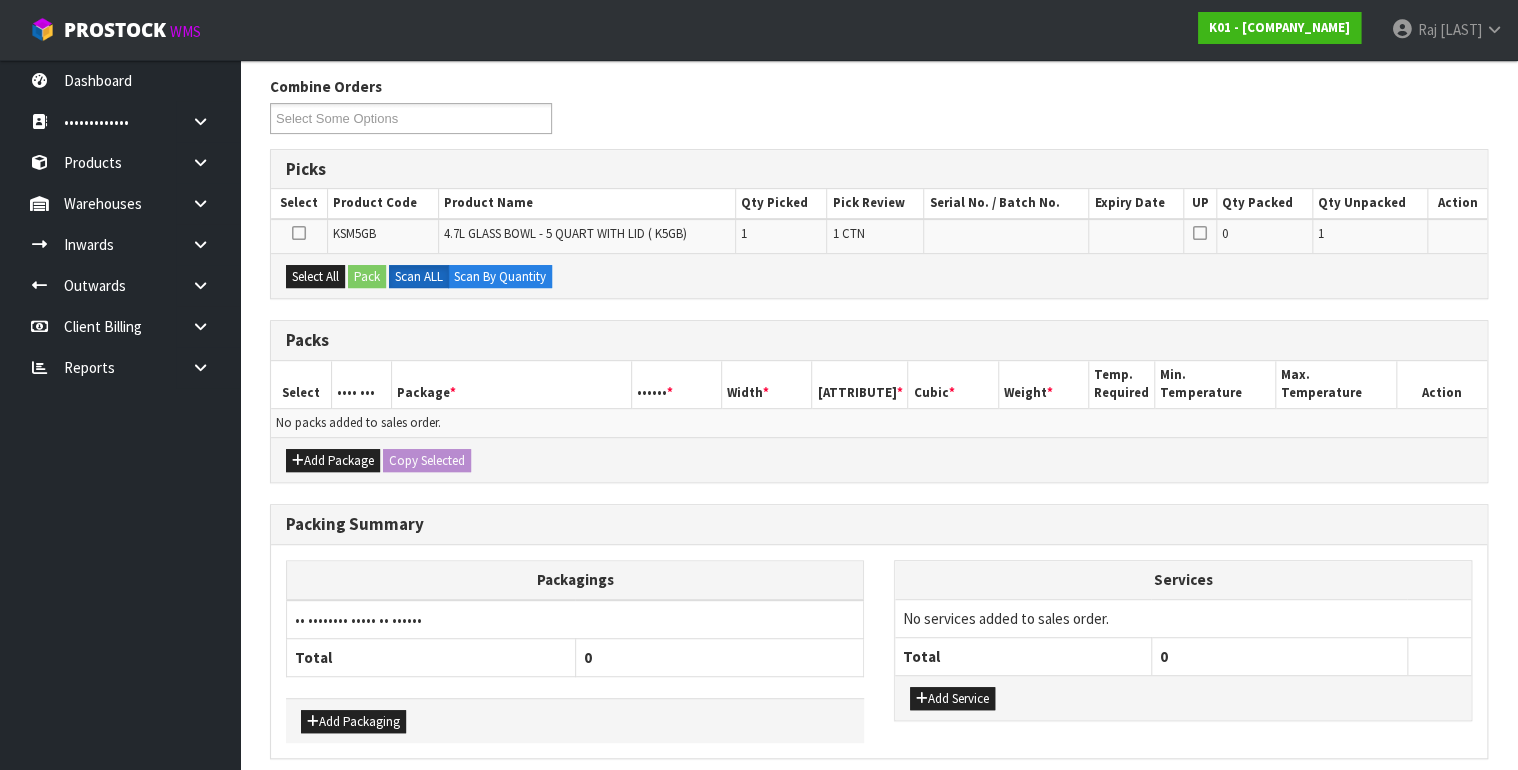 scroll, scrollTop: 0, scrollLeft: 0, axis: both 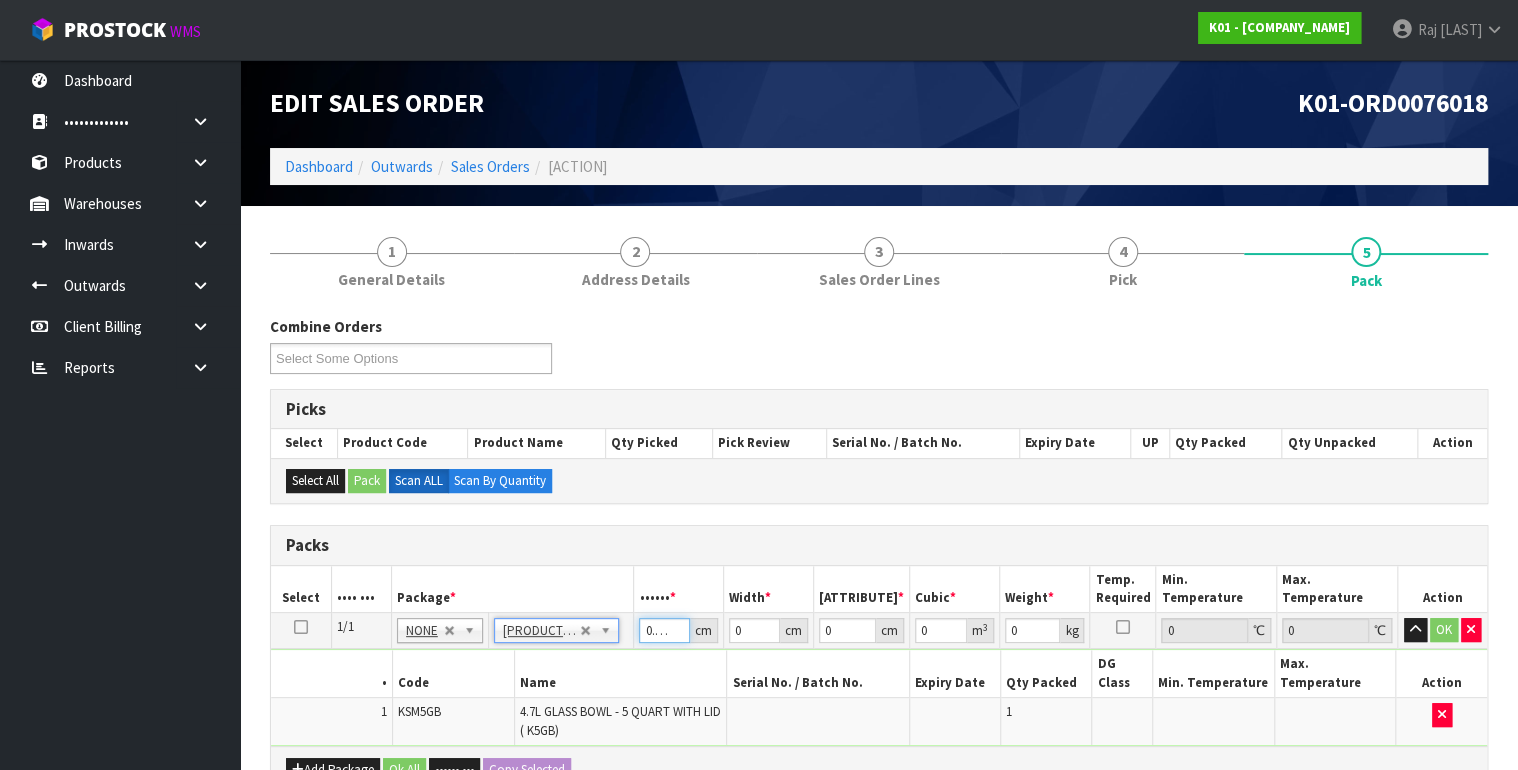 click on "0.001" at bounding box center (664, 630) 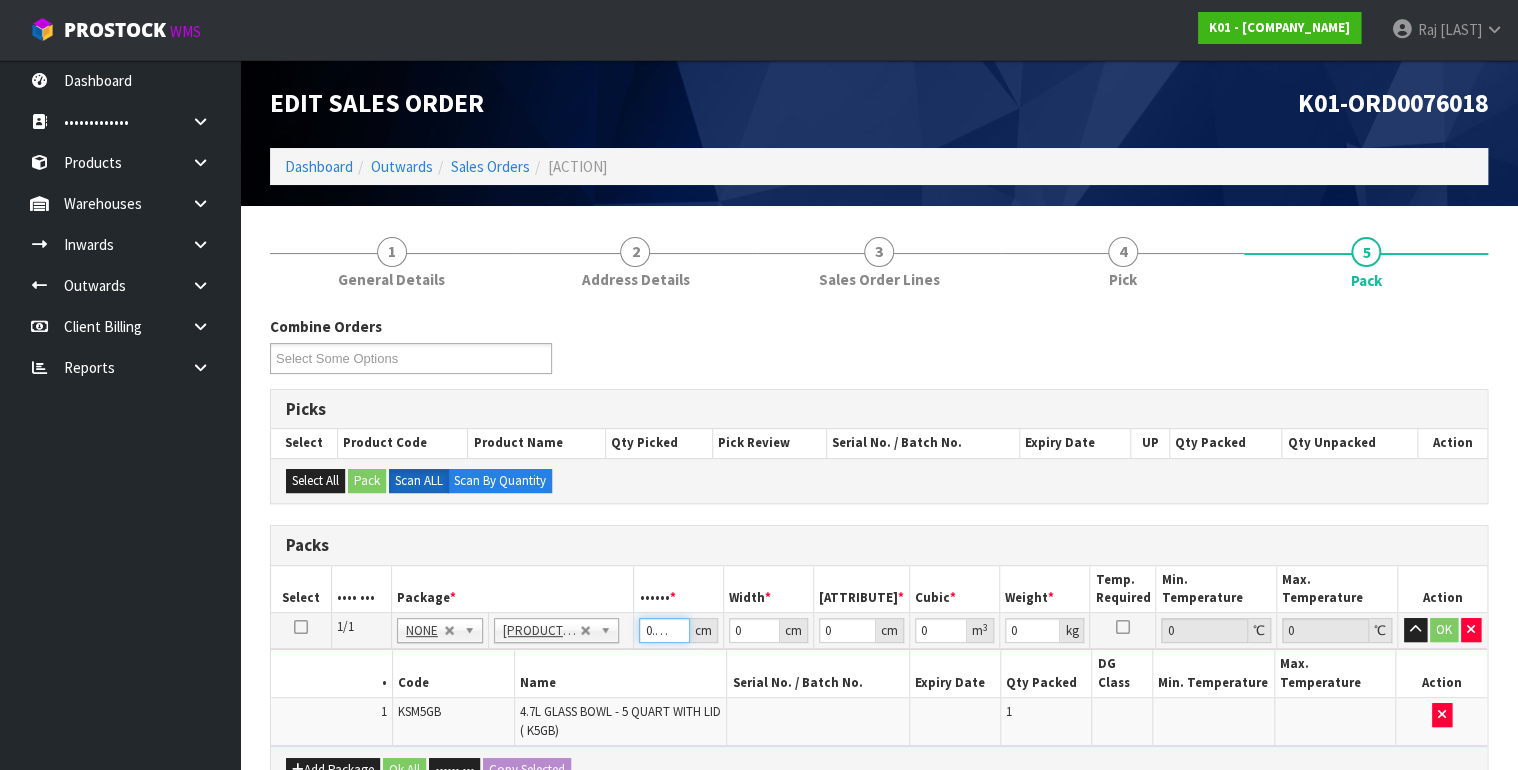 click on "0.001" at bounding box center [664, 630] 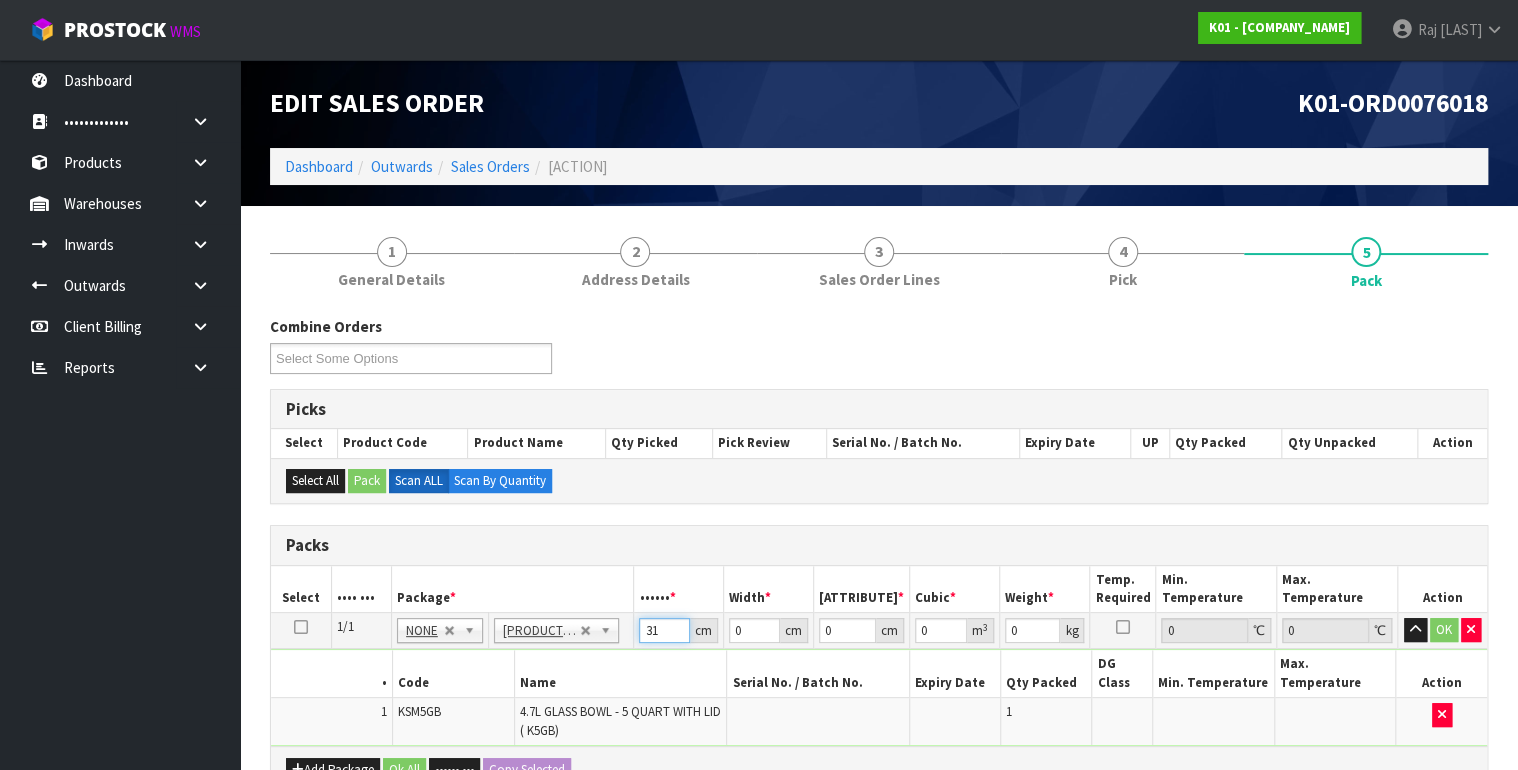 type on "31" 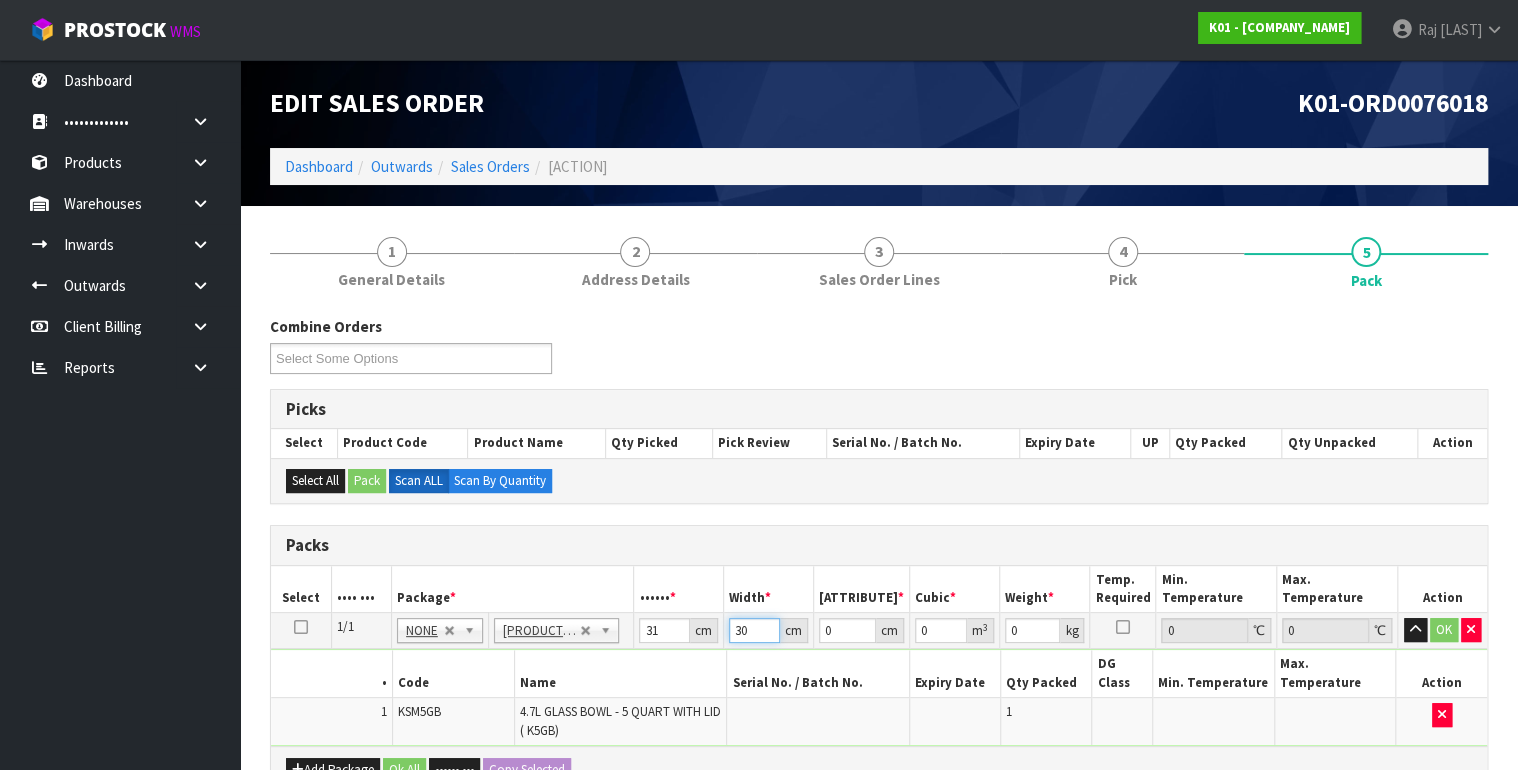 type on "30" 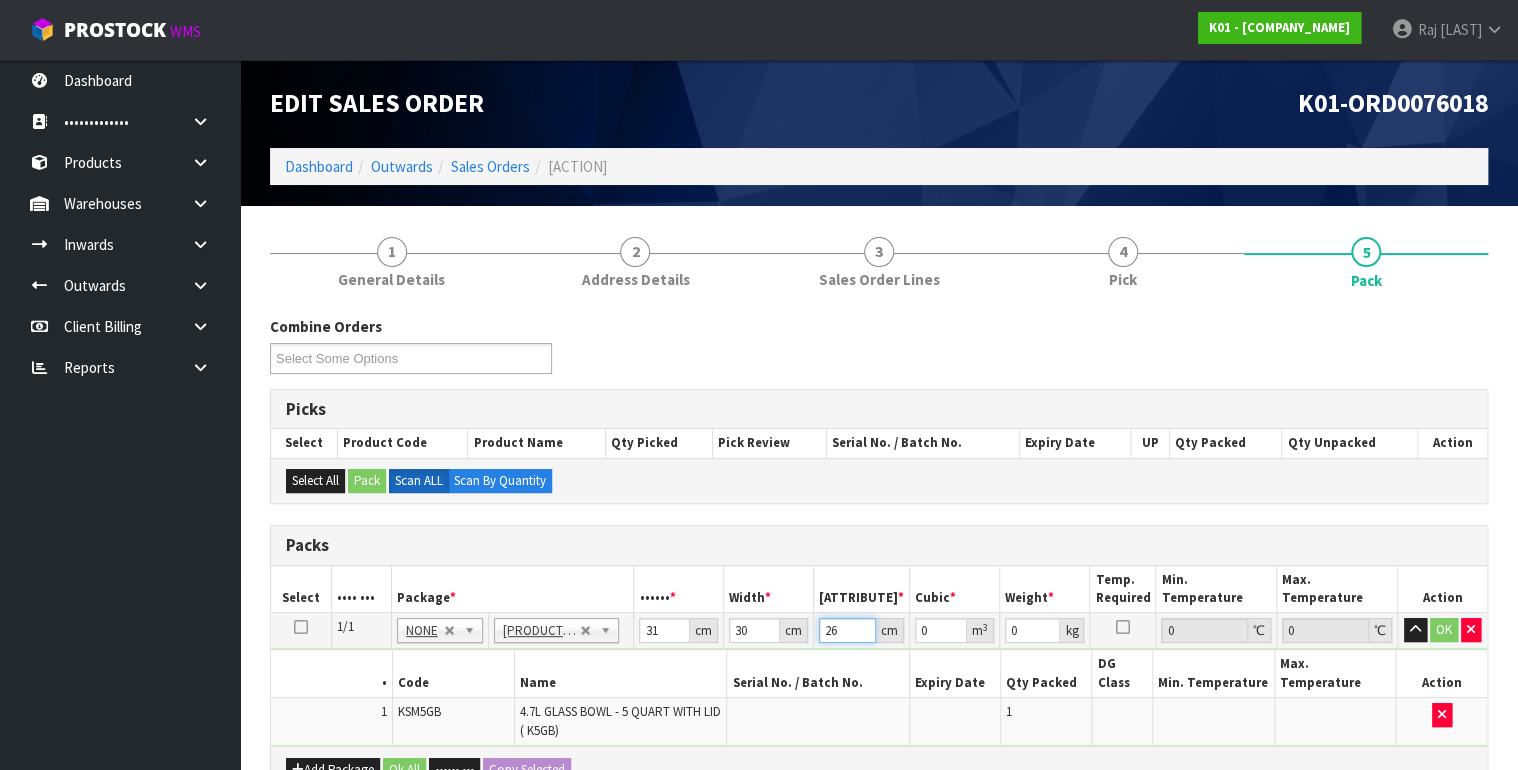 type on "26" 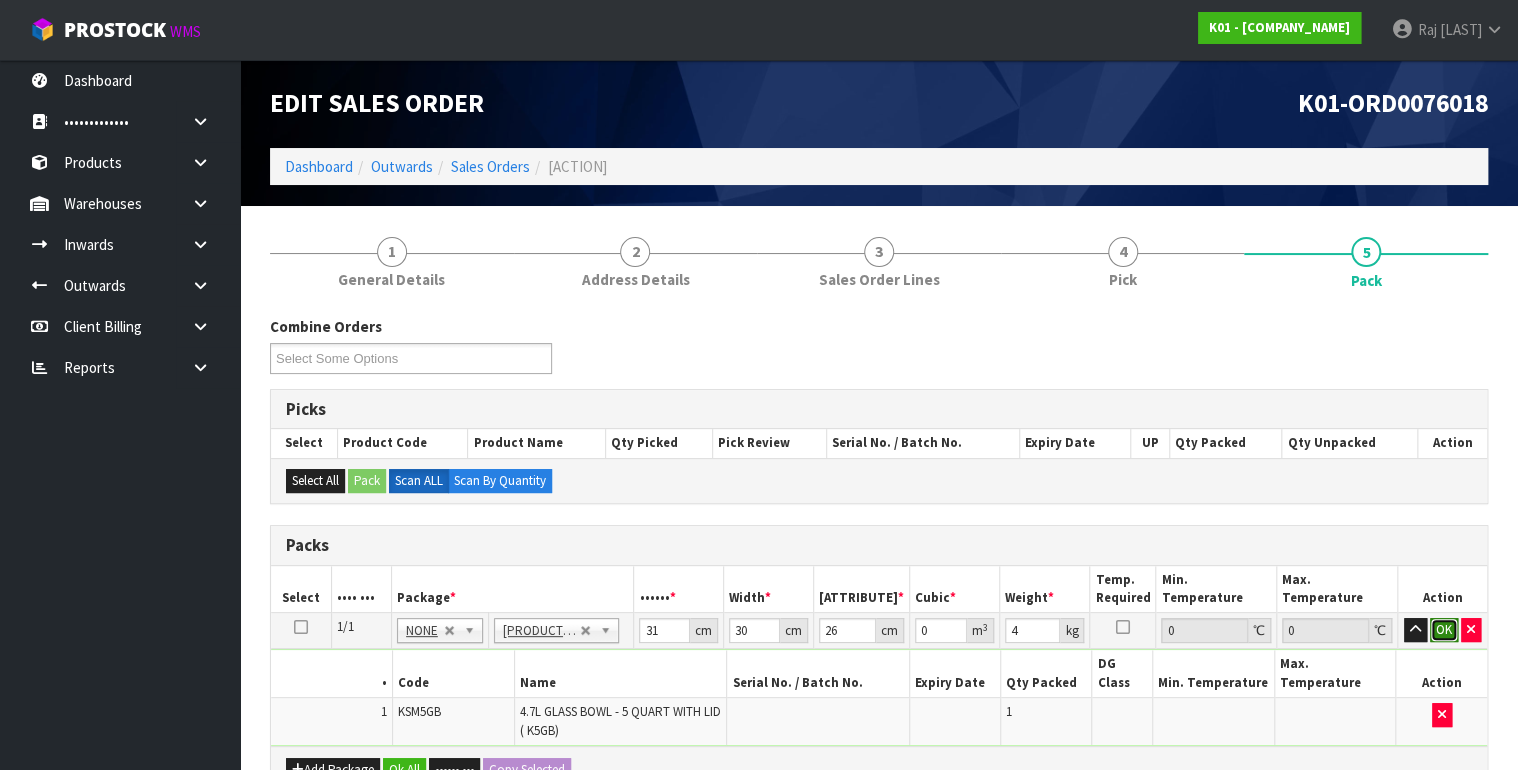 click on "OK" at bounding box center (1444, 630) 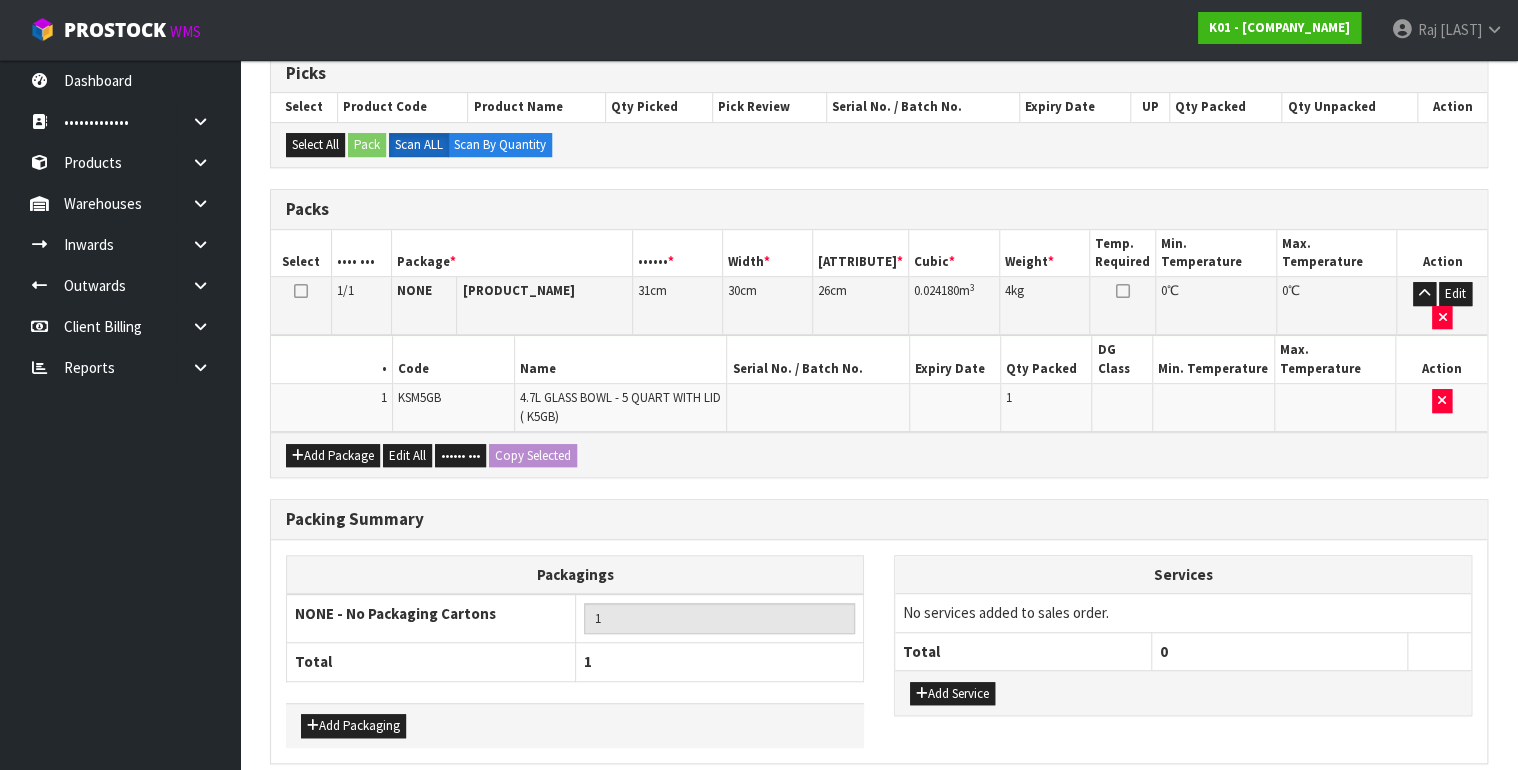 scroll, scrollTop: 396, scrollLeft: 0, axis: vertical 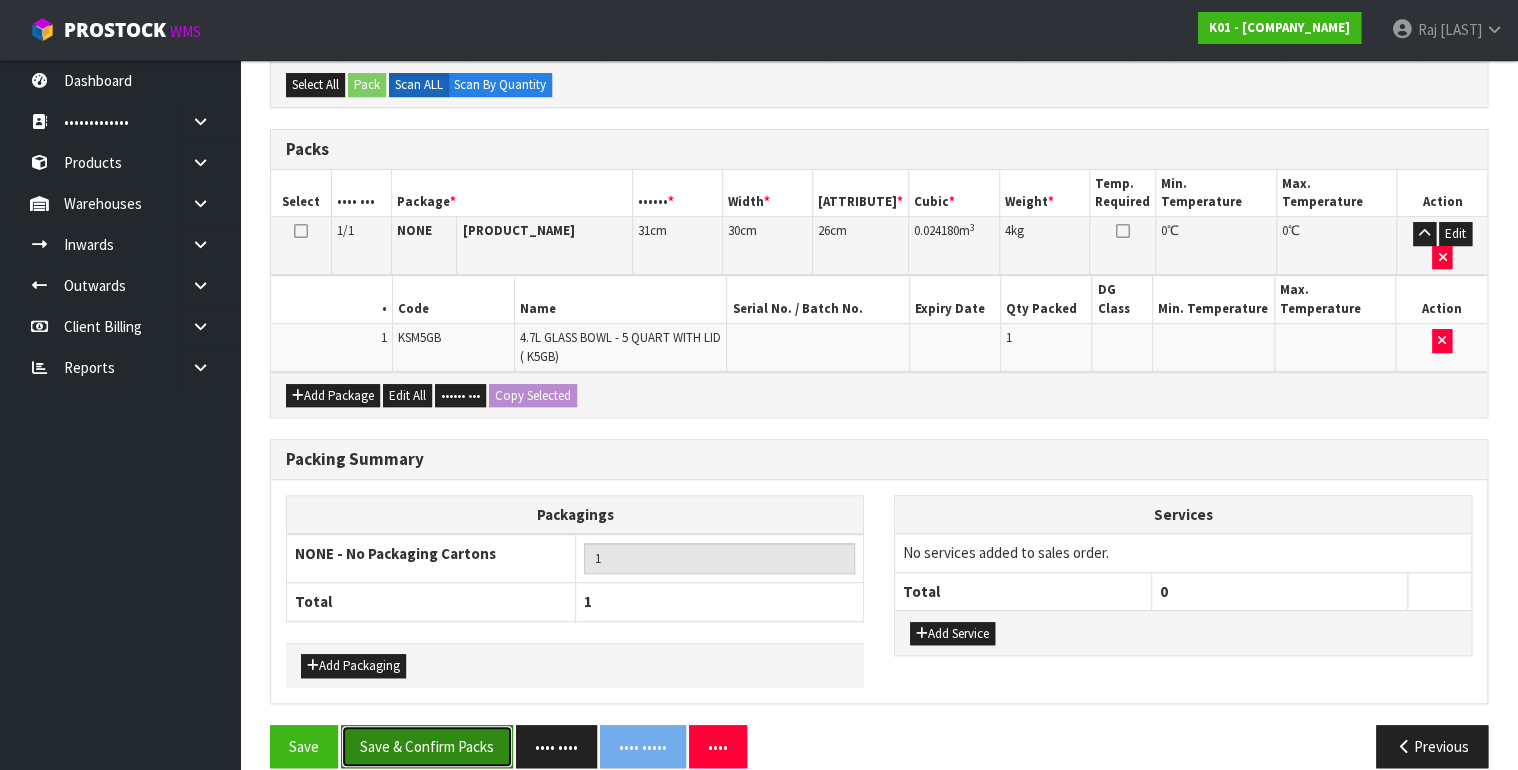 click on "Save & Confirm Packs" at bounding box center [427, 746] 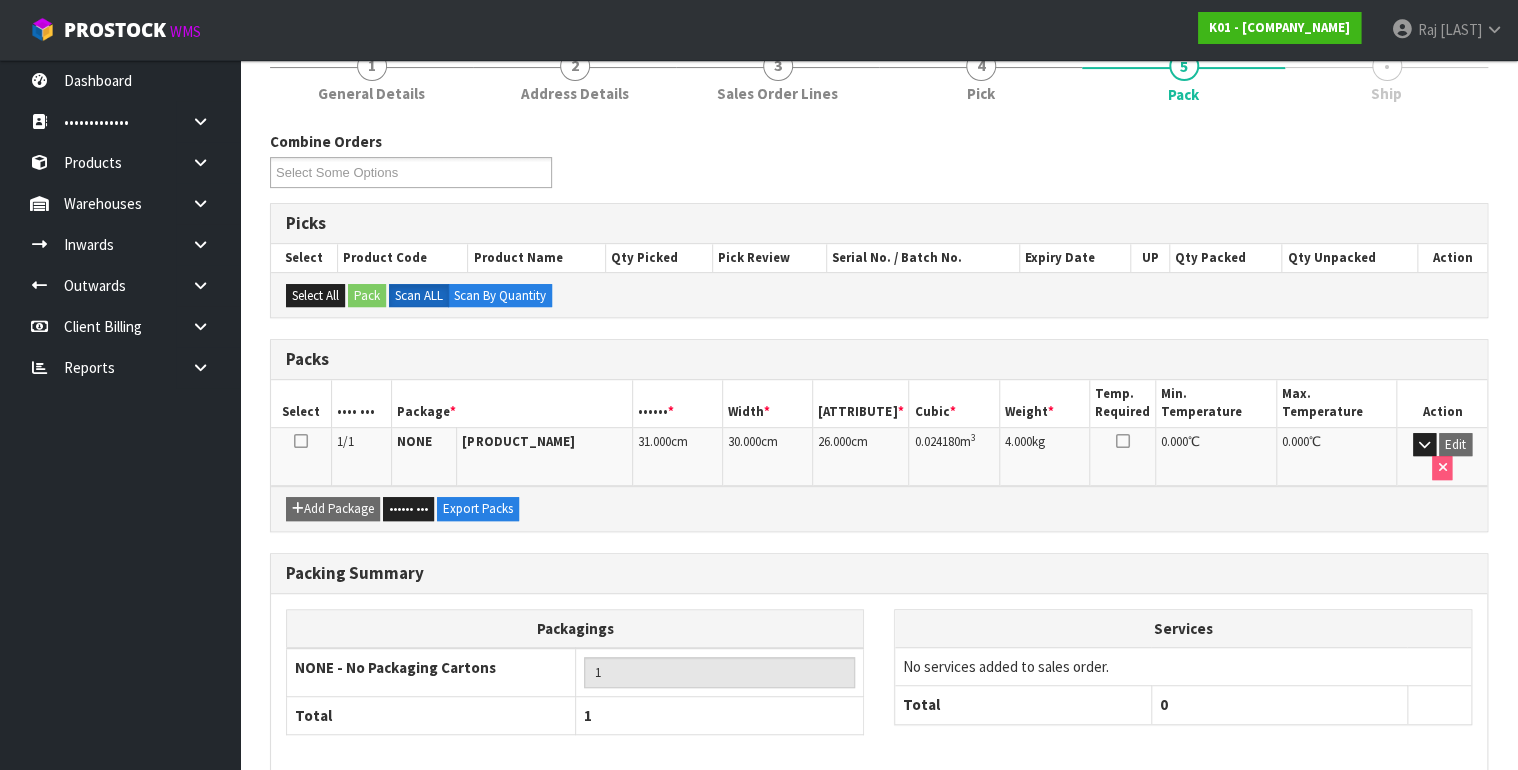 scroll, scrollTop: 348, scrollLeft: 0, axis: vertical 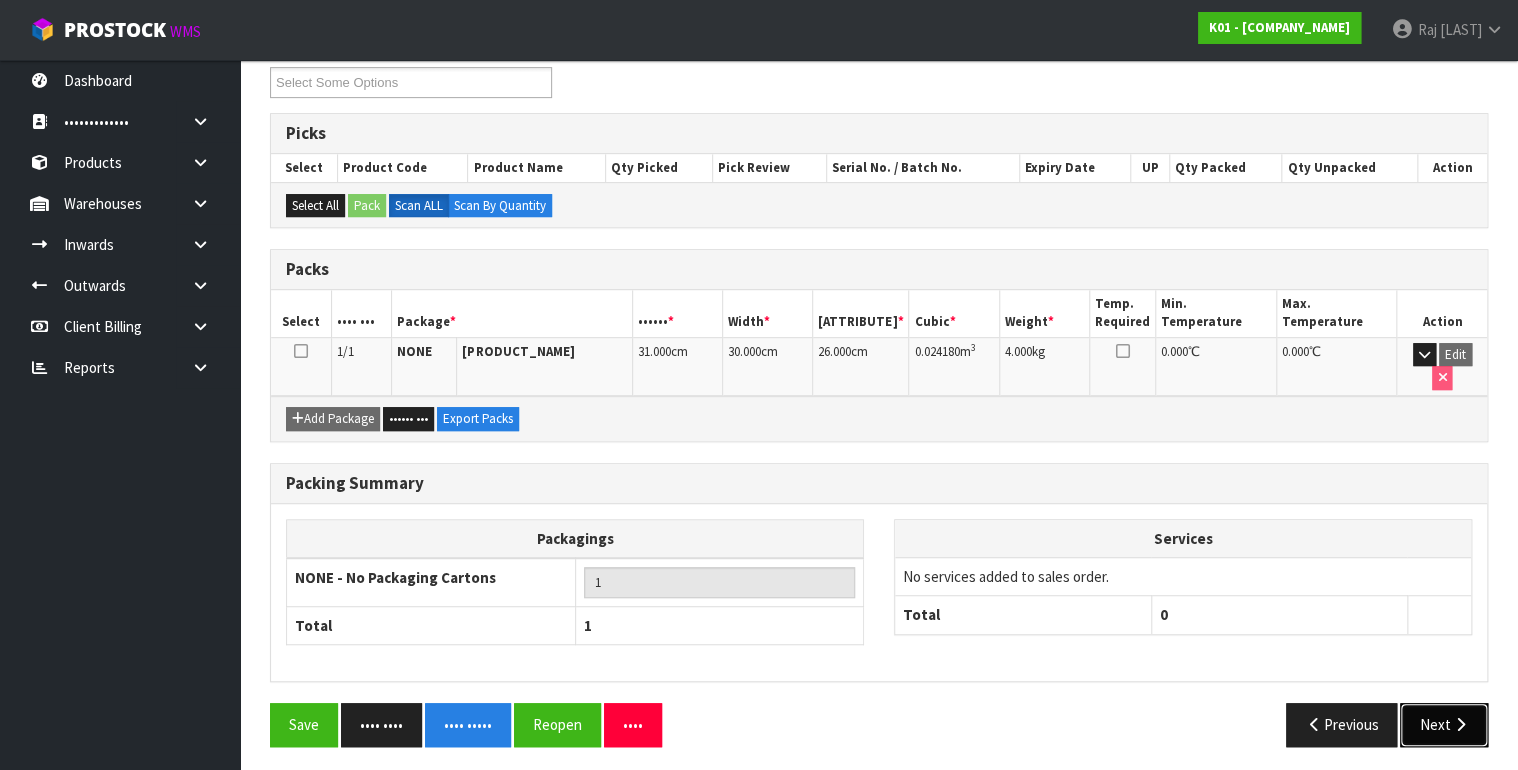 click on "Next" at bounding box center (1444, 724) 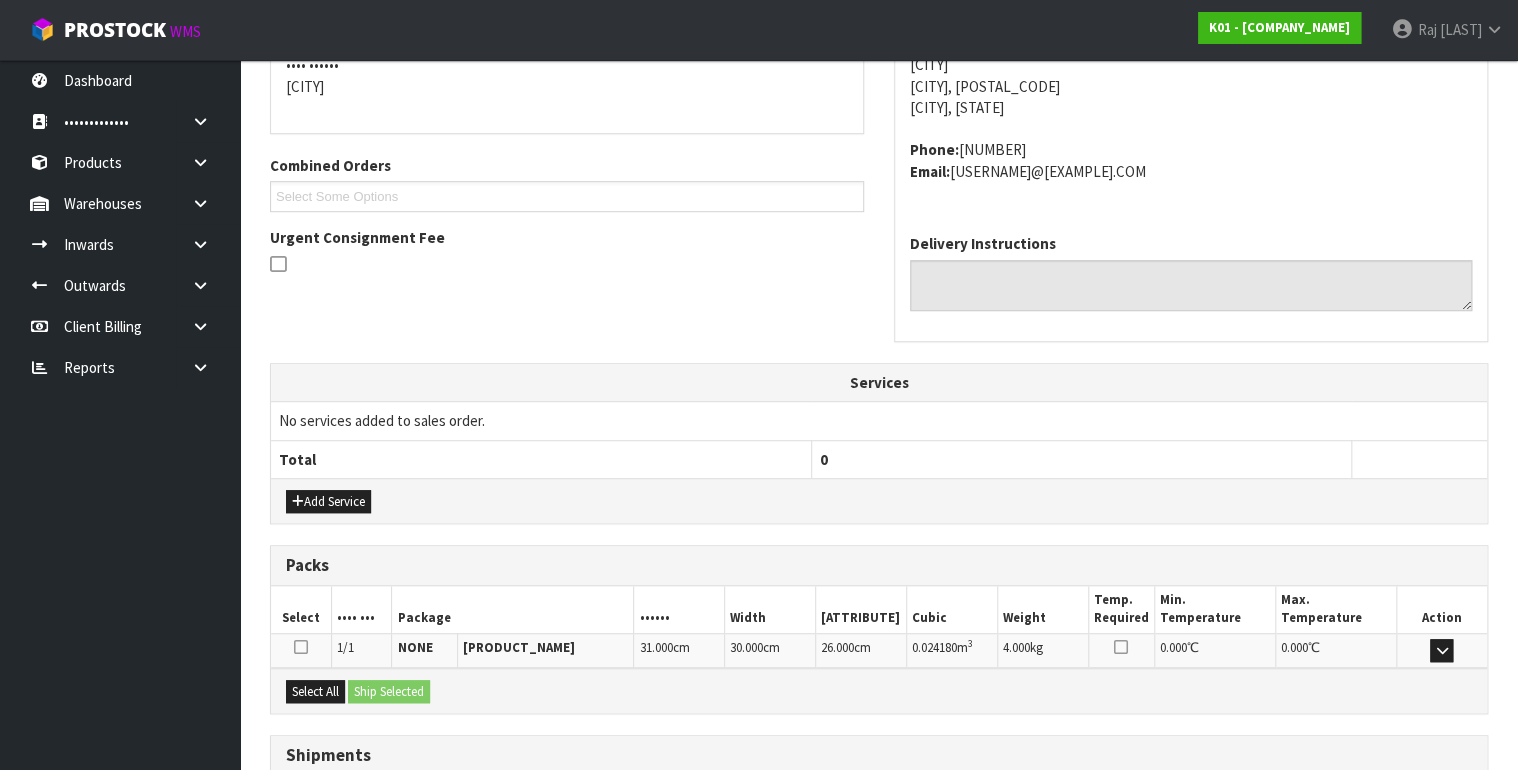 scroll, scrollTop: 585, scrollLeft: 0, axis: vertical 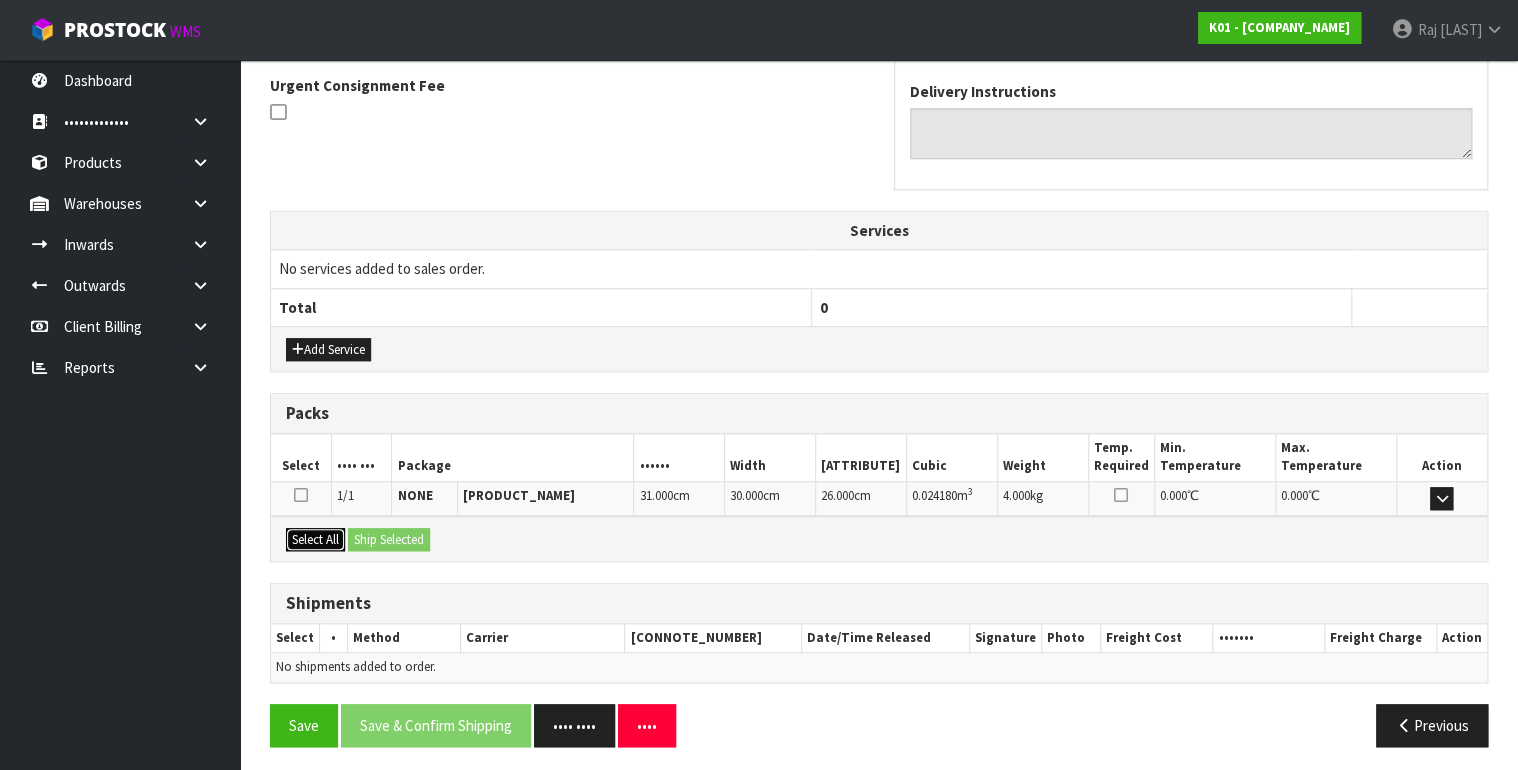 click on "Select All" at bounding box center [328, 350] 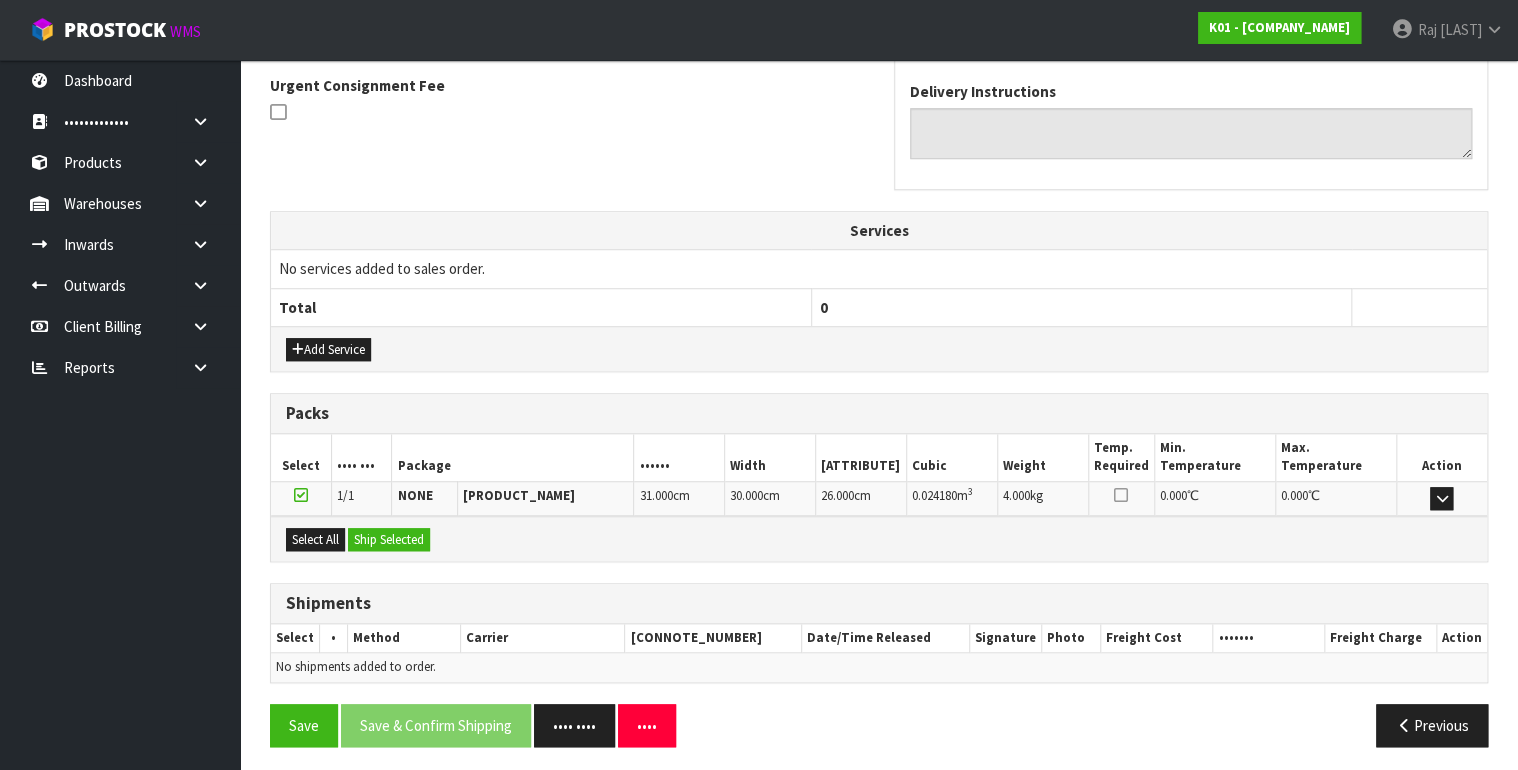 click on "Select All
Ship Selected" at bounding box center [879, 538] 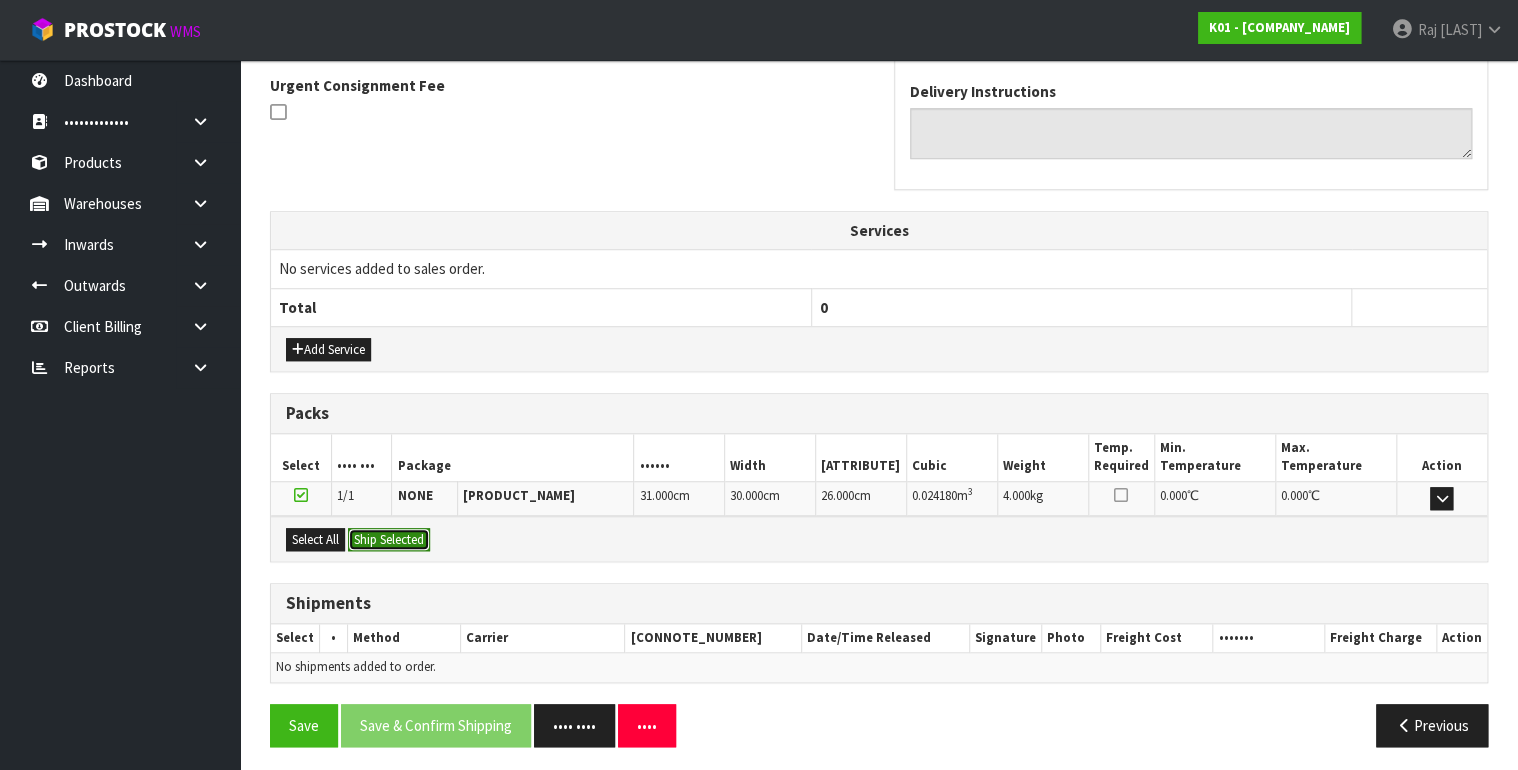 click on "Ship Selected" at bounding box center (389, 540) 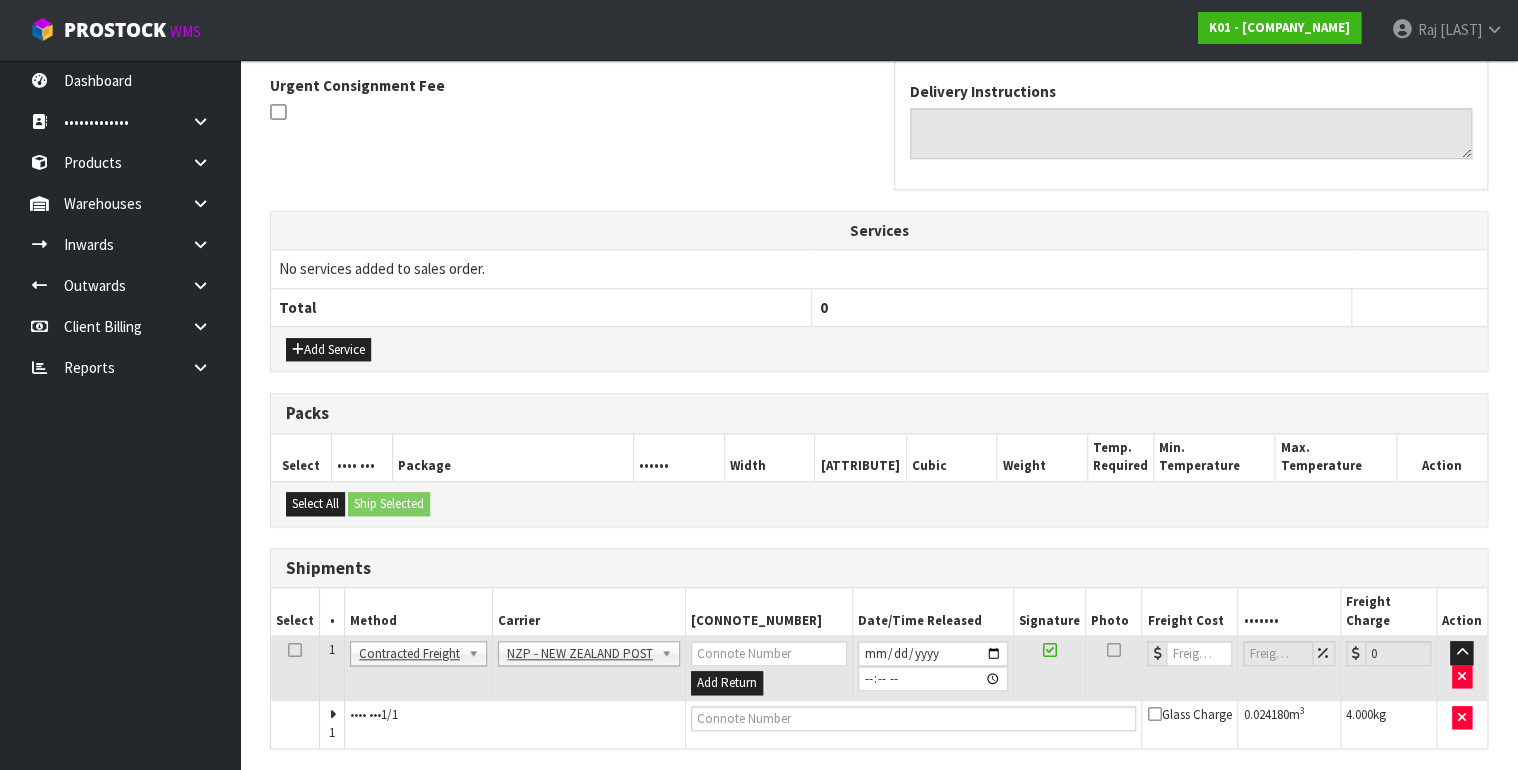 drag, startPoint x: 457, startPoint y: 752, endPoint x: 462, endPoint y: 741, distance: 12.083046 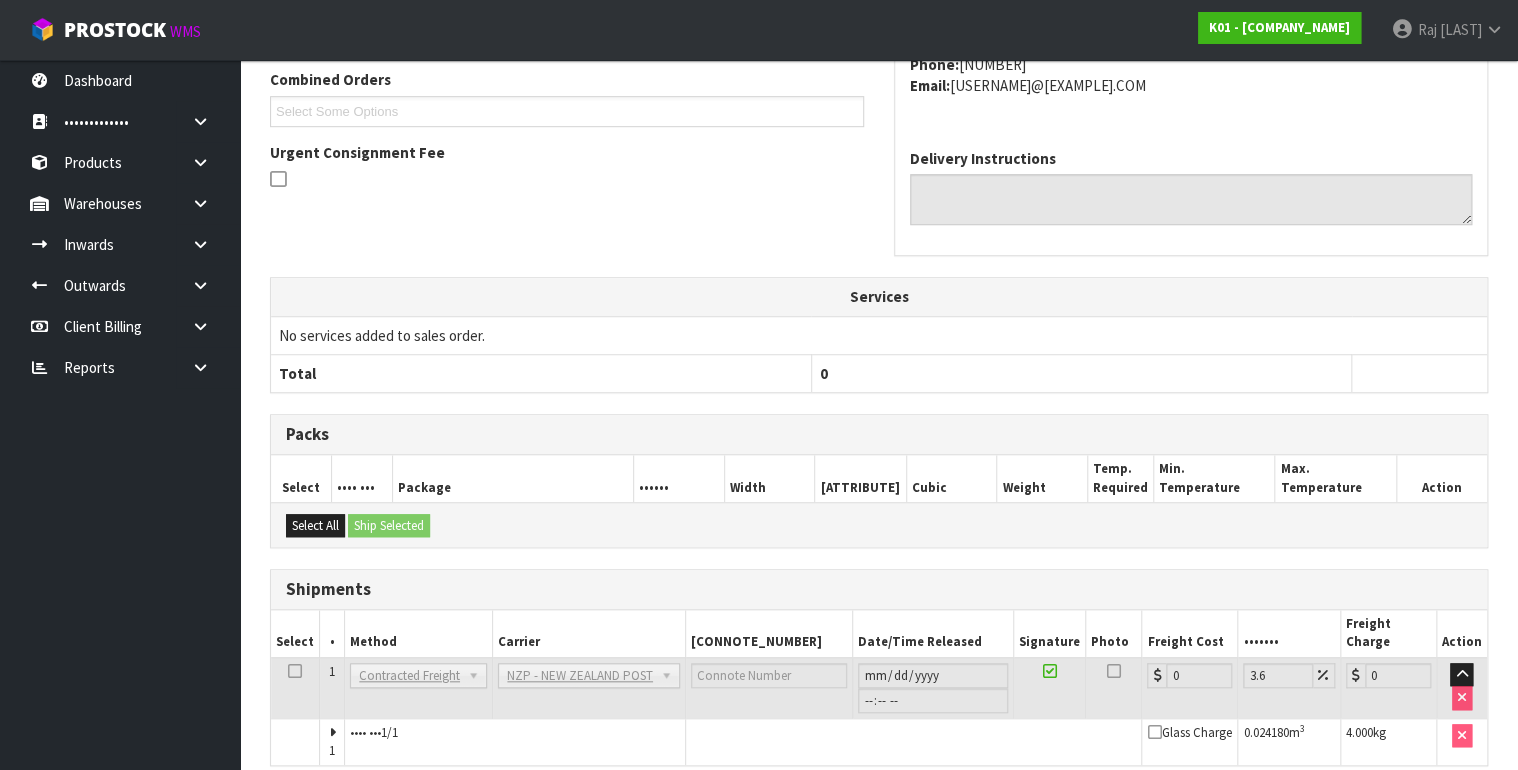 scroll, scrollTop: 593, scrollLeft: 0, axis: vertical 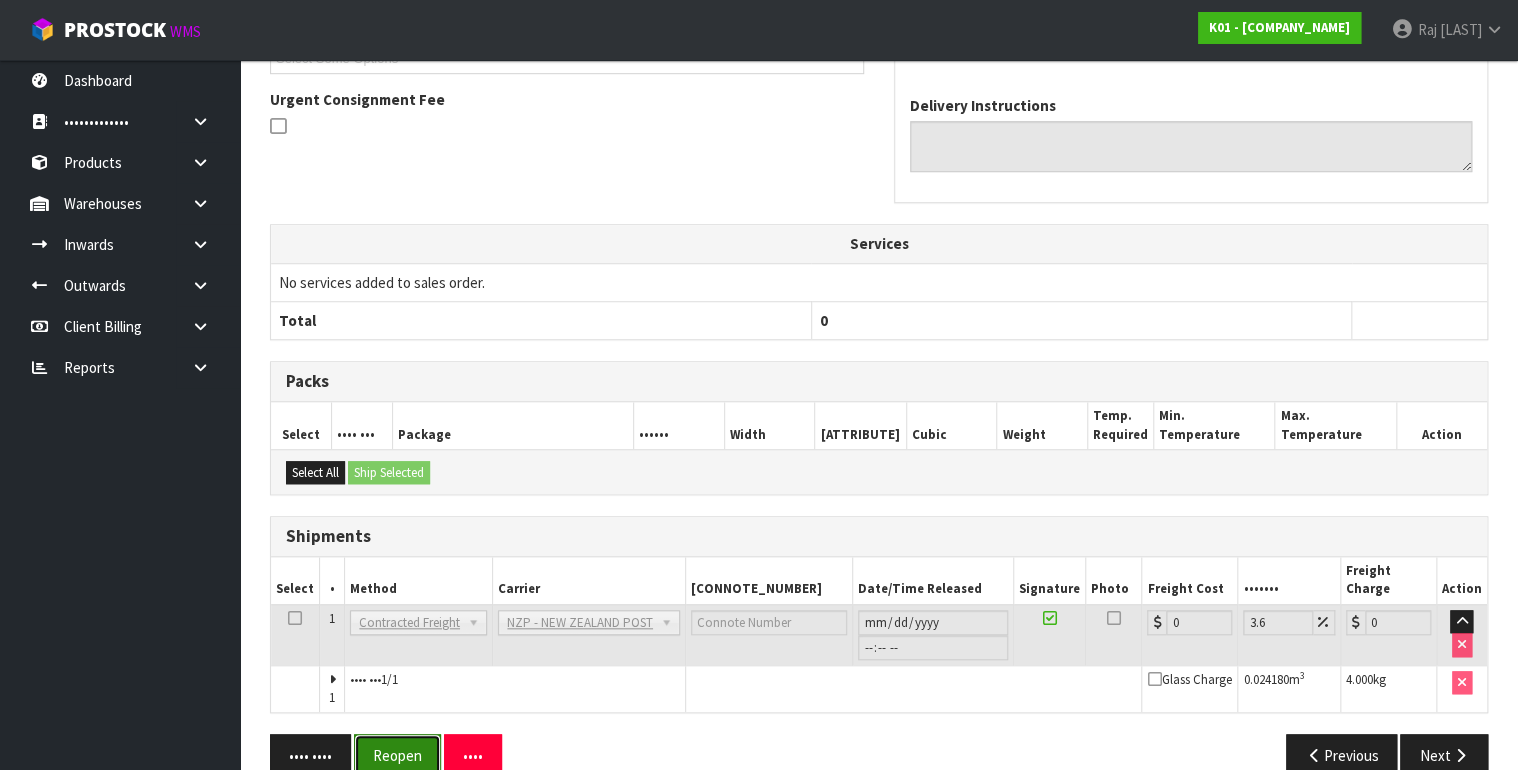 drag, startPoint x: 419, startPoint y: 725, endPoint x: 472, endPoint y: 712, distance: 54.571056 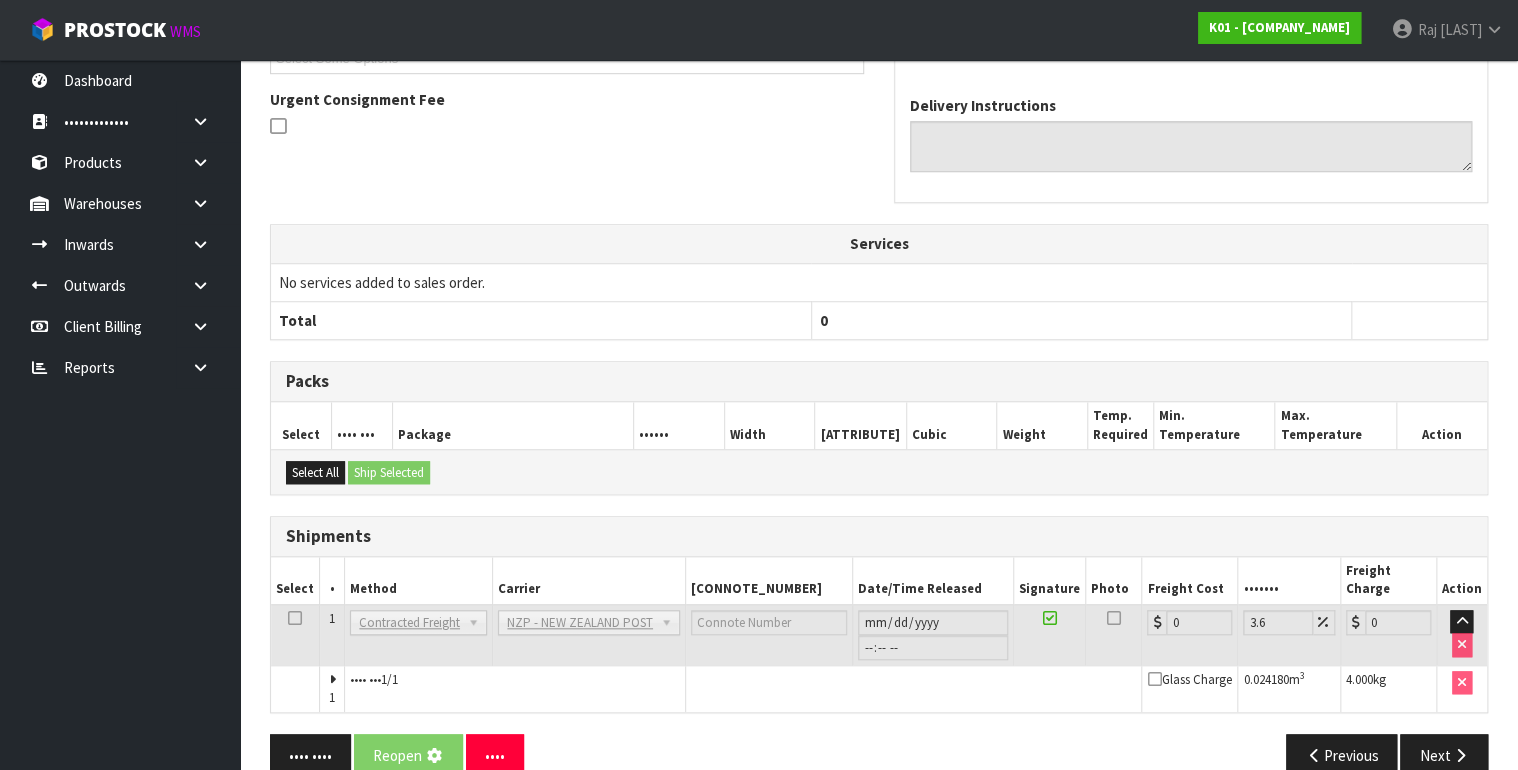scroll, scrollTop: 0, scrollLeft: 0, axis: both 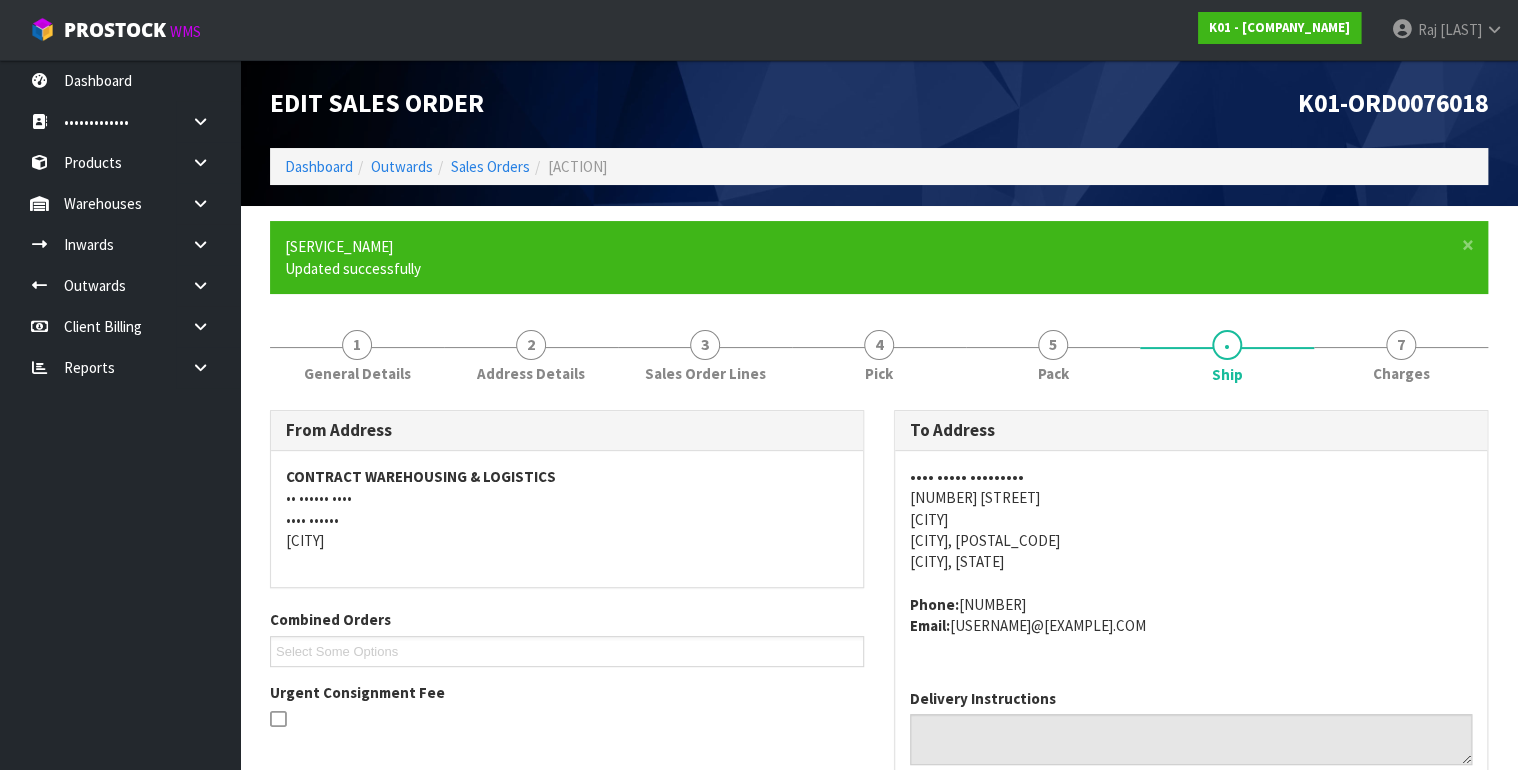 click on "••••••   •••••••• ••••••   ••••••••••••••••••••••" at bounding box center (567, 572) 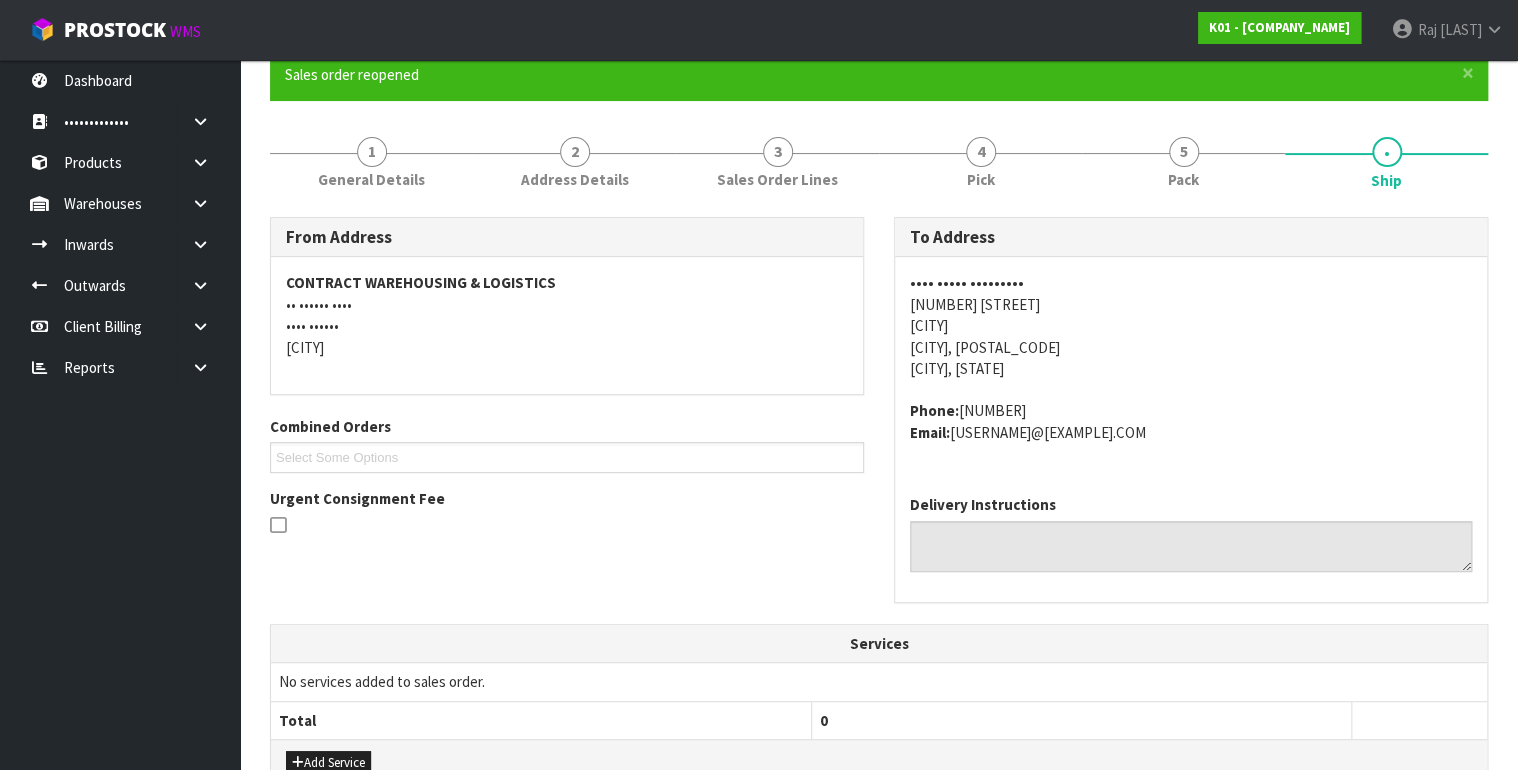 scroll, scrollTop: 560, scrollLeft: 0, axis: vertical 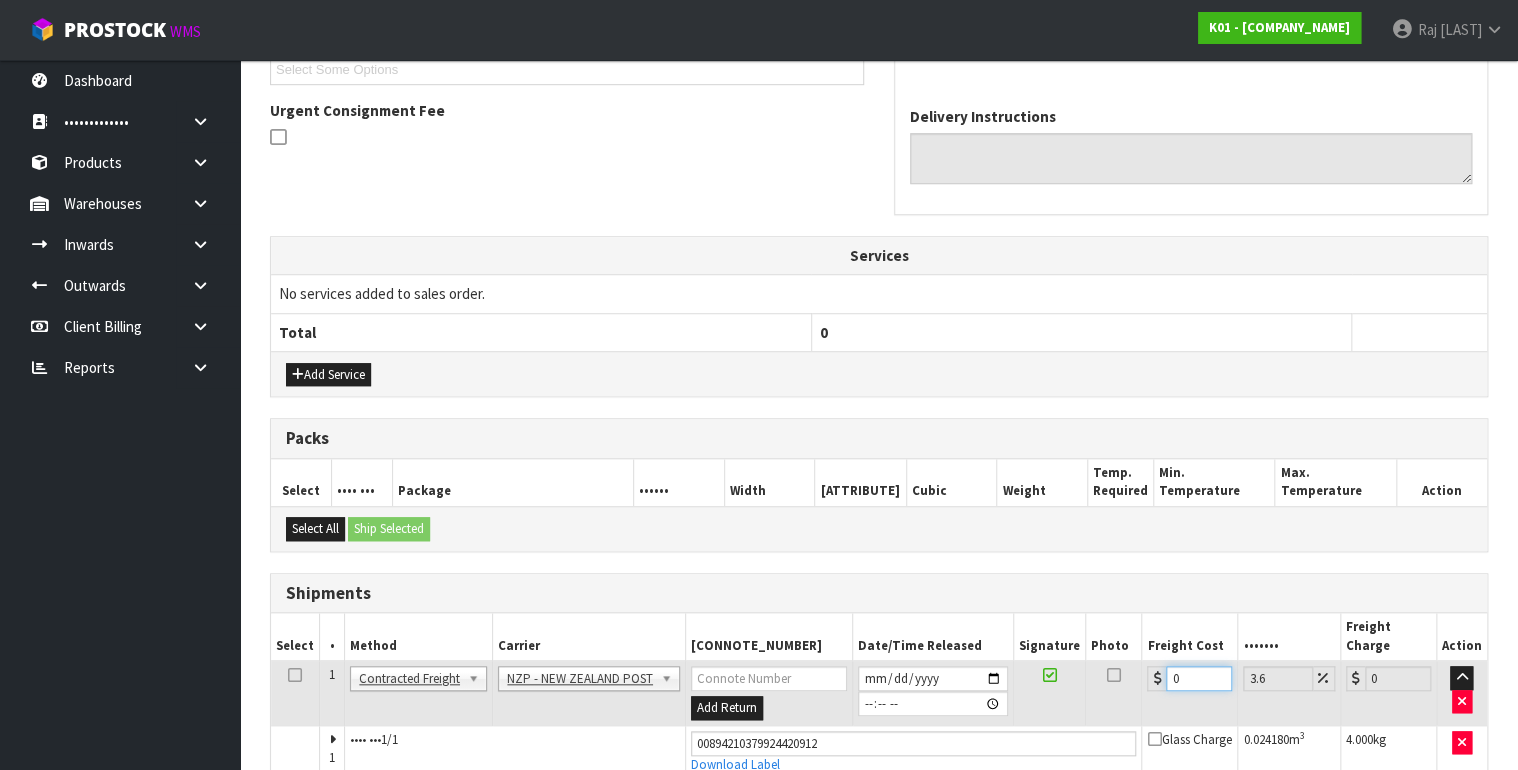 drag, startPoint x: 1178, startPoint y: 662, endPoint x: 770, endPoint y: 656, distance: 408.04413 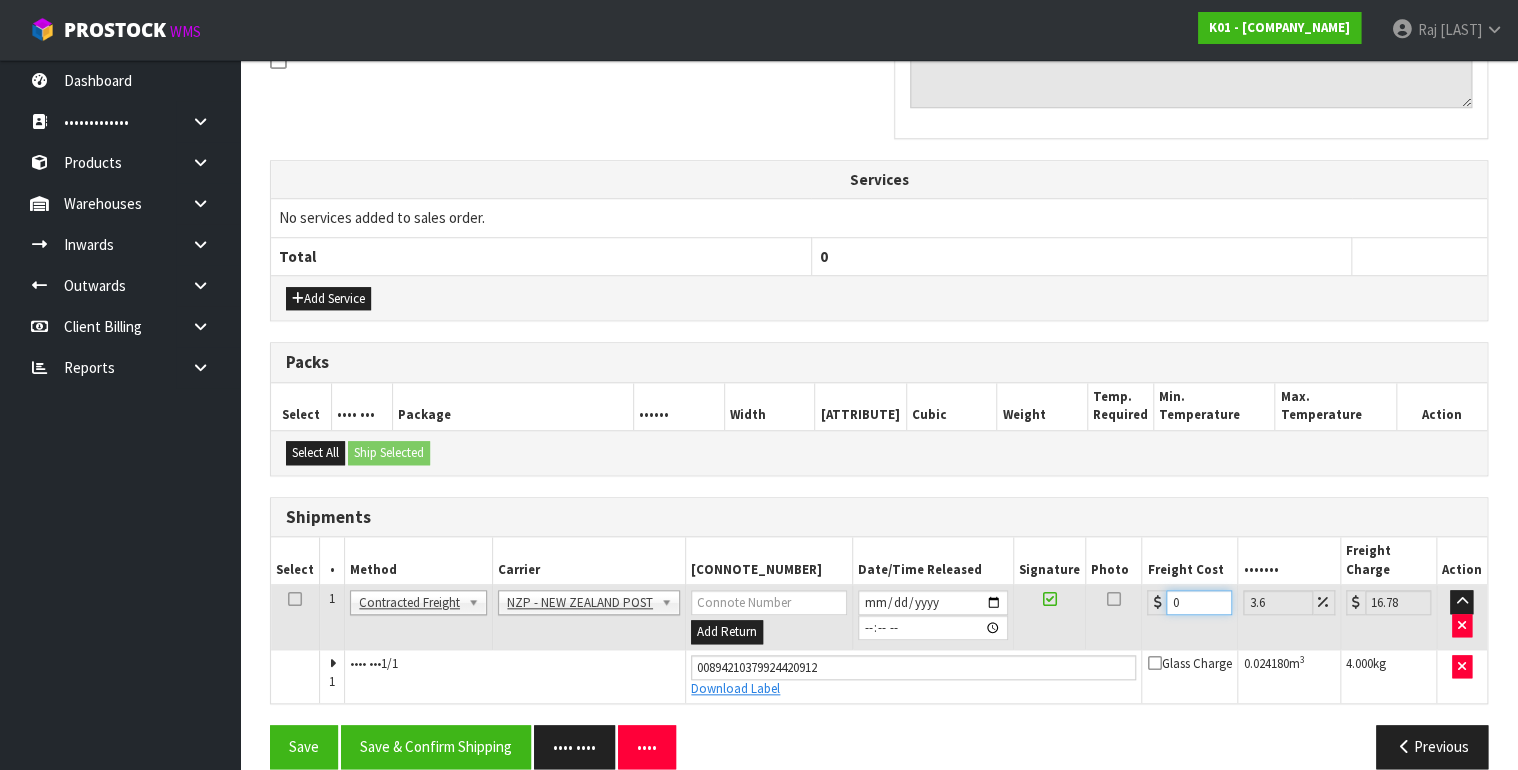 scroll, scrollTop: 640, scrollLeft: 0, axis: vertical 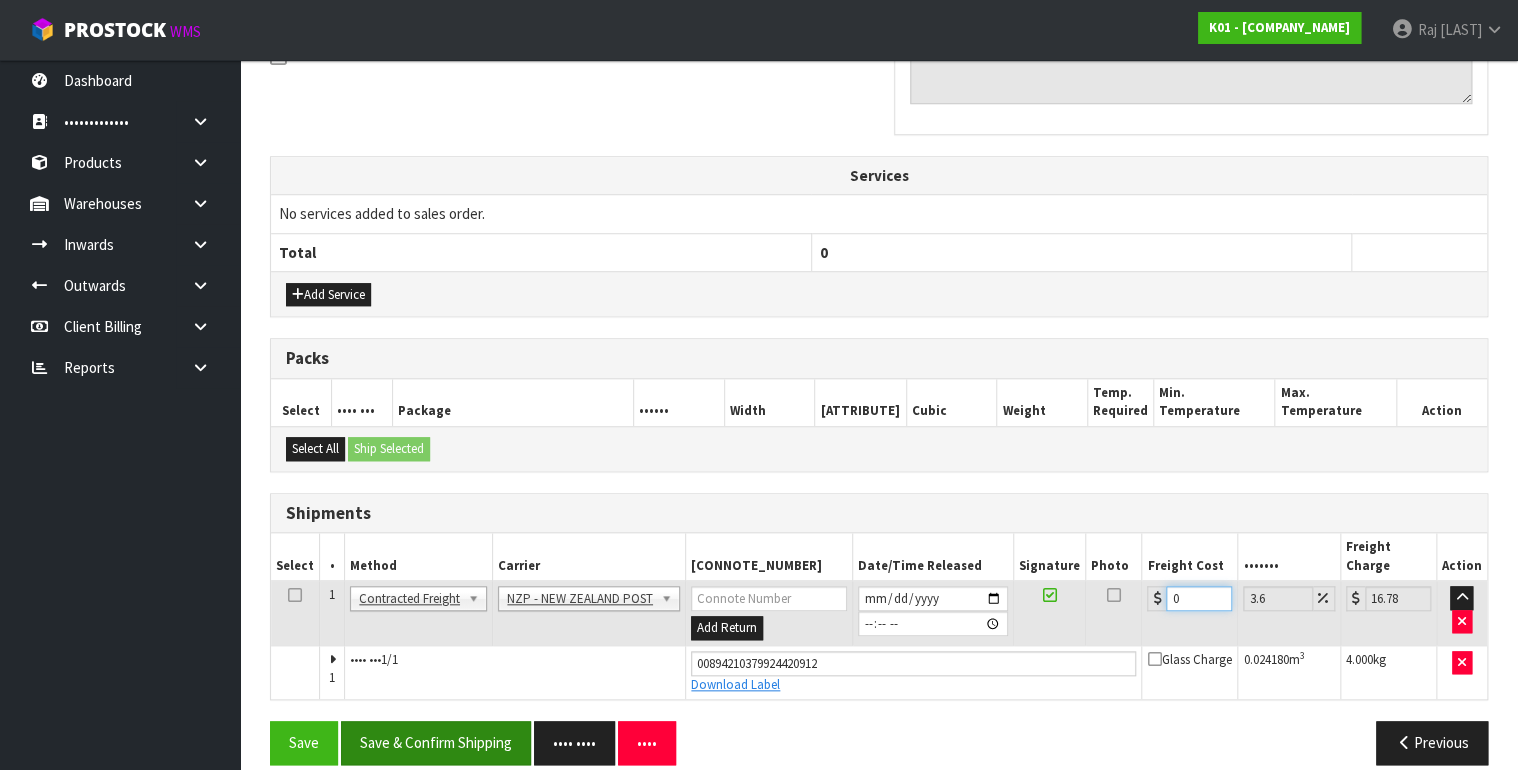 type on "[NUMBER]" 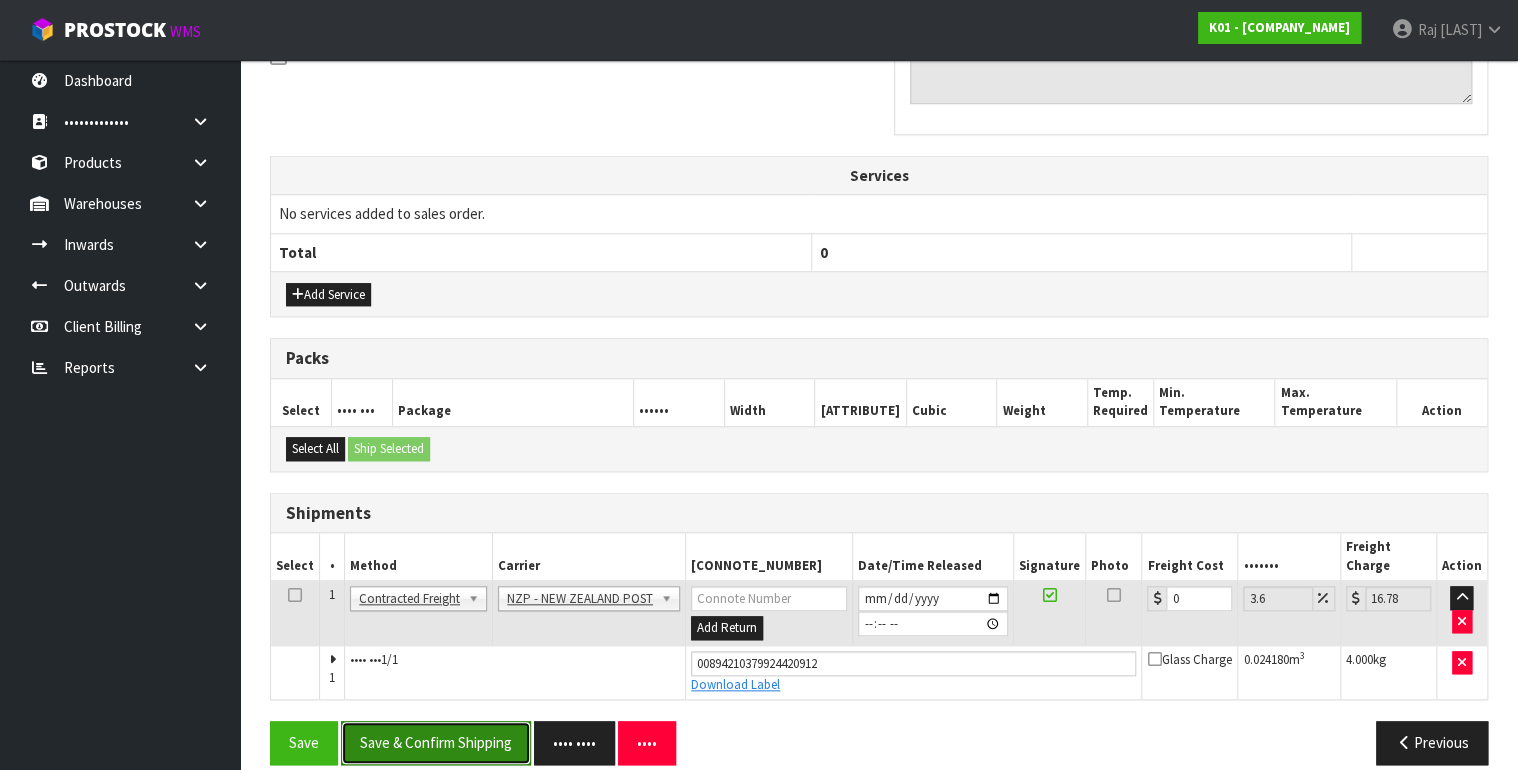 click on "Save & Confirm Shipping" at bounding box center (436, 742) 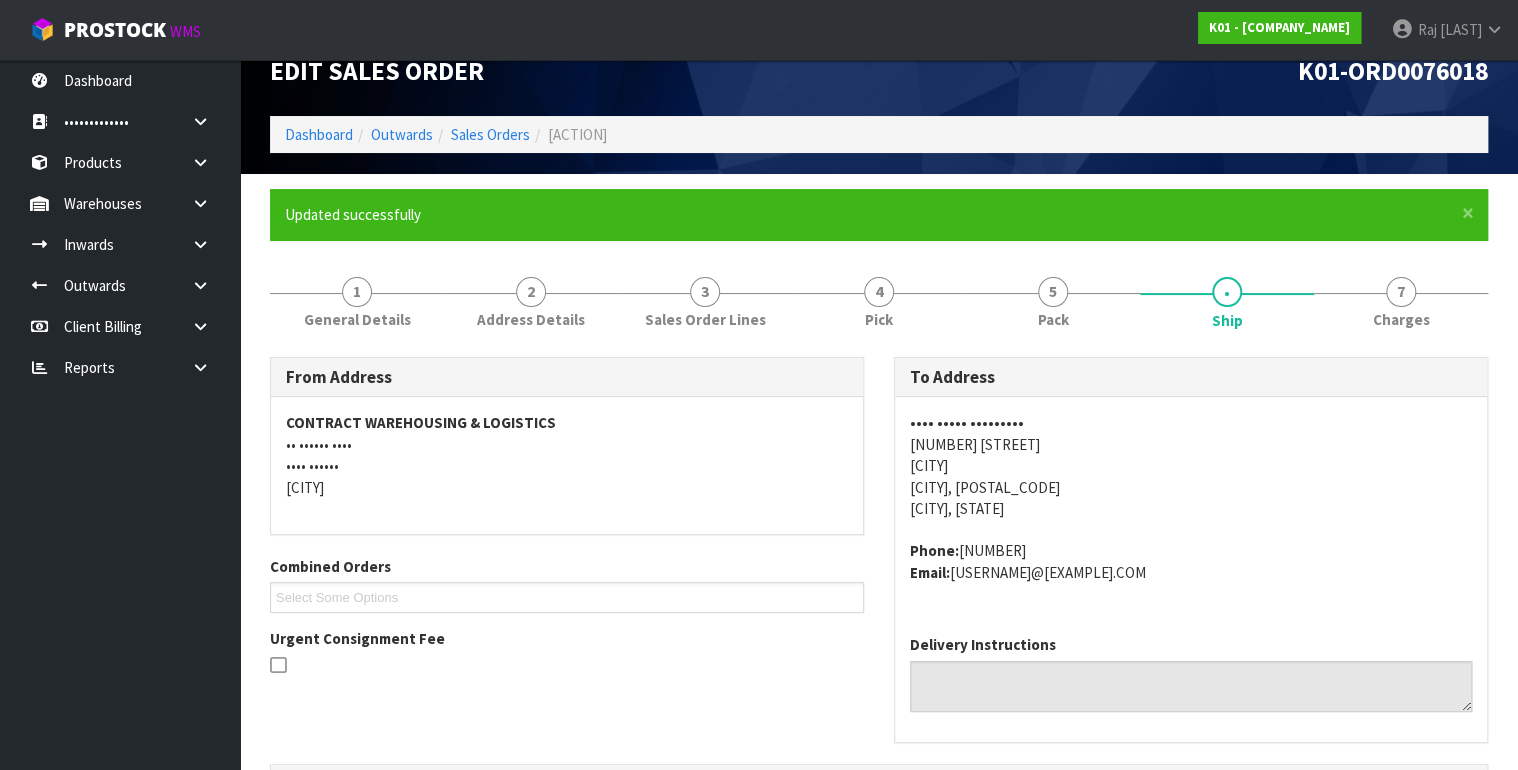 scroll, scrollTop: 0, scrollLeft: 0, axis: both 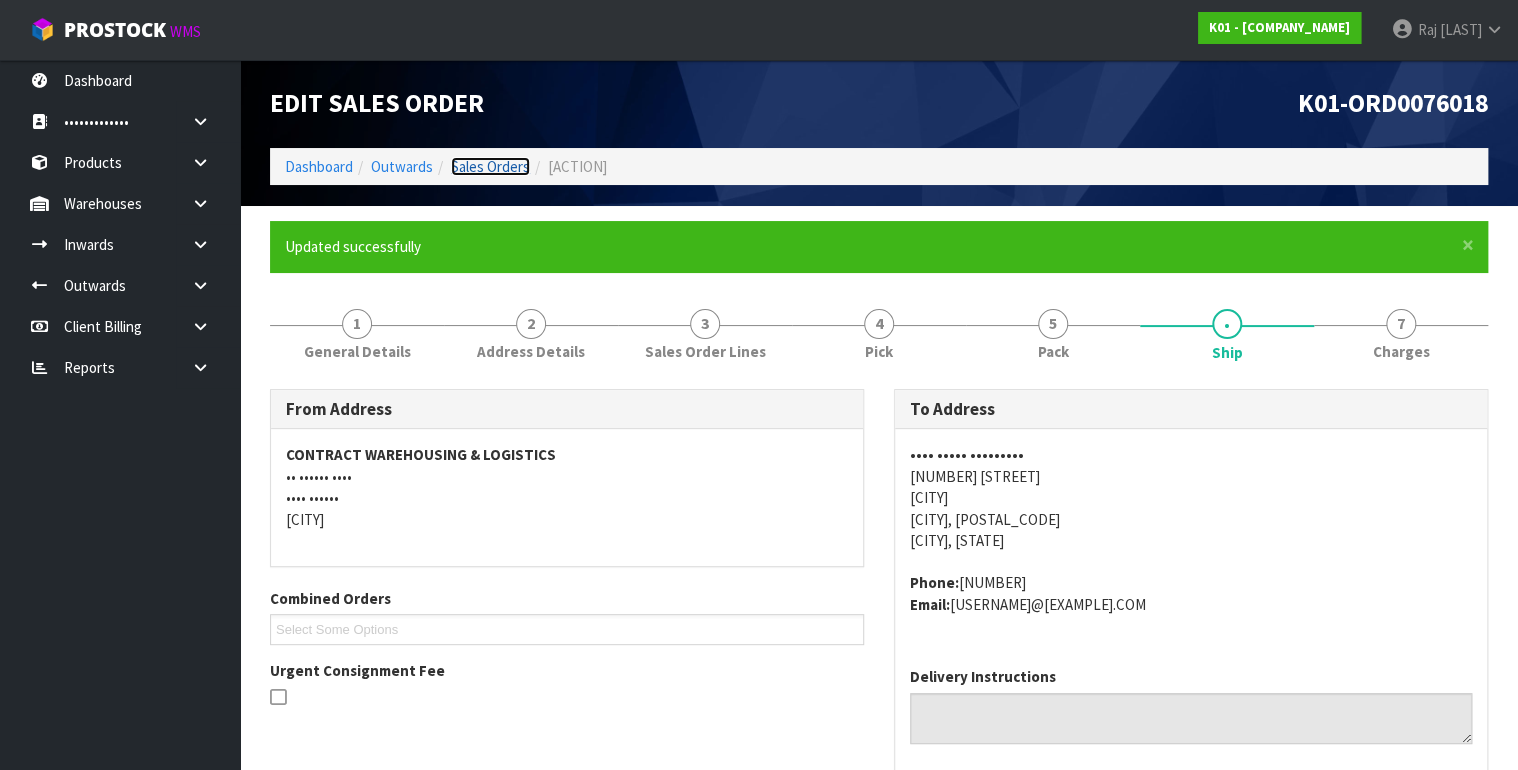 click on "Sales Orders" at bounding box center [490, 166] 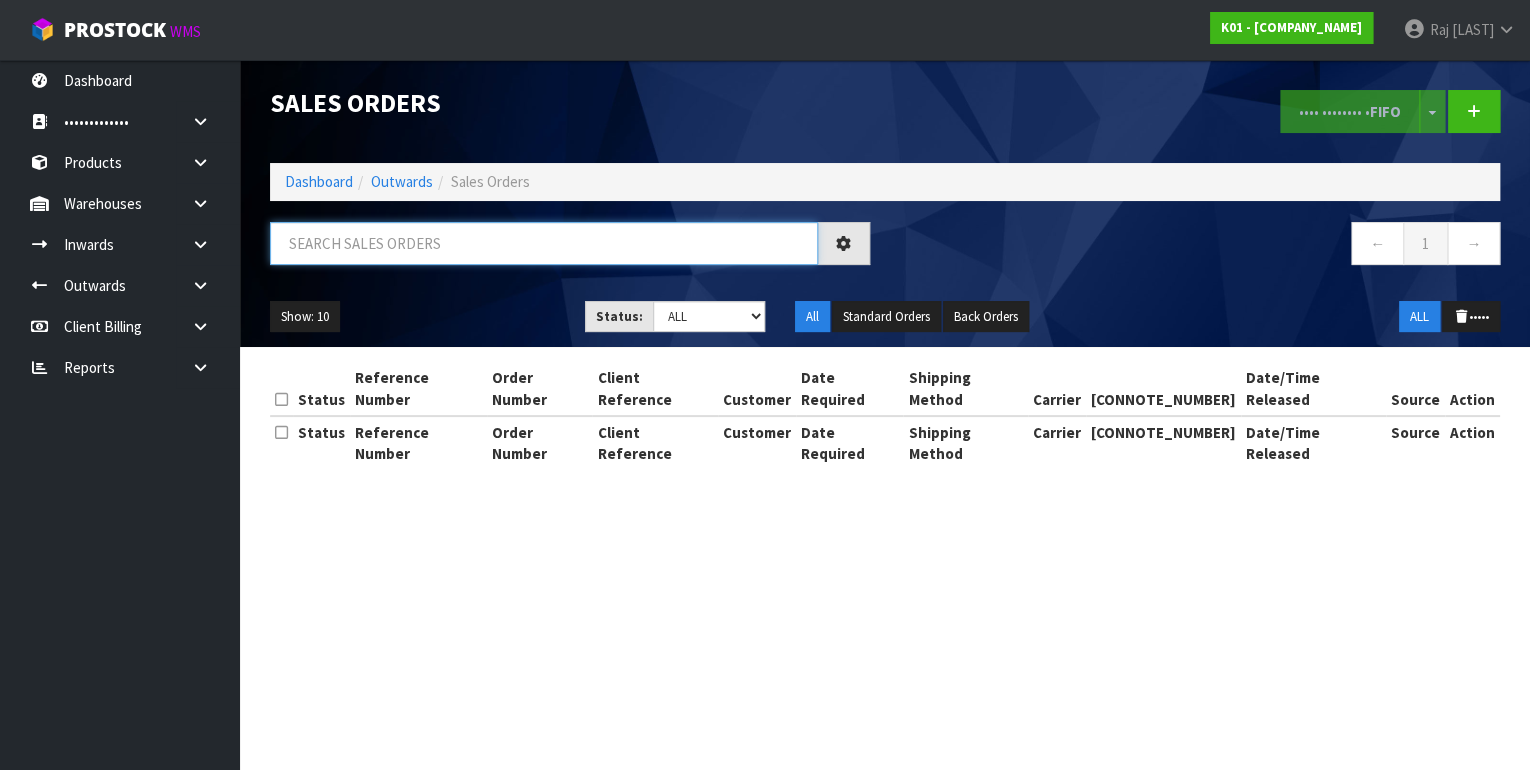 click at bounding box center [544, 243] 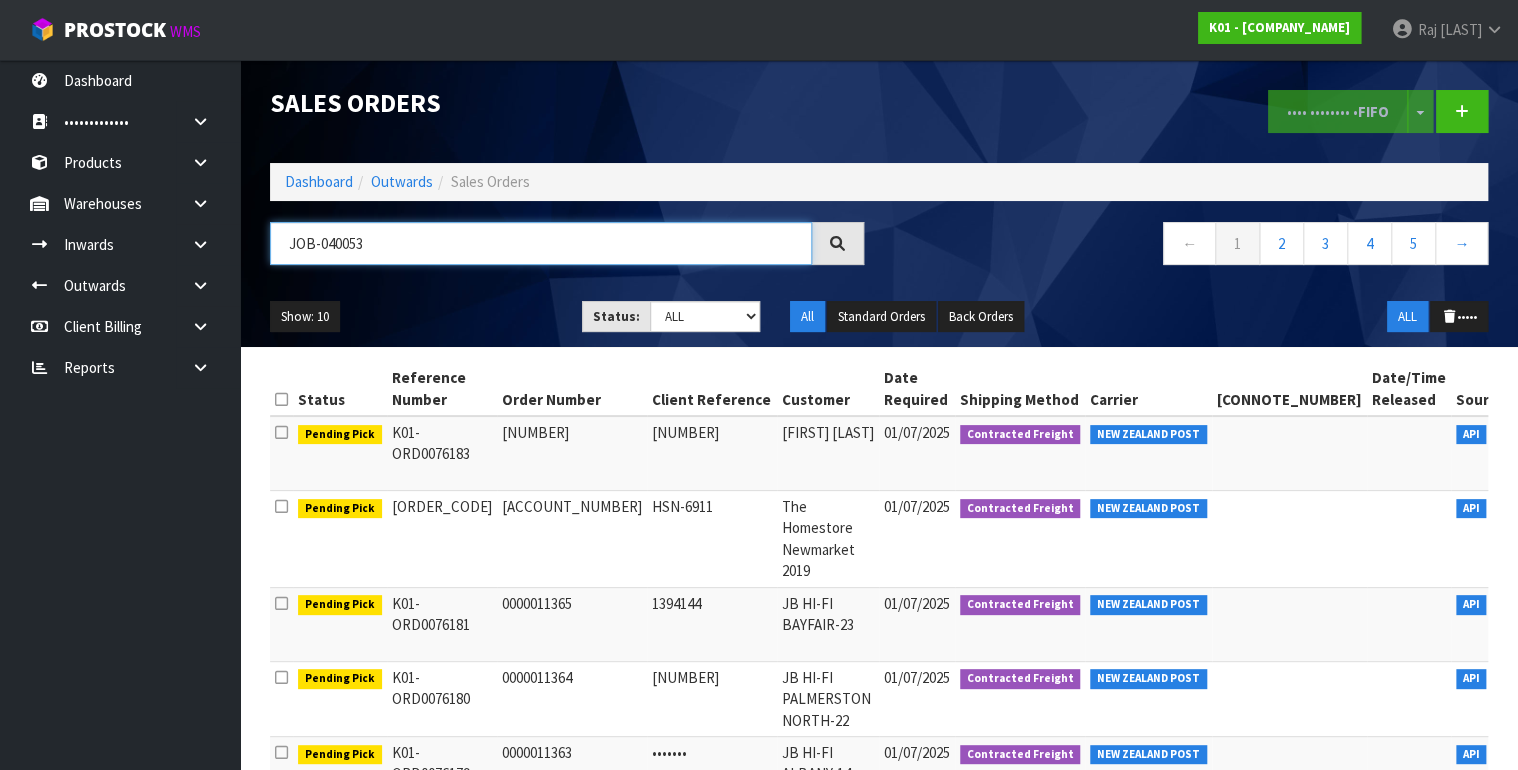 type on "•••••••••••" 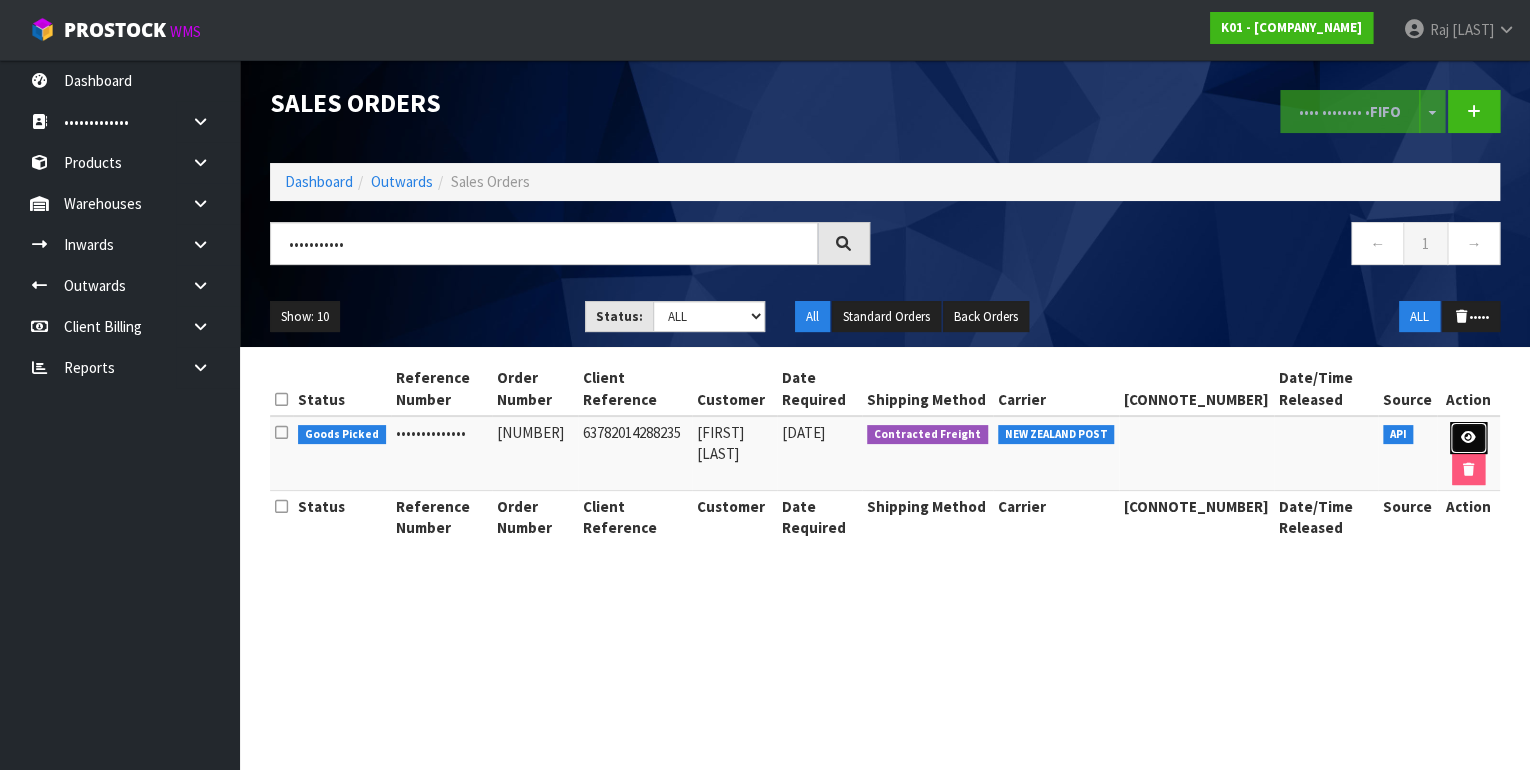click at bounding box center [1468, 437] 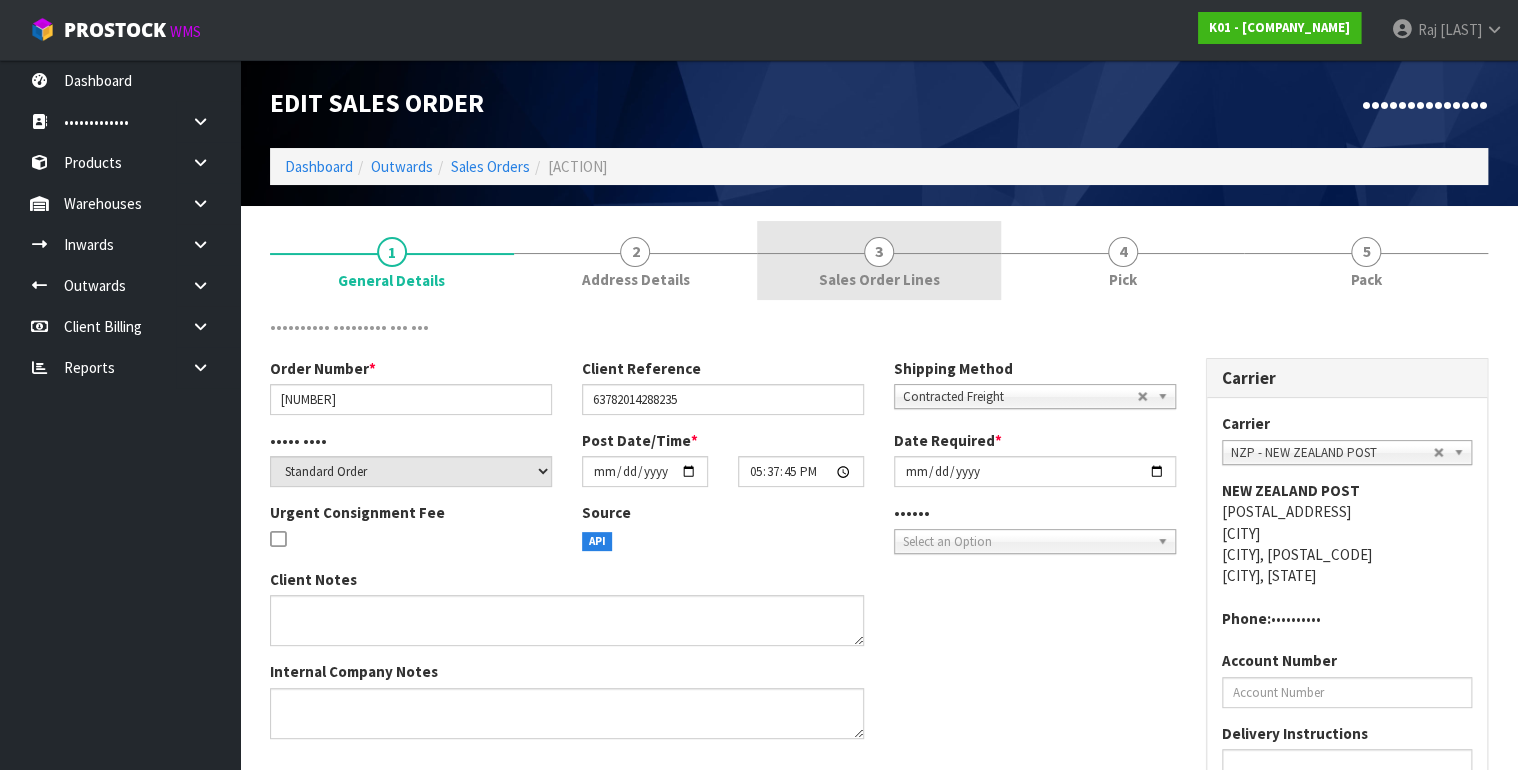 click on "3" at bounding box center (392, 252) 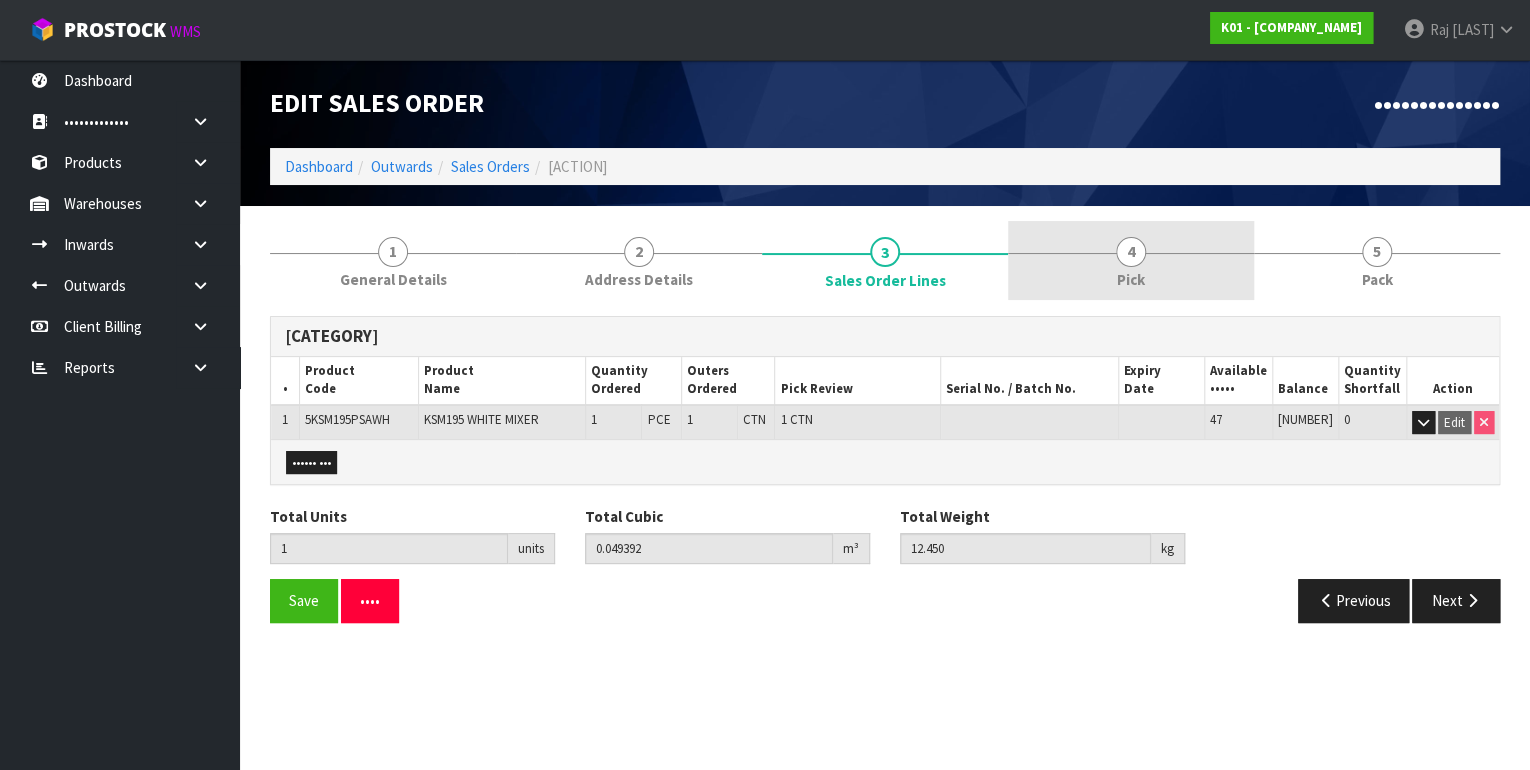 click on "•
••••" at bounding box center (393, 260) 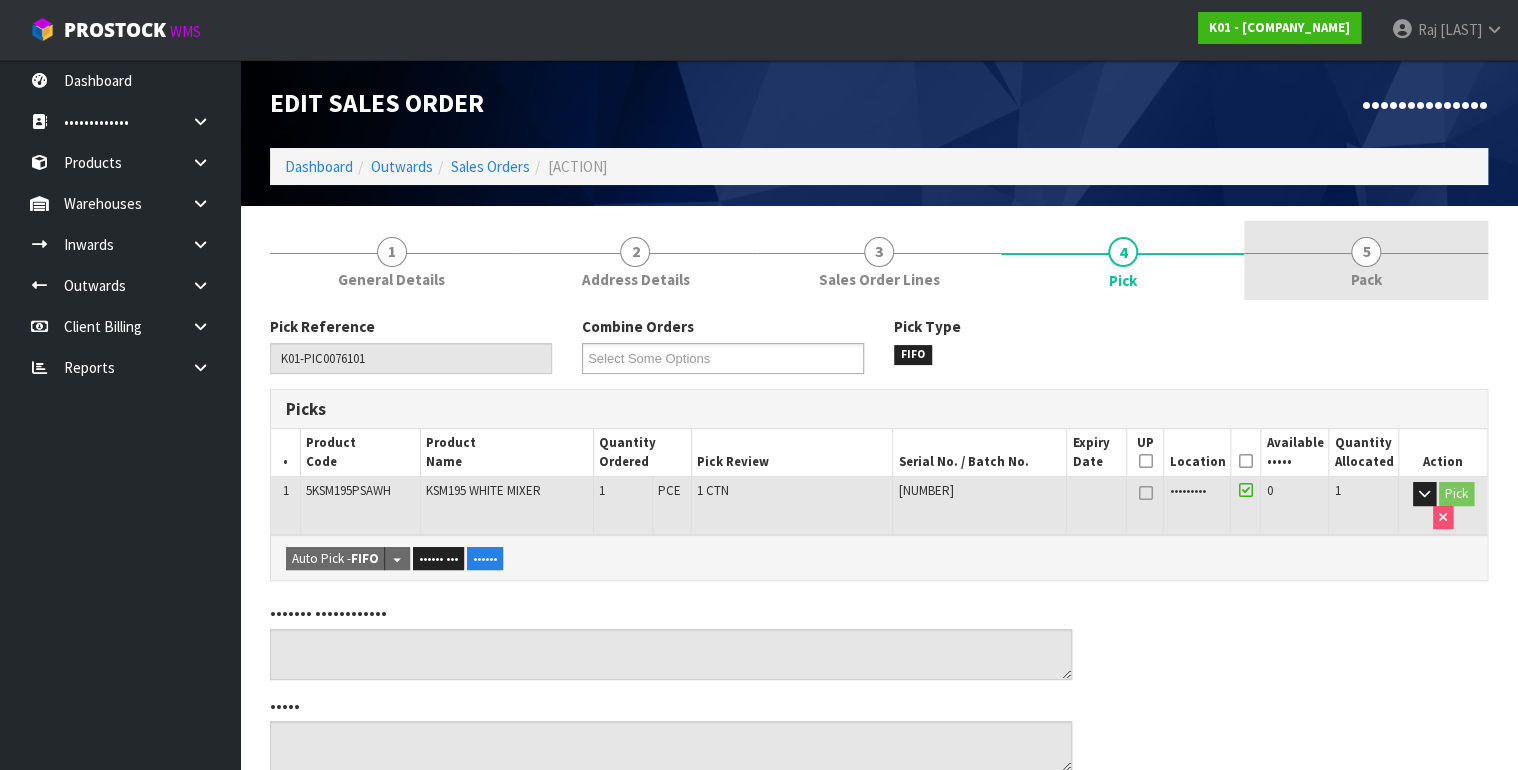 click on "Pack" at bounding box center (391, 279) 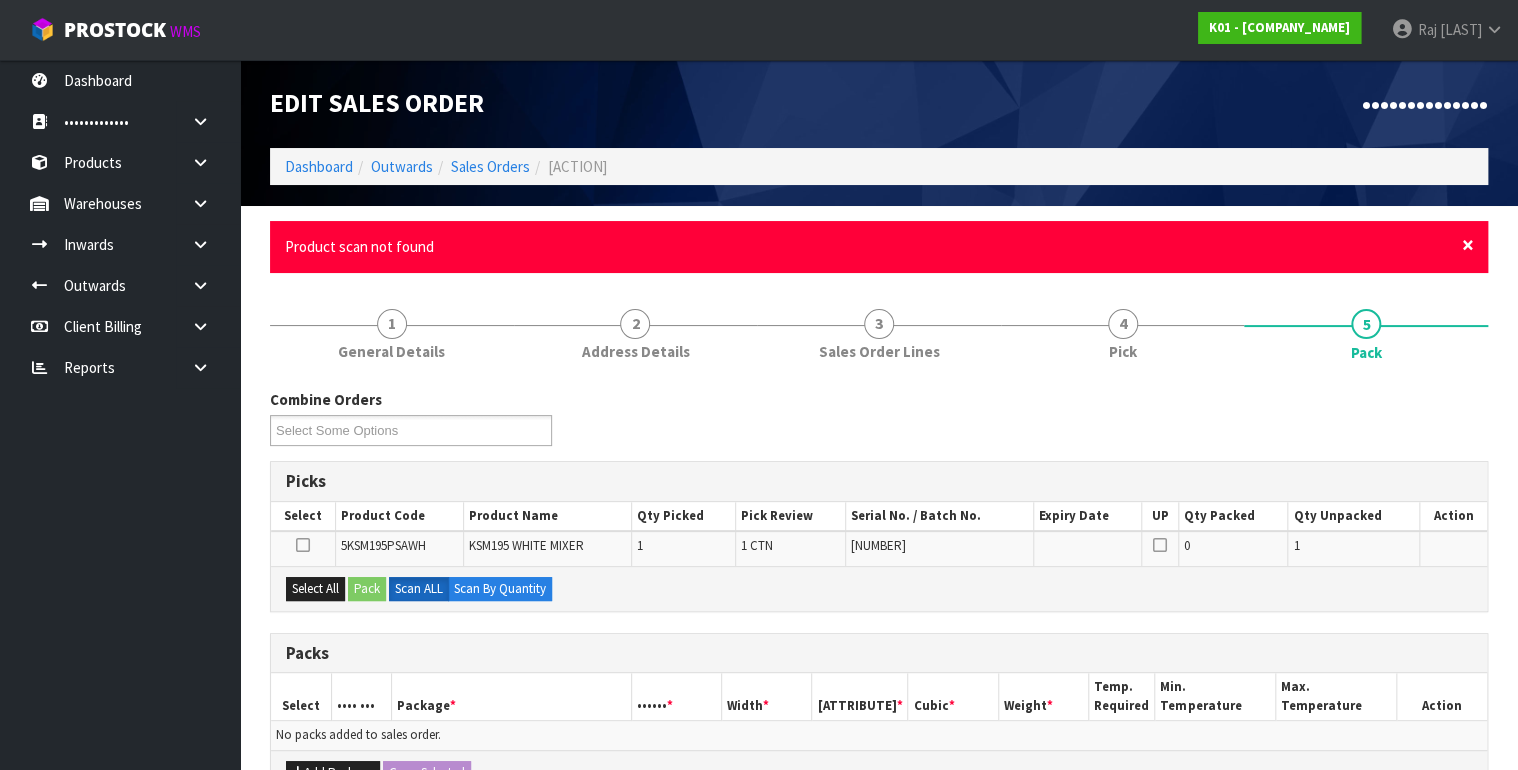 click on "×" at bounding box center [1468, 245] 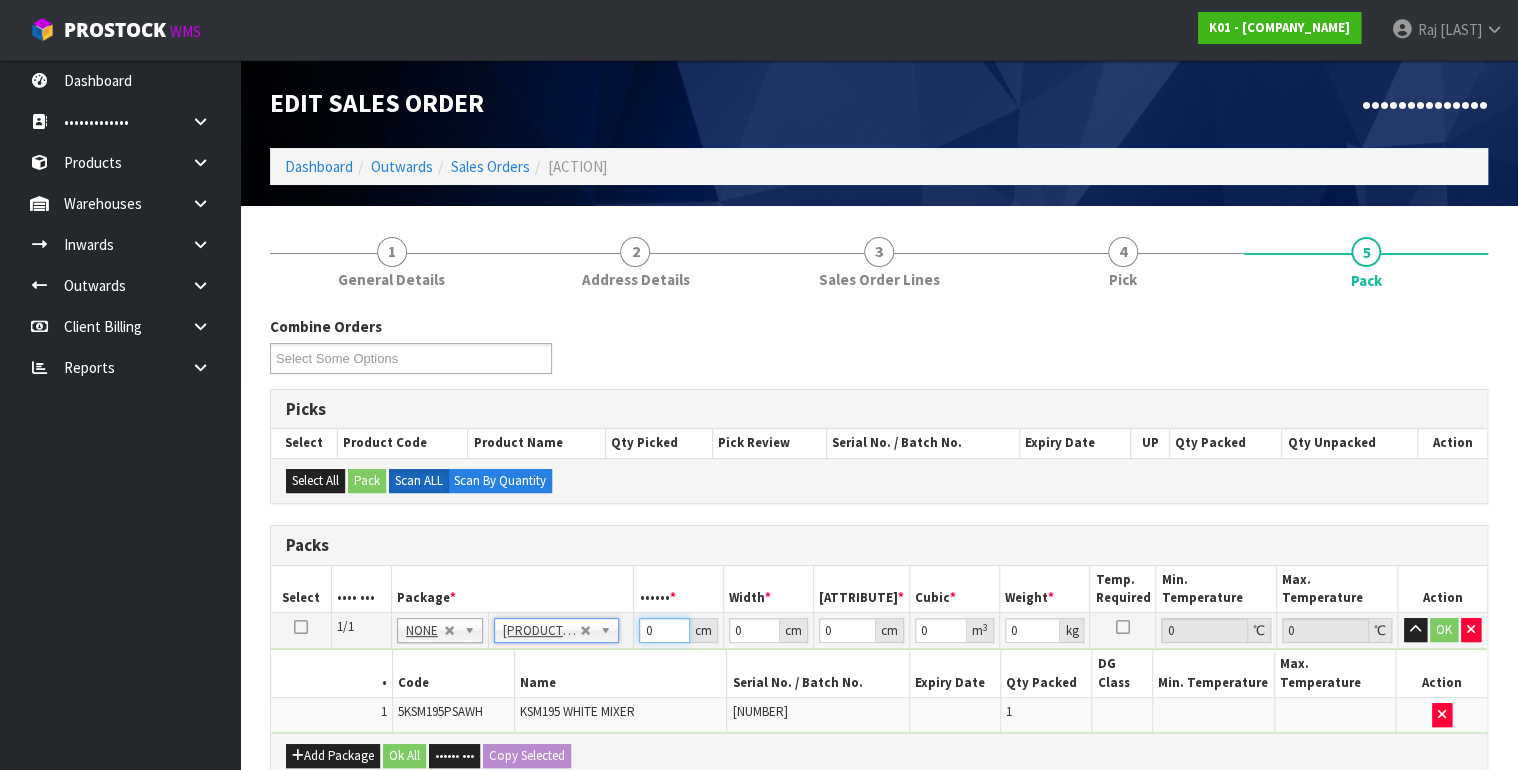 click on "0" at bounding box center (664, 630) 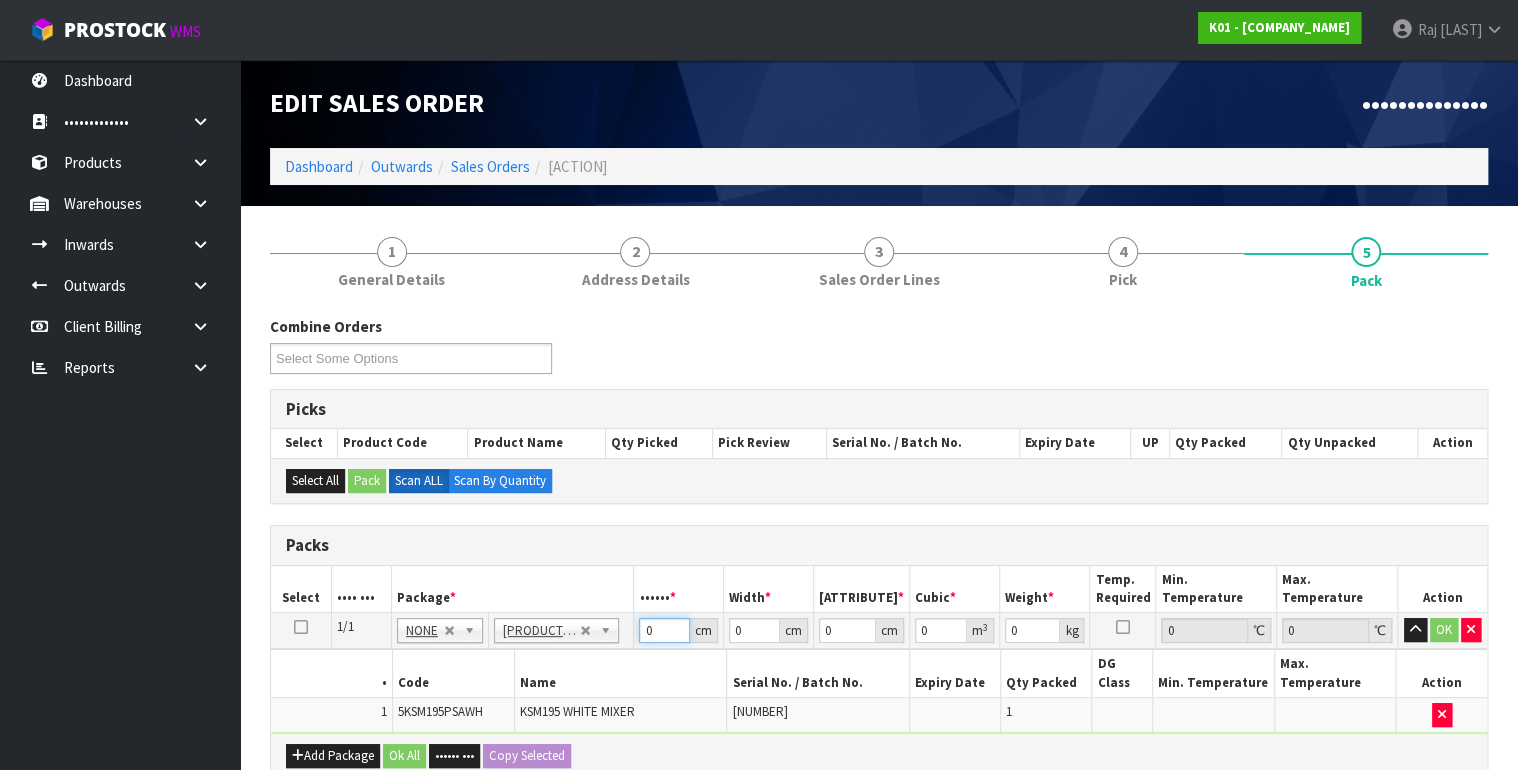 type on "[NUMBER]" 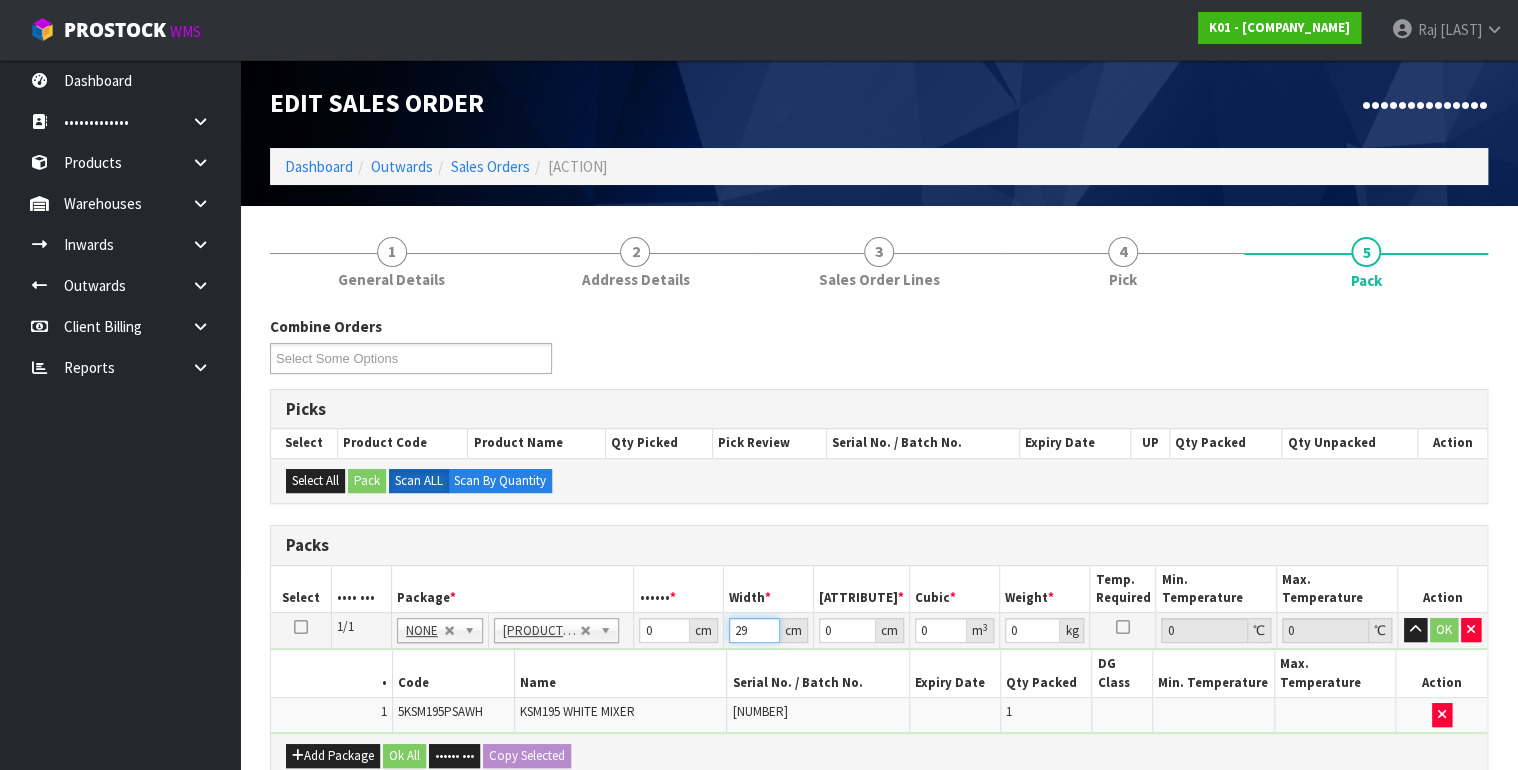type on "29" 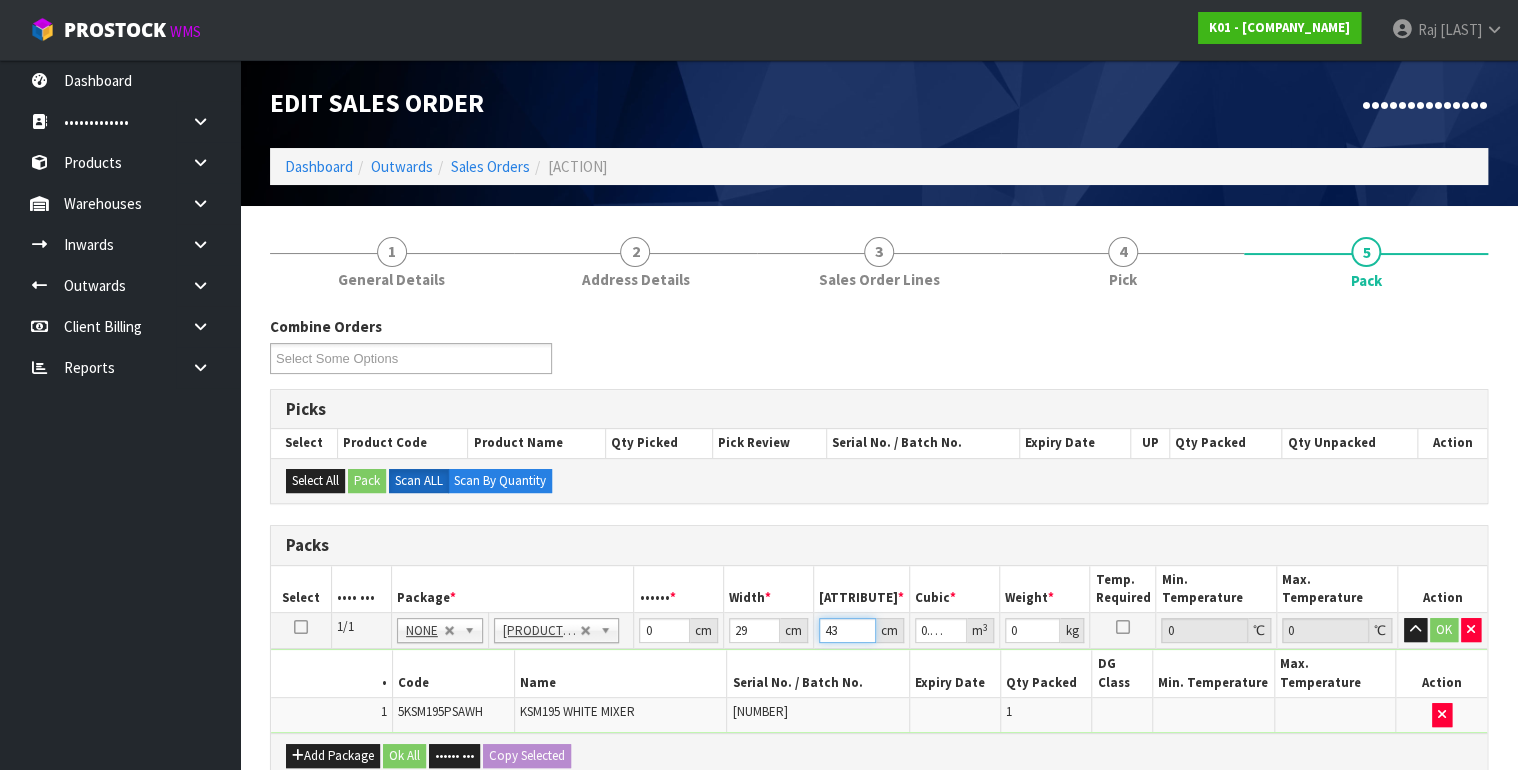 type on "43" 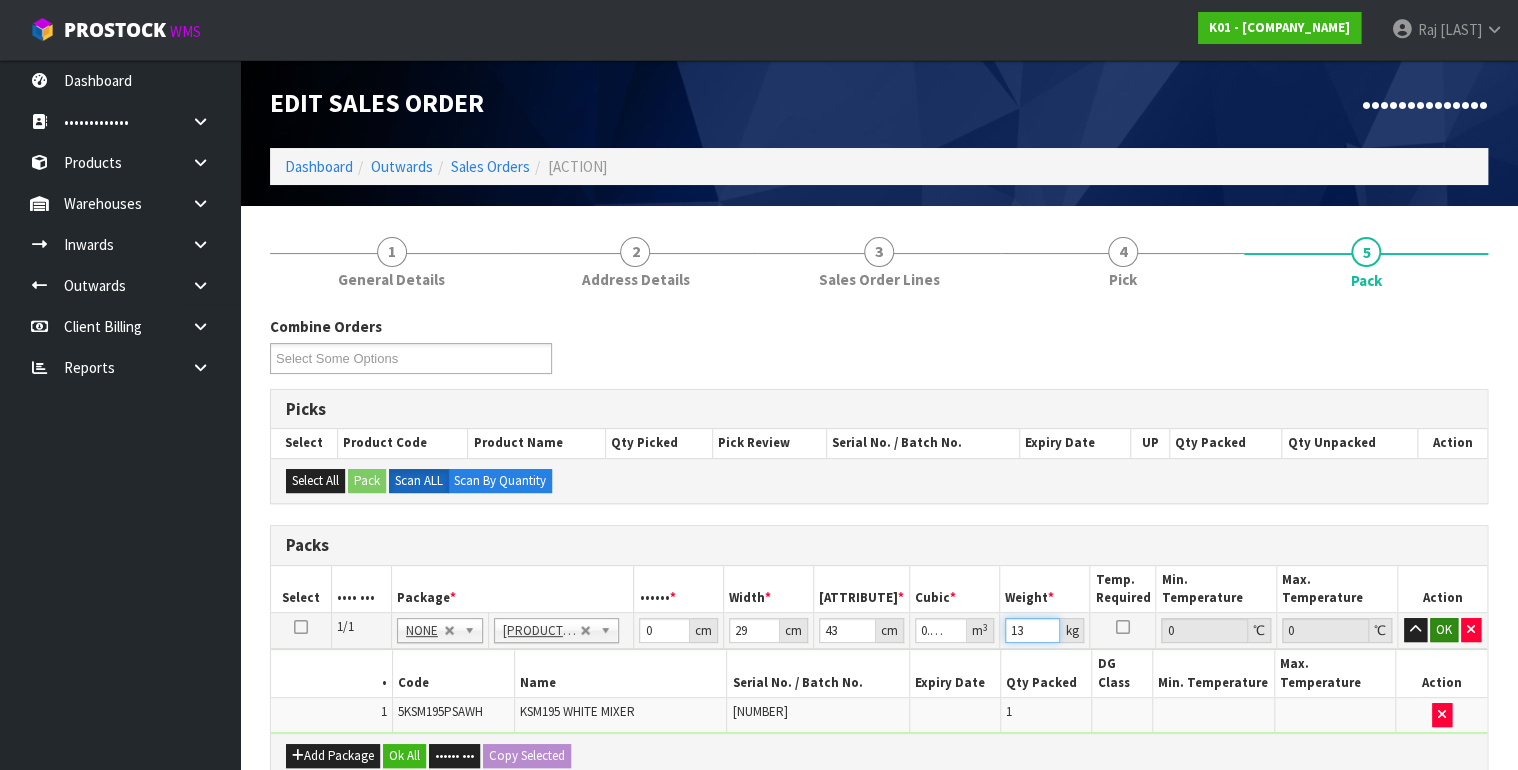 type on "13" 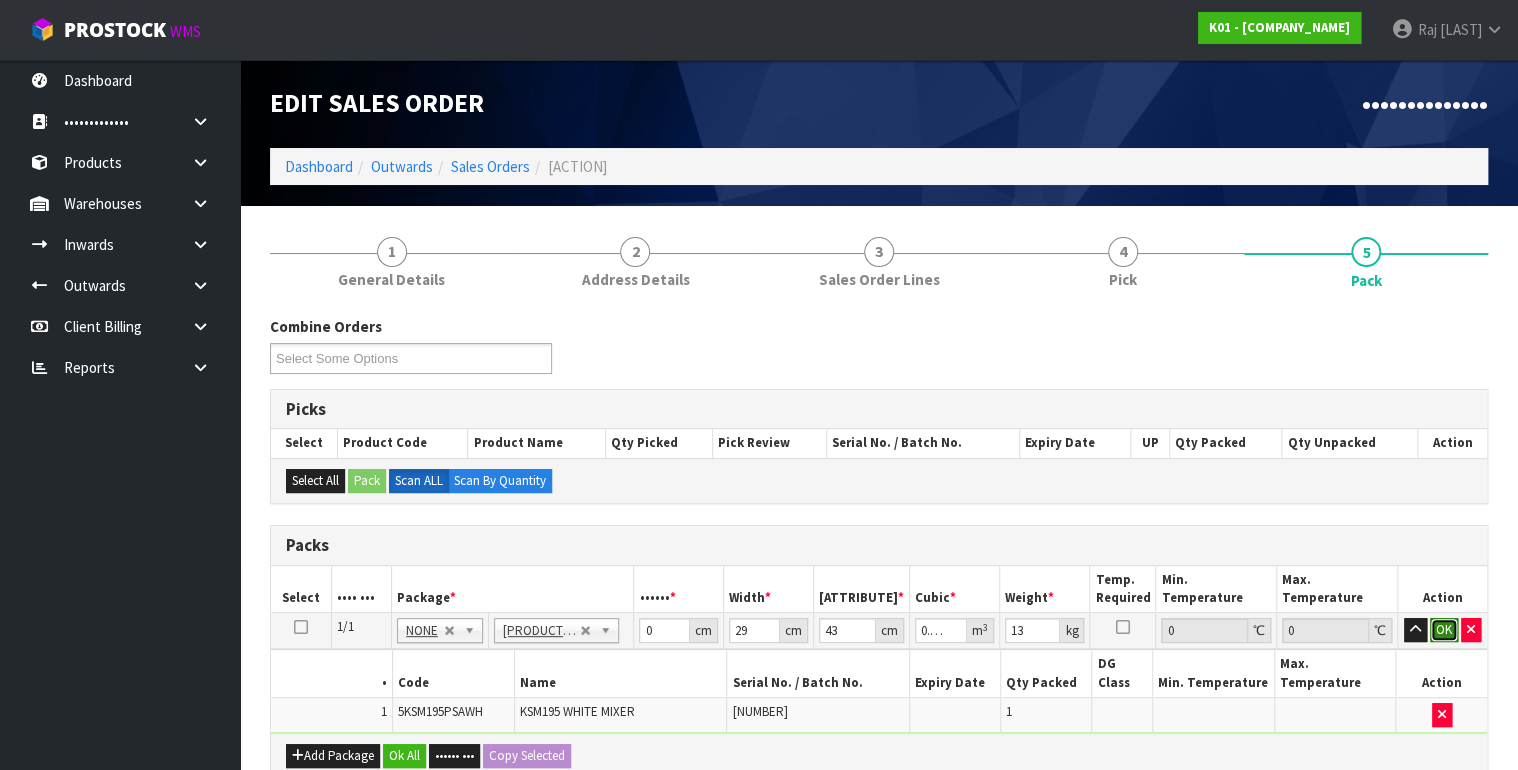 click on "OK" at bounding box center (1444, 630) 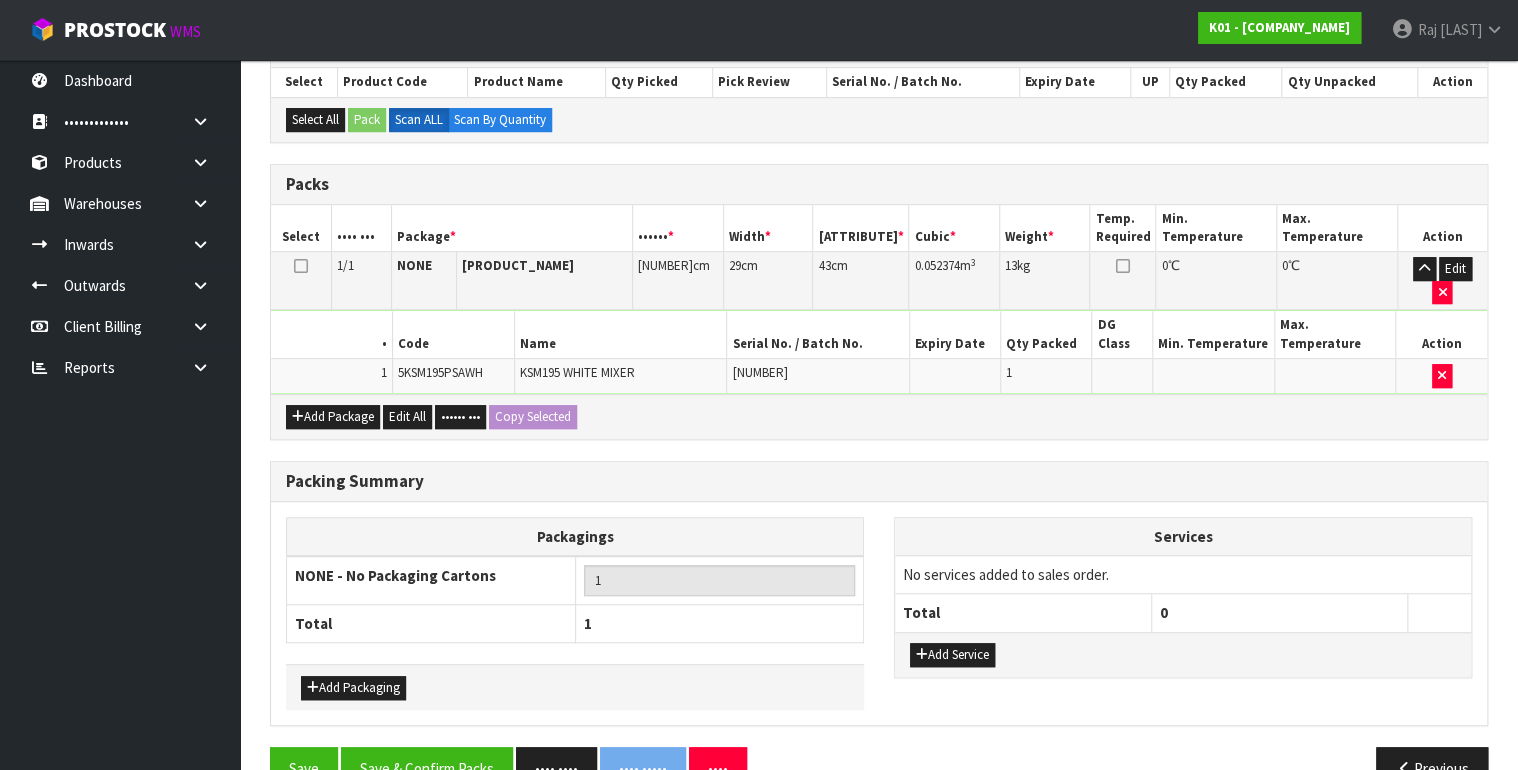 scroll, scrollTop: 383, scrollLeft: 0, axis: vertical 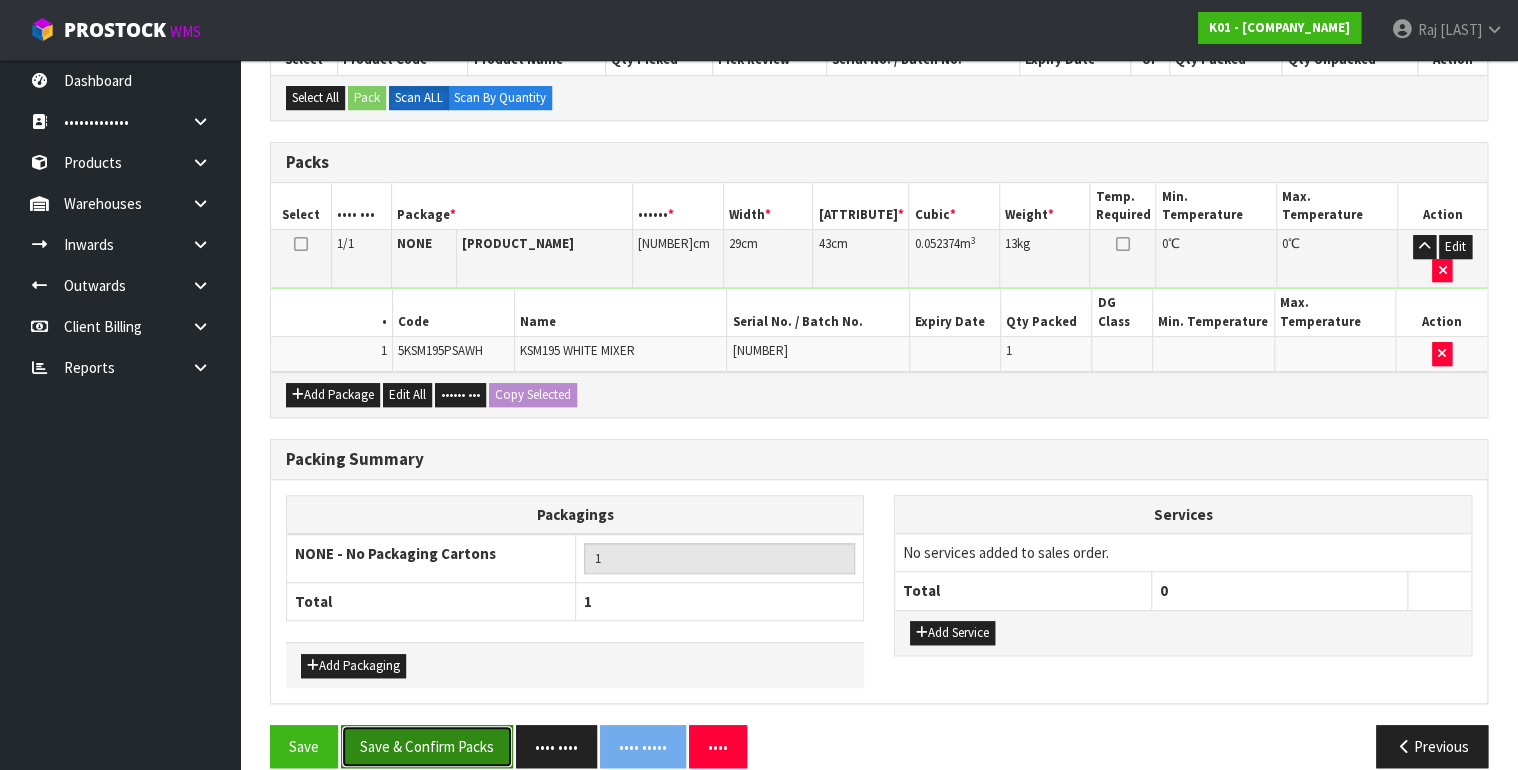 click on "Save & Confirm Packs" at bounding box center [427, 746] 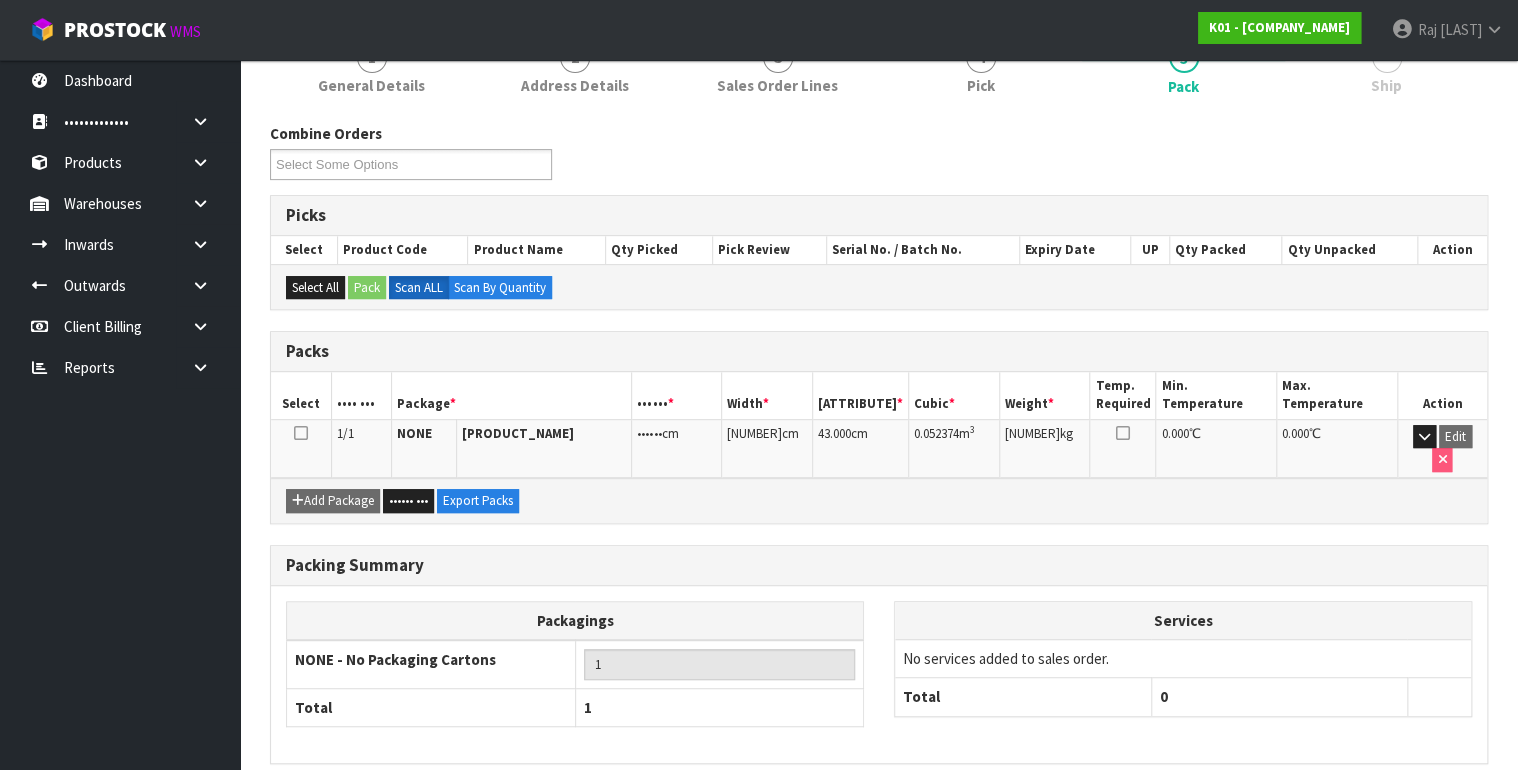 scroll, scrollTop: 348, scrollLeft: 0, axis: vertical 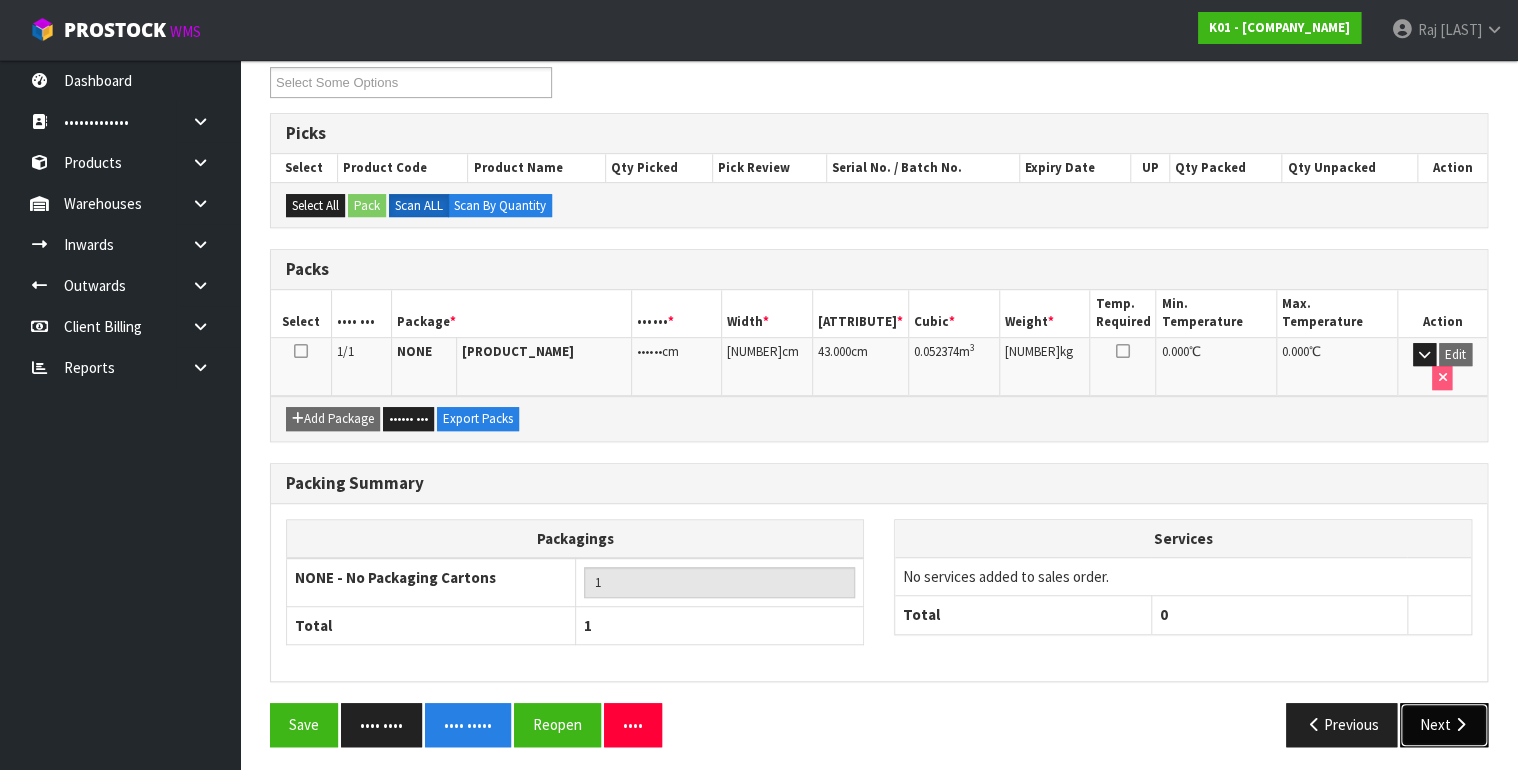 click at bounding box center (1459, 724) 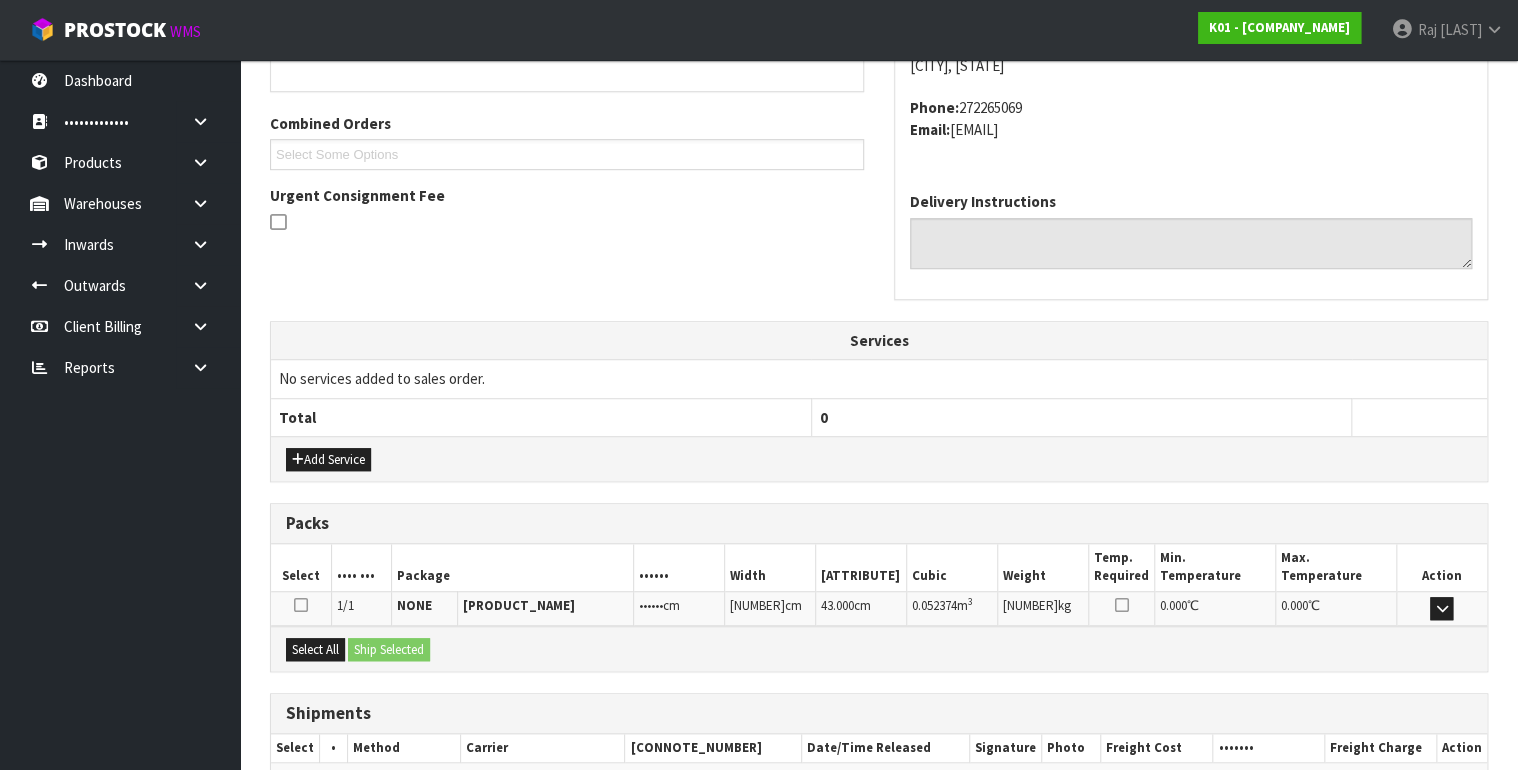 scroll, scrollTop: 585, scrollLeft: 0, axis: vertical 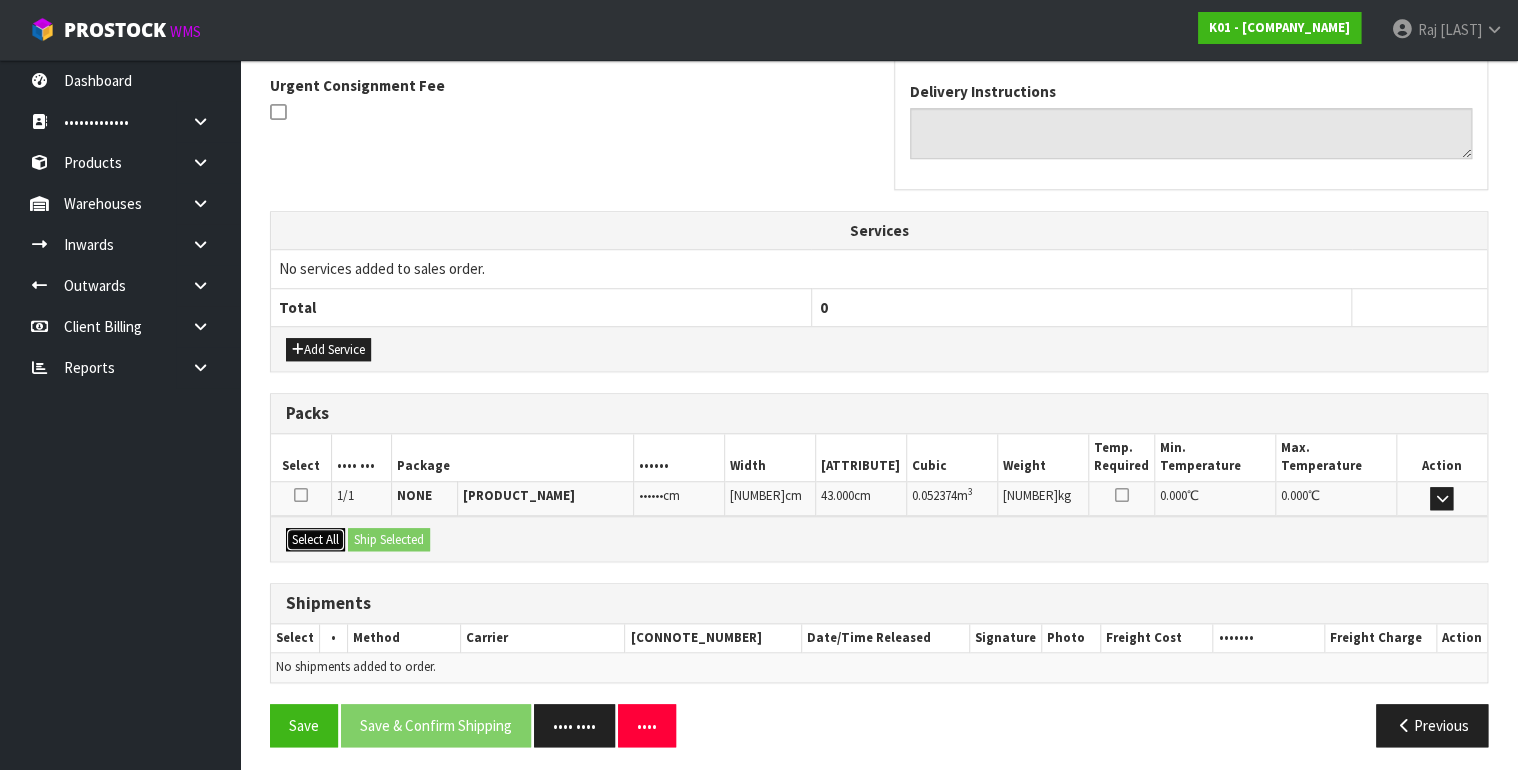 click on "Select All" at bounding box center [328, 350] 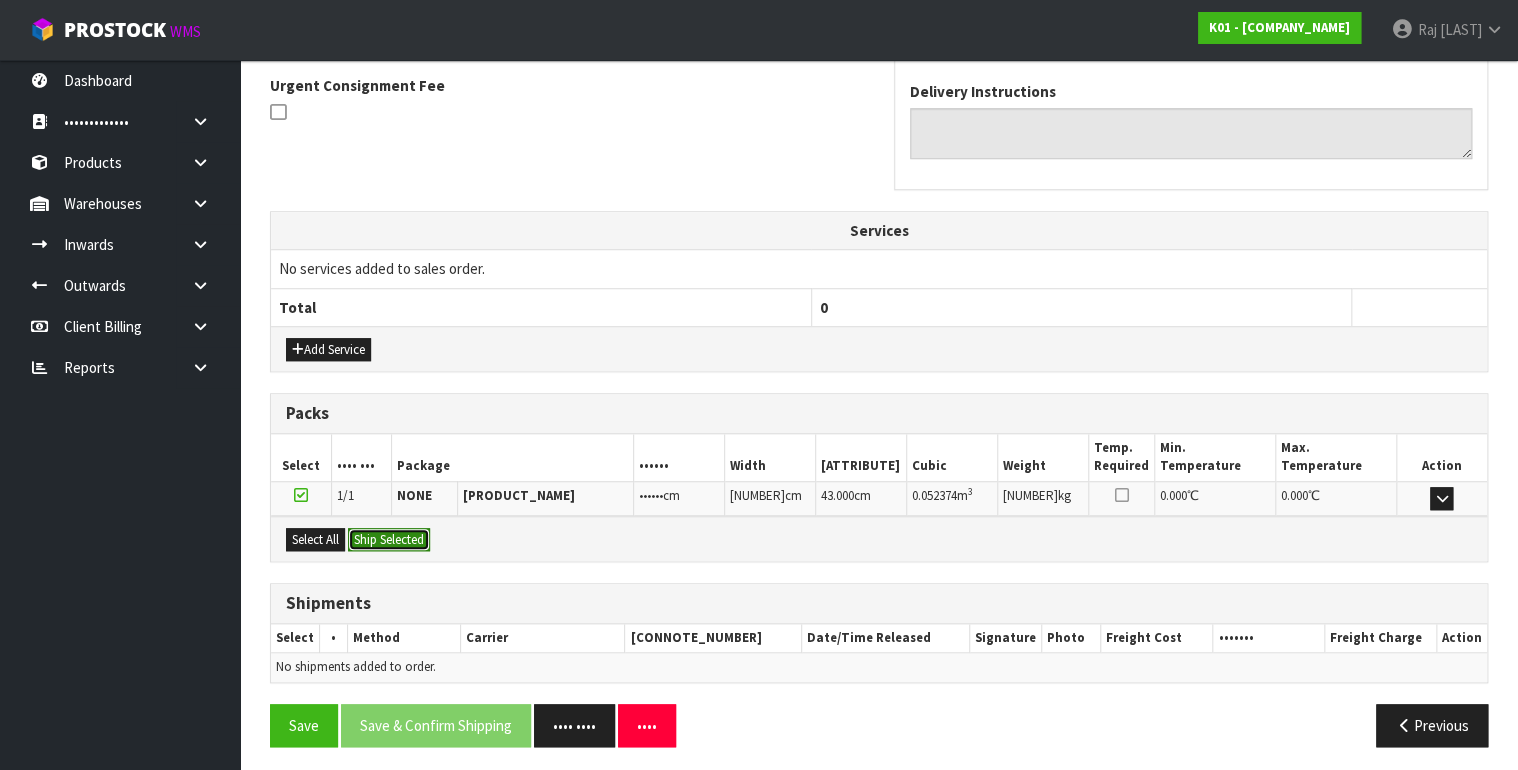 click on "Ship Selected" at bounding box center (389, 540) 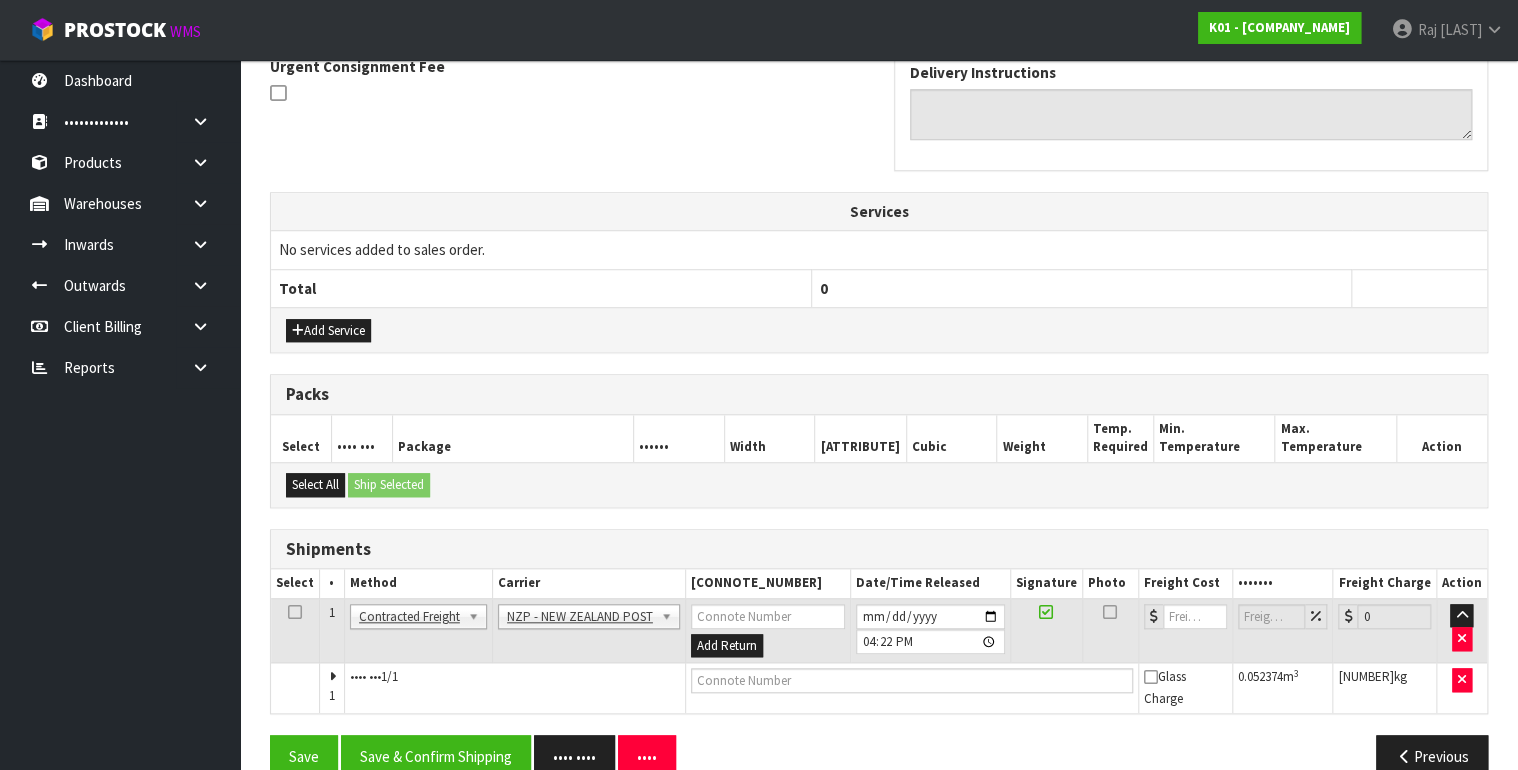 scroll, scrollTop: 621, scrollLeft: 0, axis: vertical 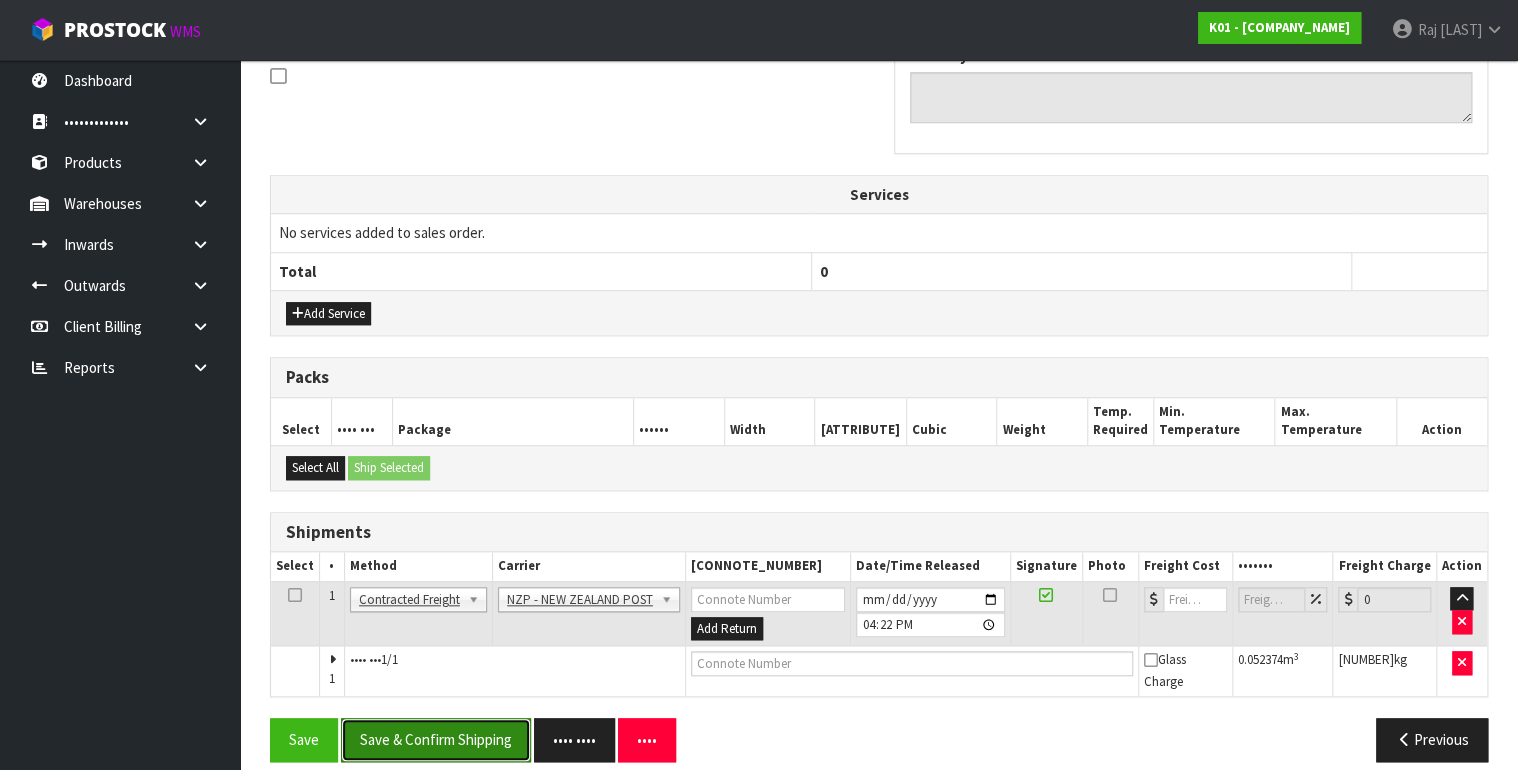 click on "Save & Confirm Shipping" at bounding box center (436, 739) 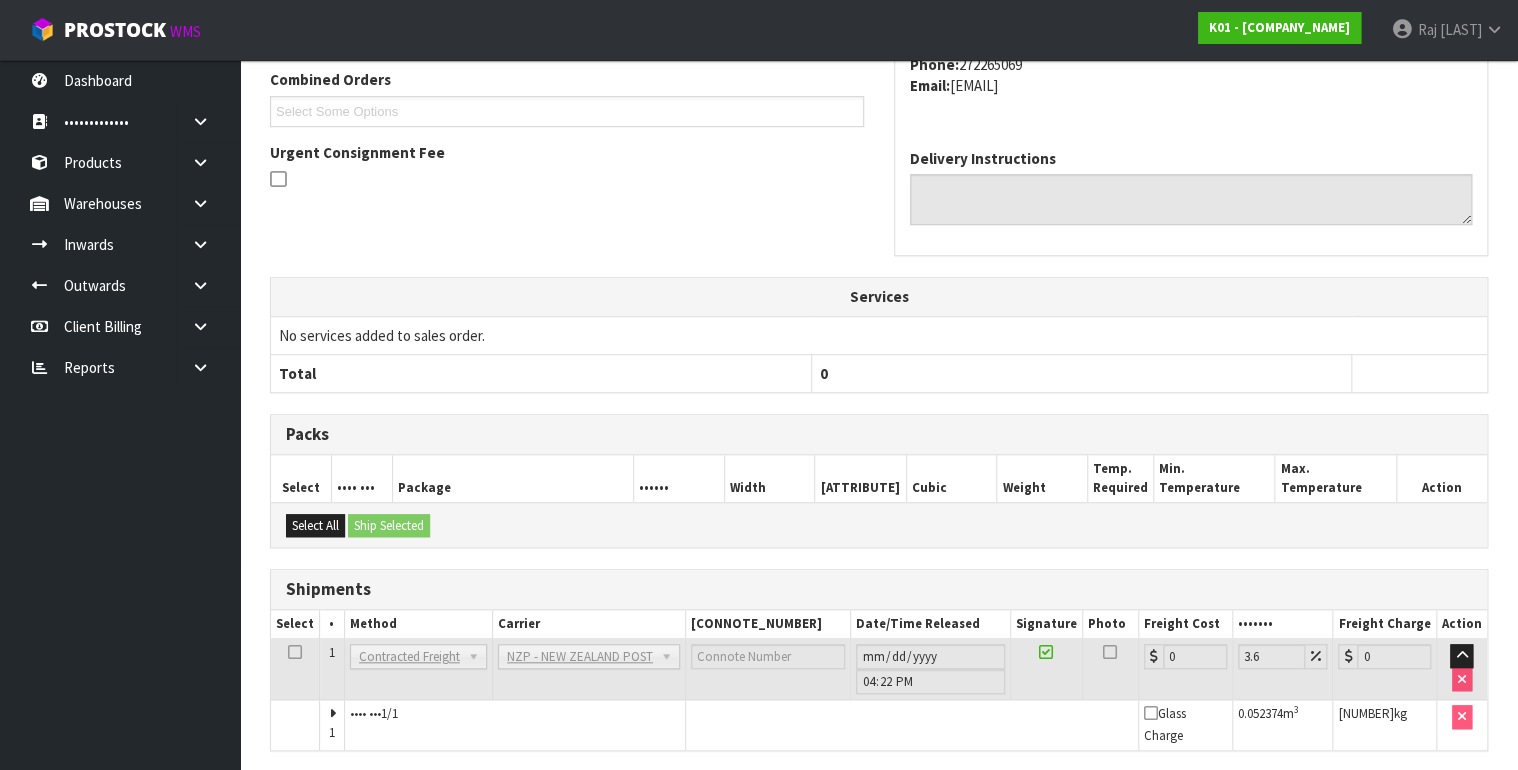 scroll, scrollTop: 593, scrollLeft: 0, axis: vertical 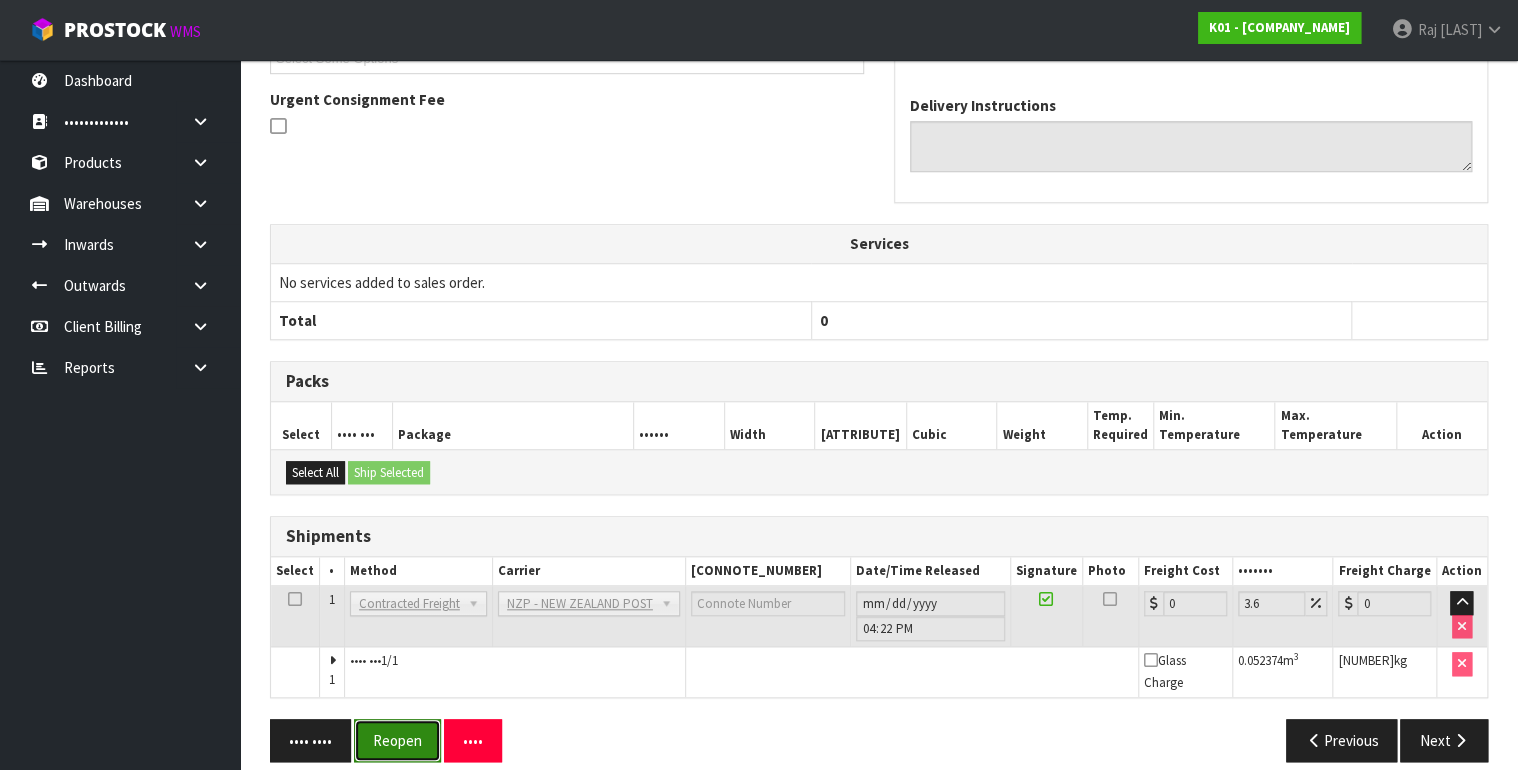 click on "Reopen" at bounding box center (397, 740) 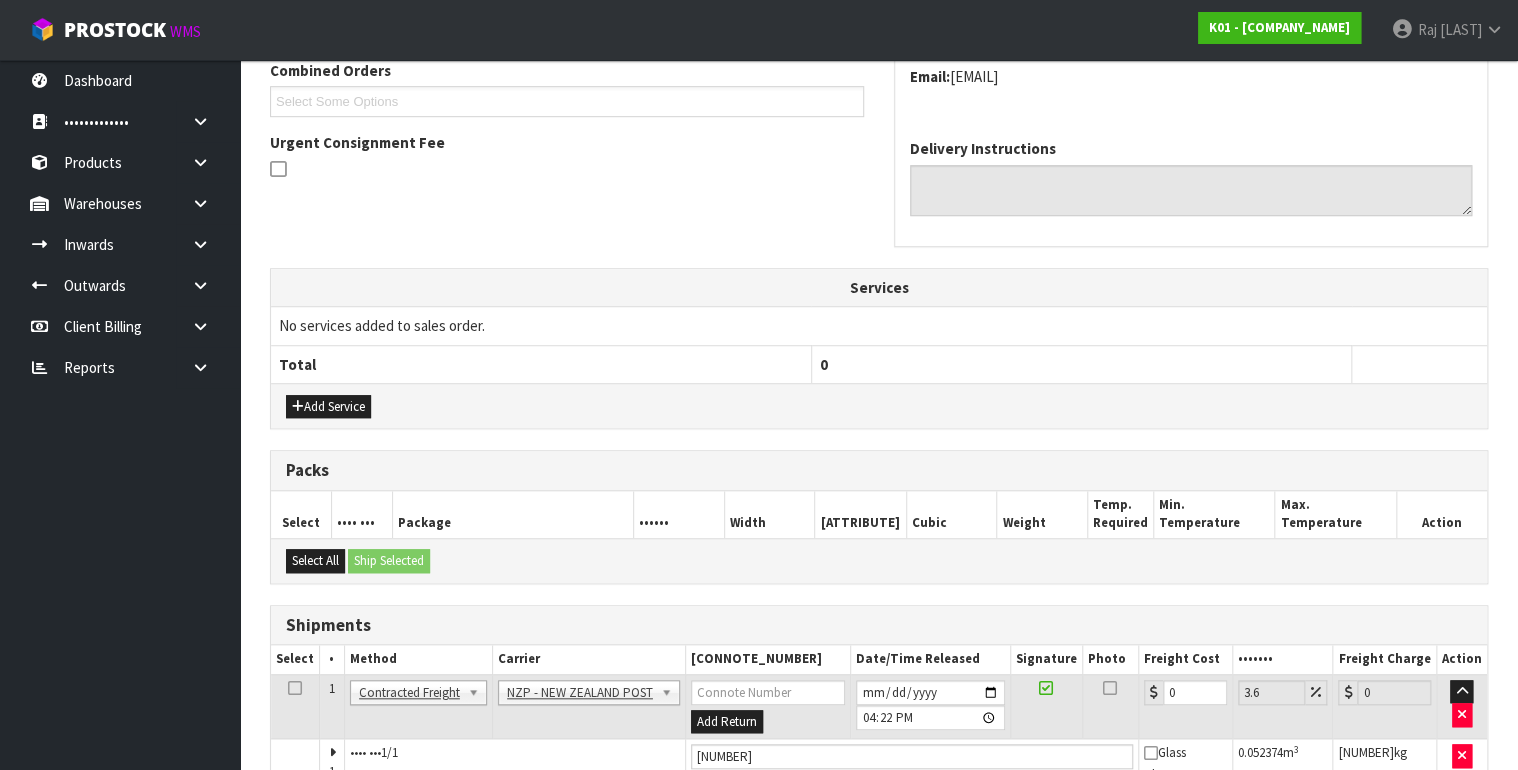 scroll, scrollTop: 640, scrollLeft: 0, axis: vertical 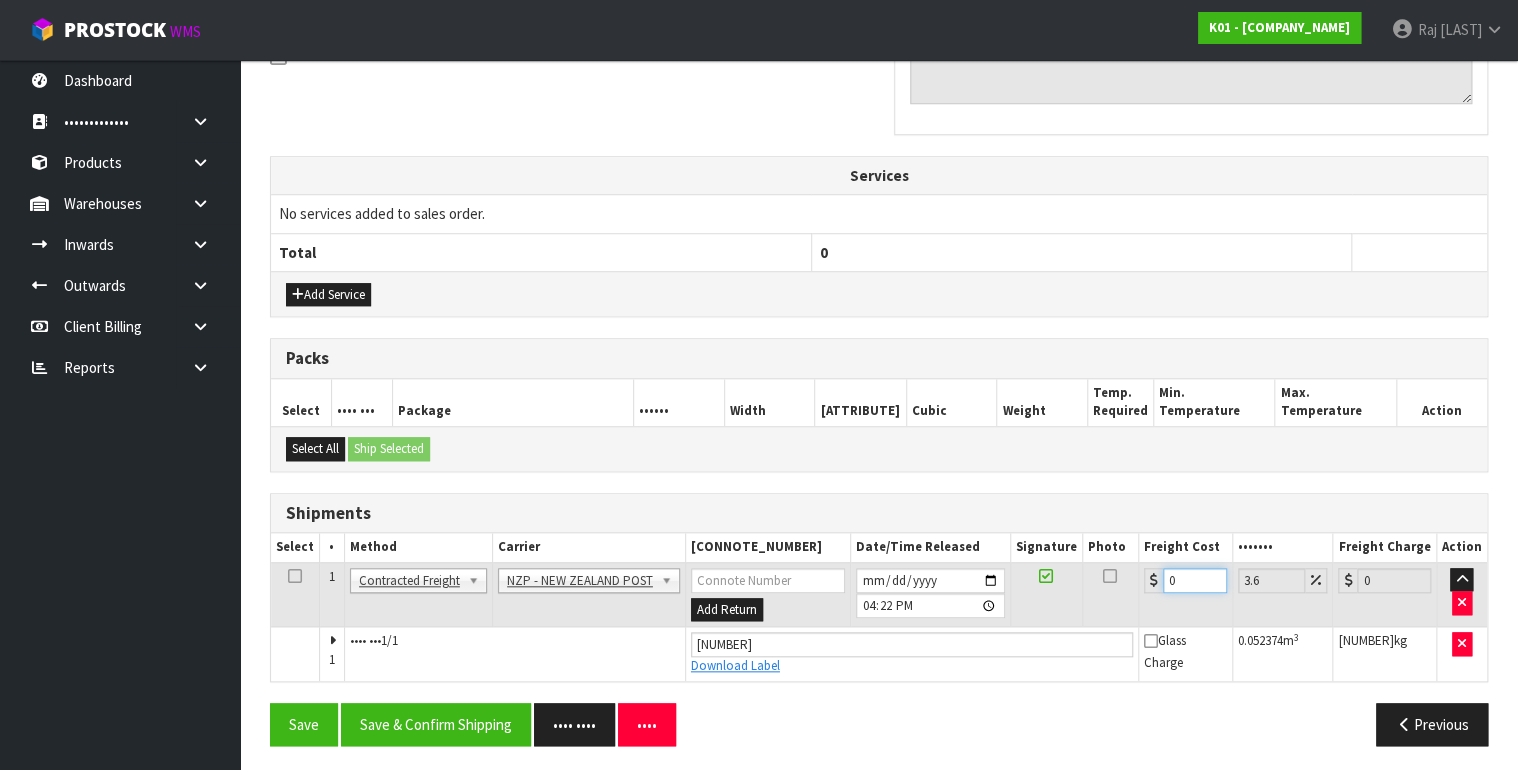 drag, startPoint x: 1179, startPoint y: 577, endPoint x: 1048, endPoint y: 591, distance: 131.74597 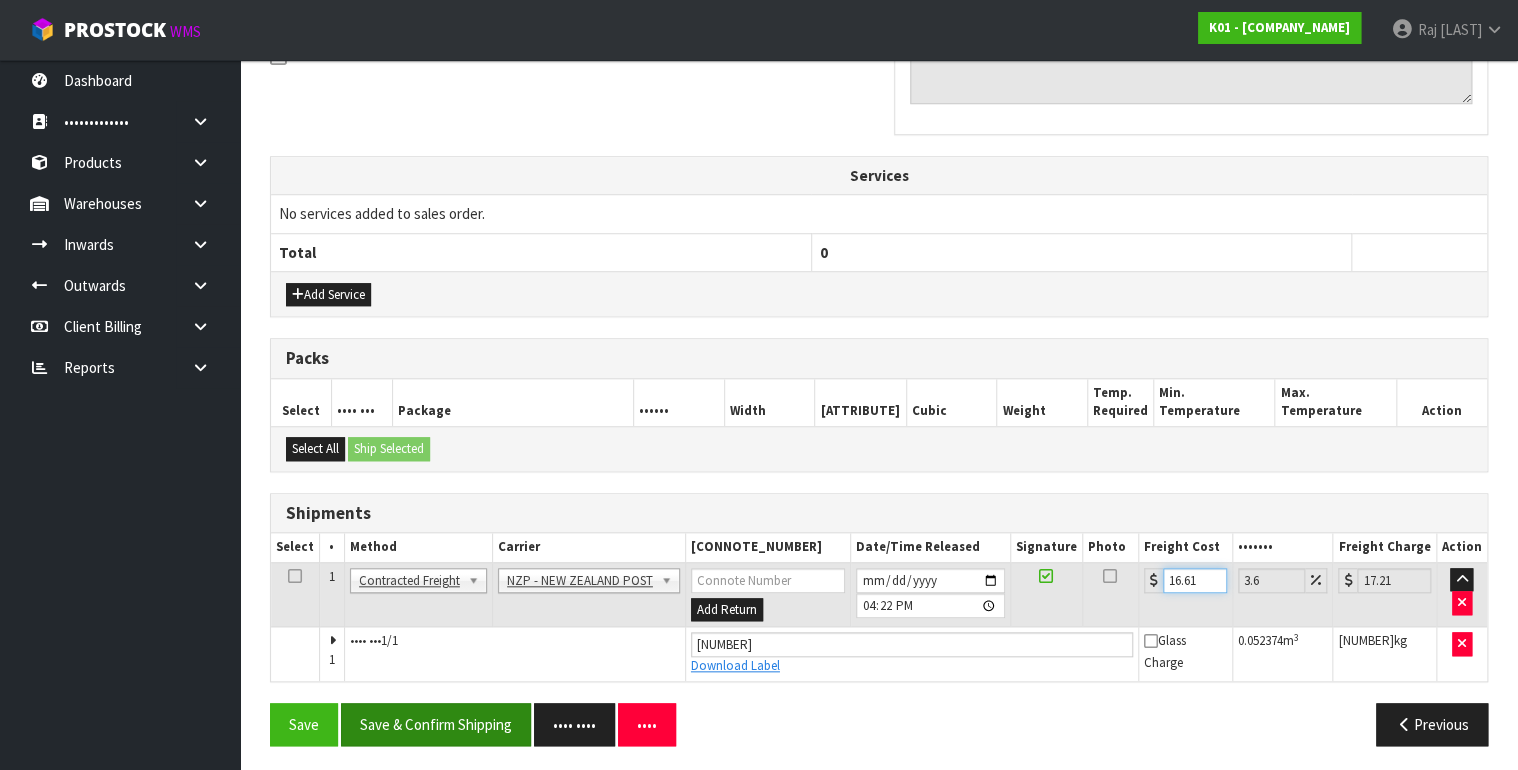 type on "16.61" 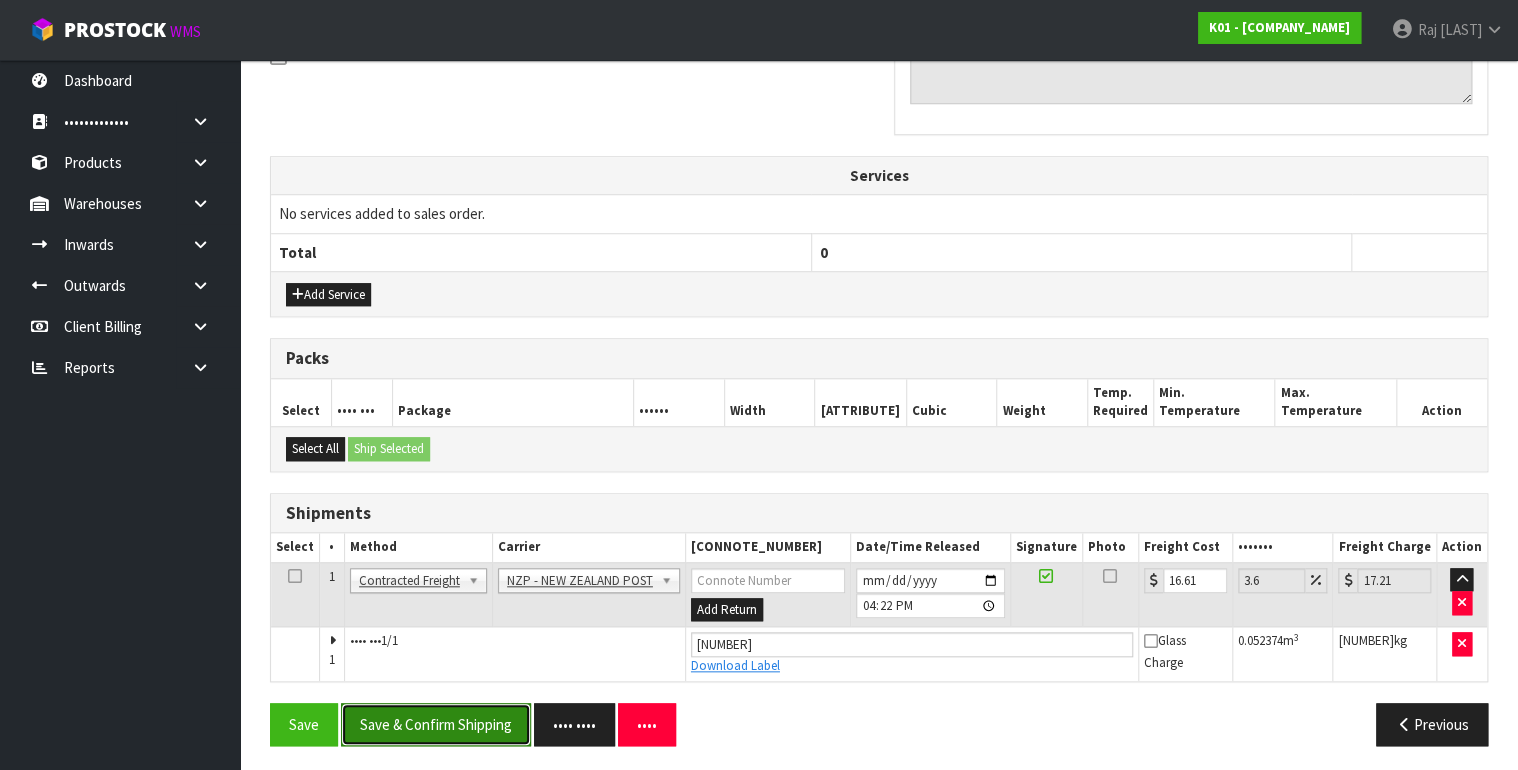 click on "Save & Confirm Shipping" at bounding box center (436, 724) 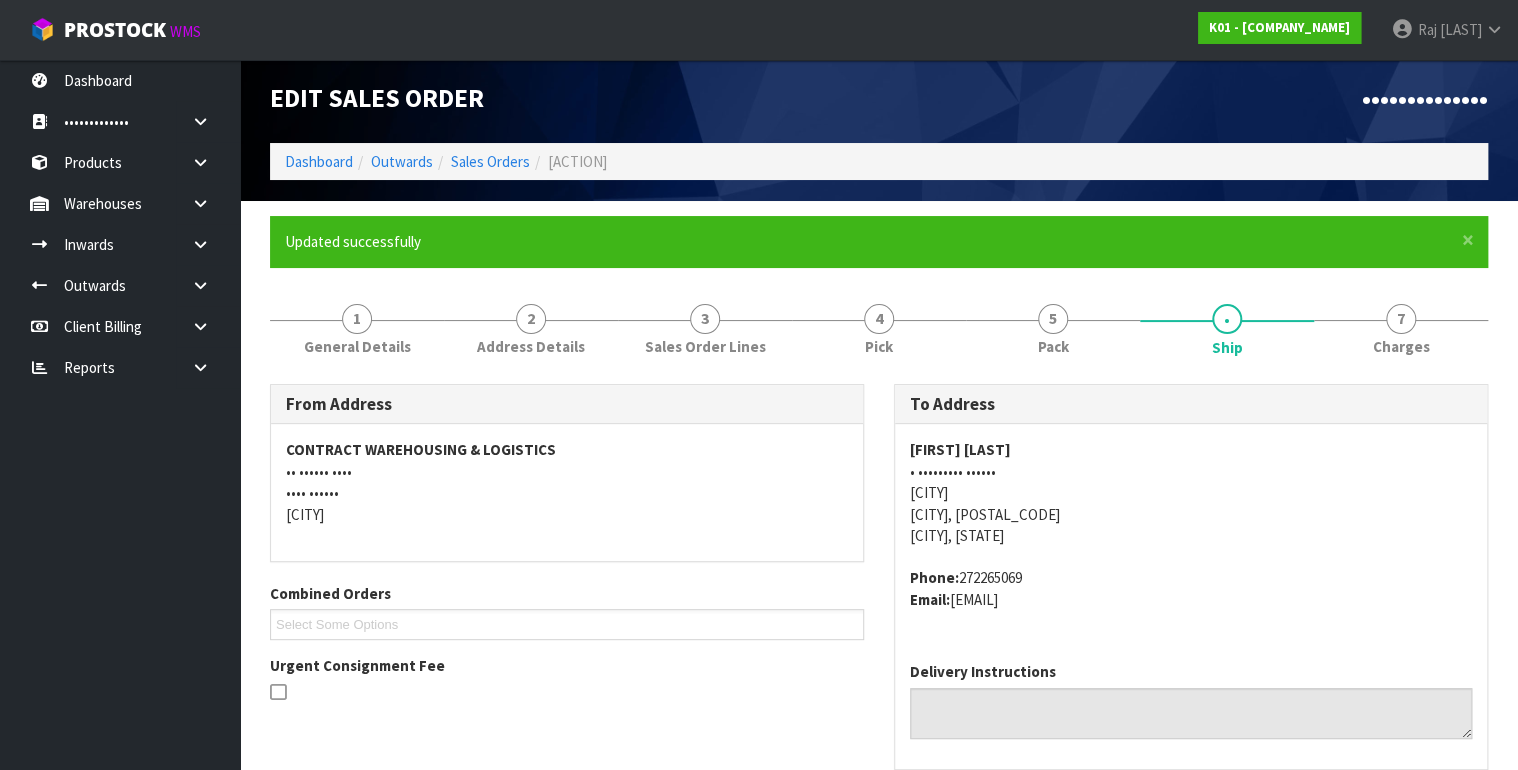 scroll, scrollTop: 0, scrollLeft: 0, axis: both 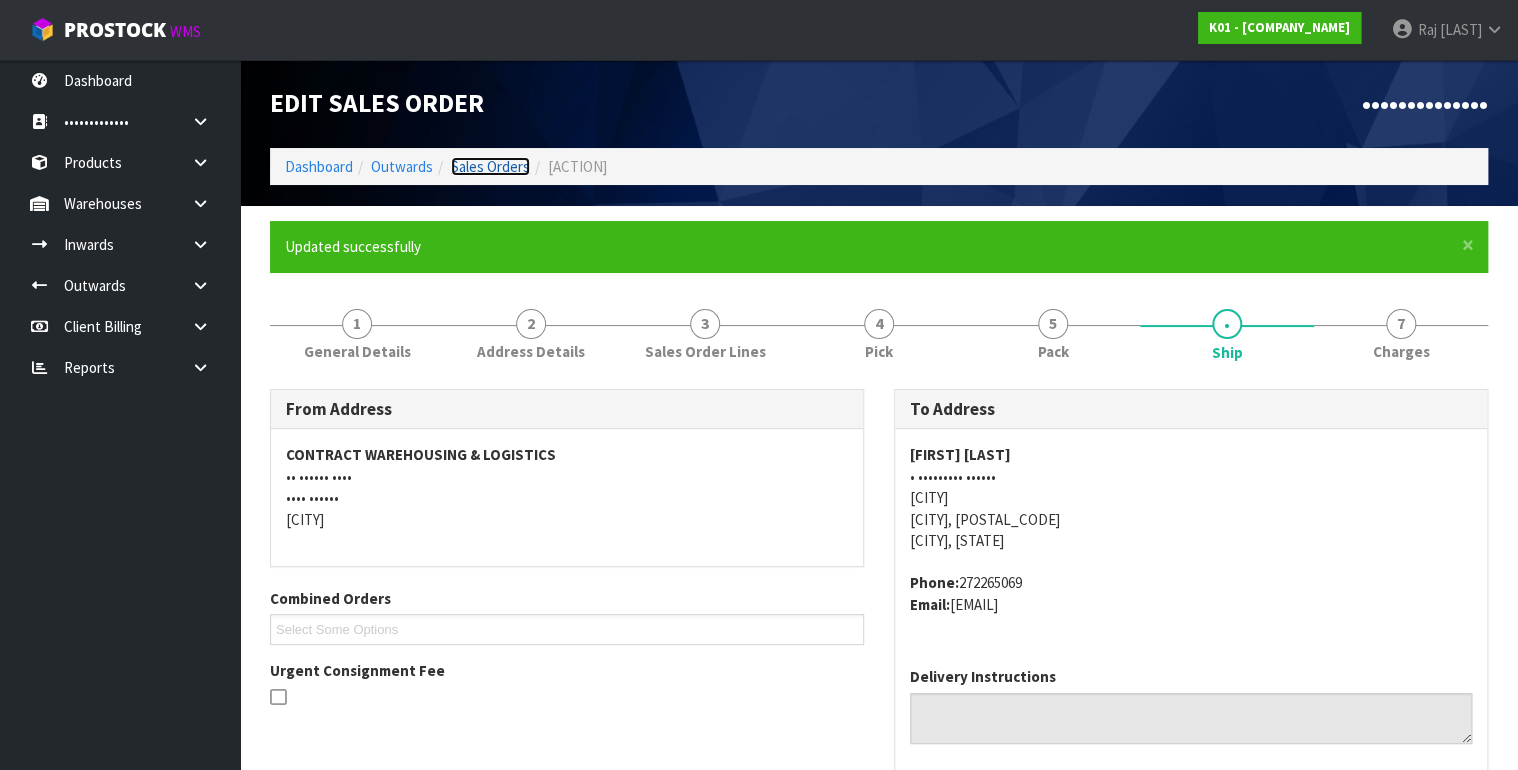 click on "Sales Orders" at bounding box center [490, 166] 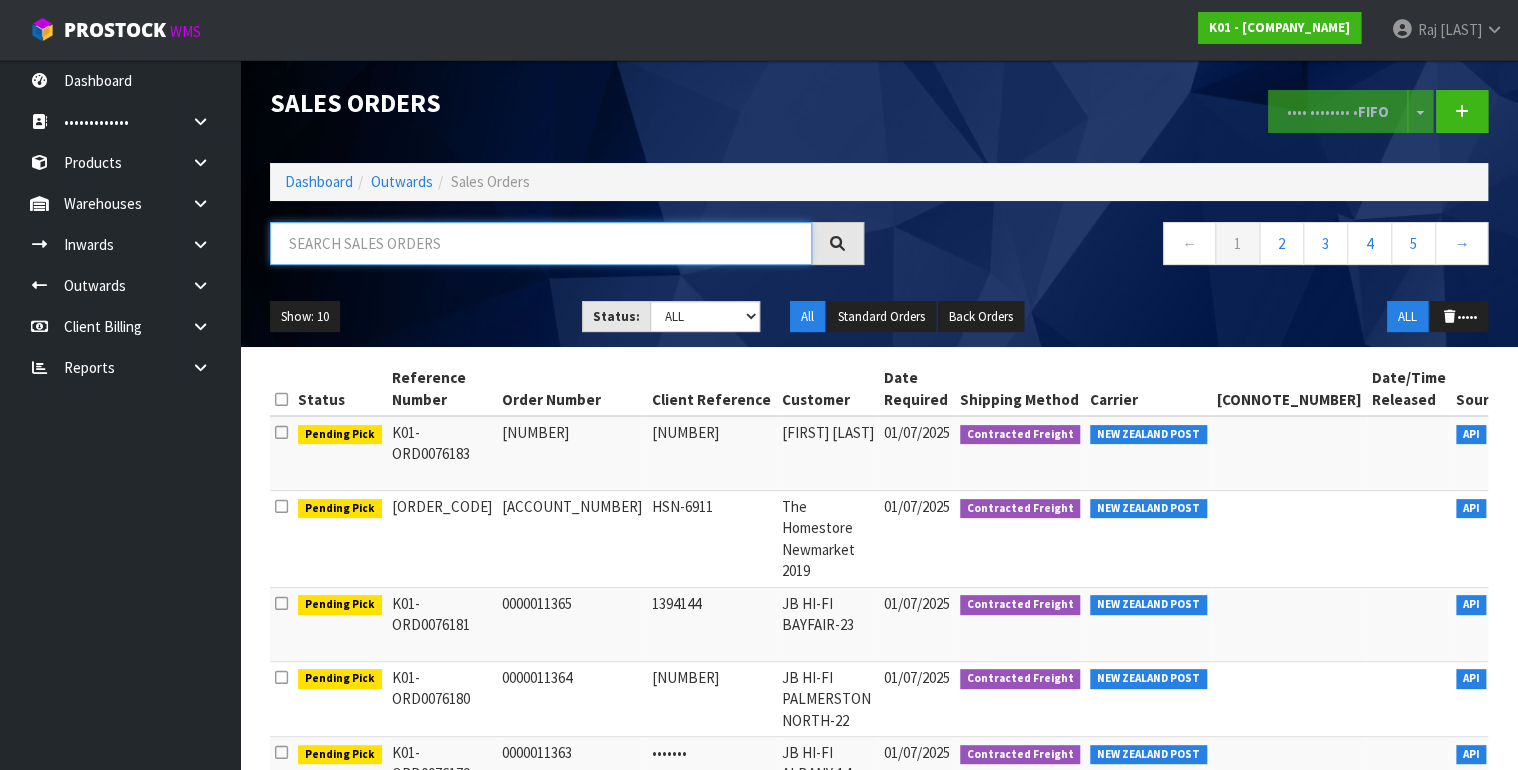 click at bounding box center (541, 243) 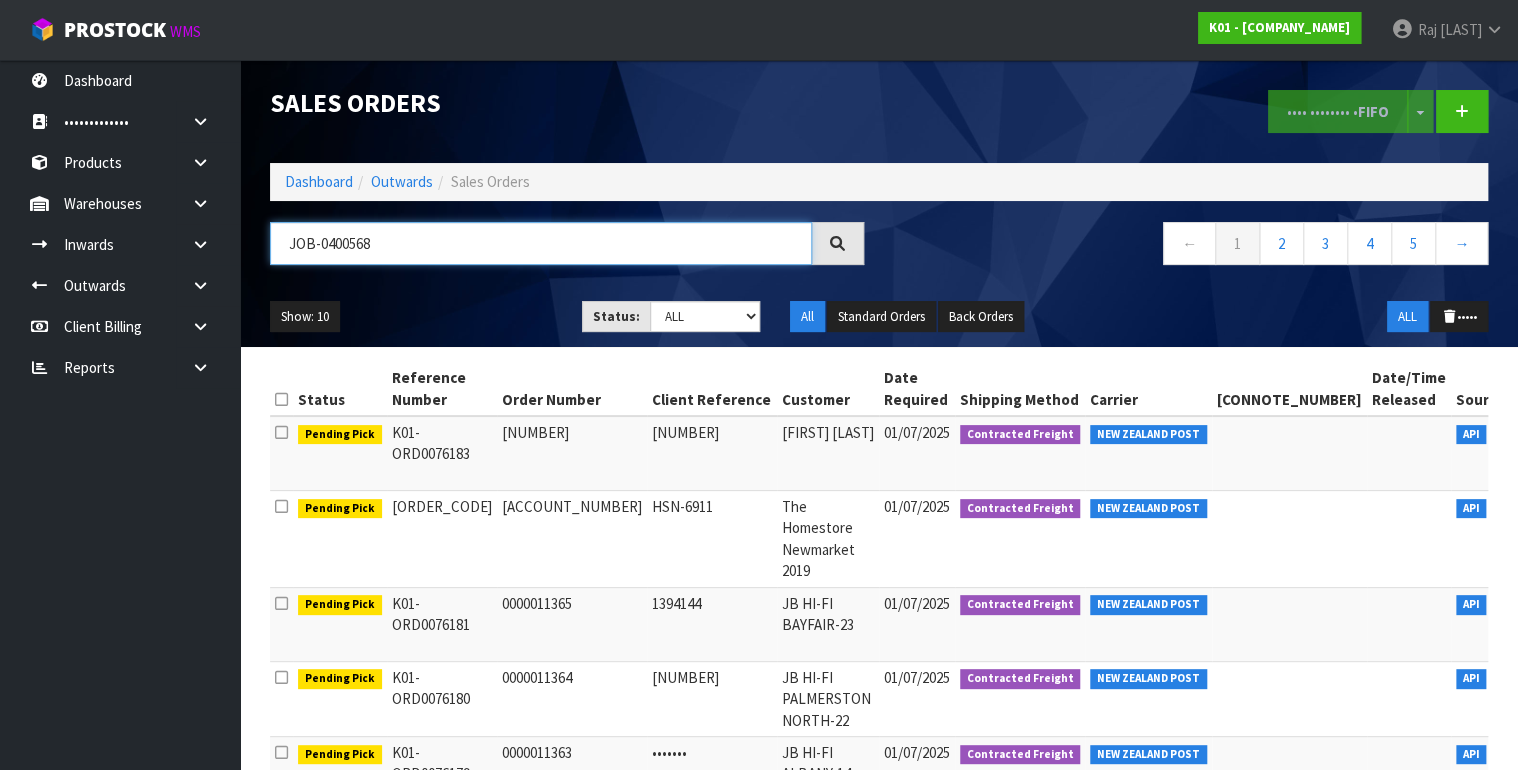 type on "JOB-0400568" 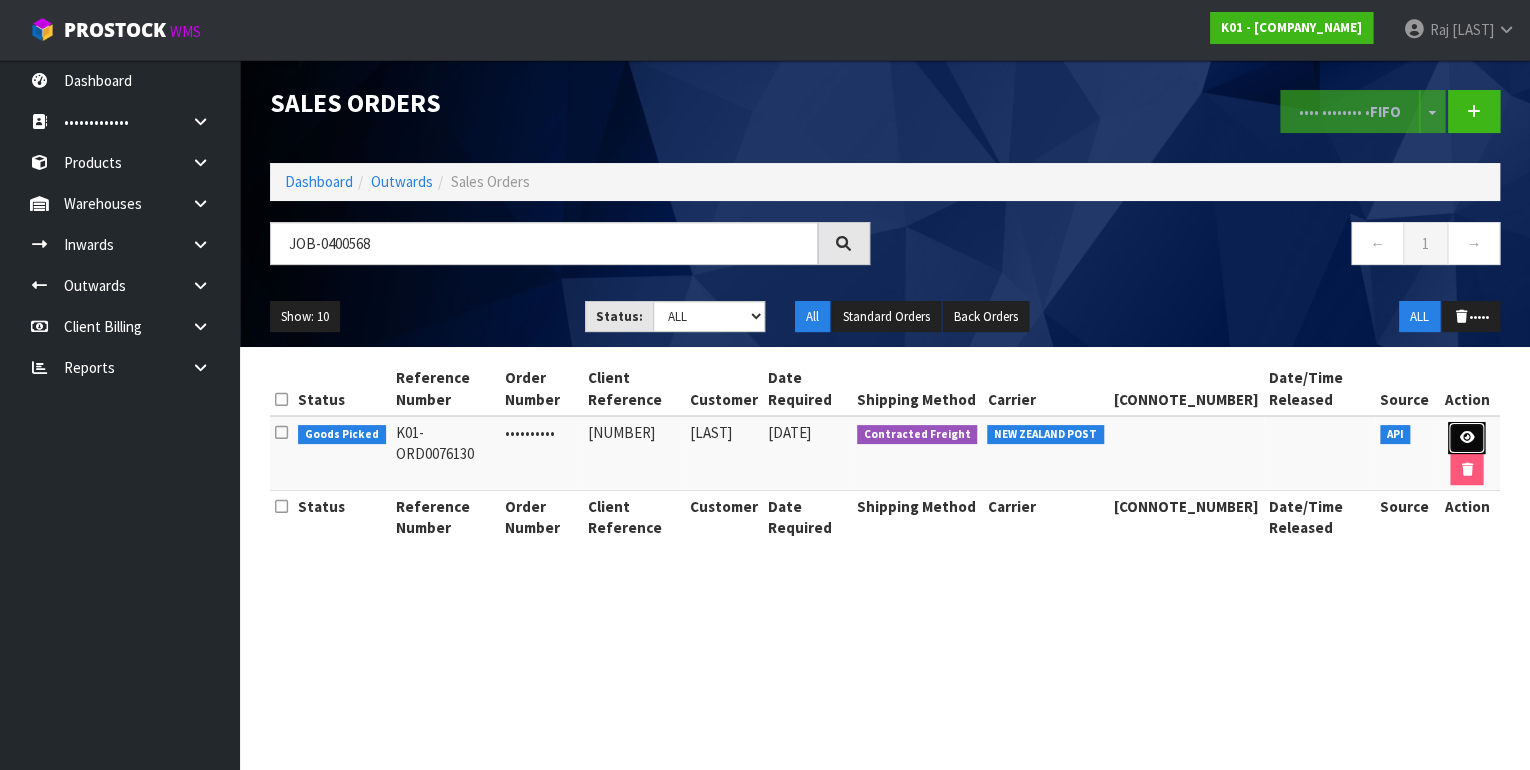 click at bounding box center (1466, 437) 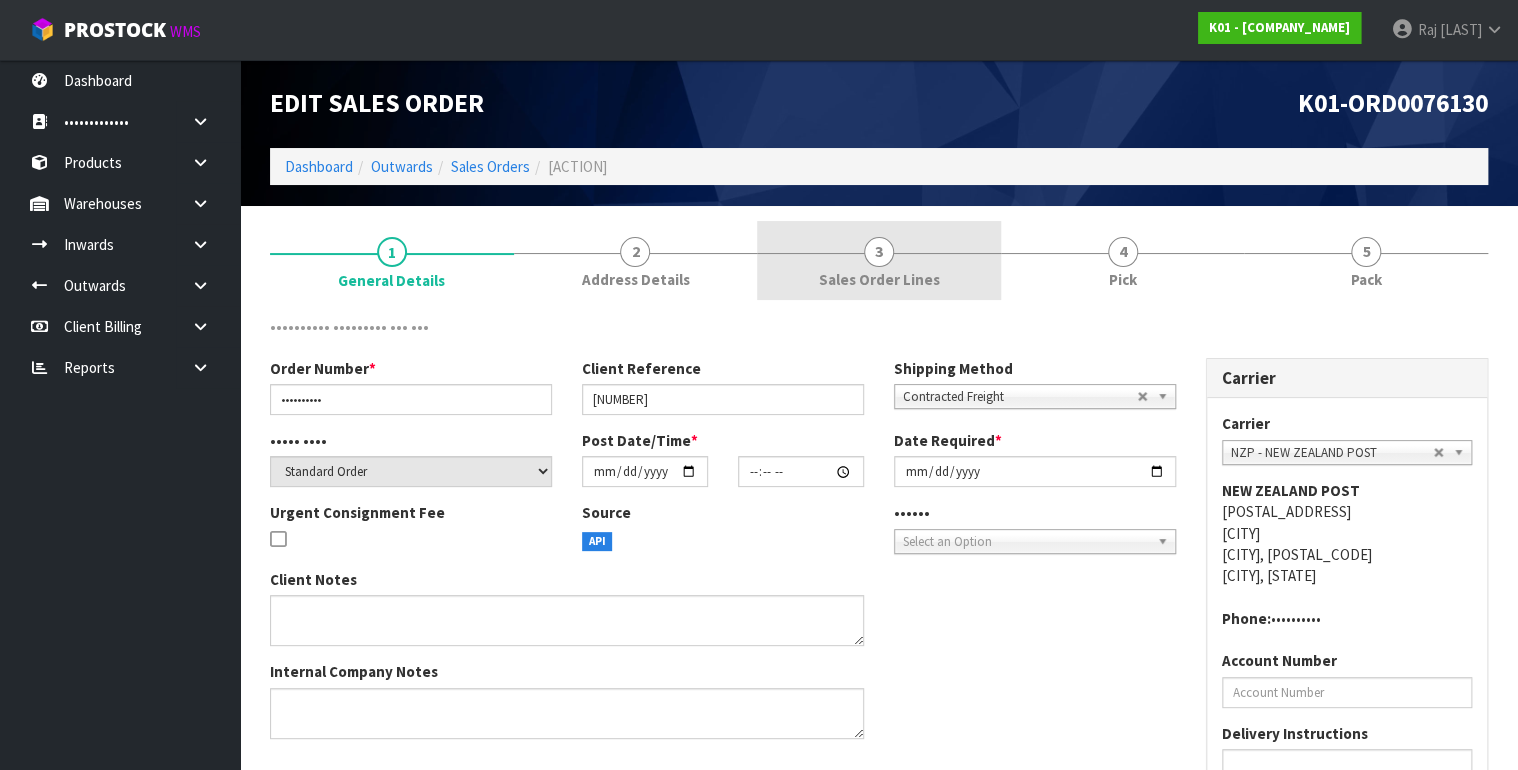 click on "Sales Order Lines" at bounding box center (391, 280) 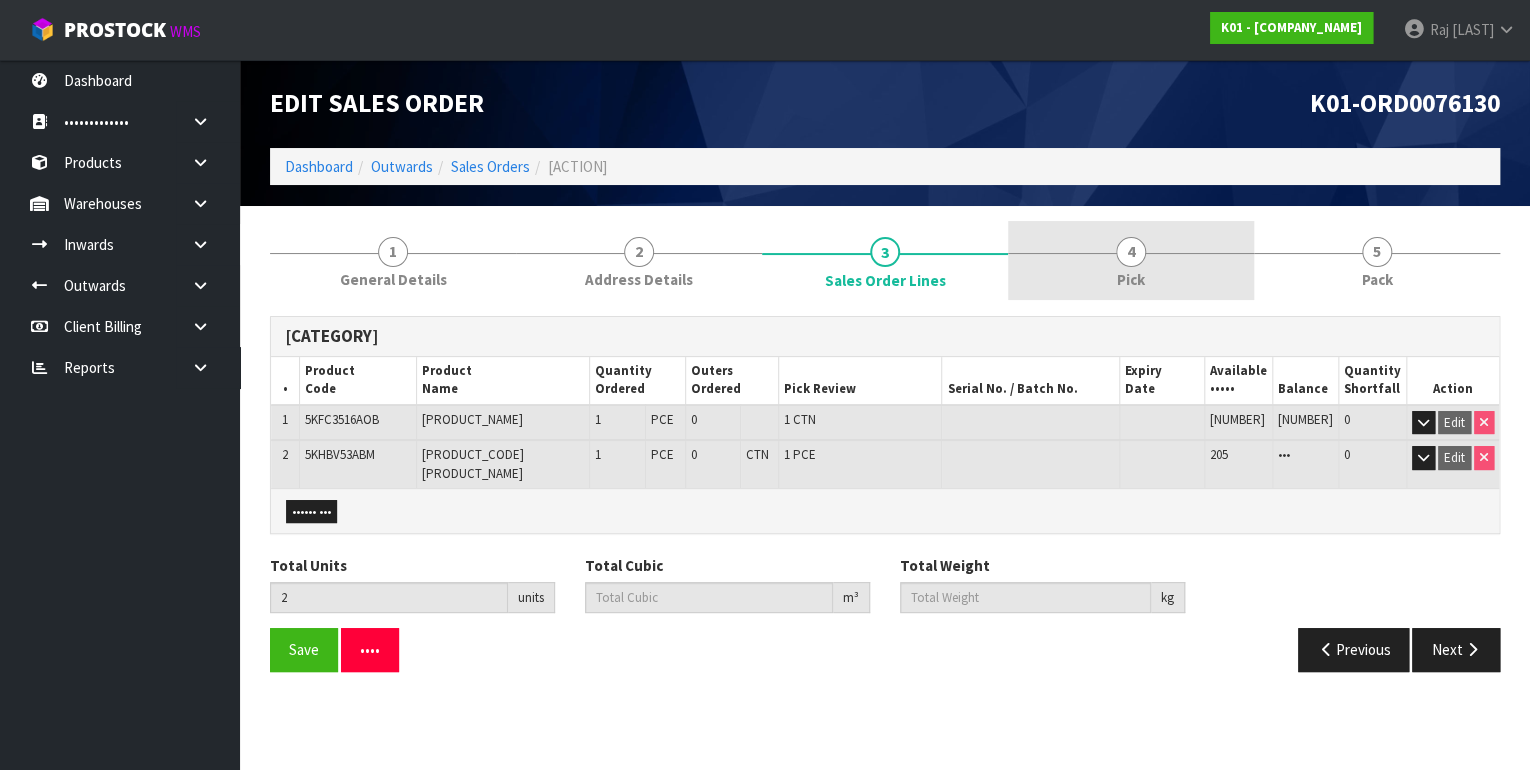 click on "•
••••" at bounding box center (393, 260) 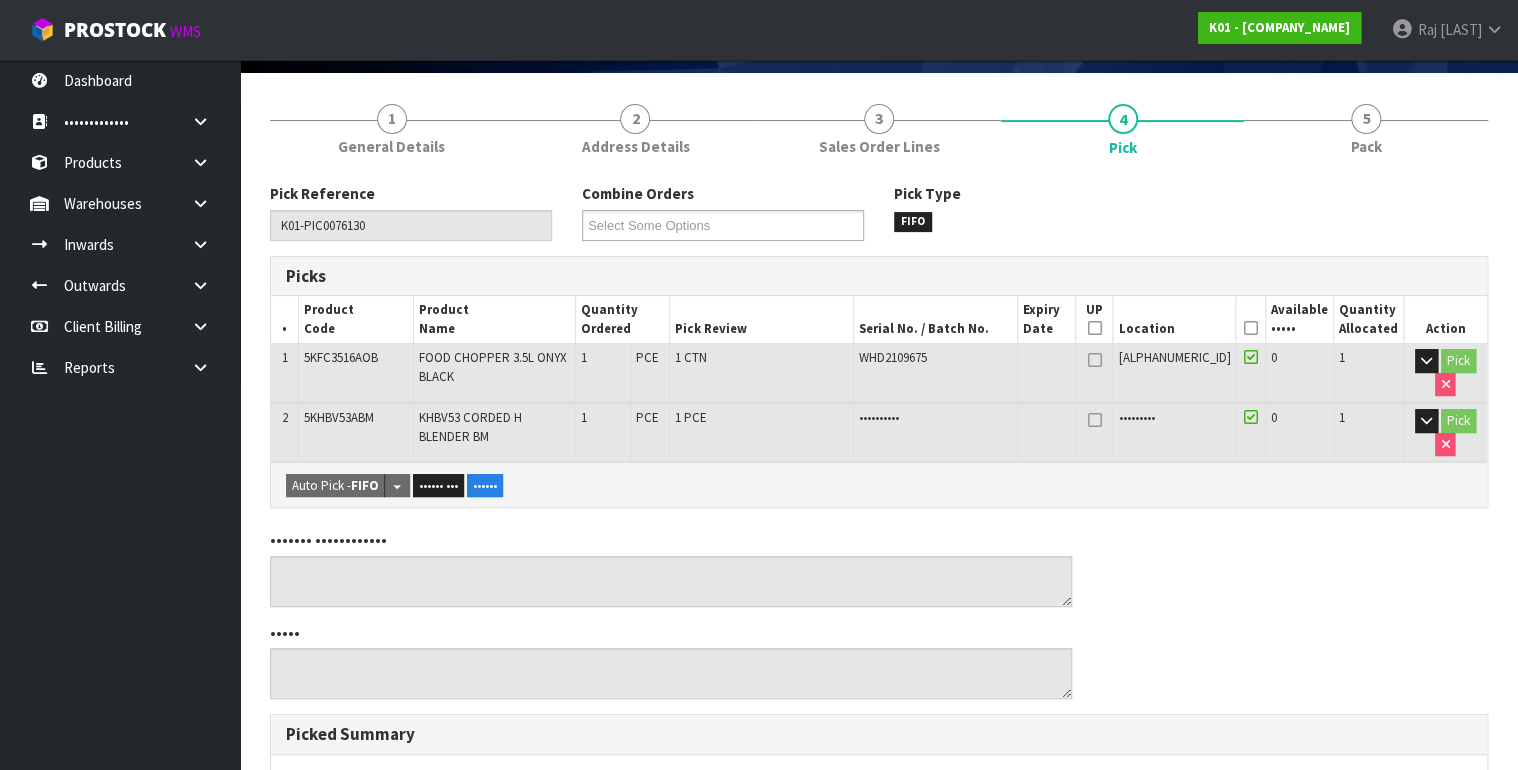 scroll, scrollTop: 0, scrollLeft: 0, axis: both 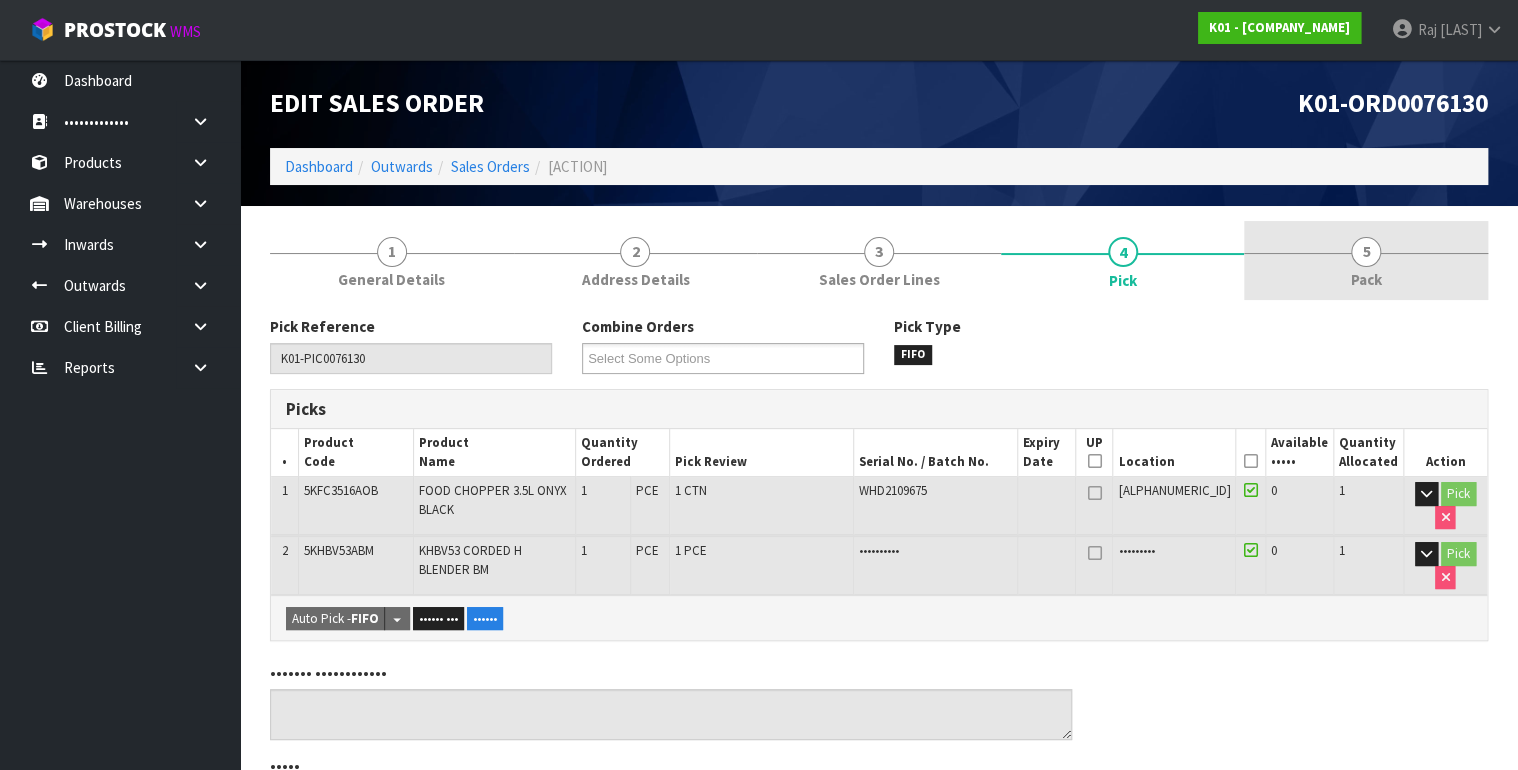 click on "5
Pack" at bounding box center (392, 260) 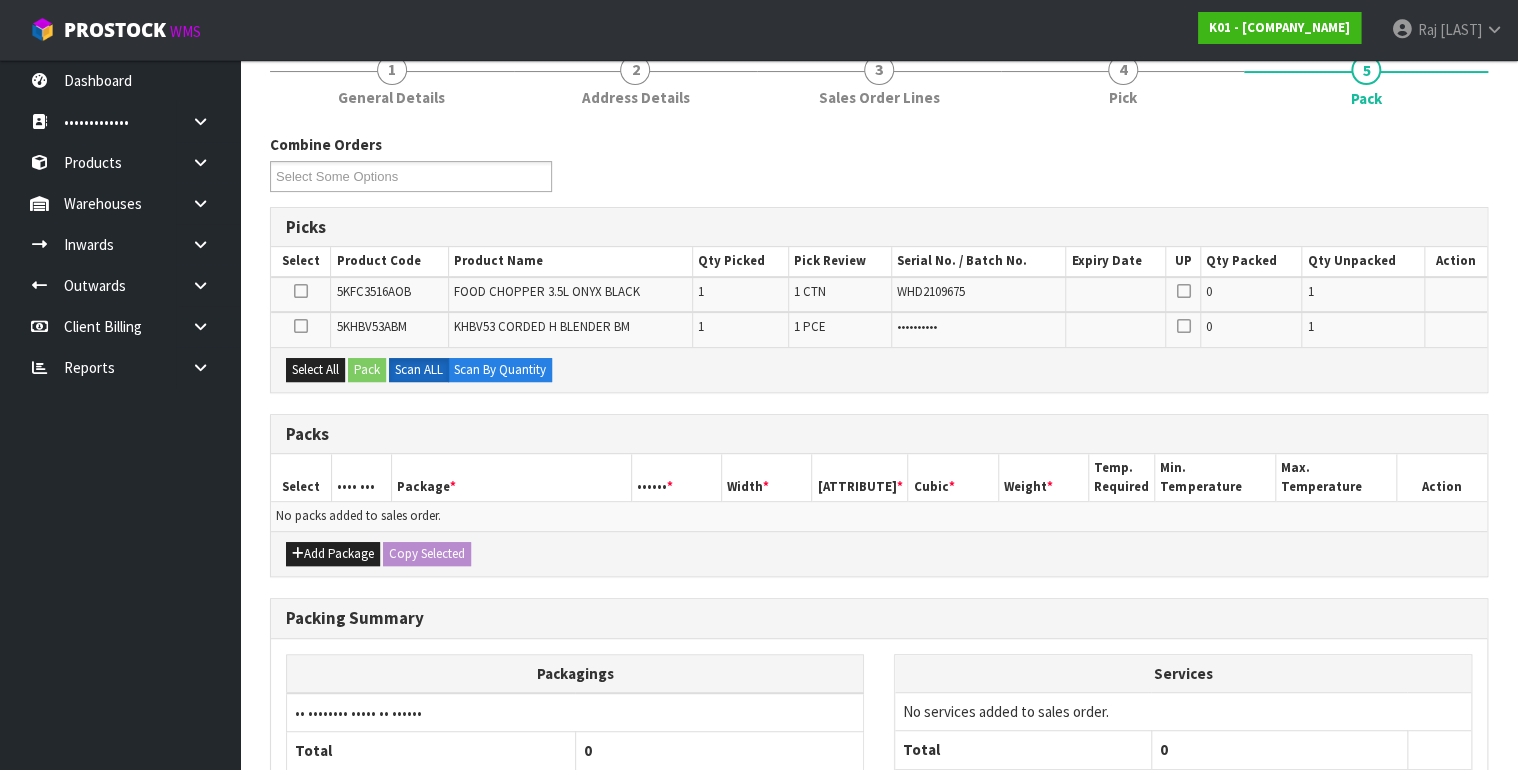 scroll, scrollTop: 160, scrollLeft: 0, axis: vertical 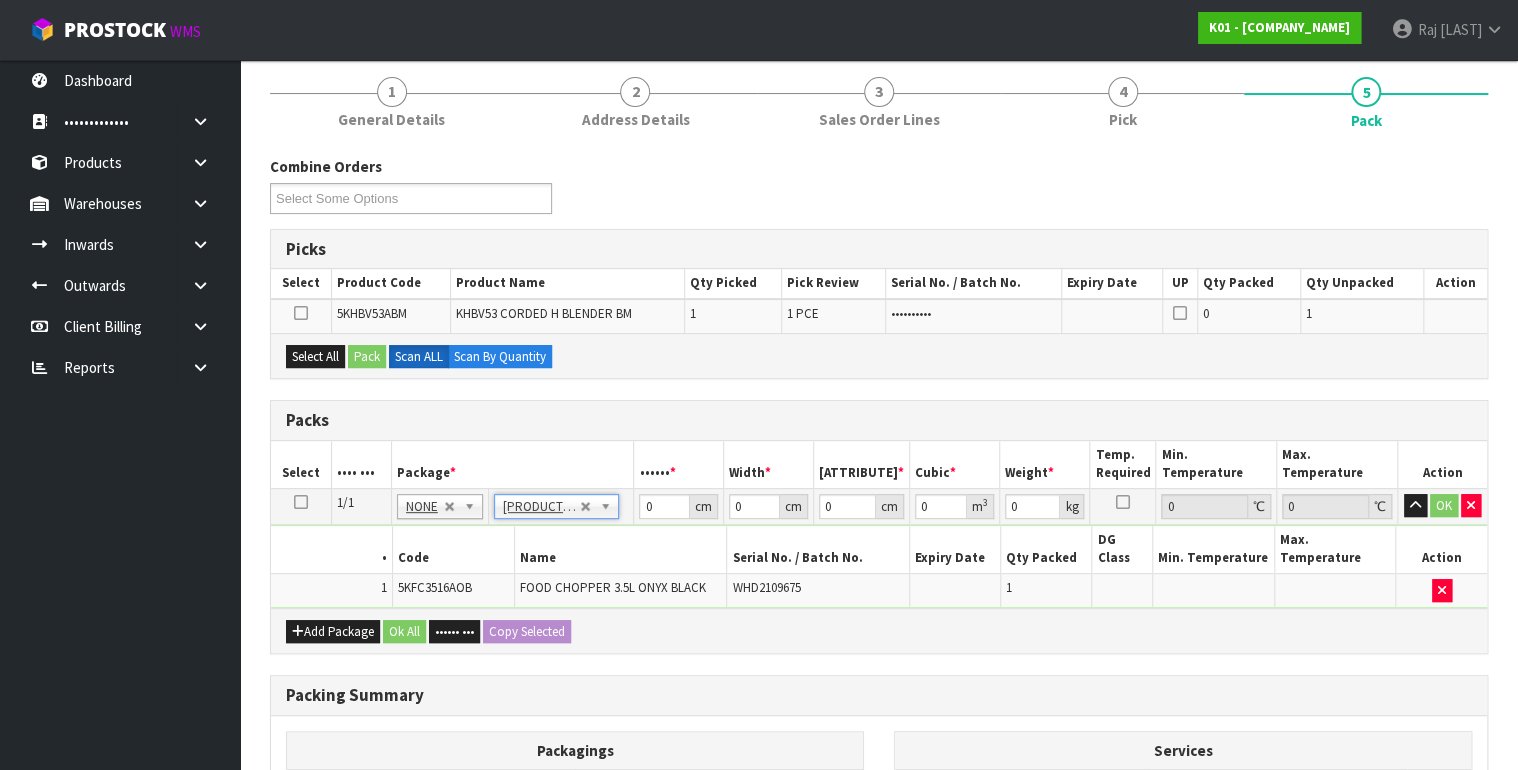 click at bounding box center [301, 502] 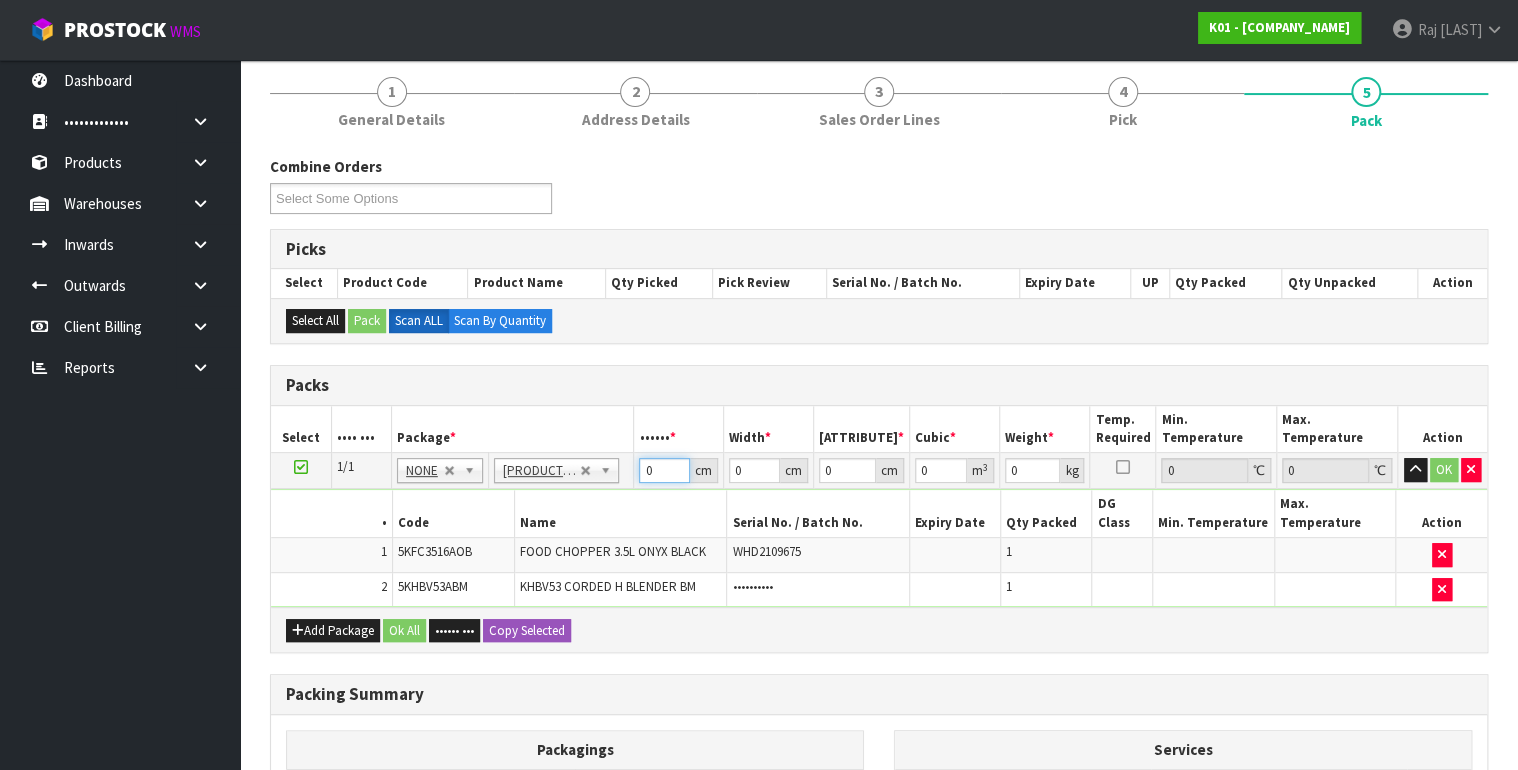 click on "0" at bounding box center [664, 470] 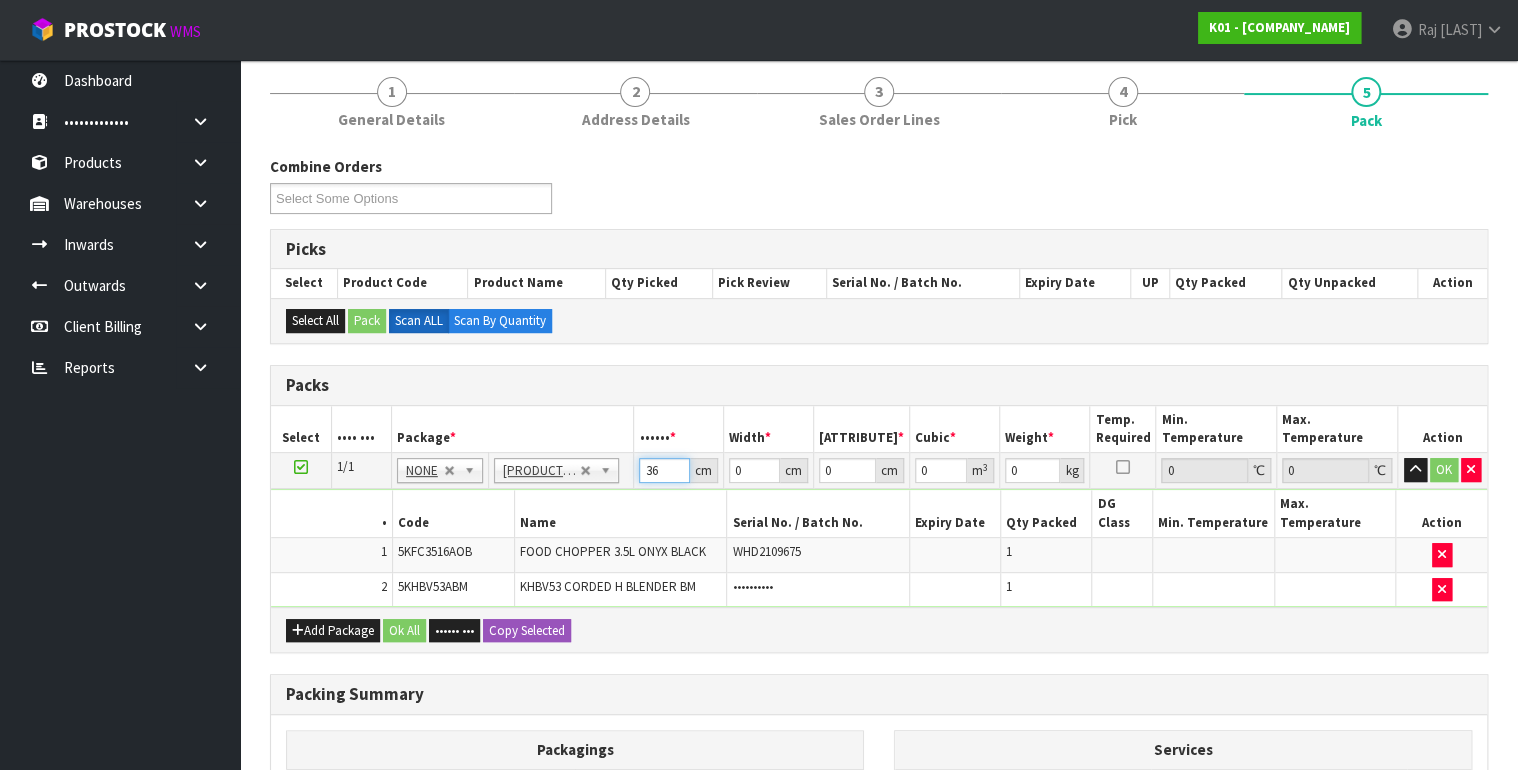 type on "36" 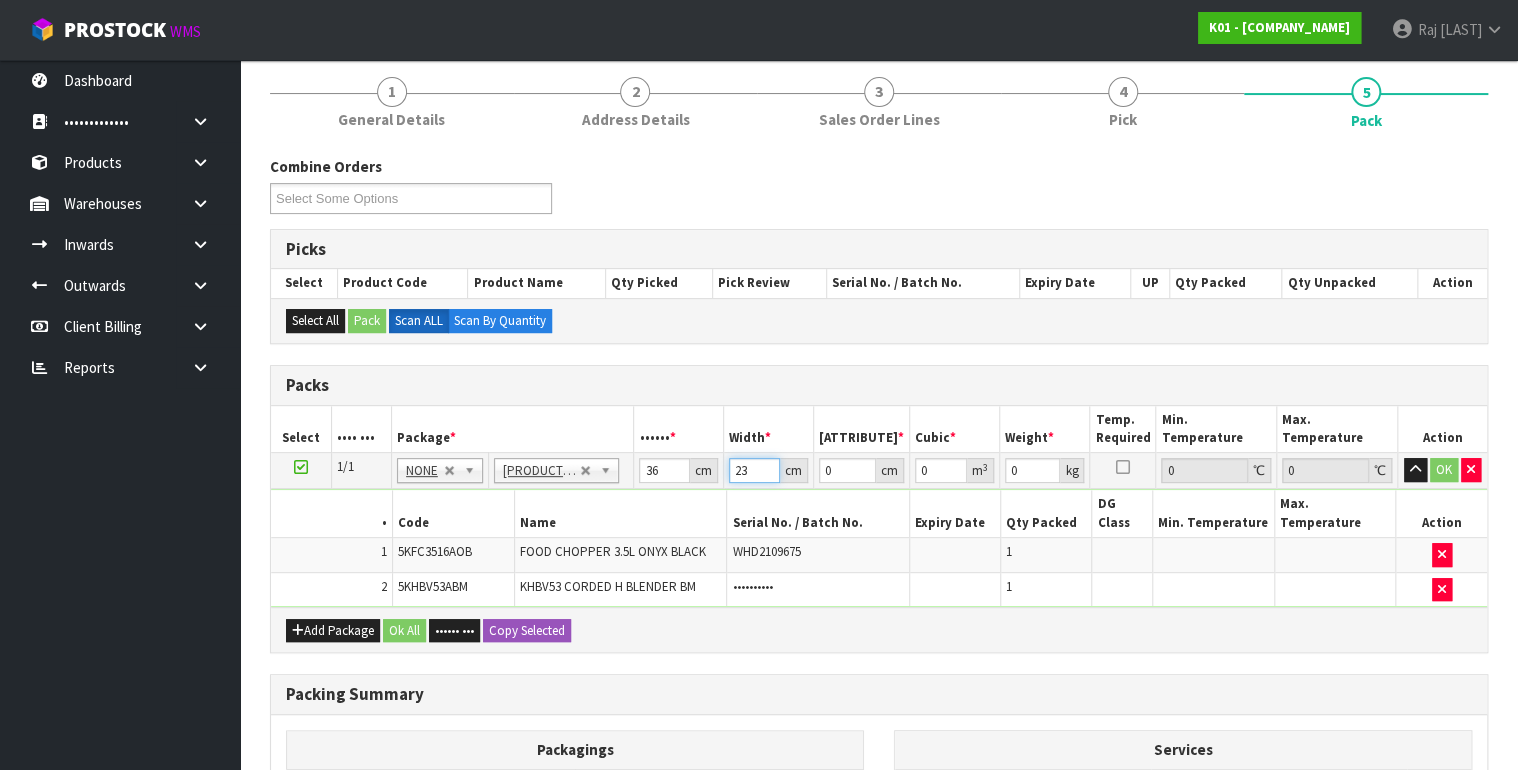type on "23" 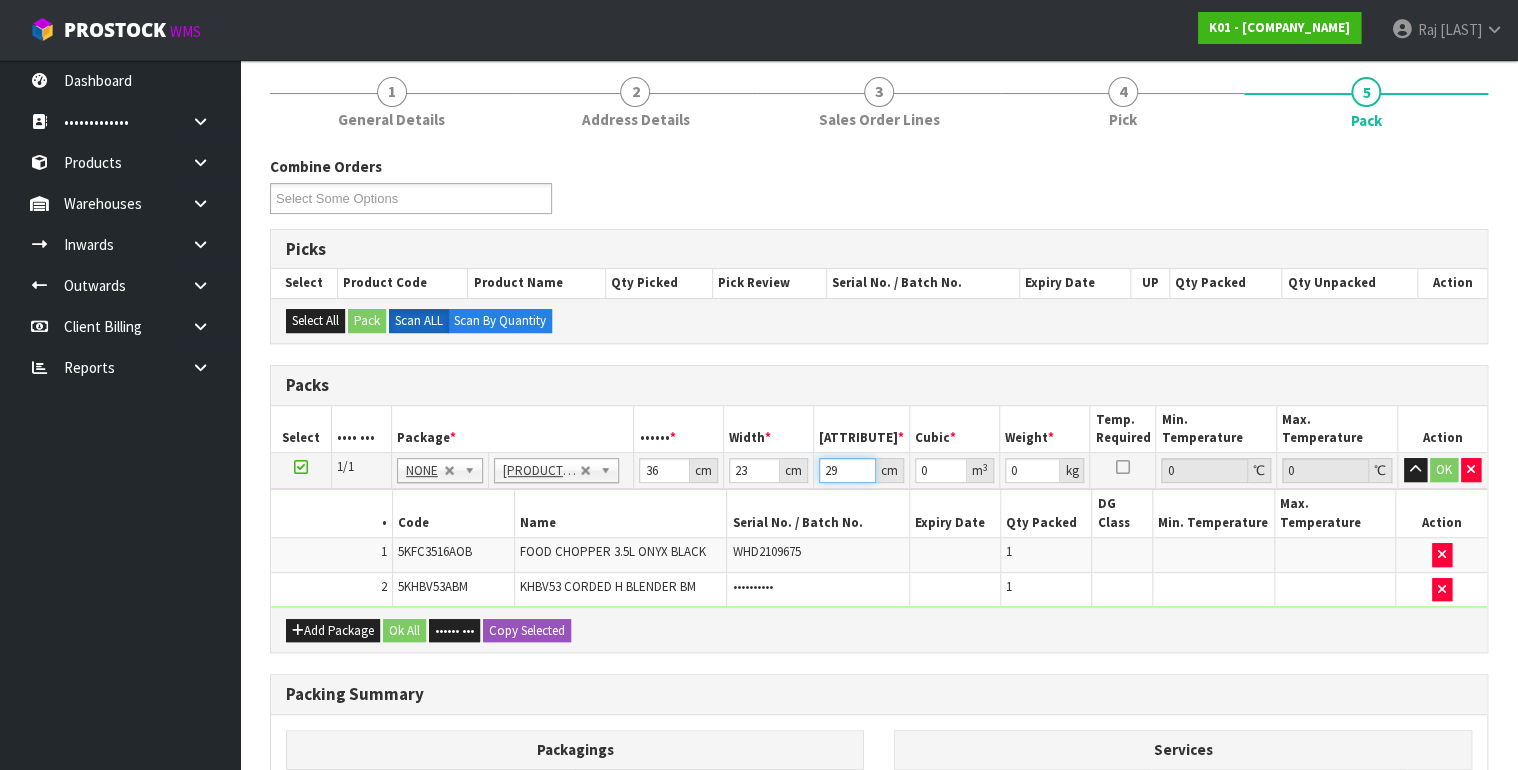 type on "29" 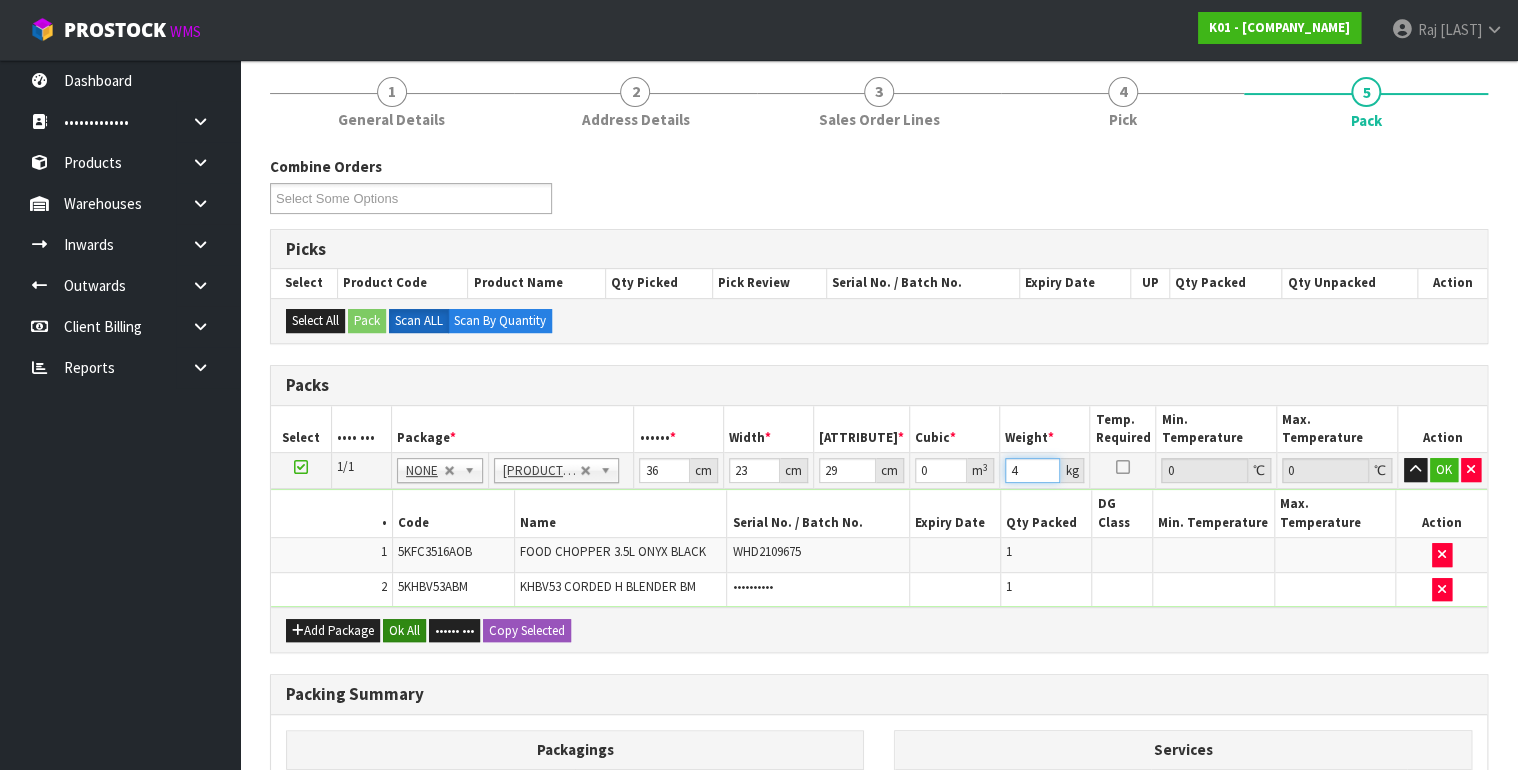 type on "4" 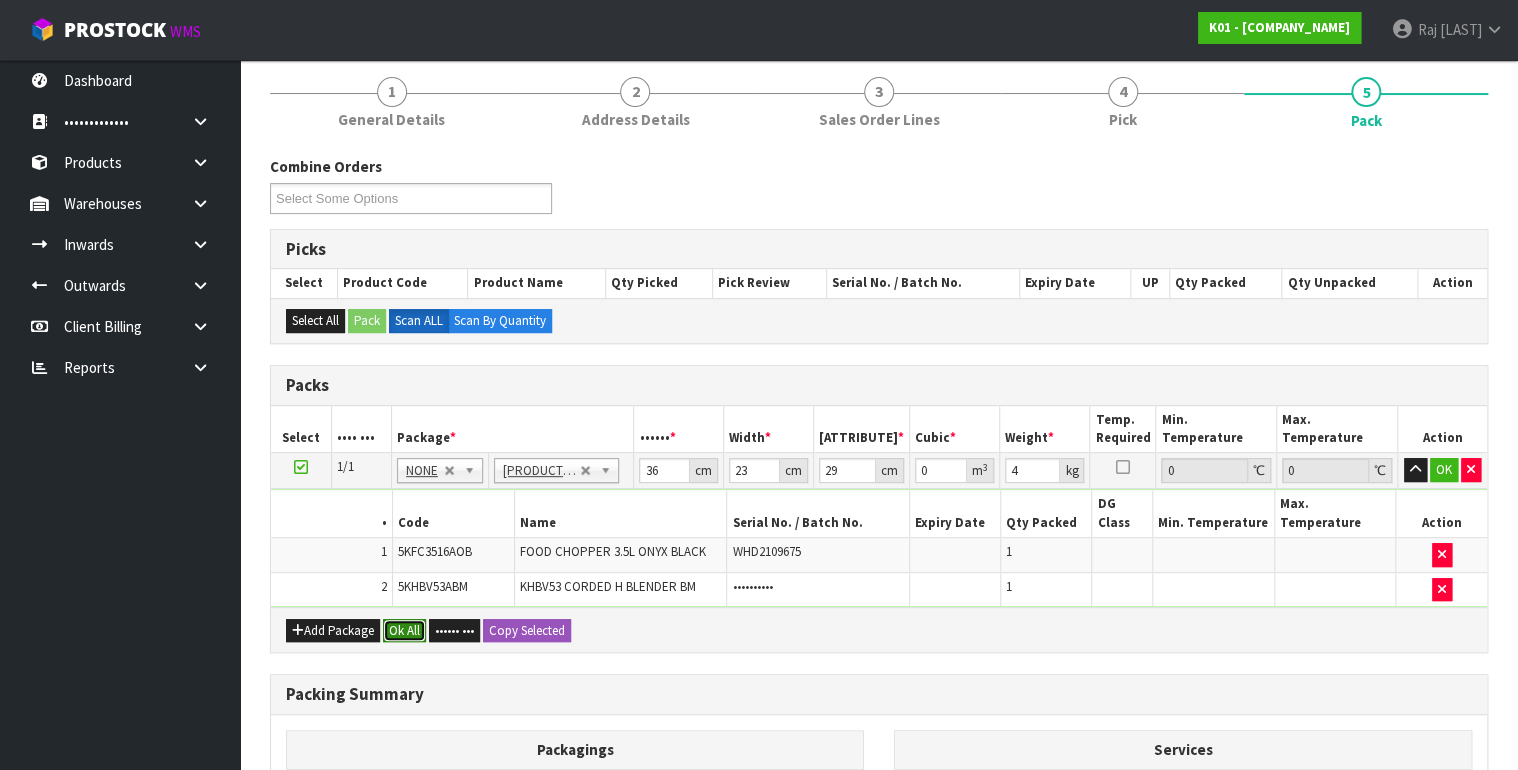 click on "Ok All" at bounding box center [404, 631] 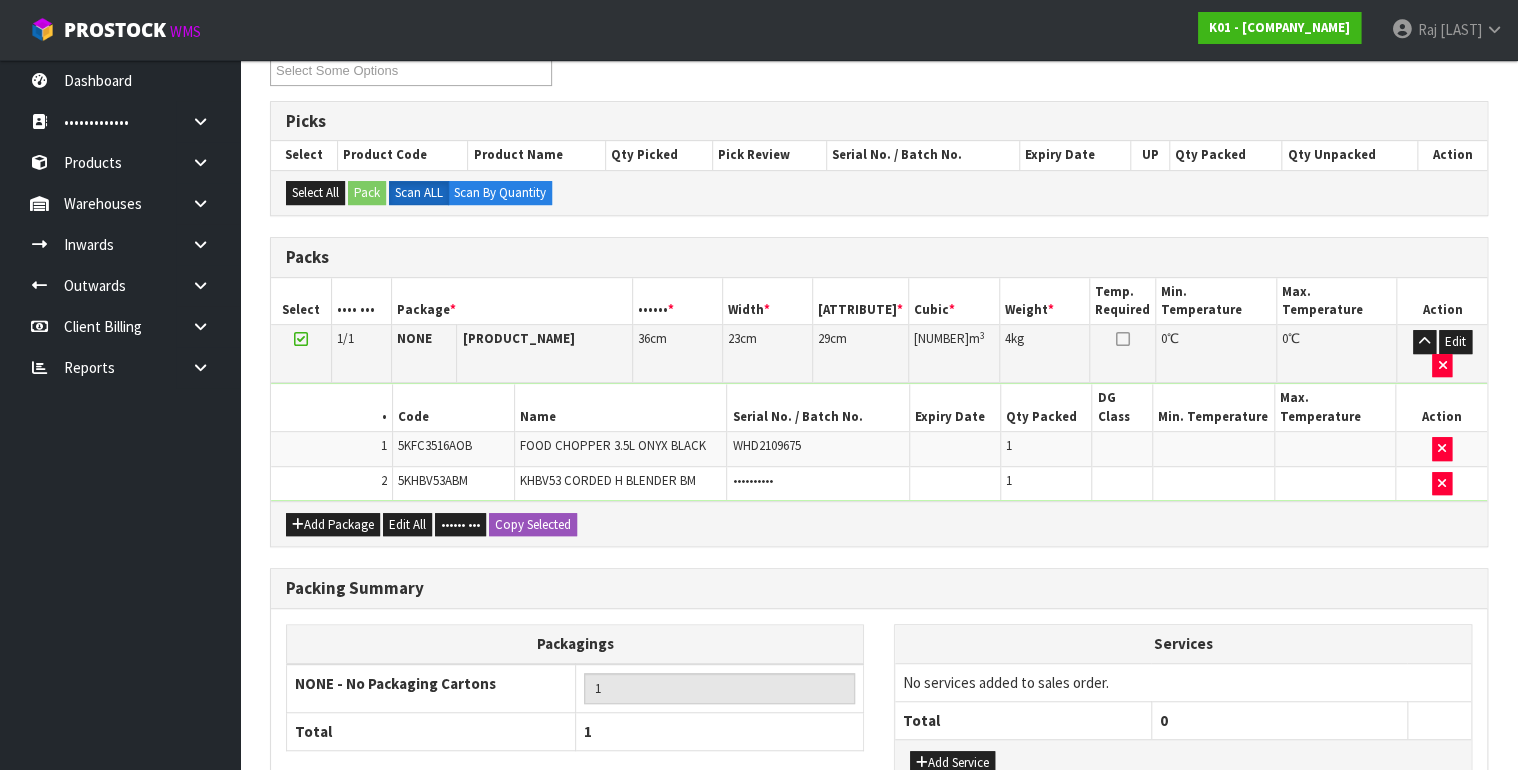 scroll, scrollTop: 416, scrollLeft: 0, axis: vertical 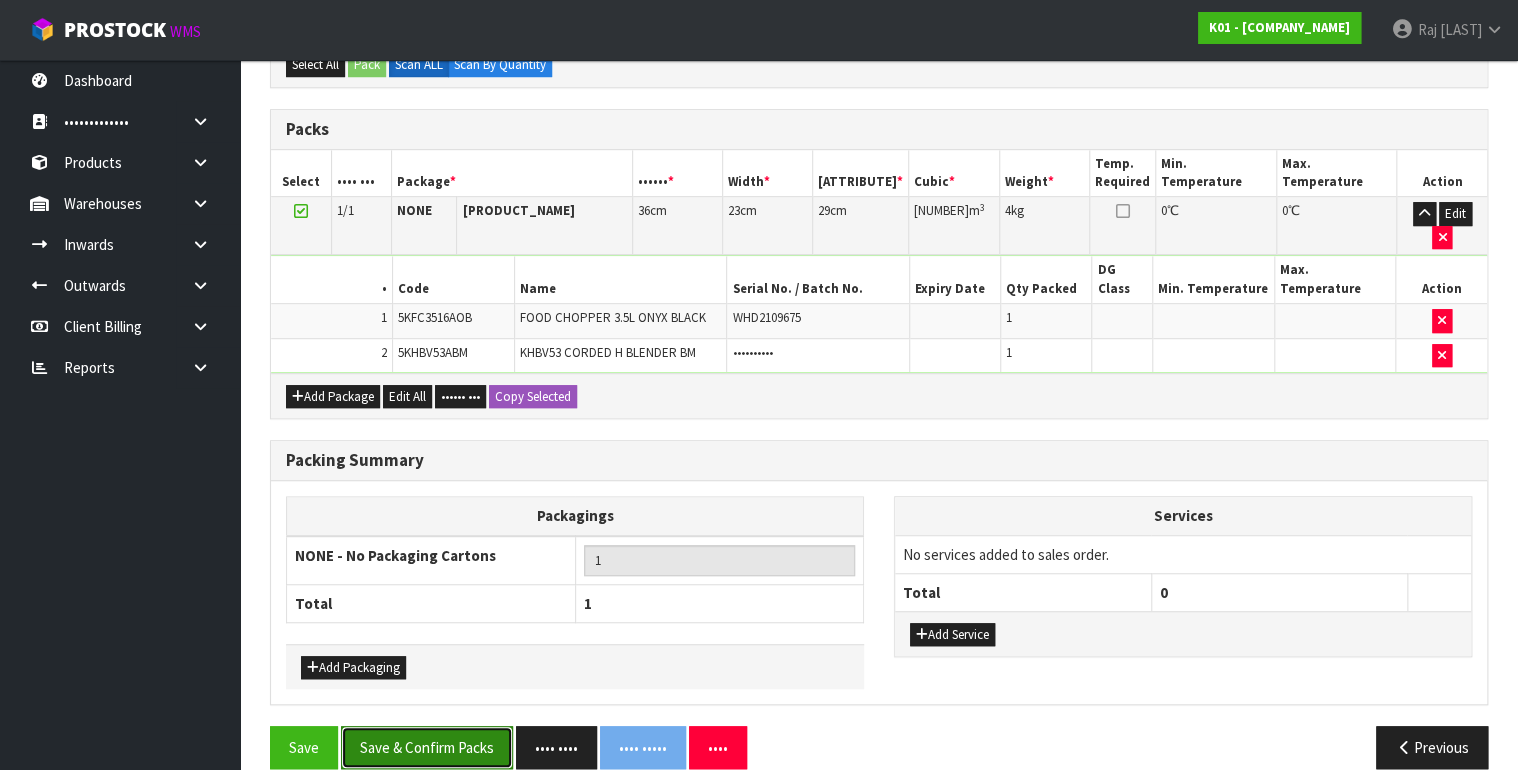 click on "Save & Confirm Packs" at bounding box center (427, 747) 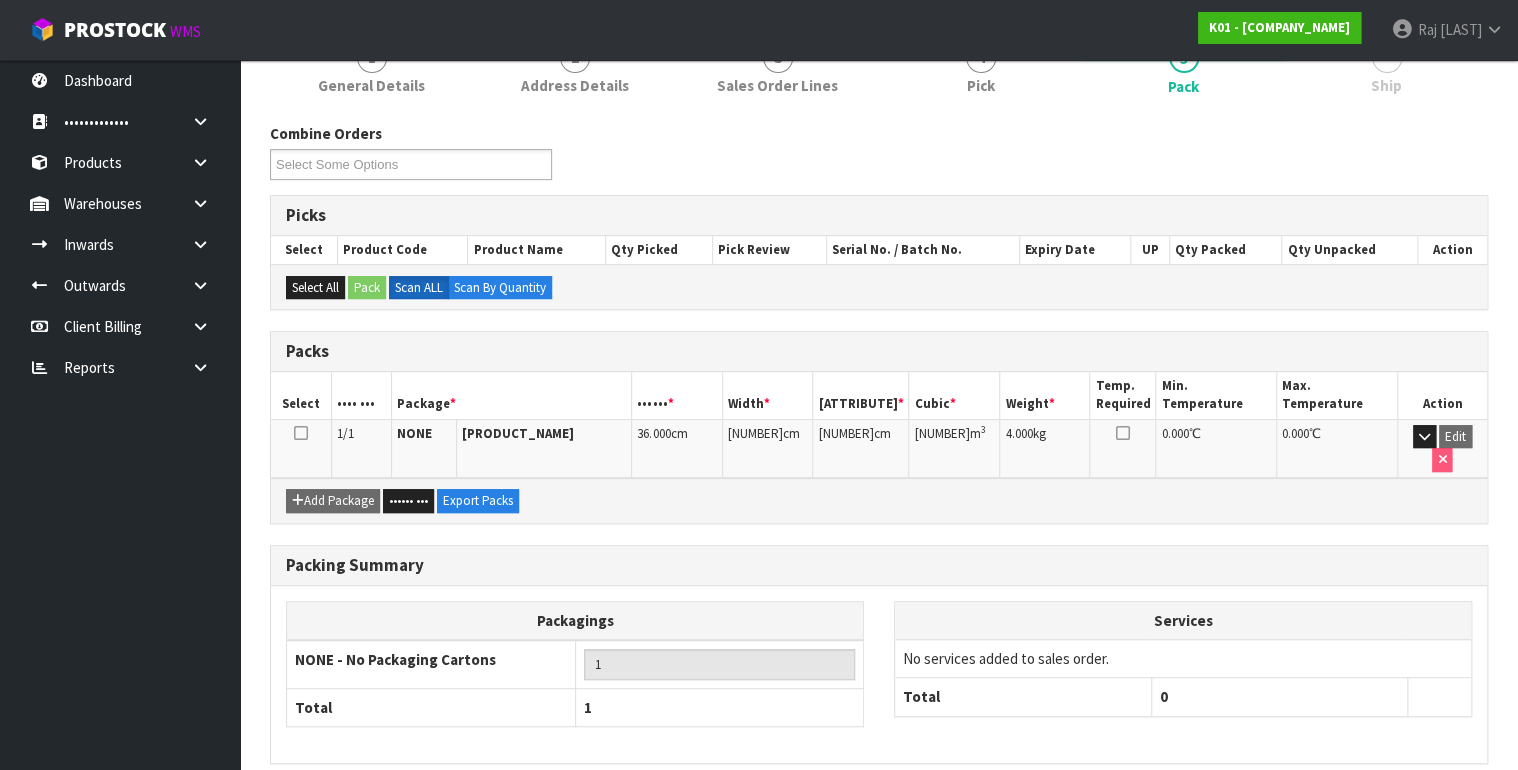 scroll, scrollTop: 348, scrollLeft: 0, axis: vertical 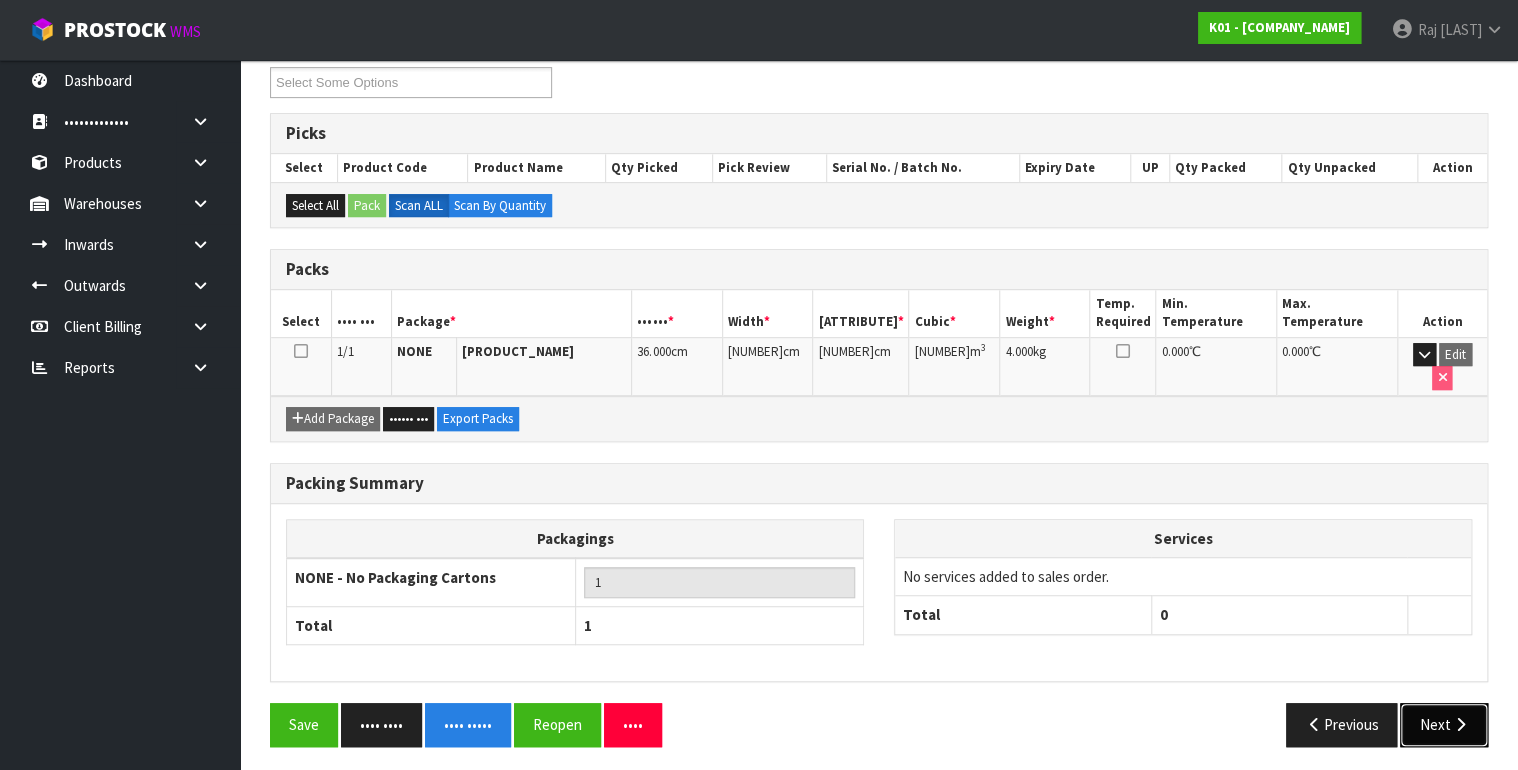 click at bounding box center (1459, 724) 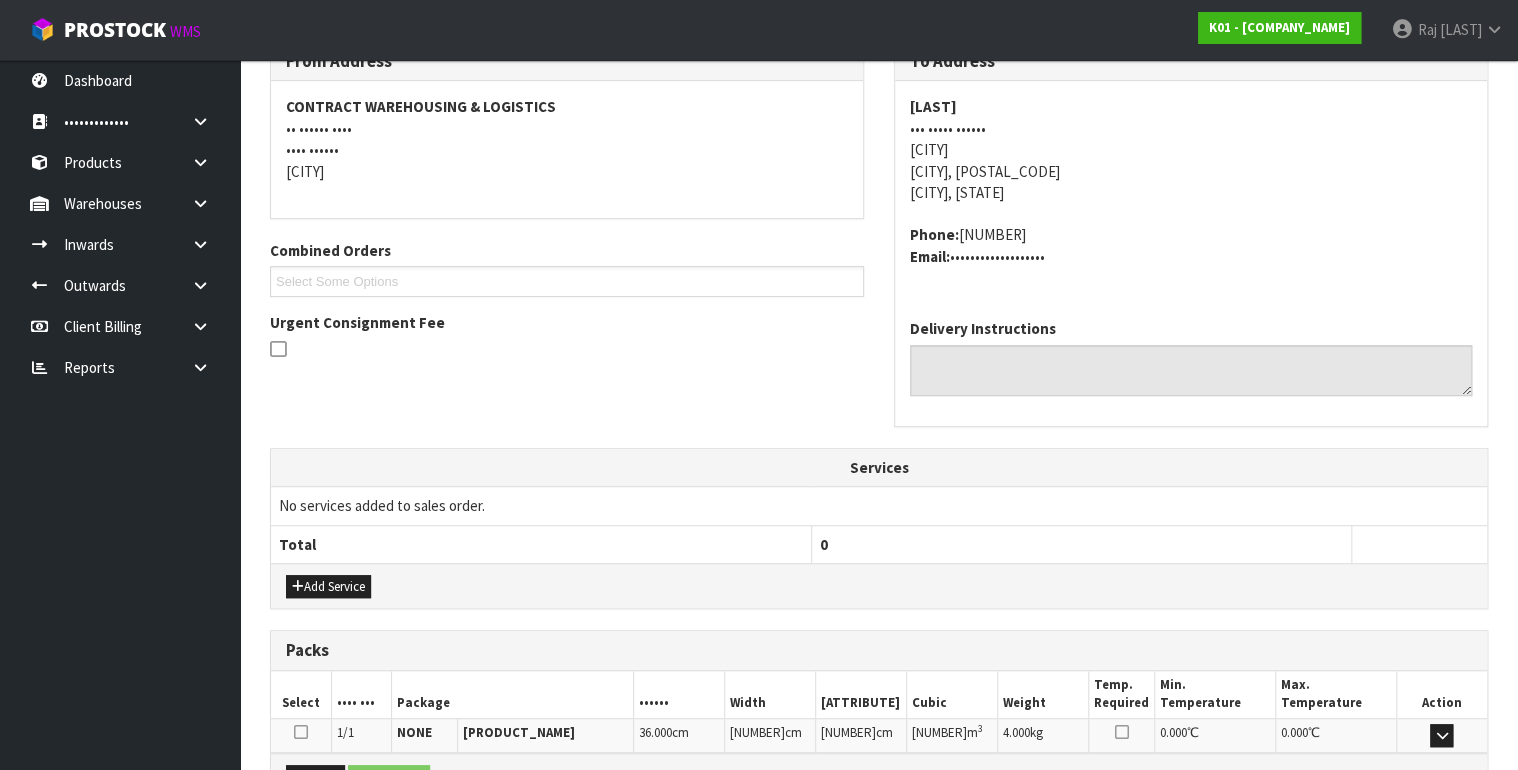 scroll, scrollTop: 585, scrollLeft: 0, axis: vertical 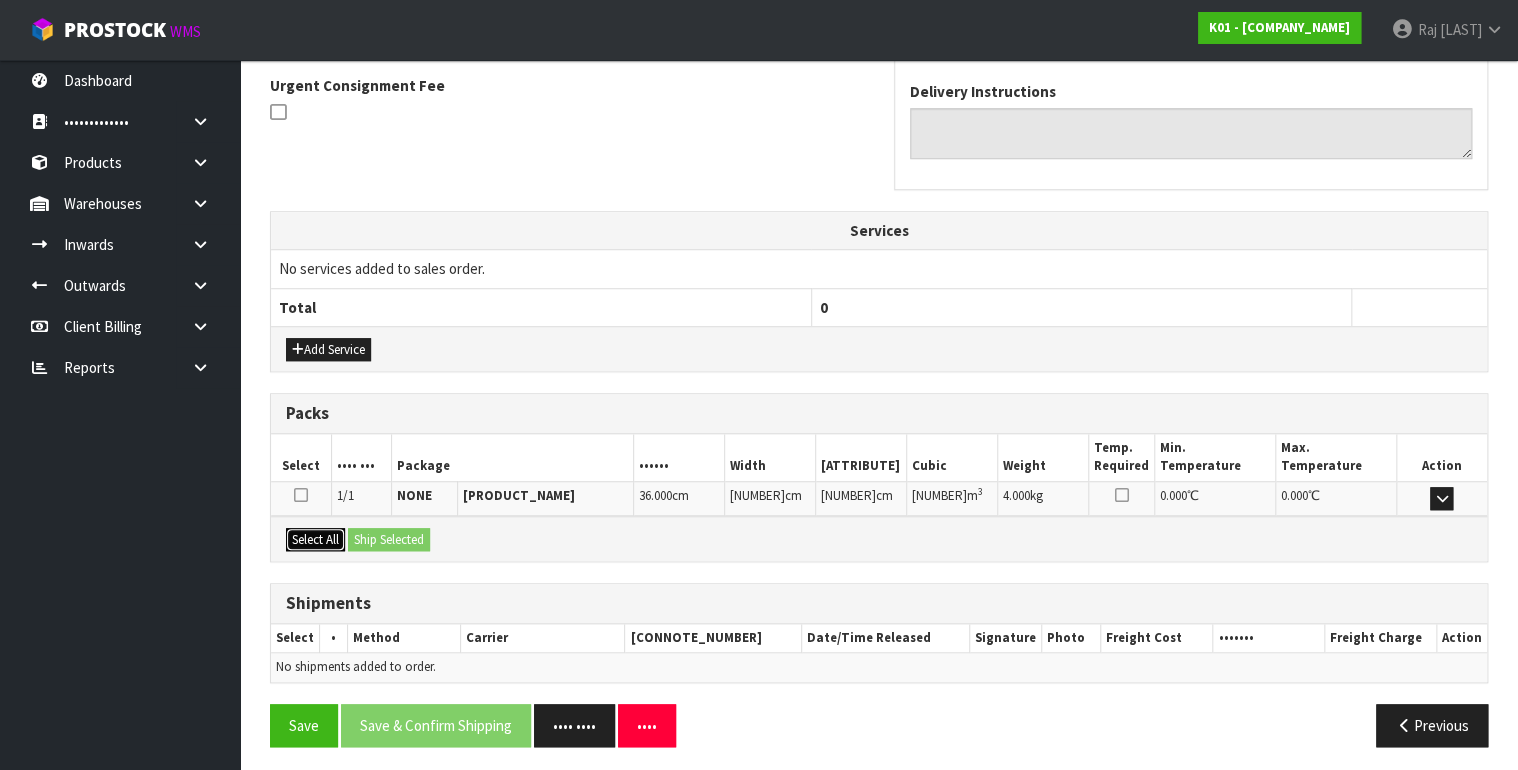 click on "Select All" at bounding box center (328, 350) 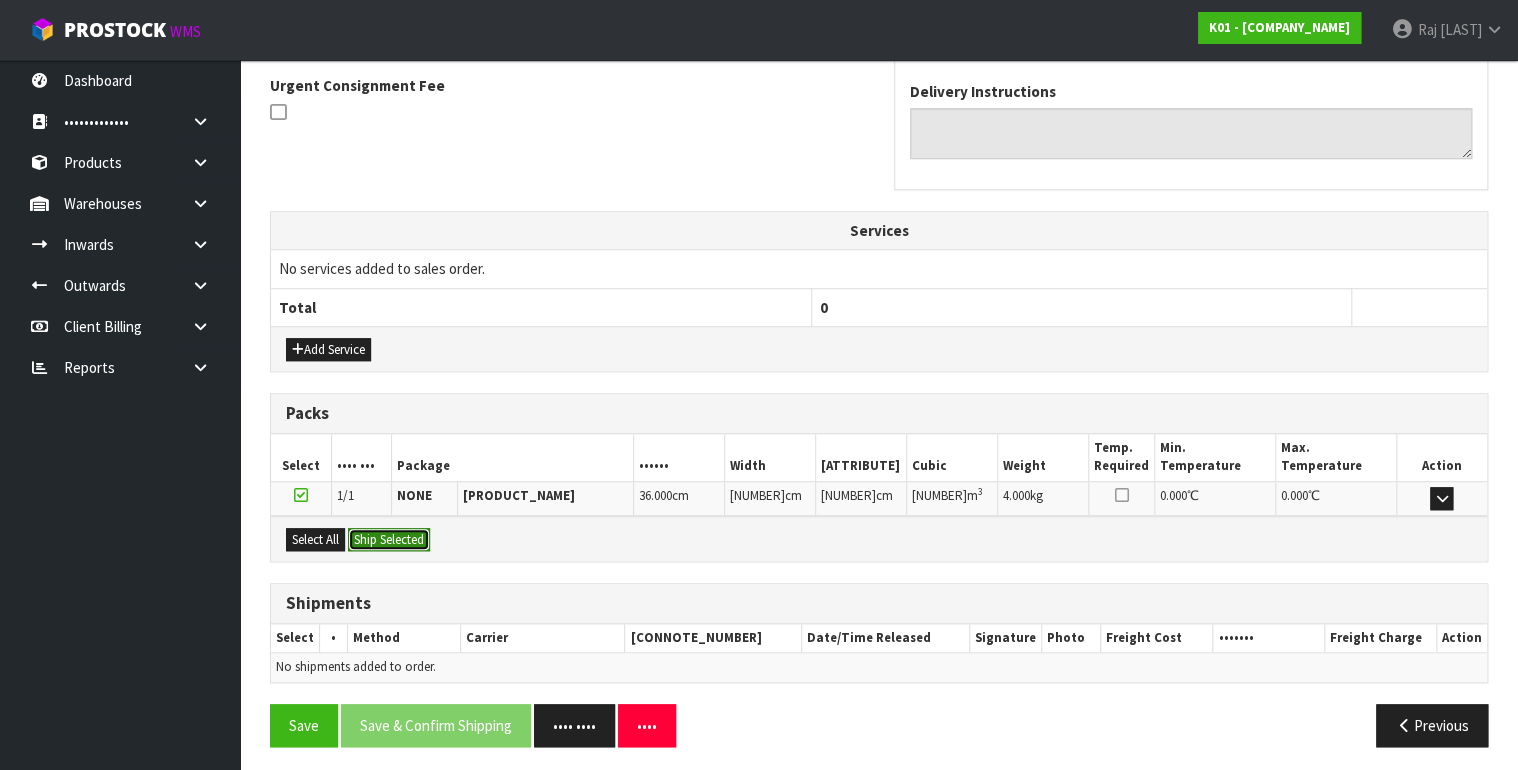 click on "Ship Selected" at bounding box center (389, 540) 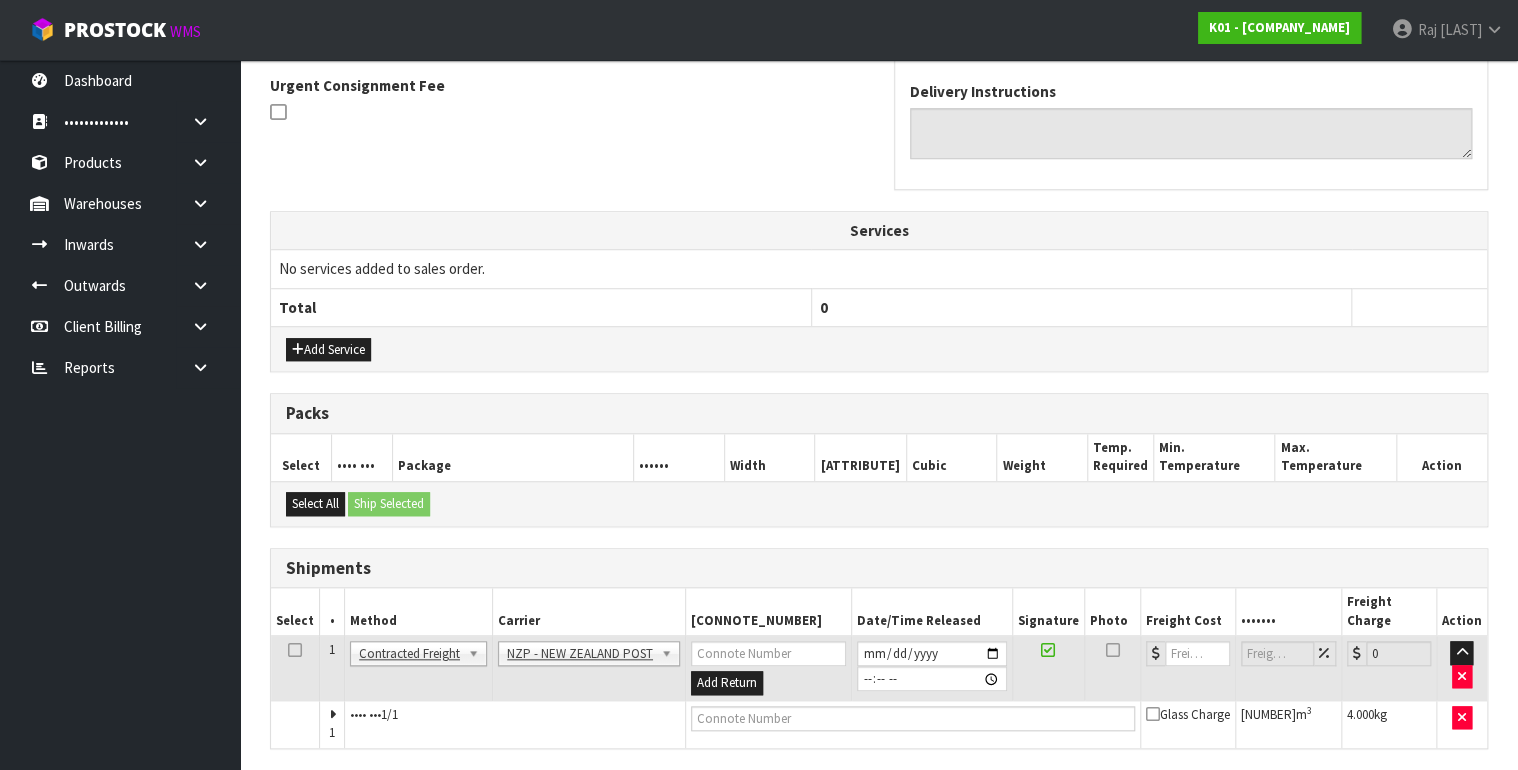 click on "Save & Confirm Shipping" at bounding box center (436, 791) 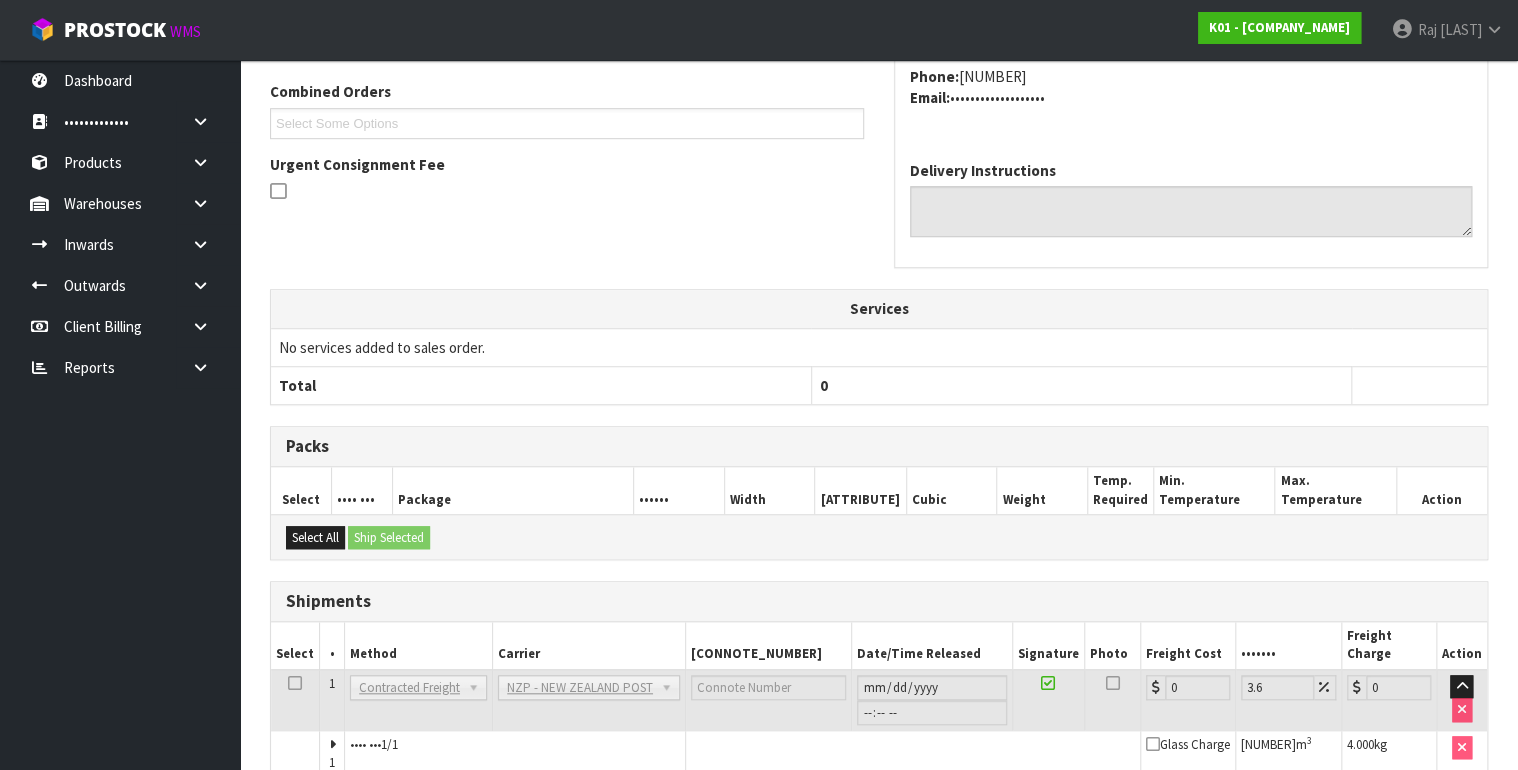 scroll, scrollTop: 593, scrollLeft: 0, axis: vertical 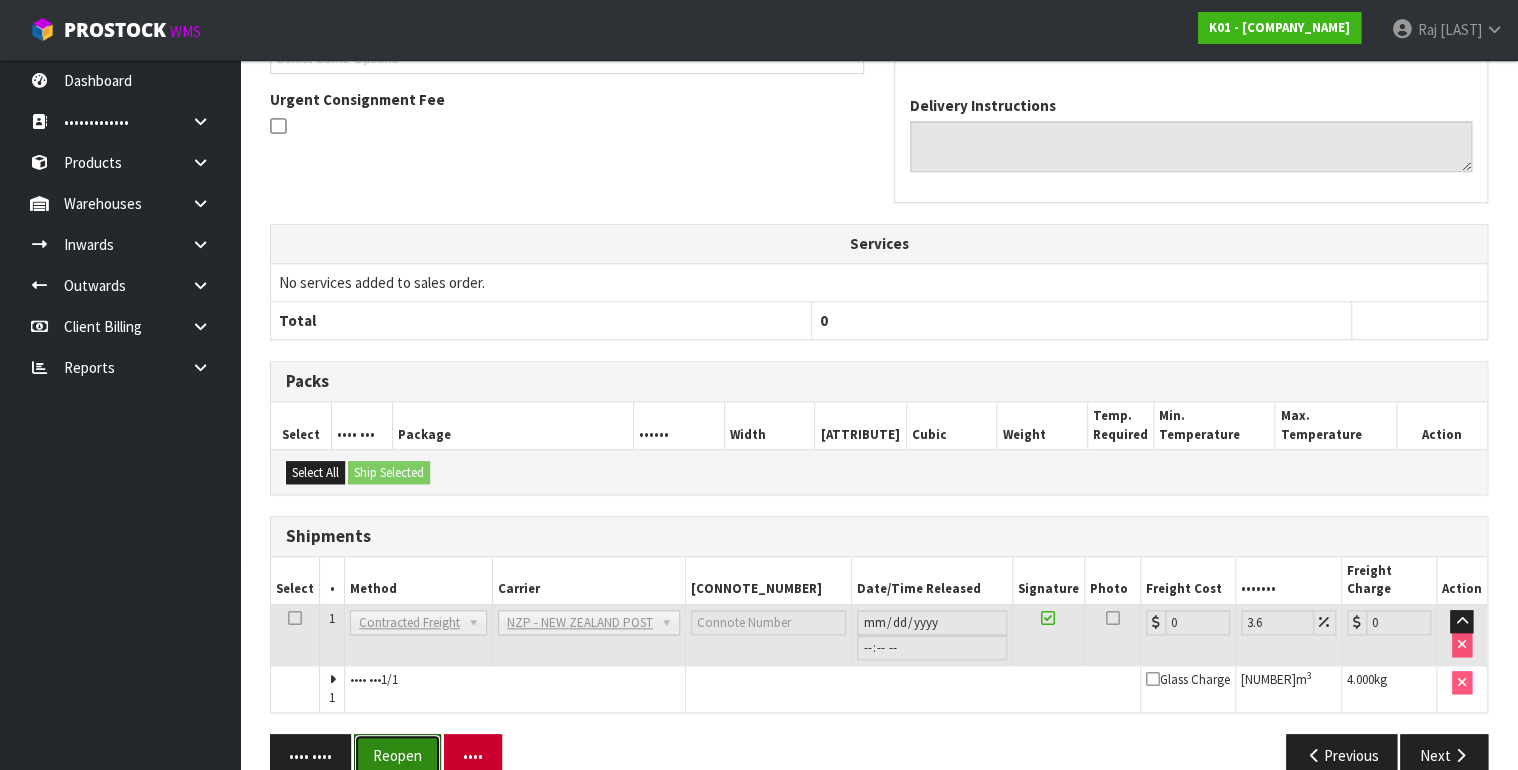 drag, startPoint x: 415, startPoint y: 707, endPoint x: 480, endPoint y: 697, distance: 65.76473 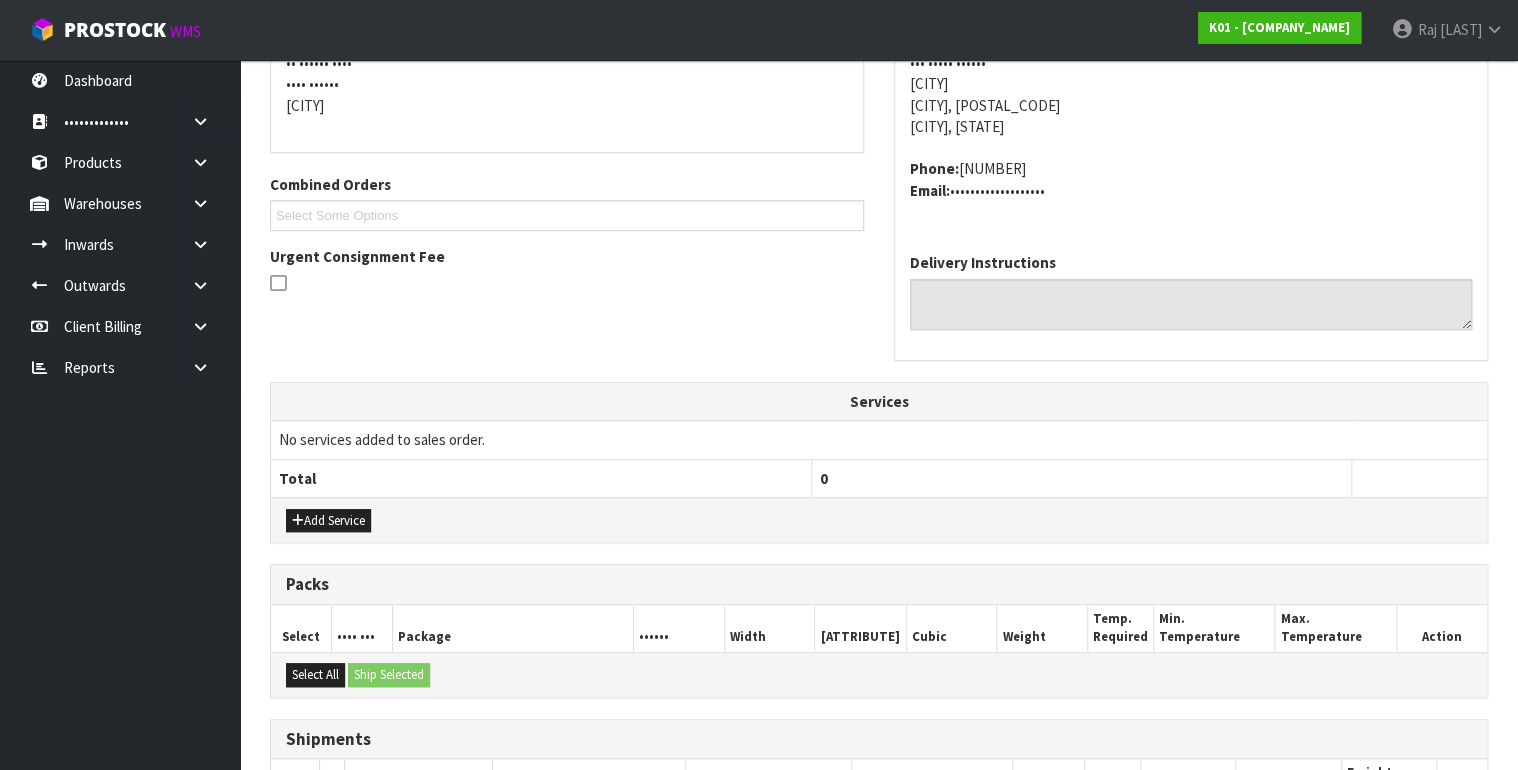 scroll, scrollTop: 480, scrollLeft: 0, axis: vertical 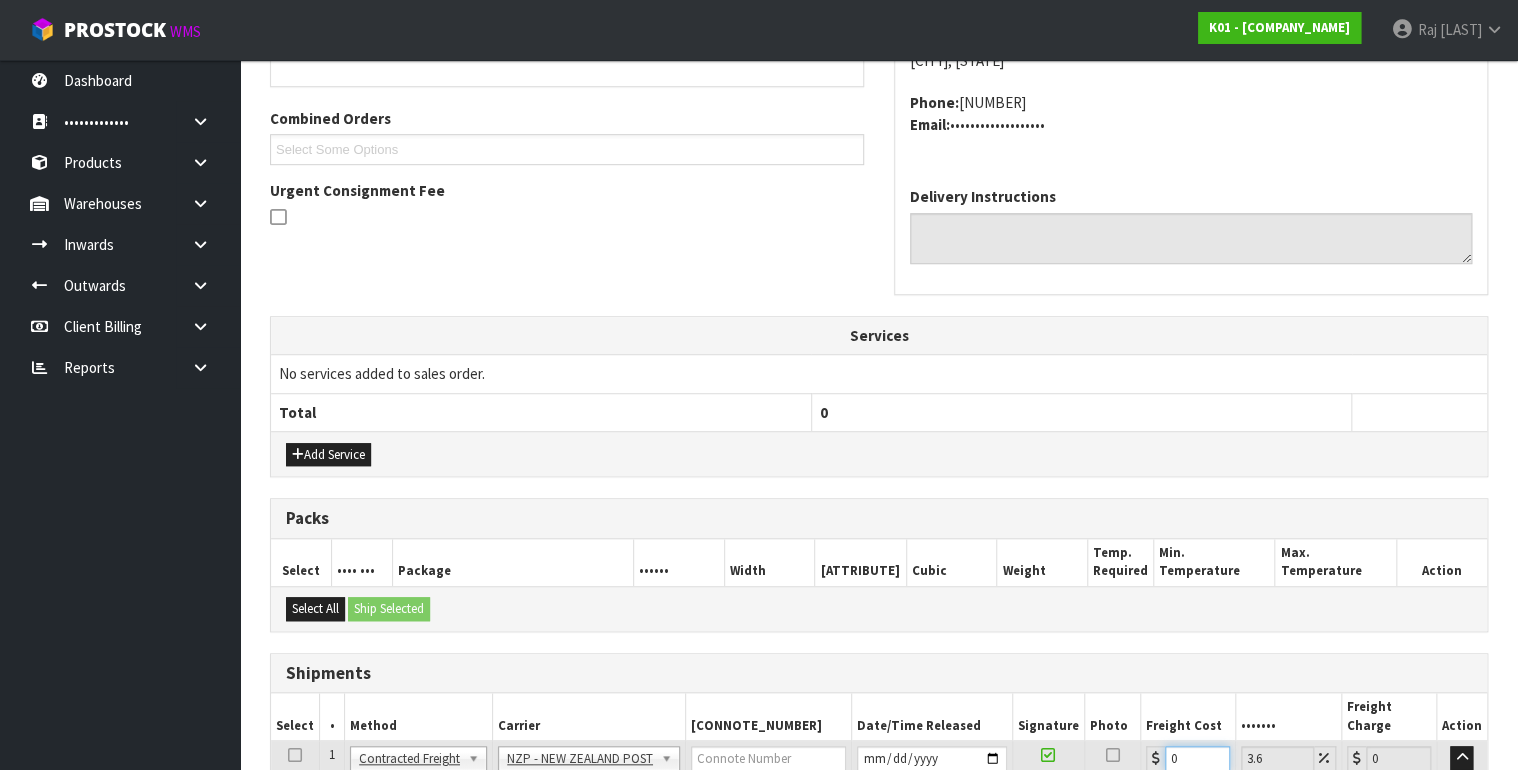 click on "0" at bounding box center [1197, 758] 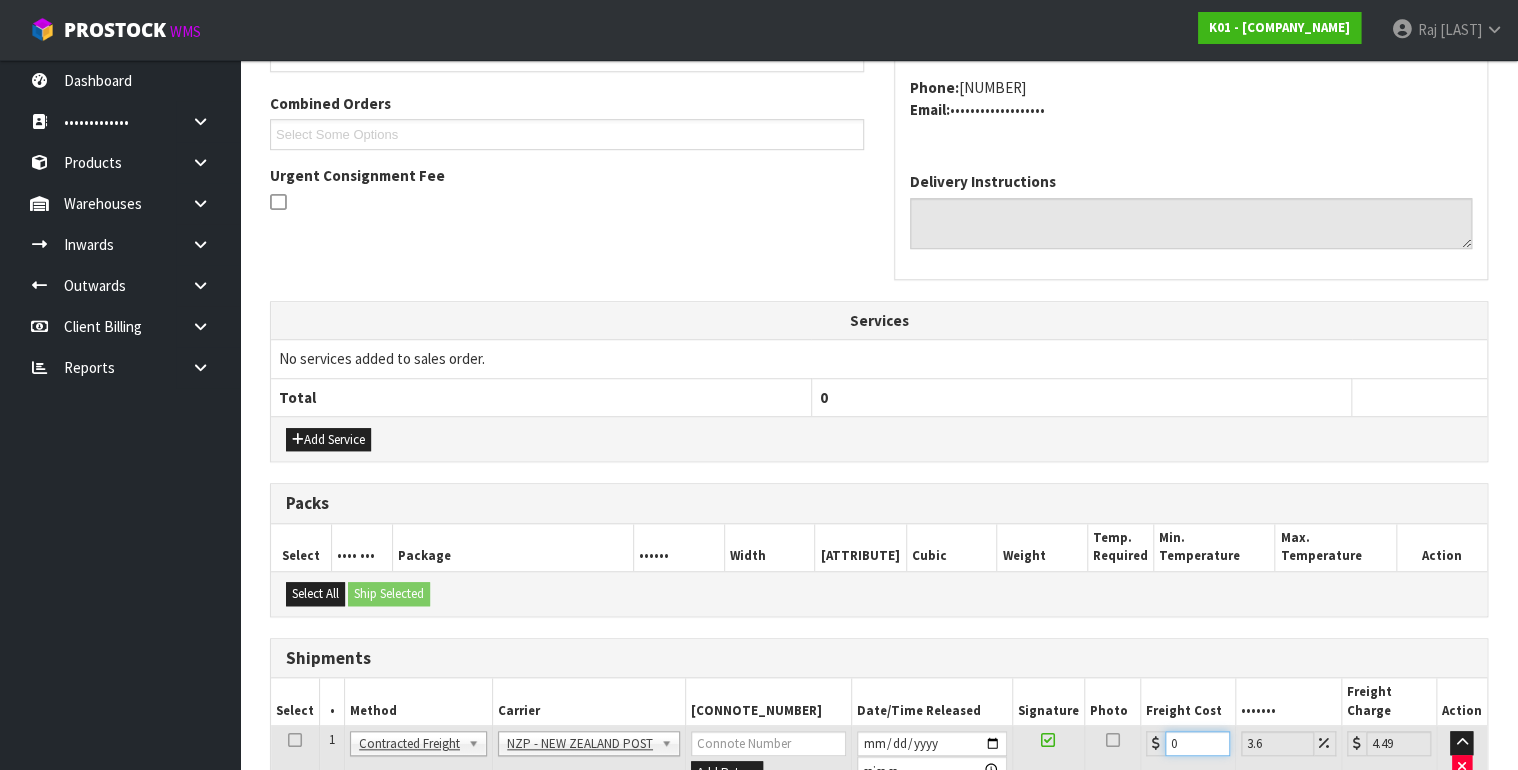 scroll, scrollTop: 621, scrollLeft: 0, axis: vertical 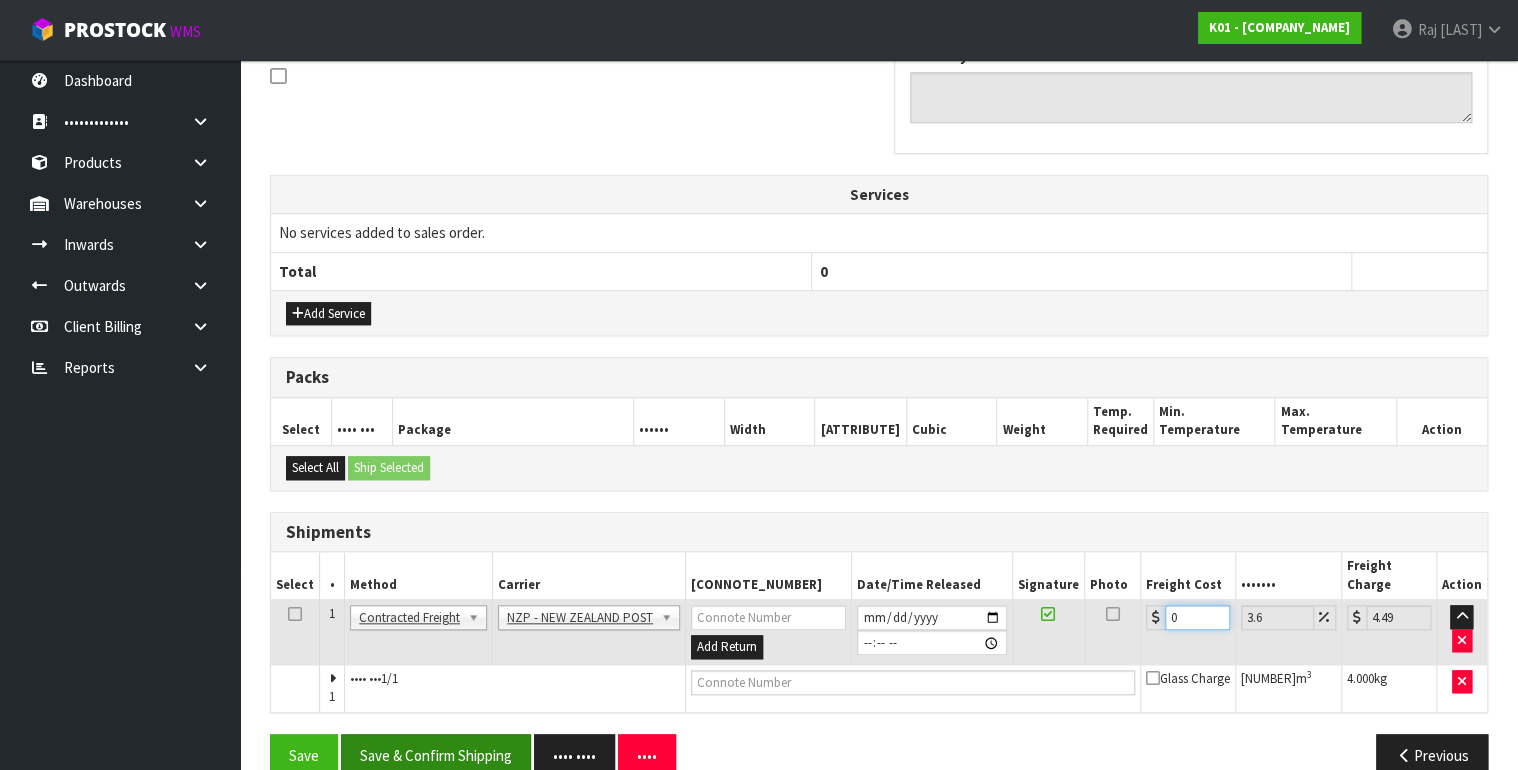 type on "[NUMBER]" 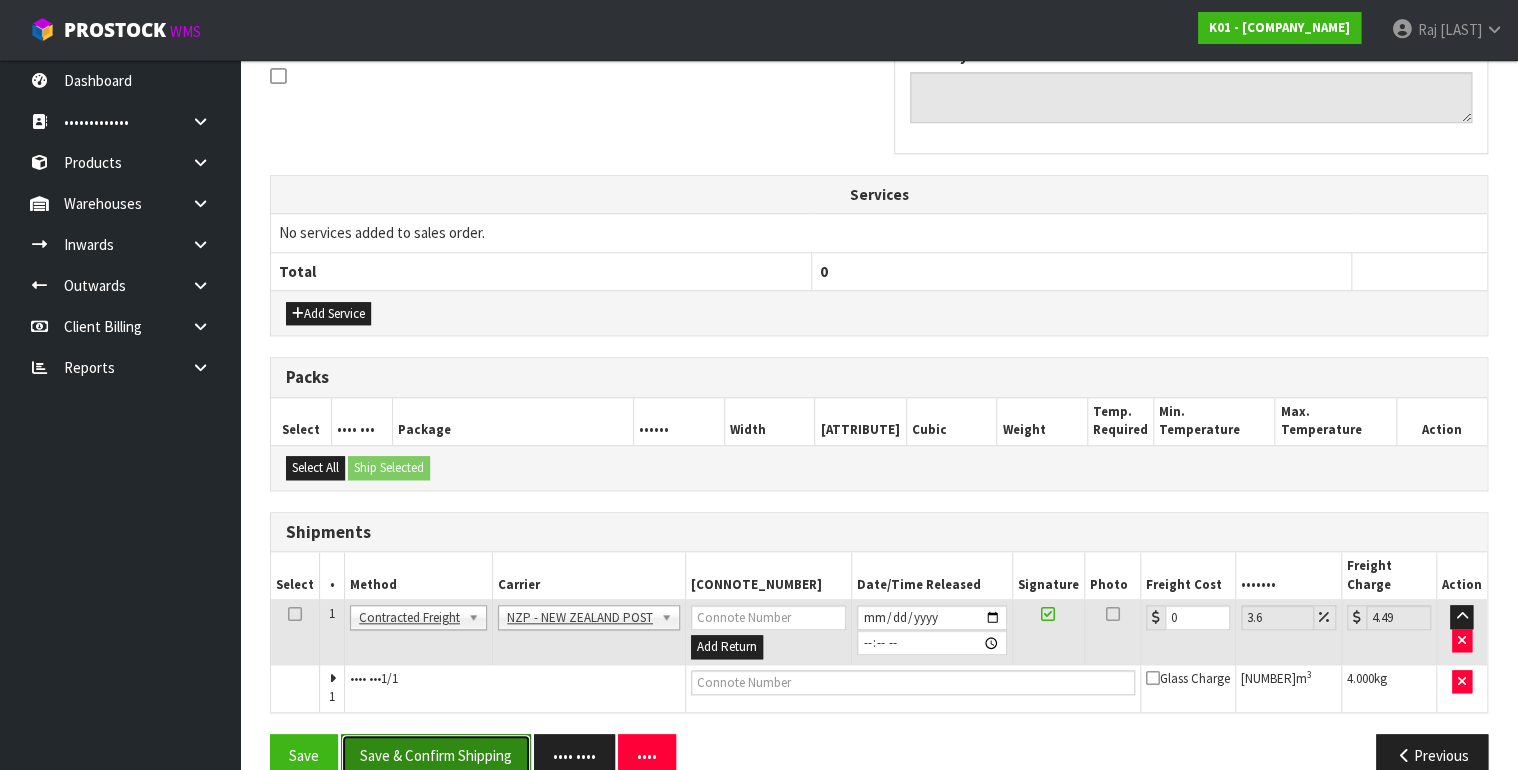 click on "Save & Confirm Shipping" at bounding box center [436, 755] 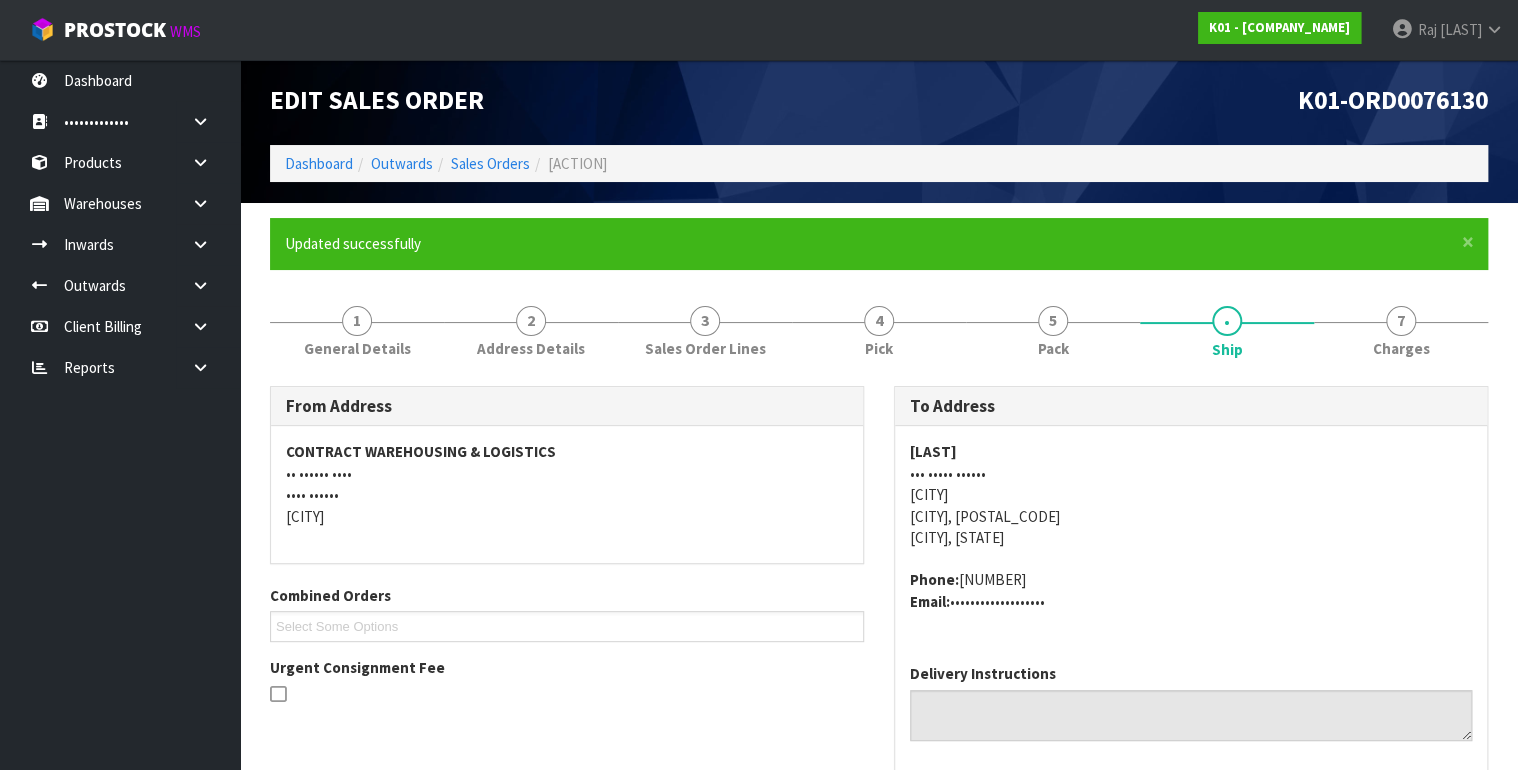 scroll, scrollTop: 0, scrollLeft: 0, axis: both 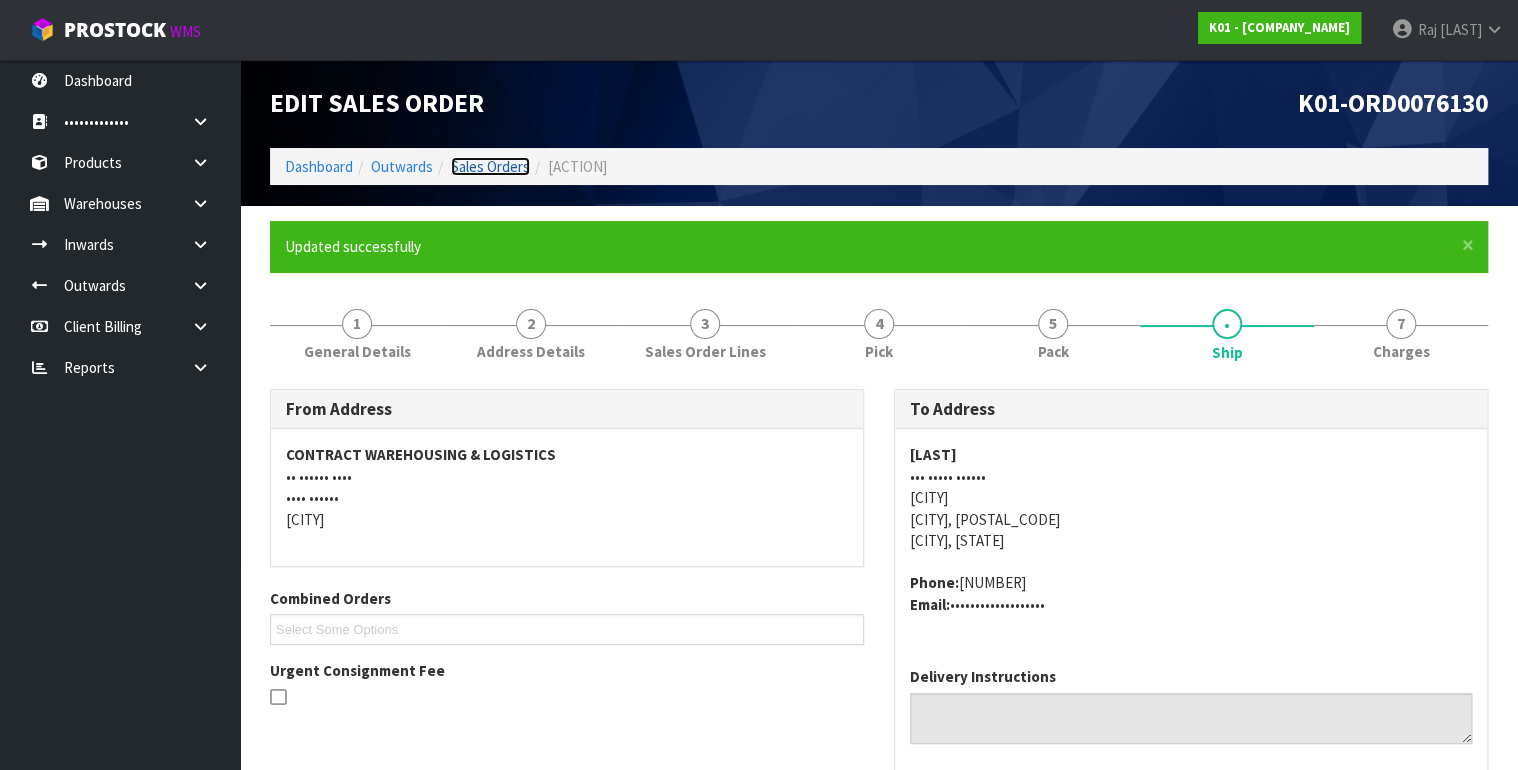 click on "Sales Orders" at bounding box center [490, 166] 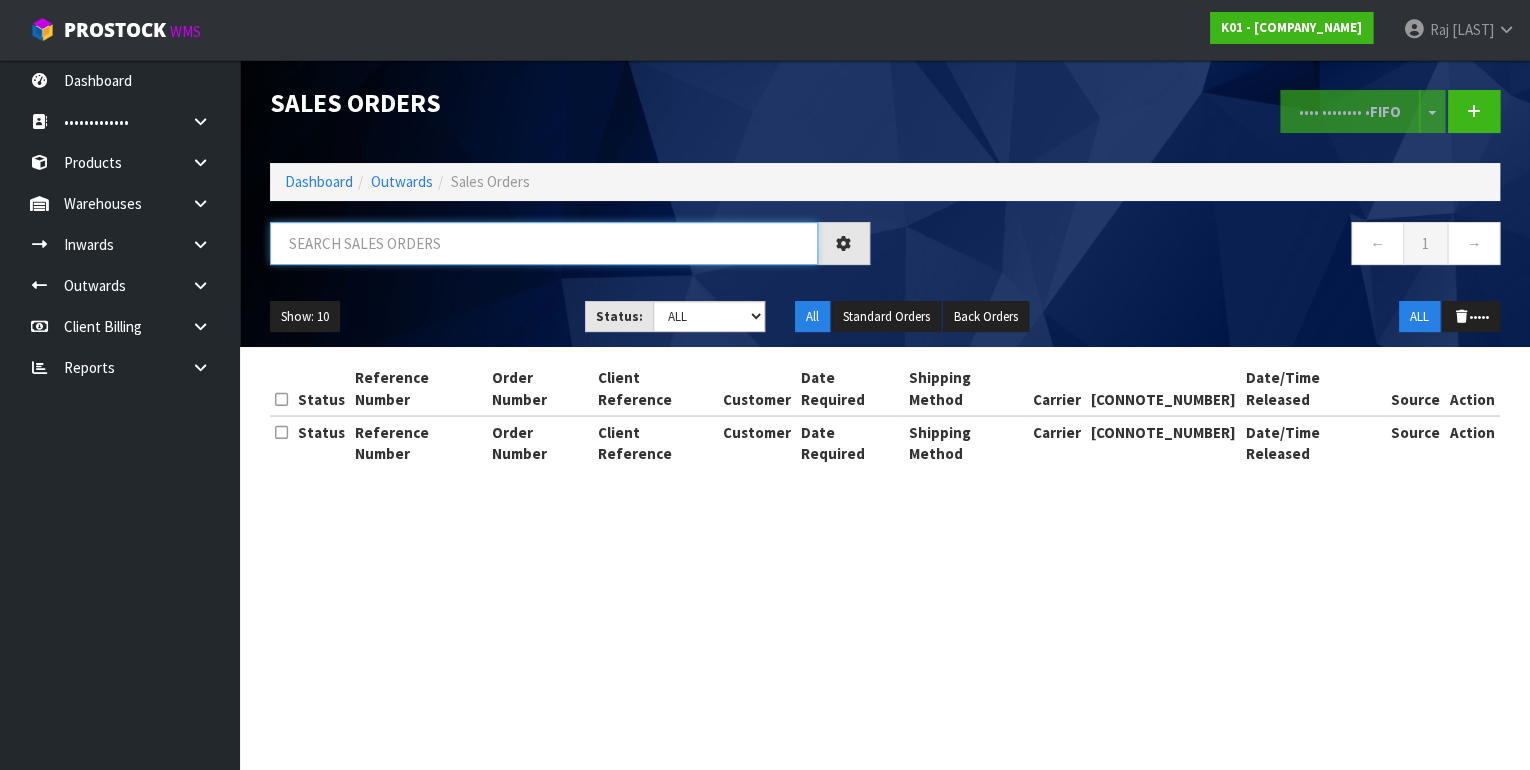 click at bounding box center (544, 243) 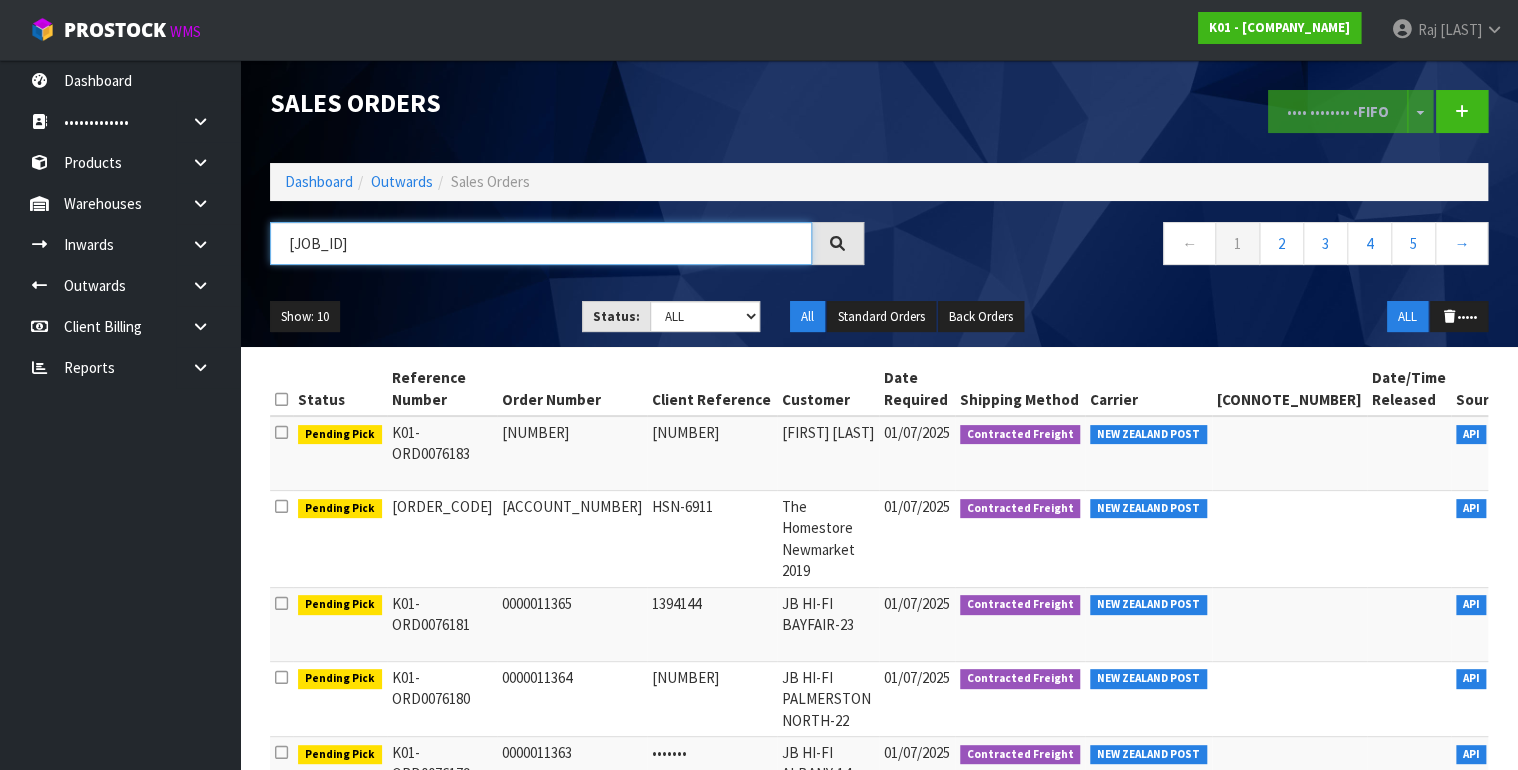 type on "[JOB_ID]" 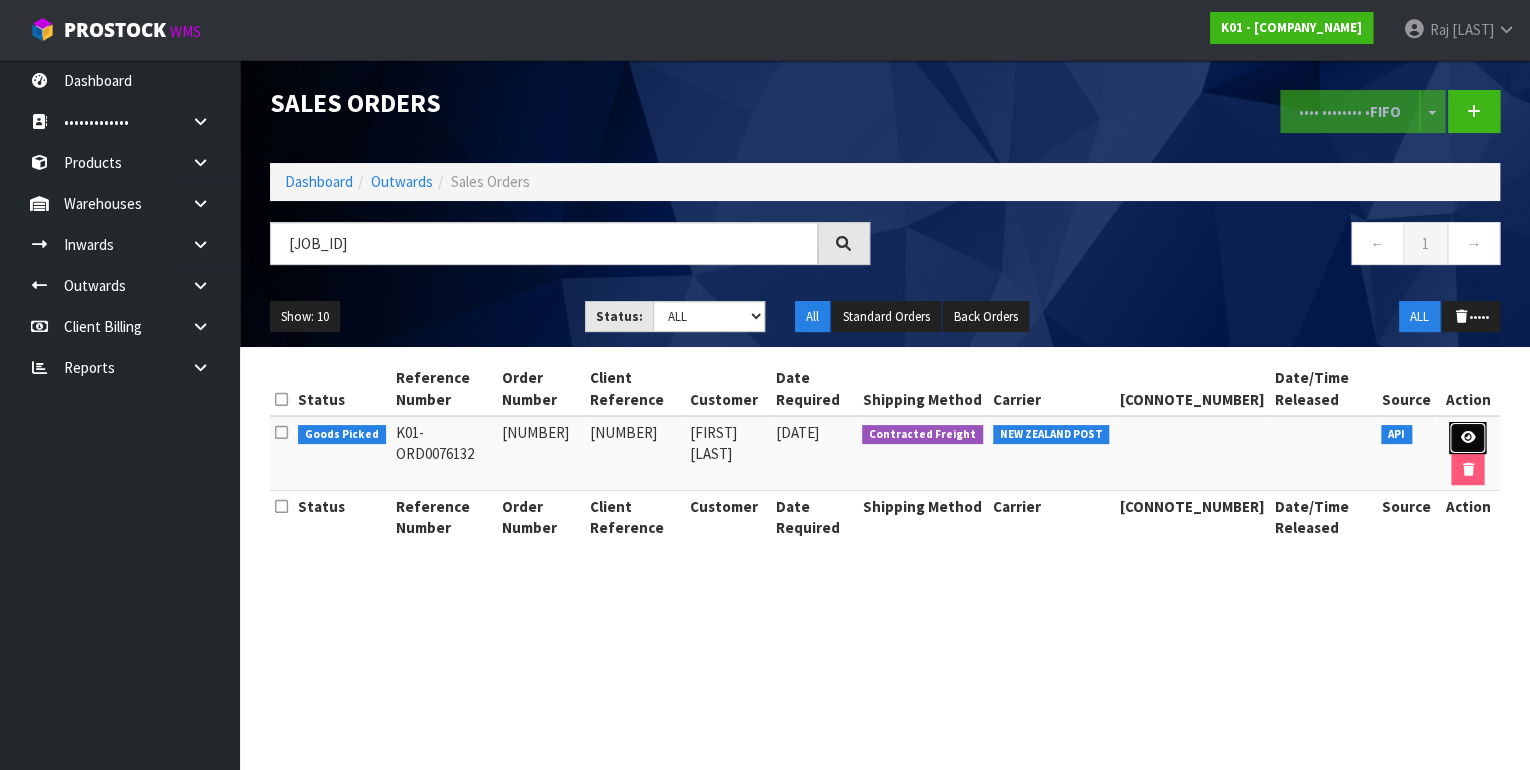 click at bounding box center (1467, 438) 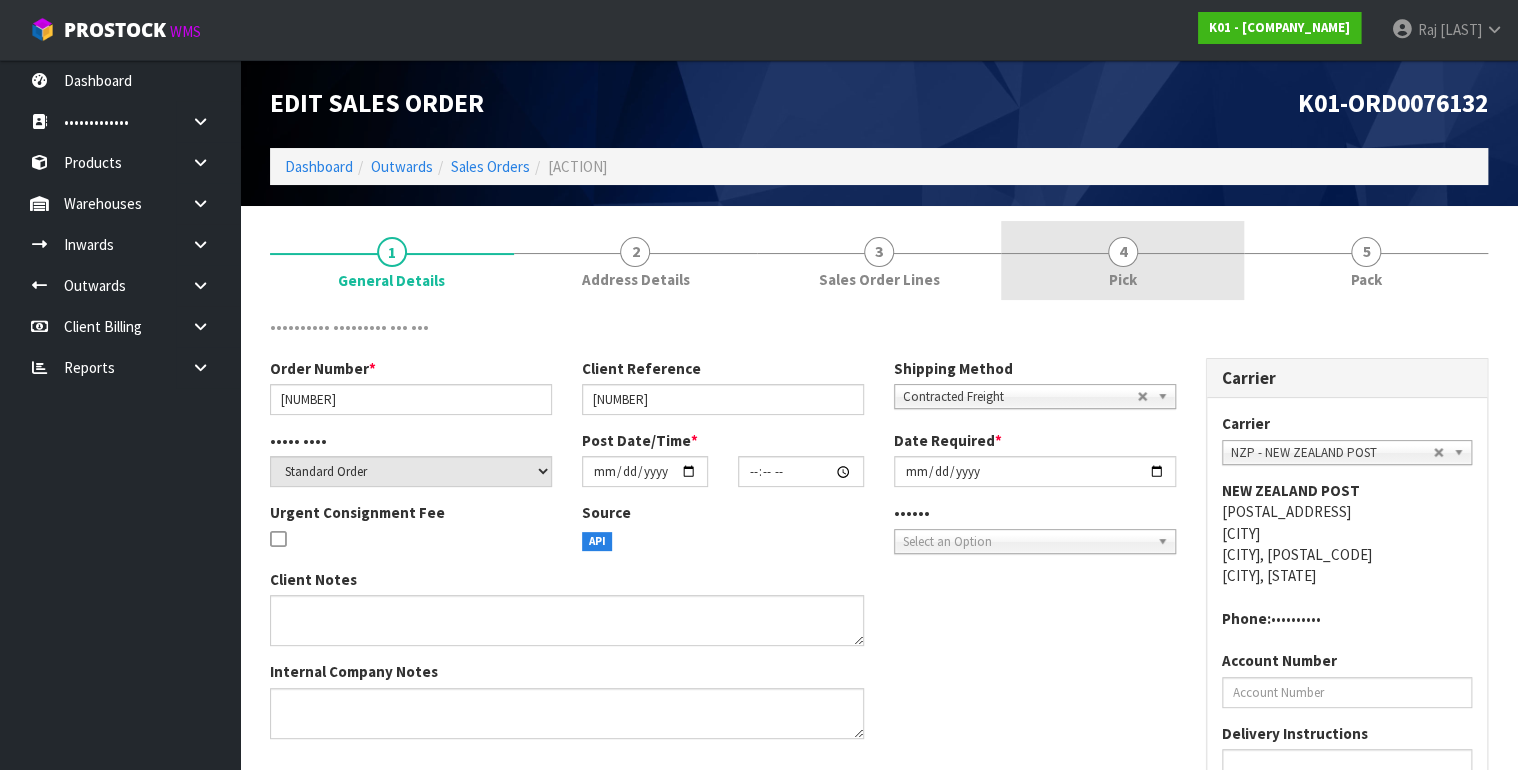 click on "Pick" at bounding box center (391, 280) 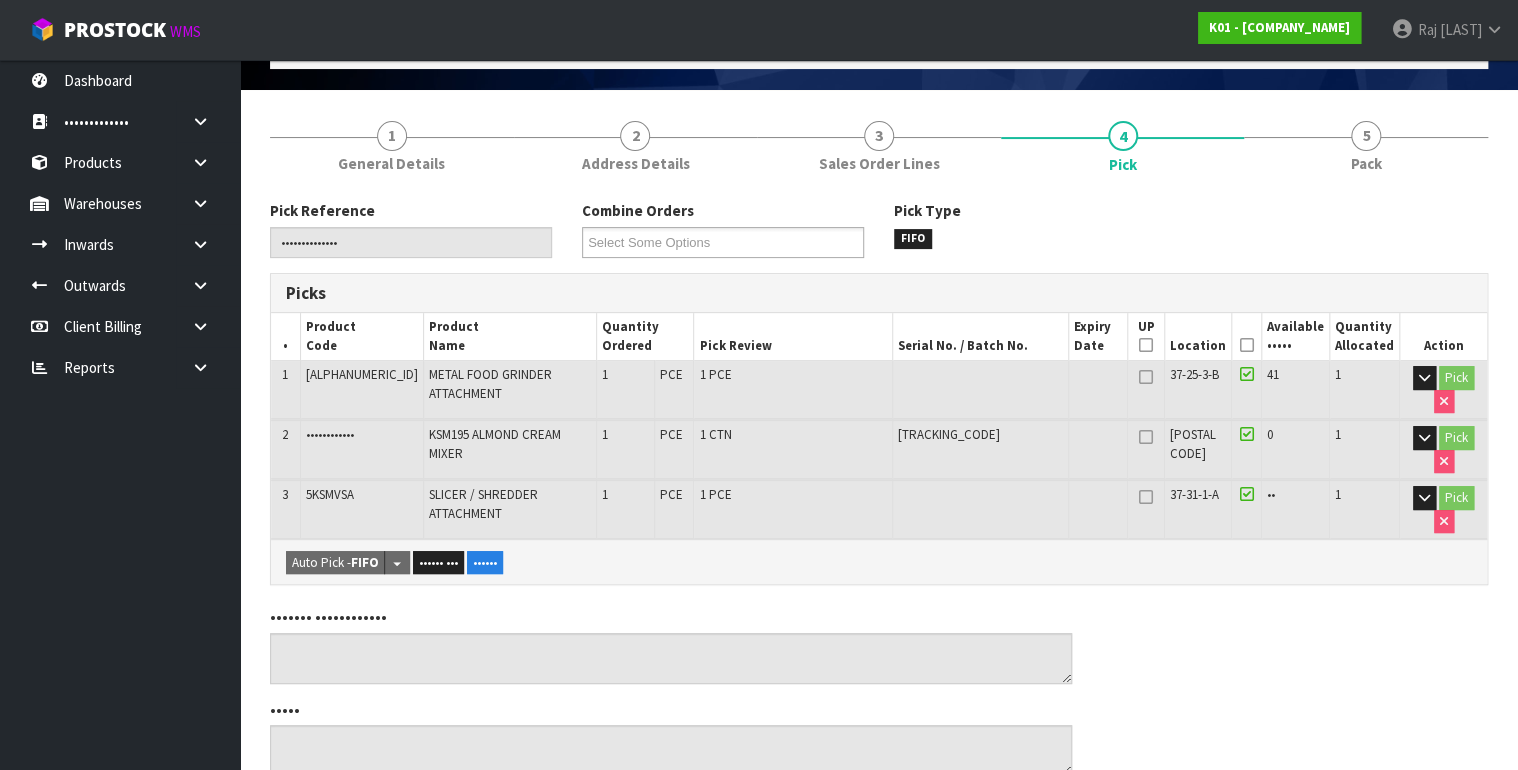 scroll, scrollTop: 0, scrollLeft: 0, axis: both 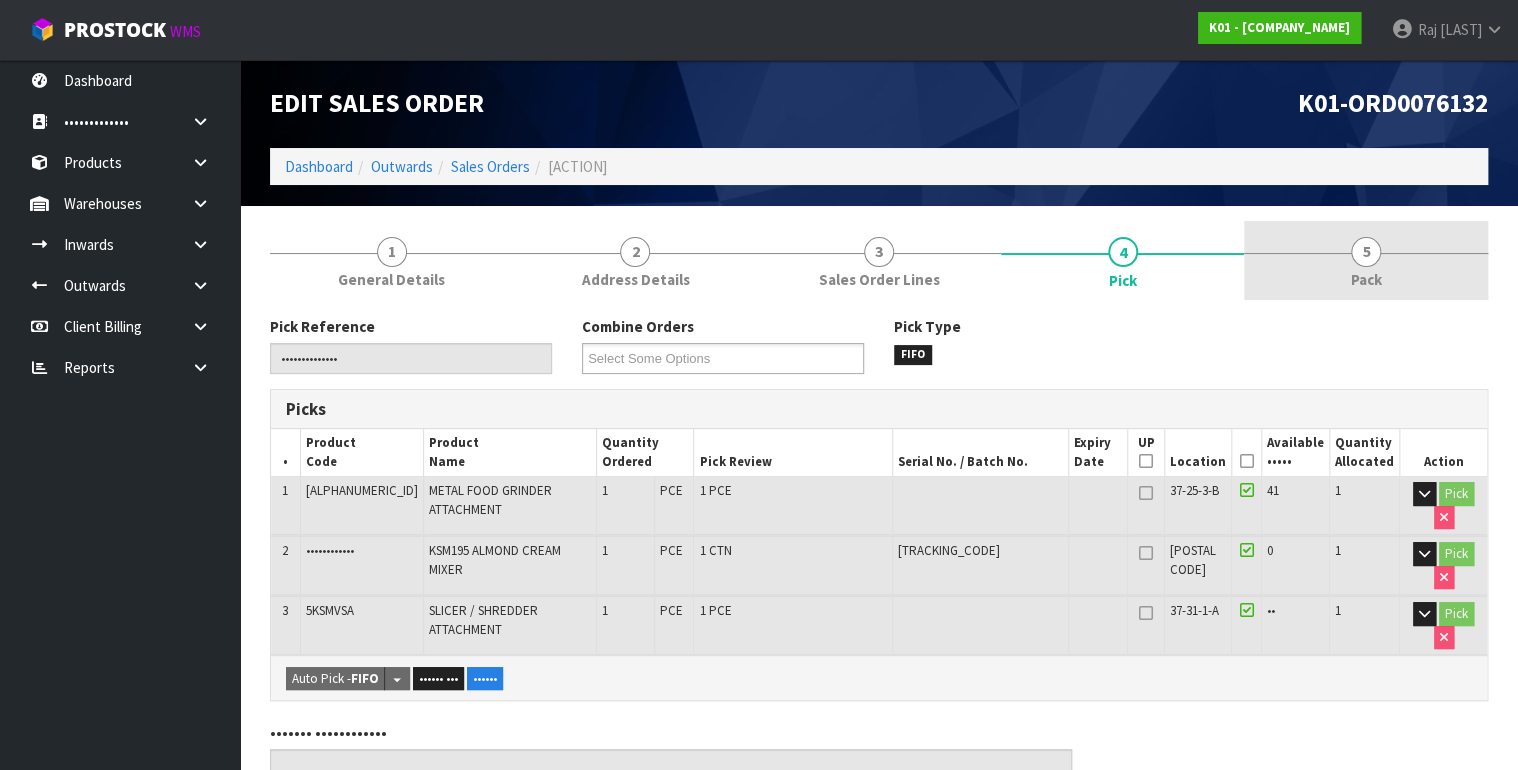 click on "5
Pack" at bounding box center (392, 260) 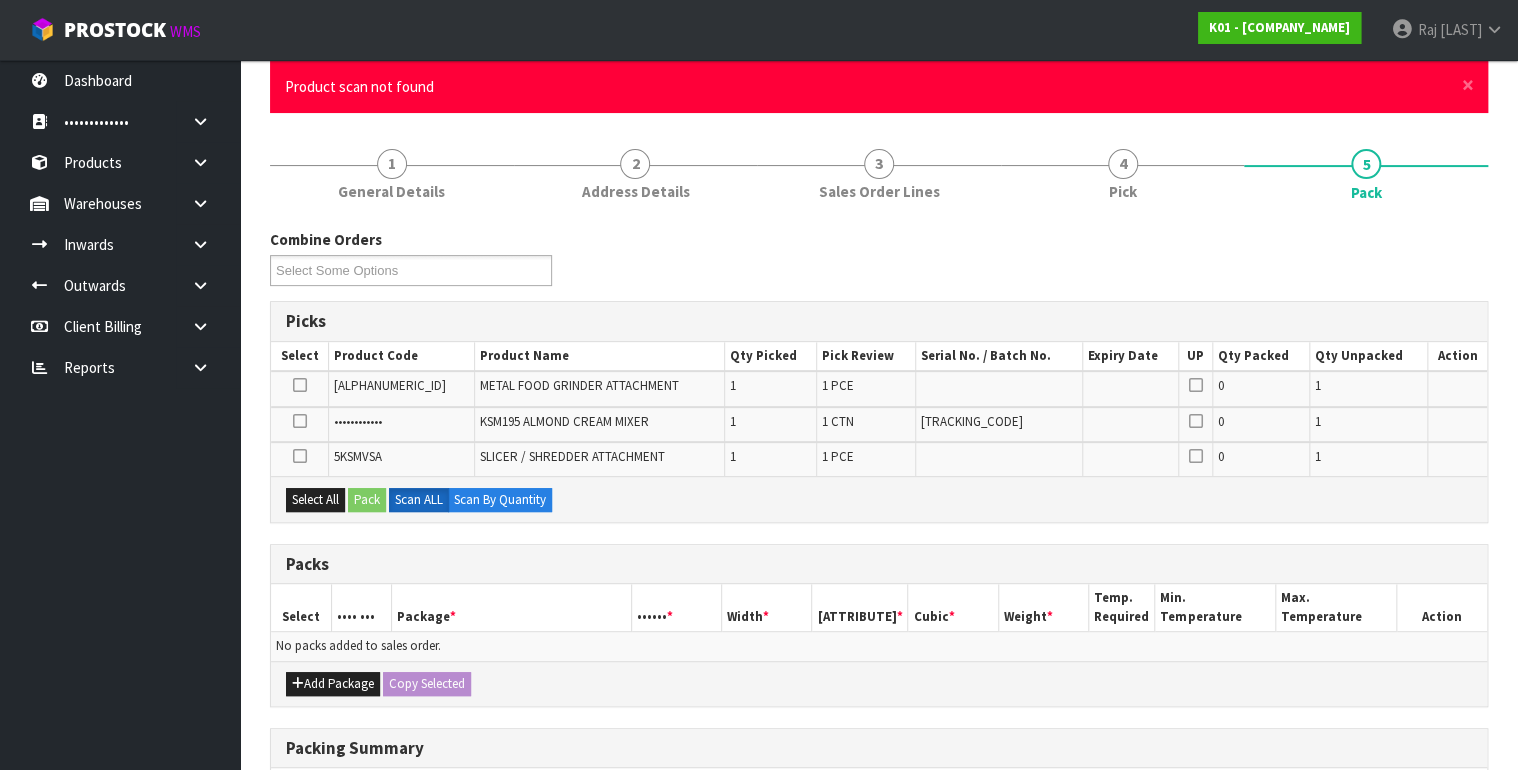 scroll, scrollTop: 0, scrollLeft: 0, axis: both 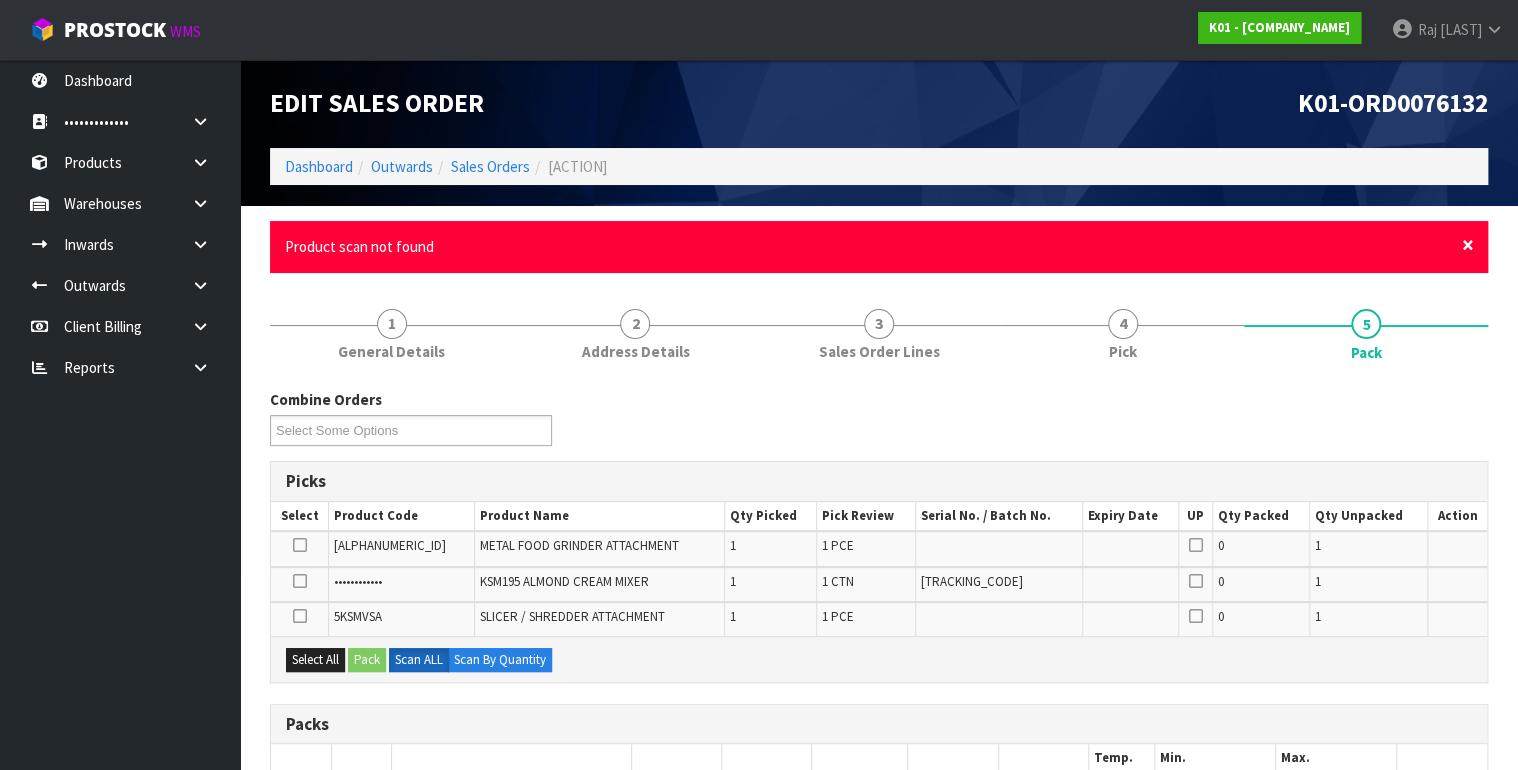 click on "×" at bounding box center (1468, 245) 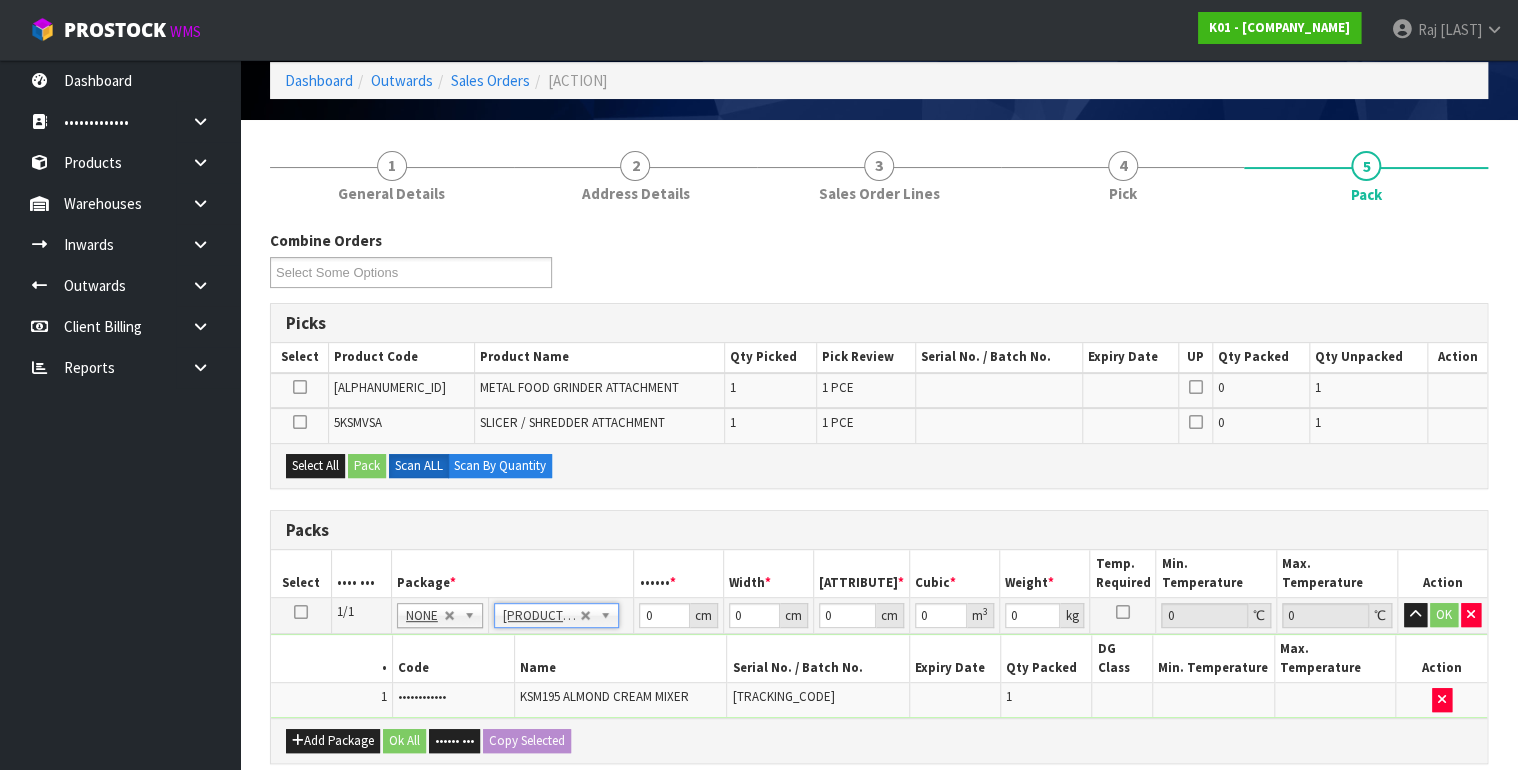 scroll, scrollTop: 400, scrollLeft: 0, axis: vertical 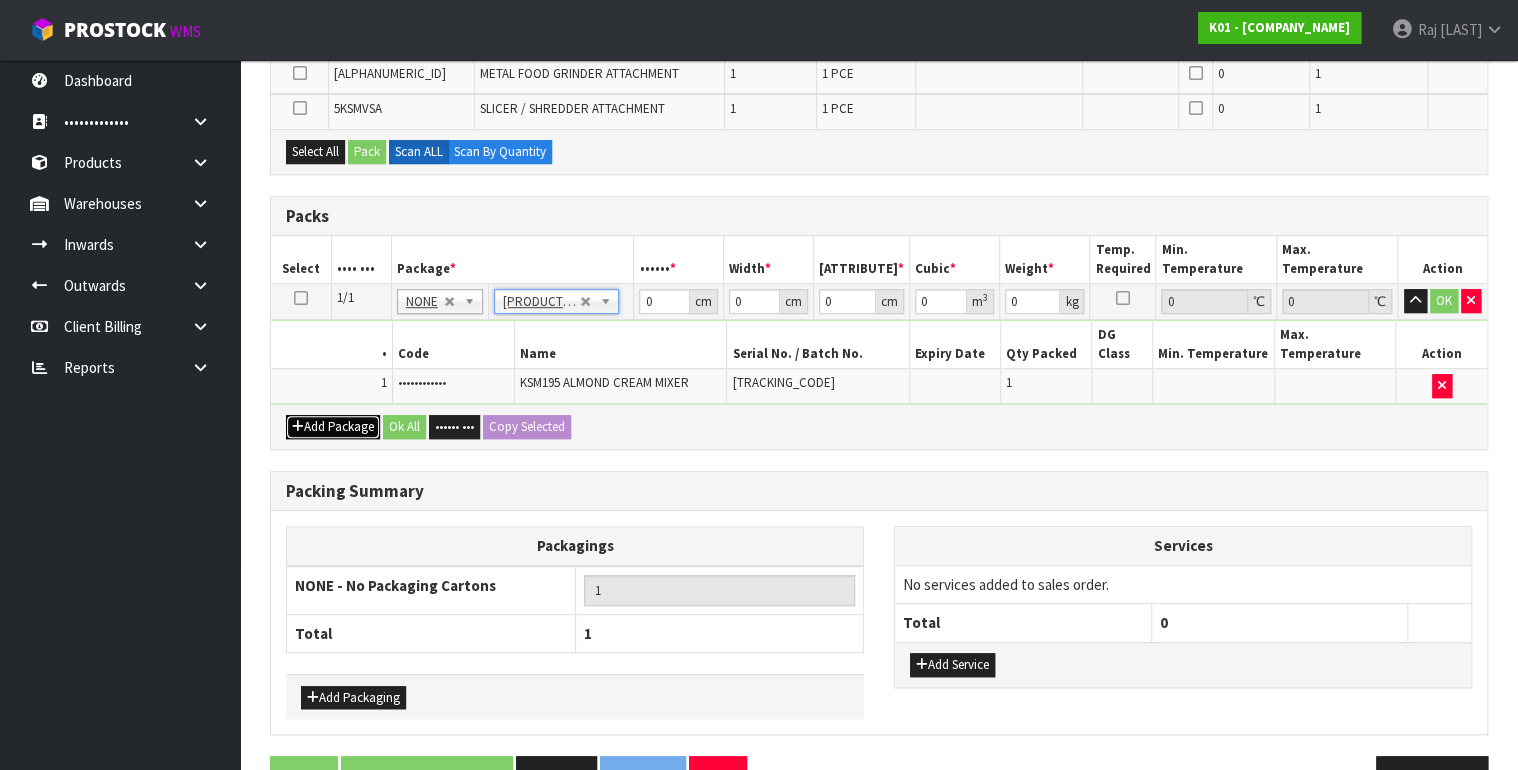 click on "Add Package" at bounding box center (315, 152) 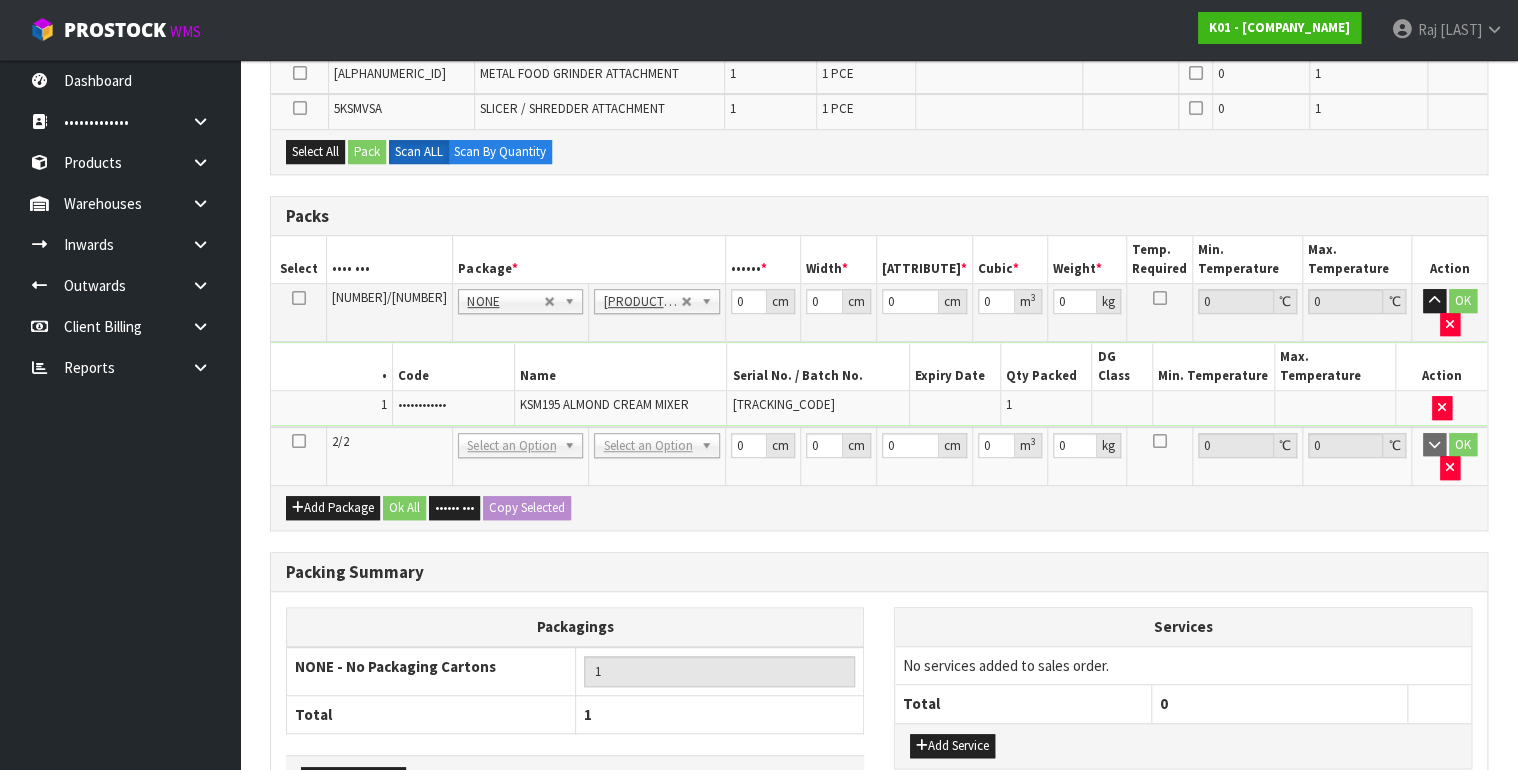 click at bounding box center (299, 298) 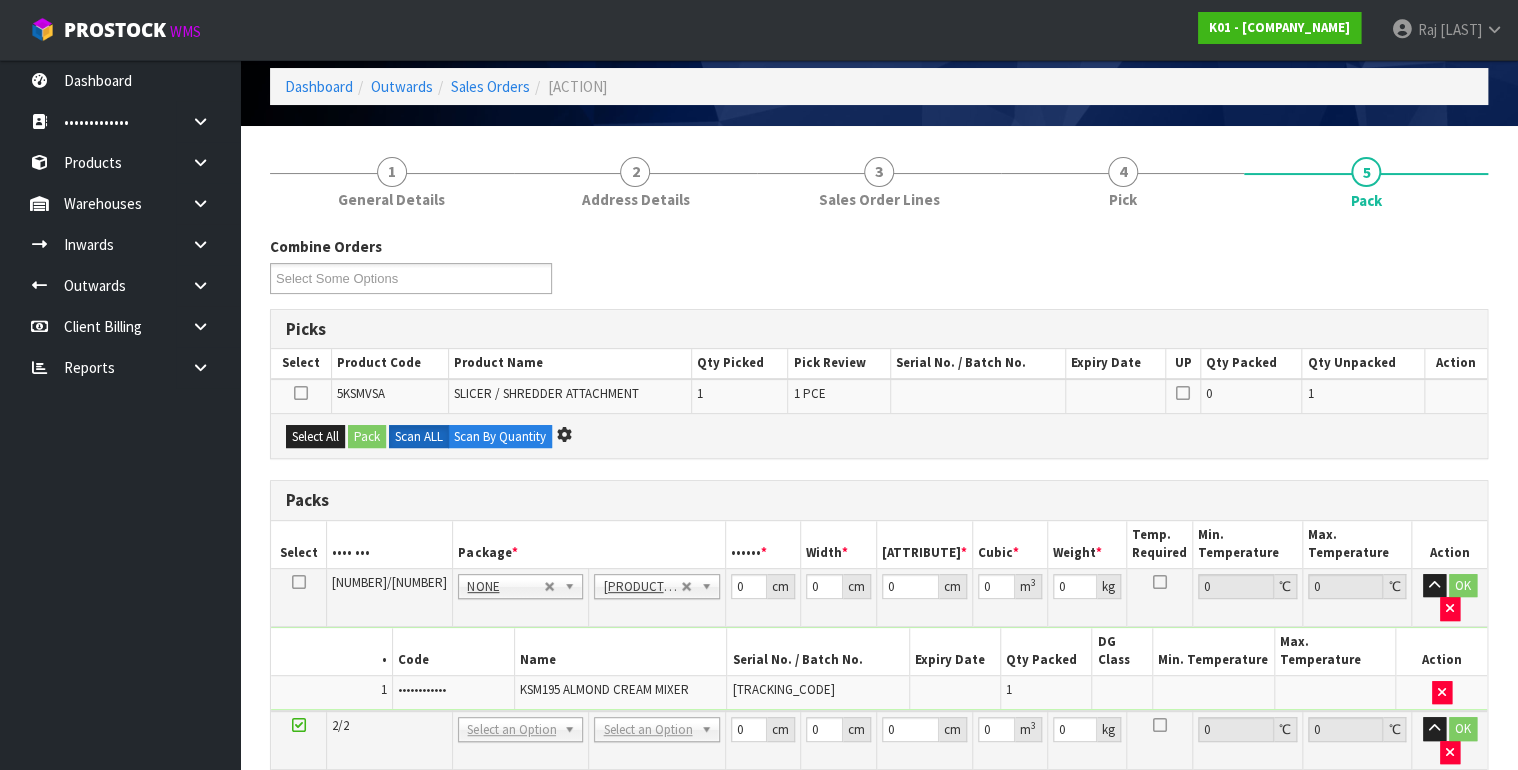 scroll, scrollTop: 0, scrollLeft: 0, axis: both 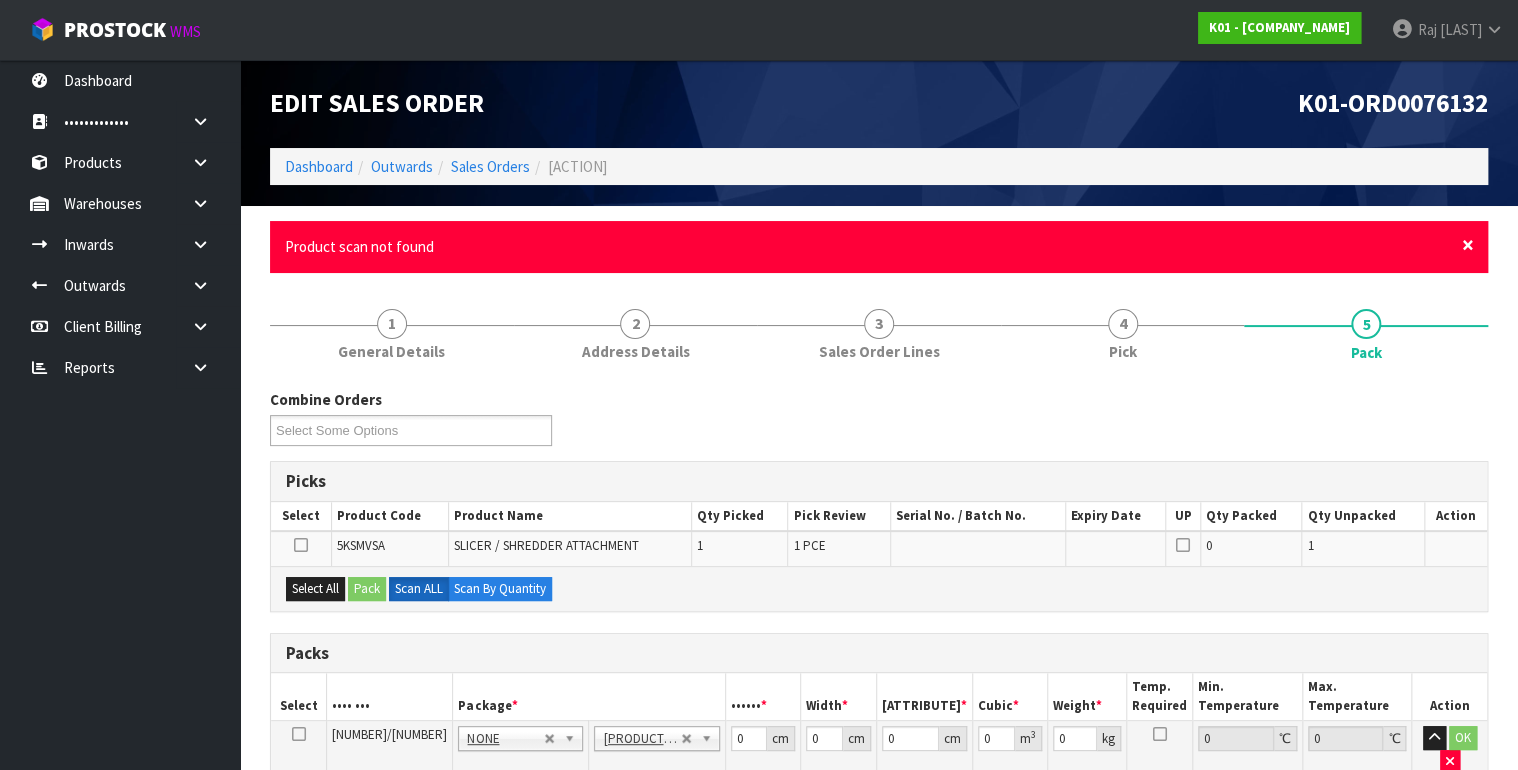 click on "×" at bounding box center (1468, 245) 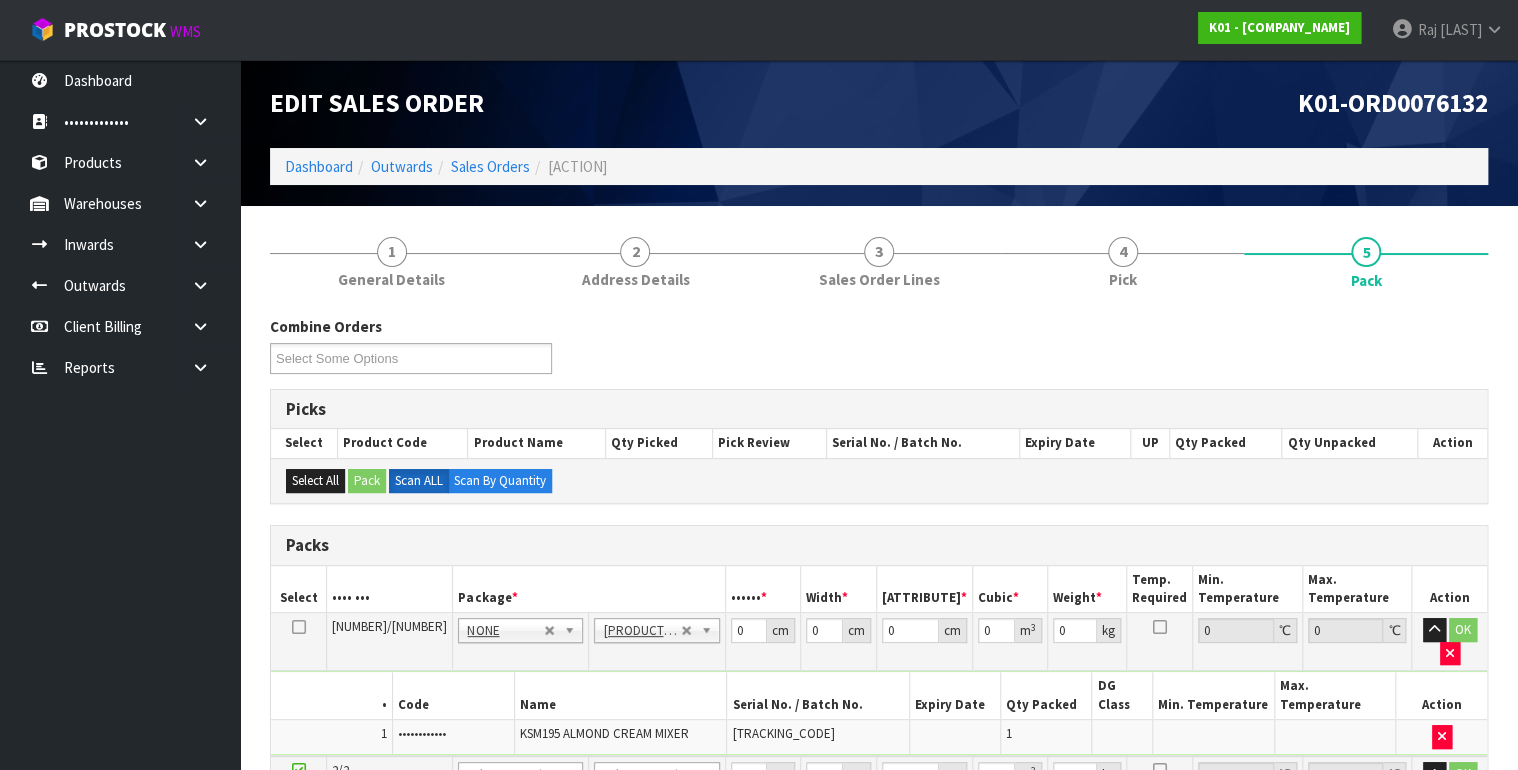 scroll, scrollTop: 320, scrollLeft: 0, axis: vertical 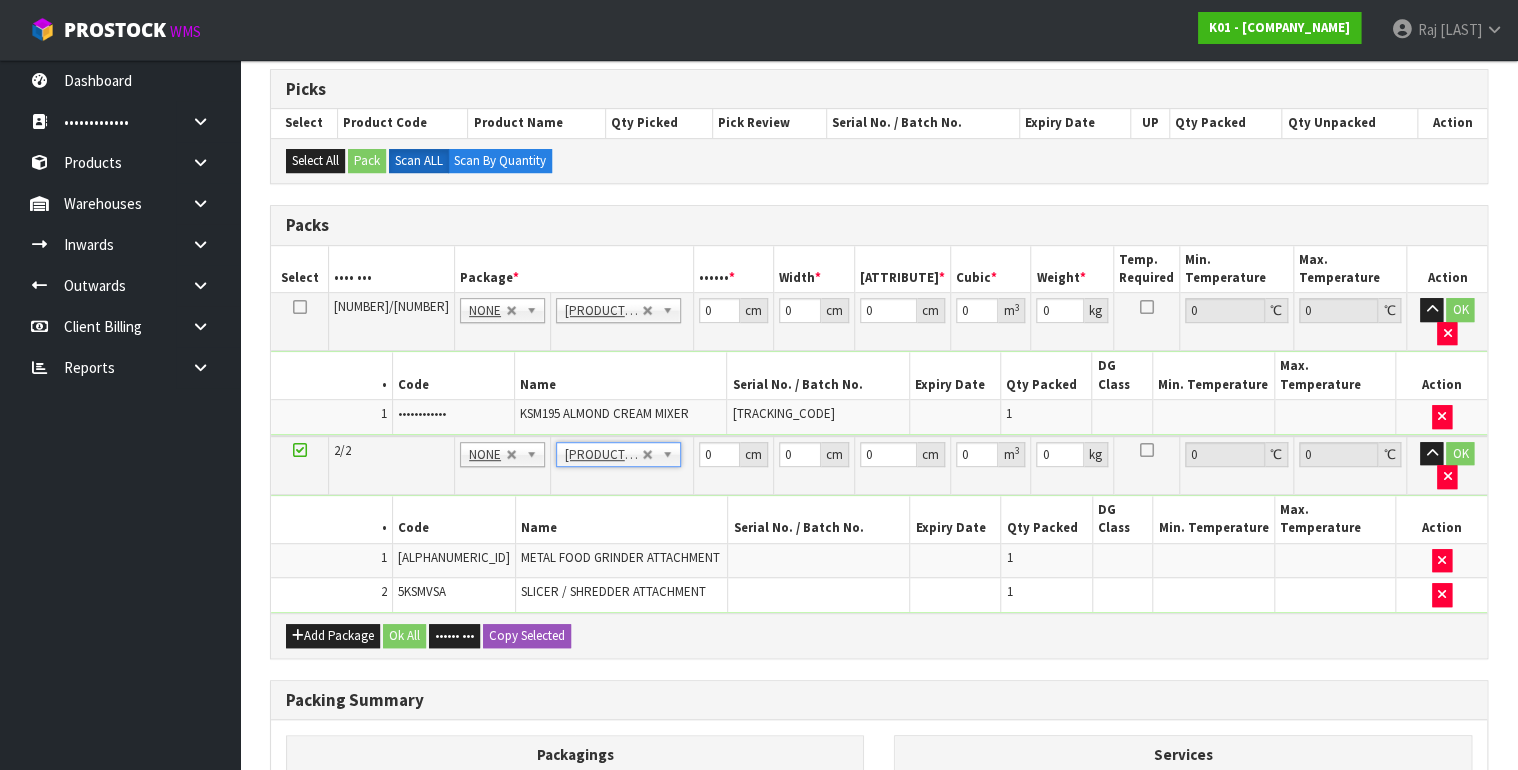 click on "Add Package
Ok All
Expand All
Copy Selected" at bounding box center (879, 160) 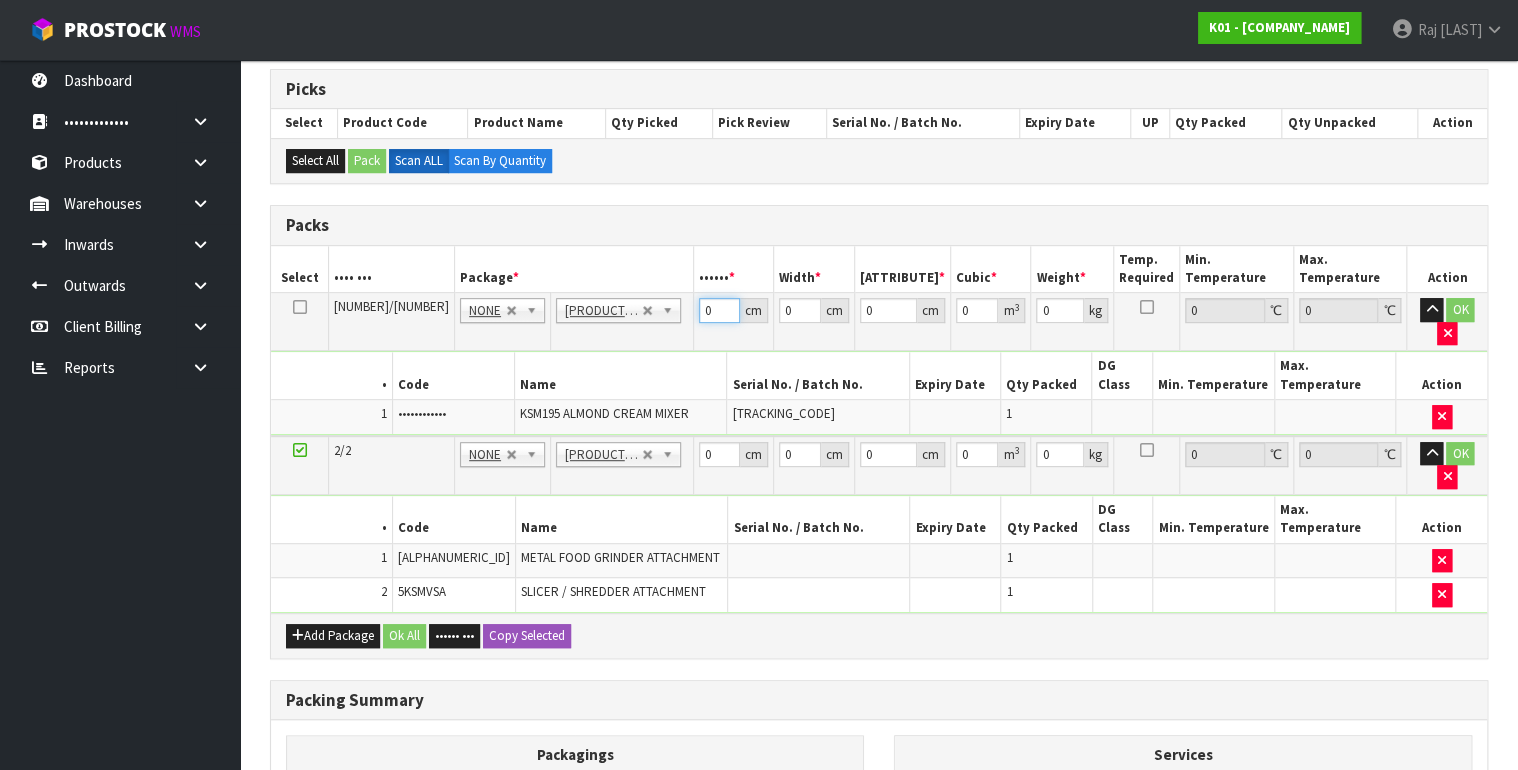 click on "0" at bounding box center [719, 310] 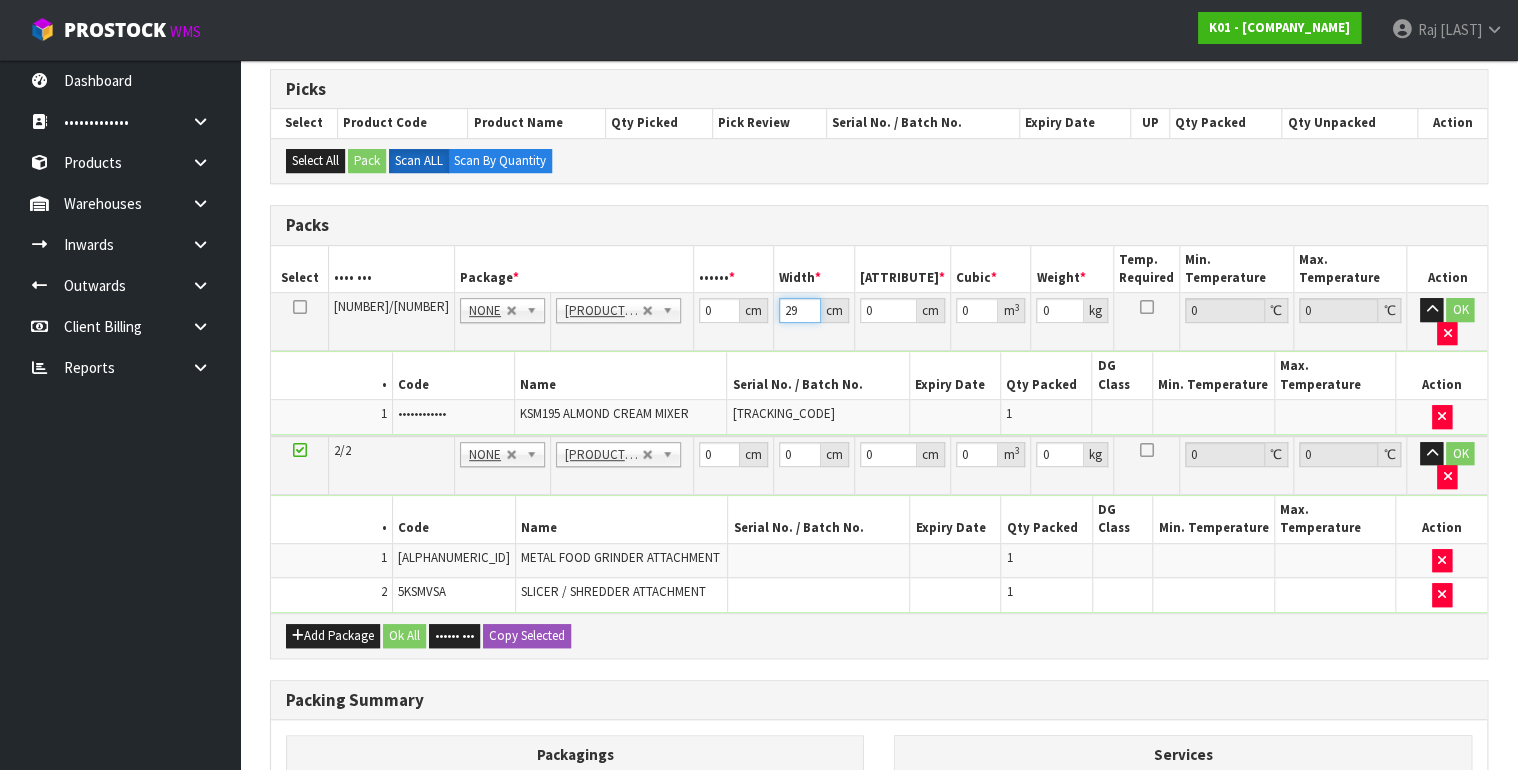 type on "29" 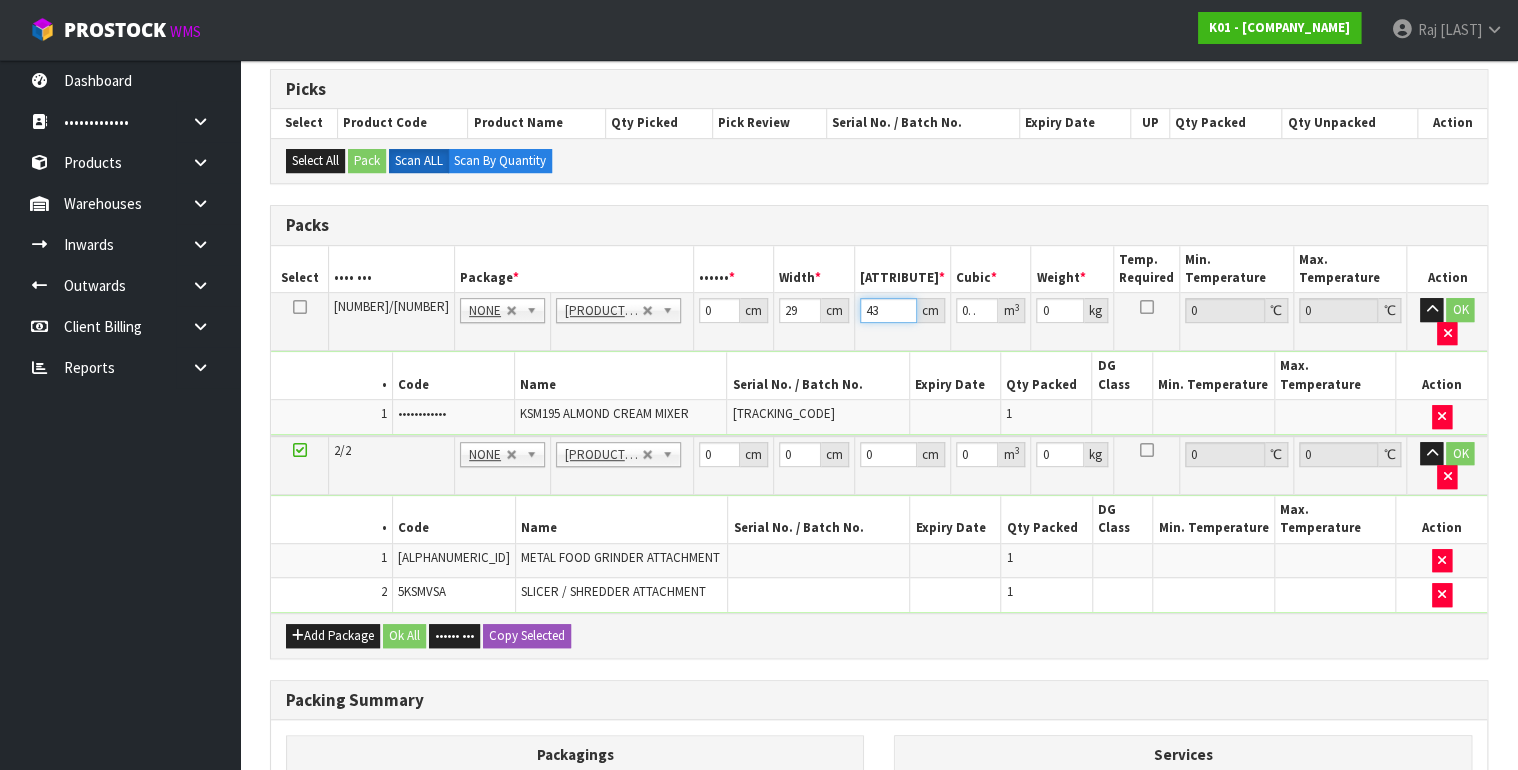 type on "43" 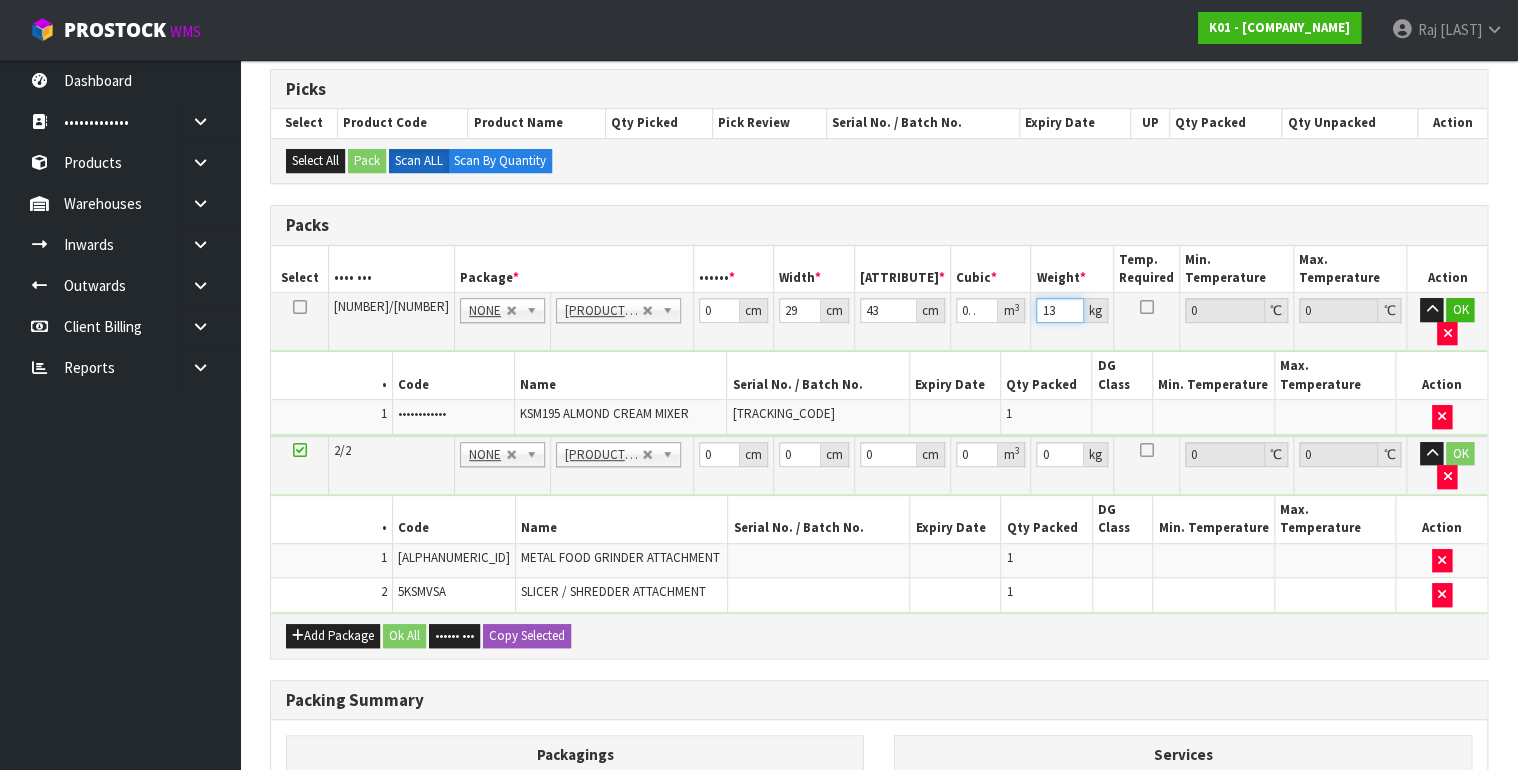 type on "13" 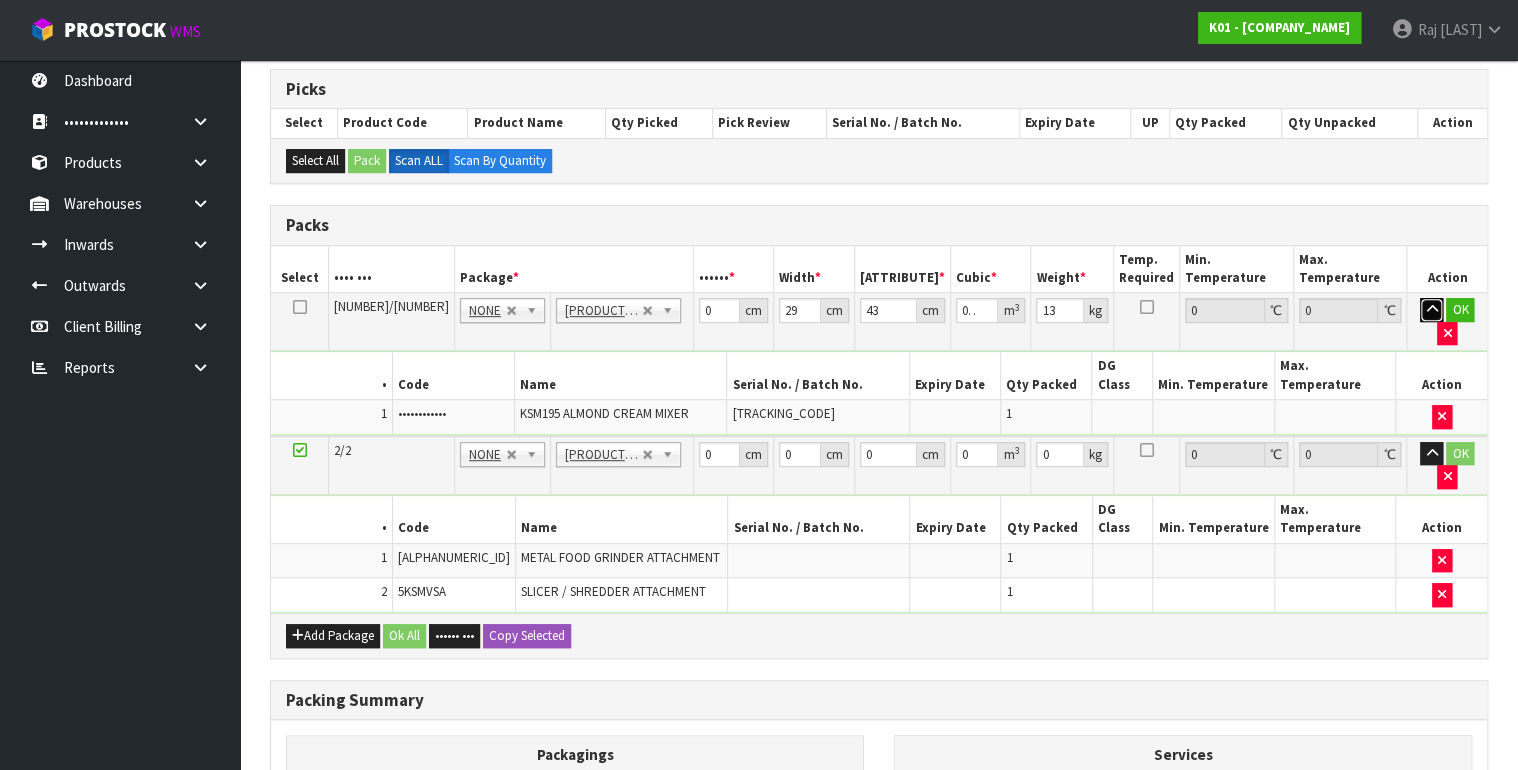 type 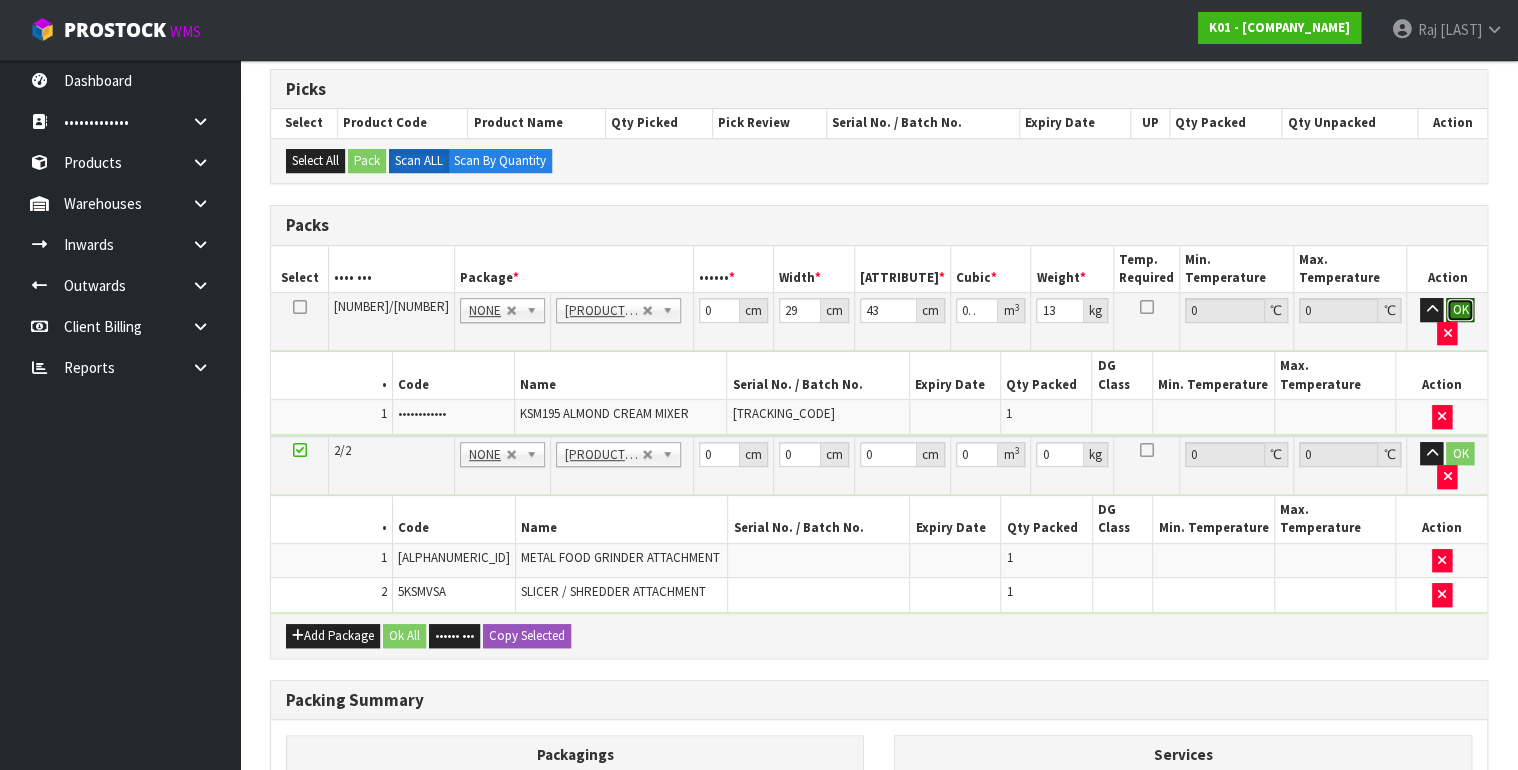 type 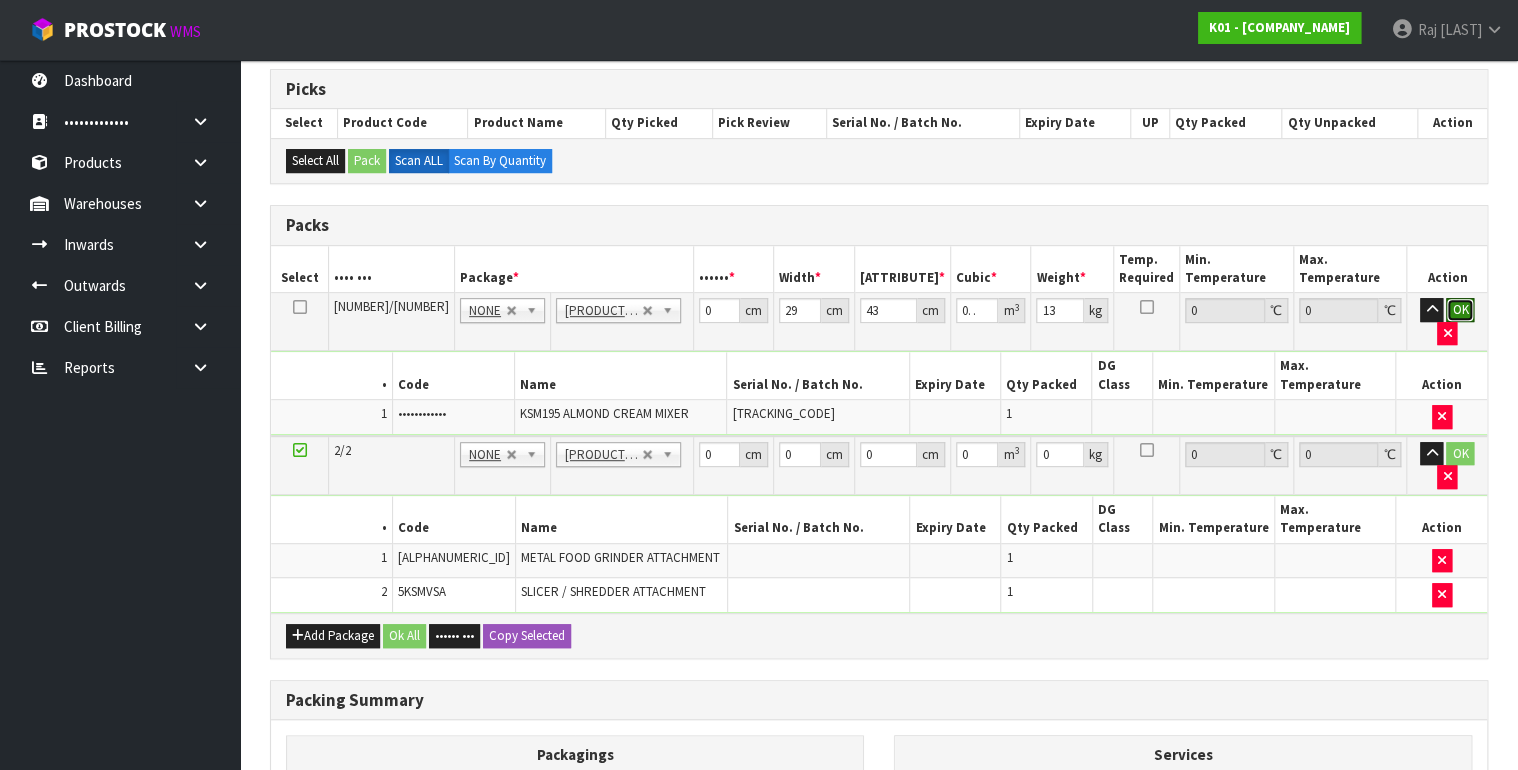 click on "OK" at bounding box center [1460, 310] 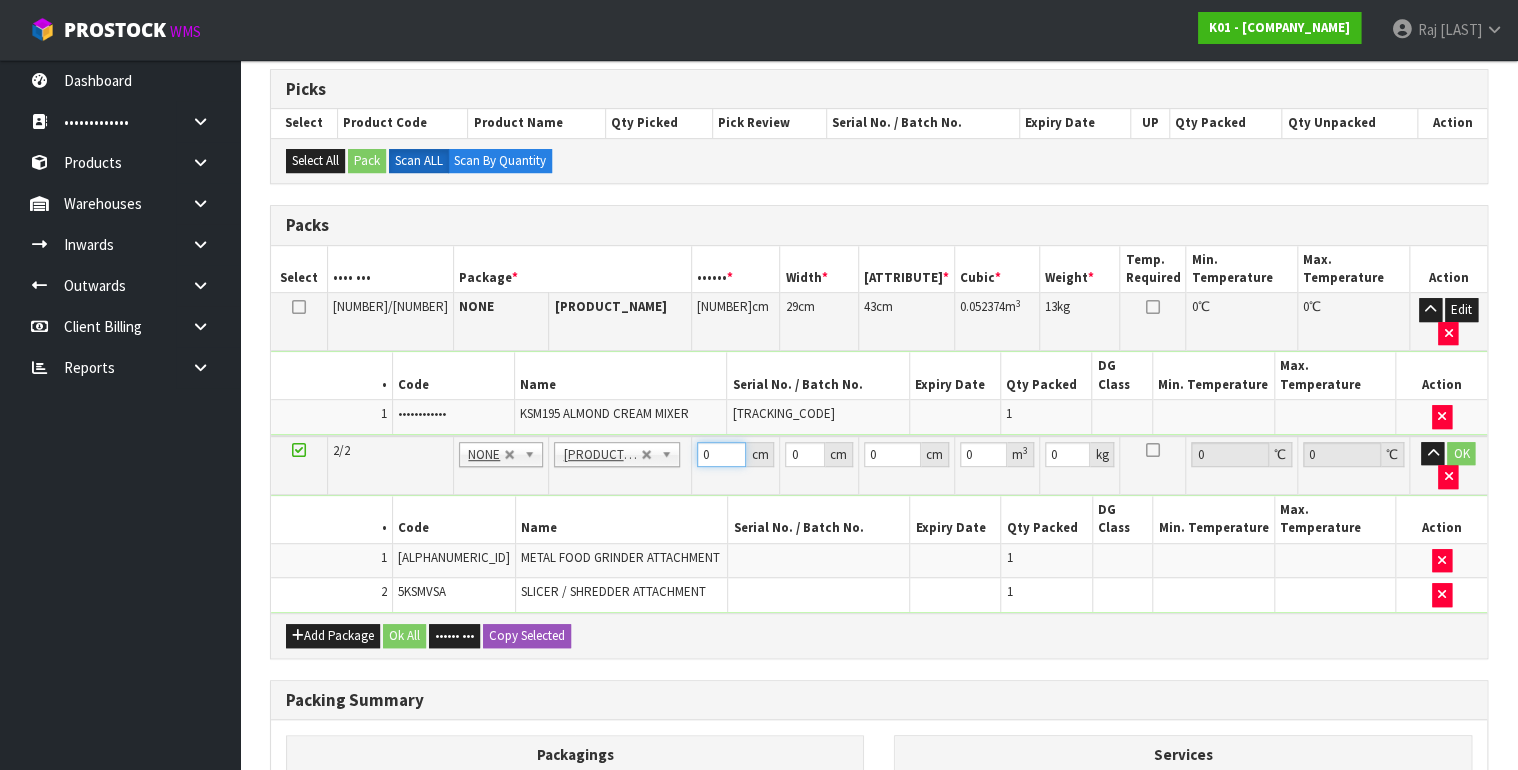 click on "0" at bounding box center [721, 454] 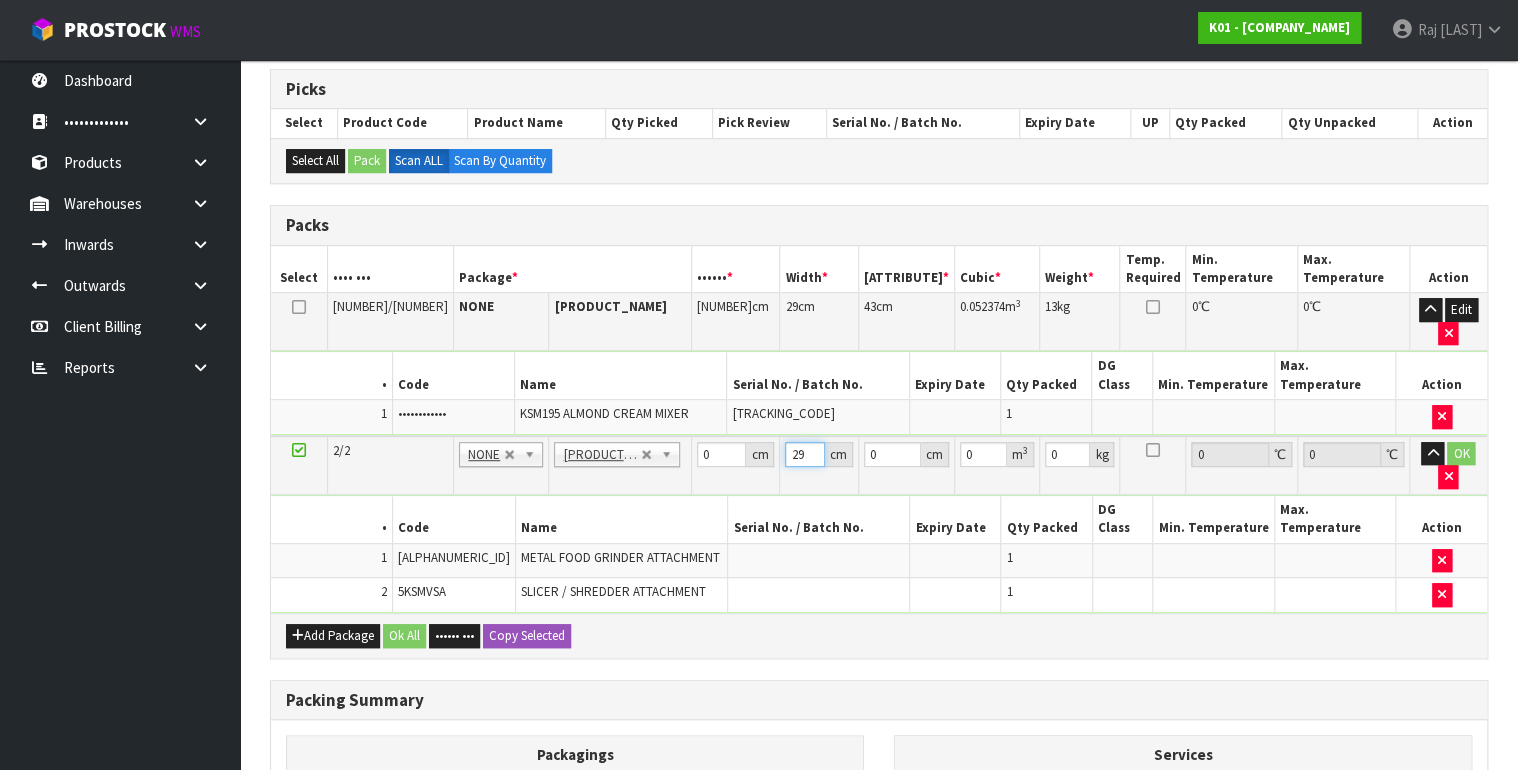 type on "29" 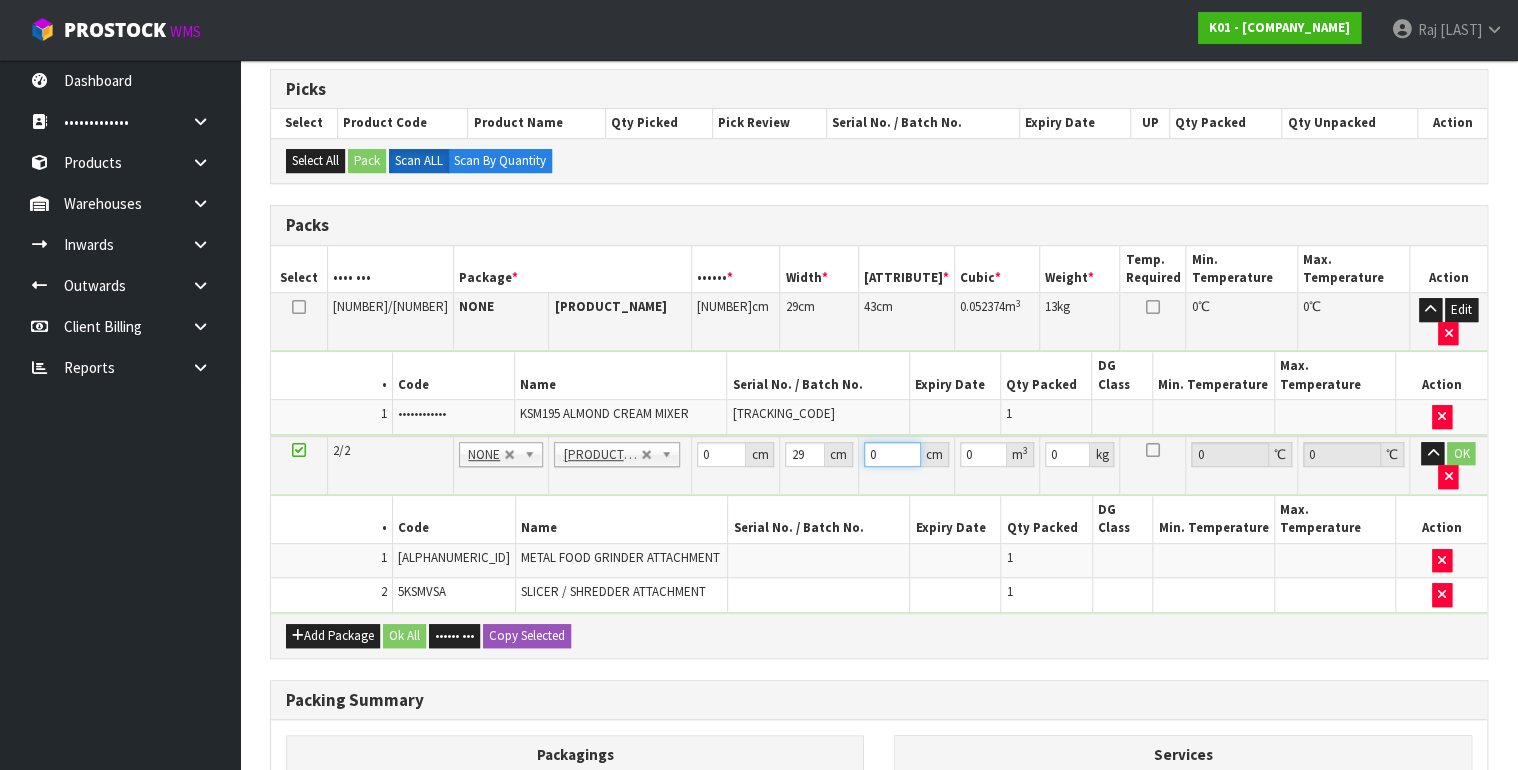 type on "••" 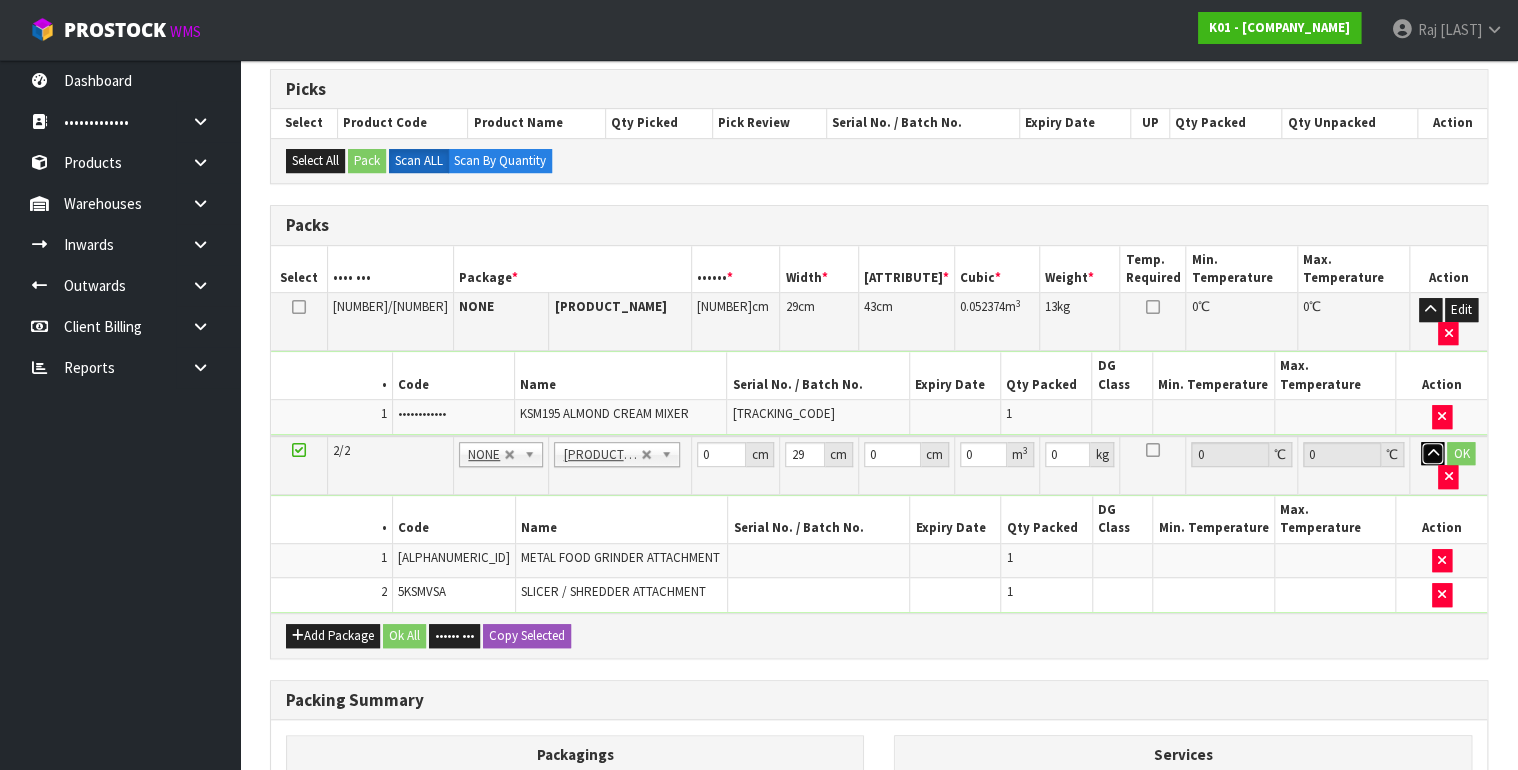 type 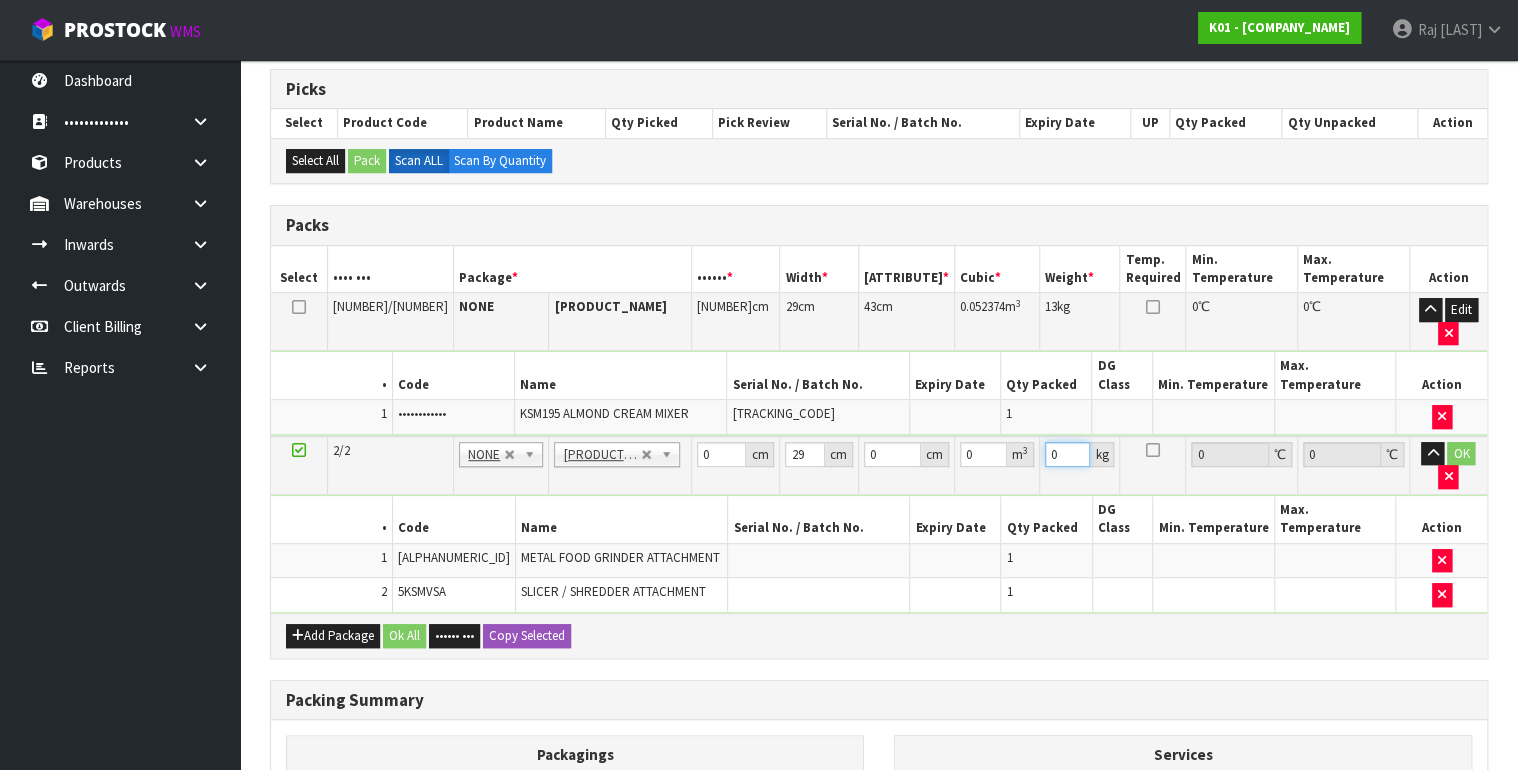 click on "0" at bounding box center (1068, 454) 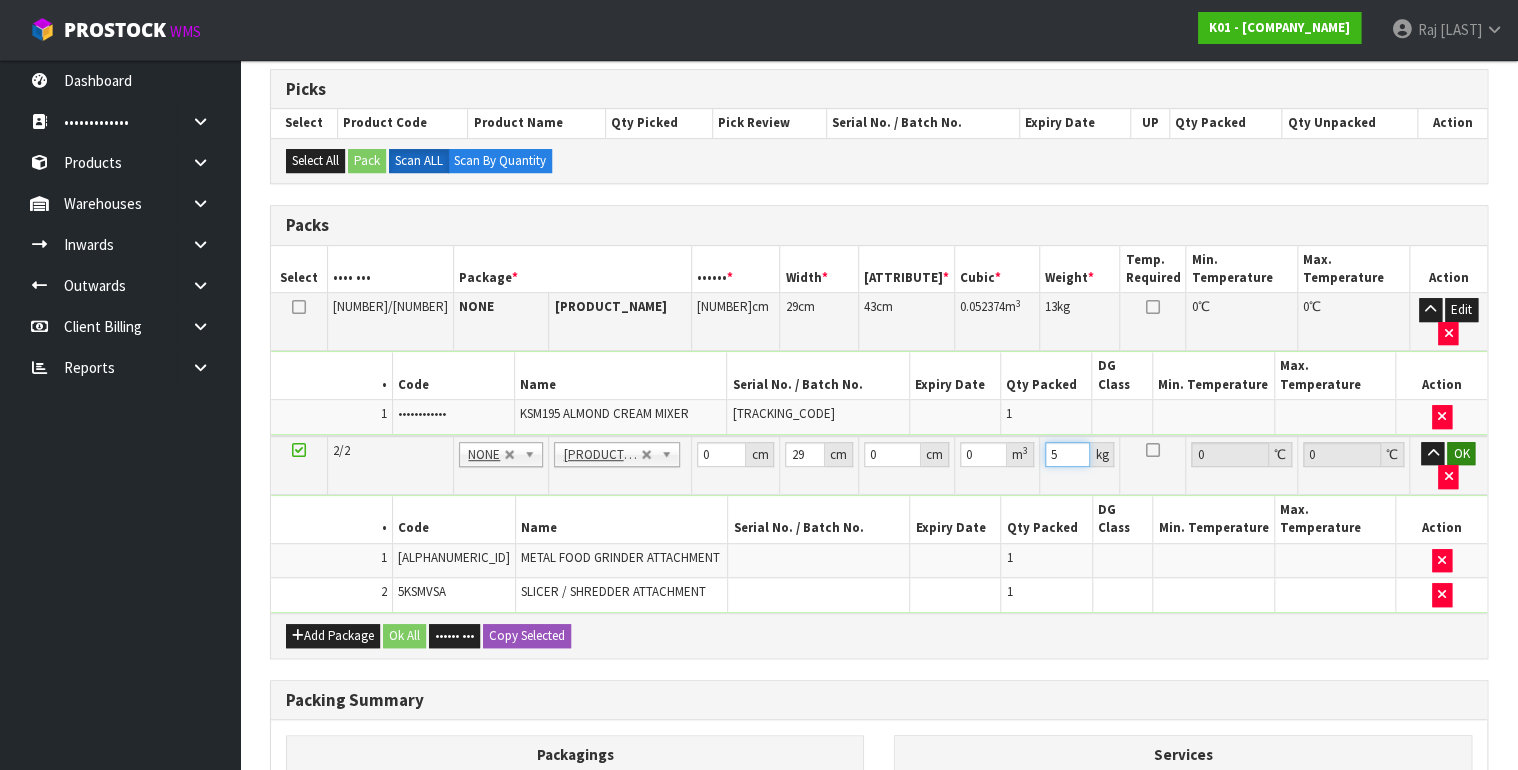 type on "5" 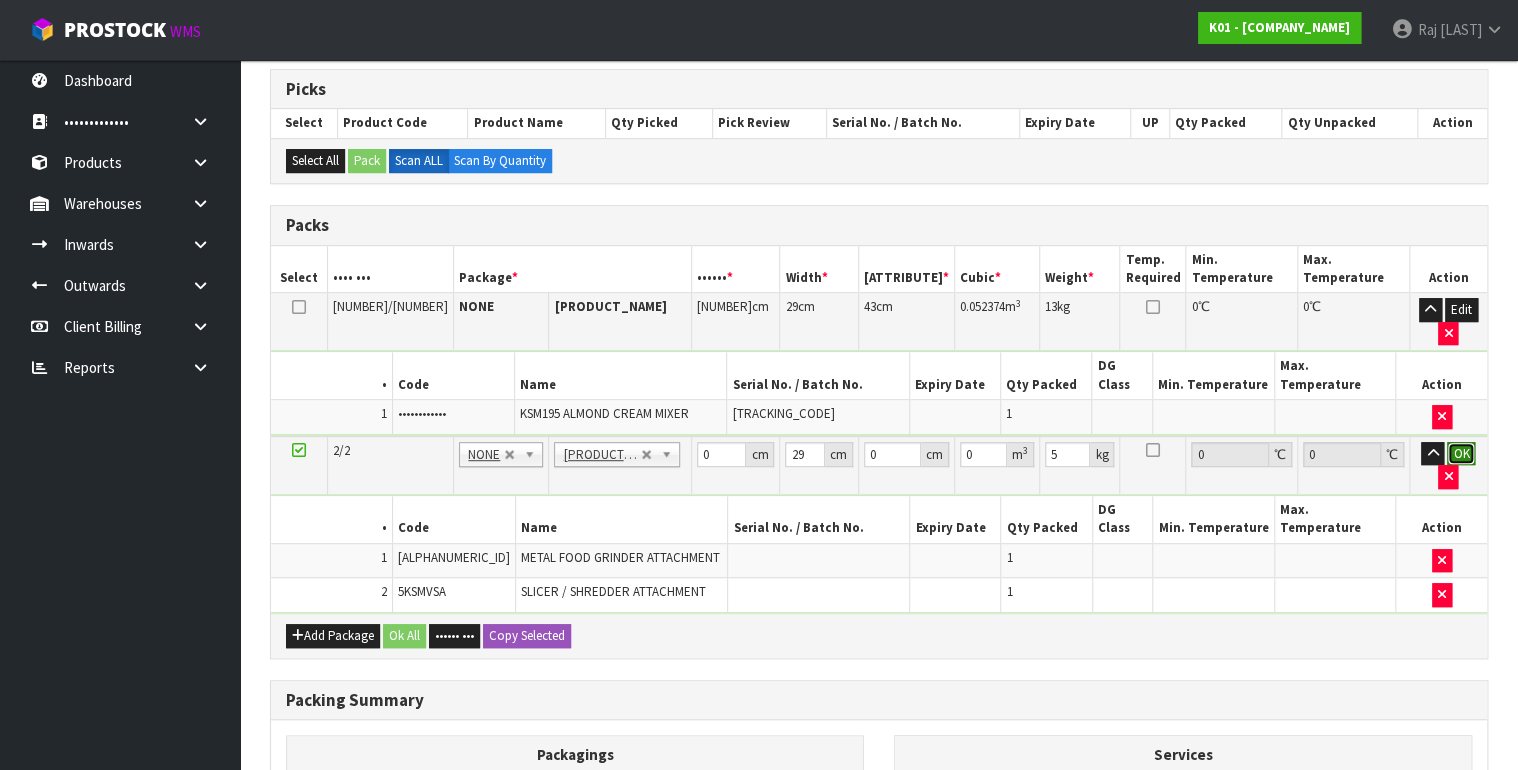 click on "OK" at bounding box center (1461, 454) 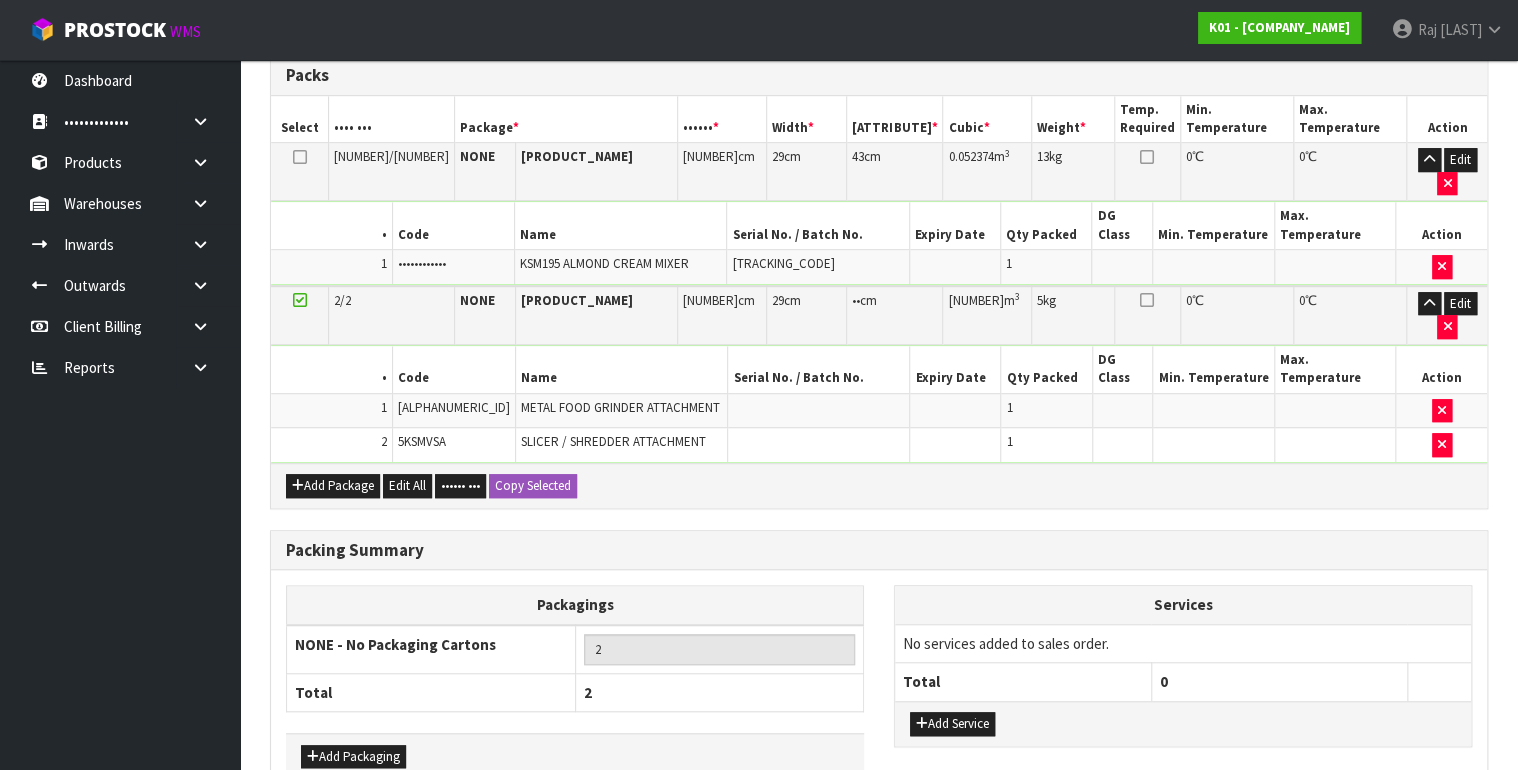 scroll, scrollTop: 539, scrollLeft: 0, axis: vertical 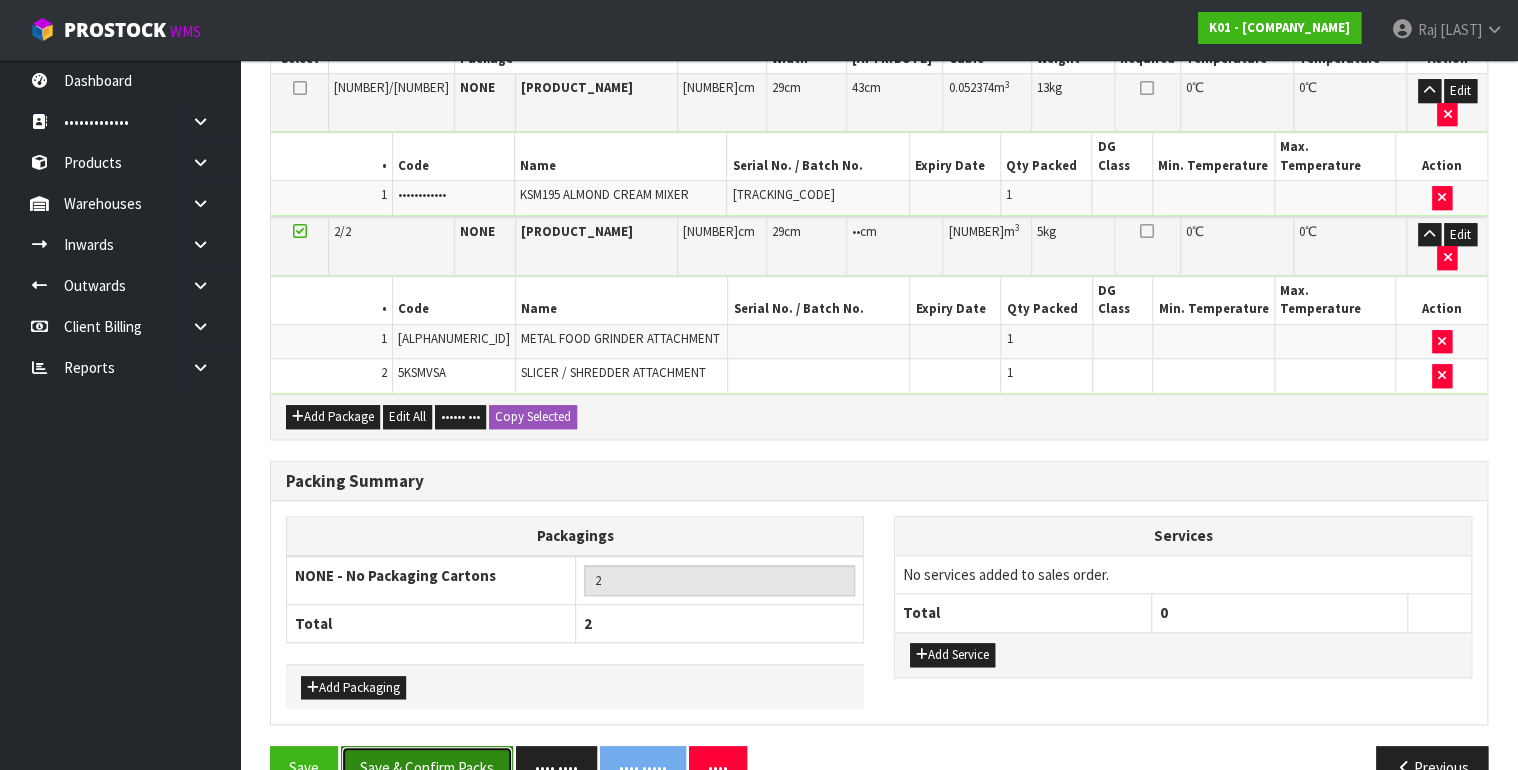 click on "Save & Confirm Packs" at bounding box center (427, 767) 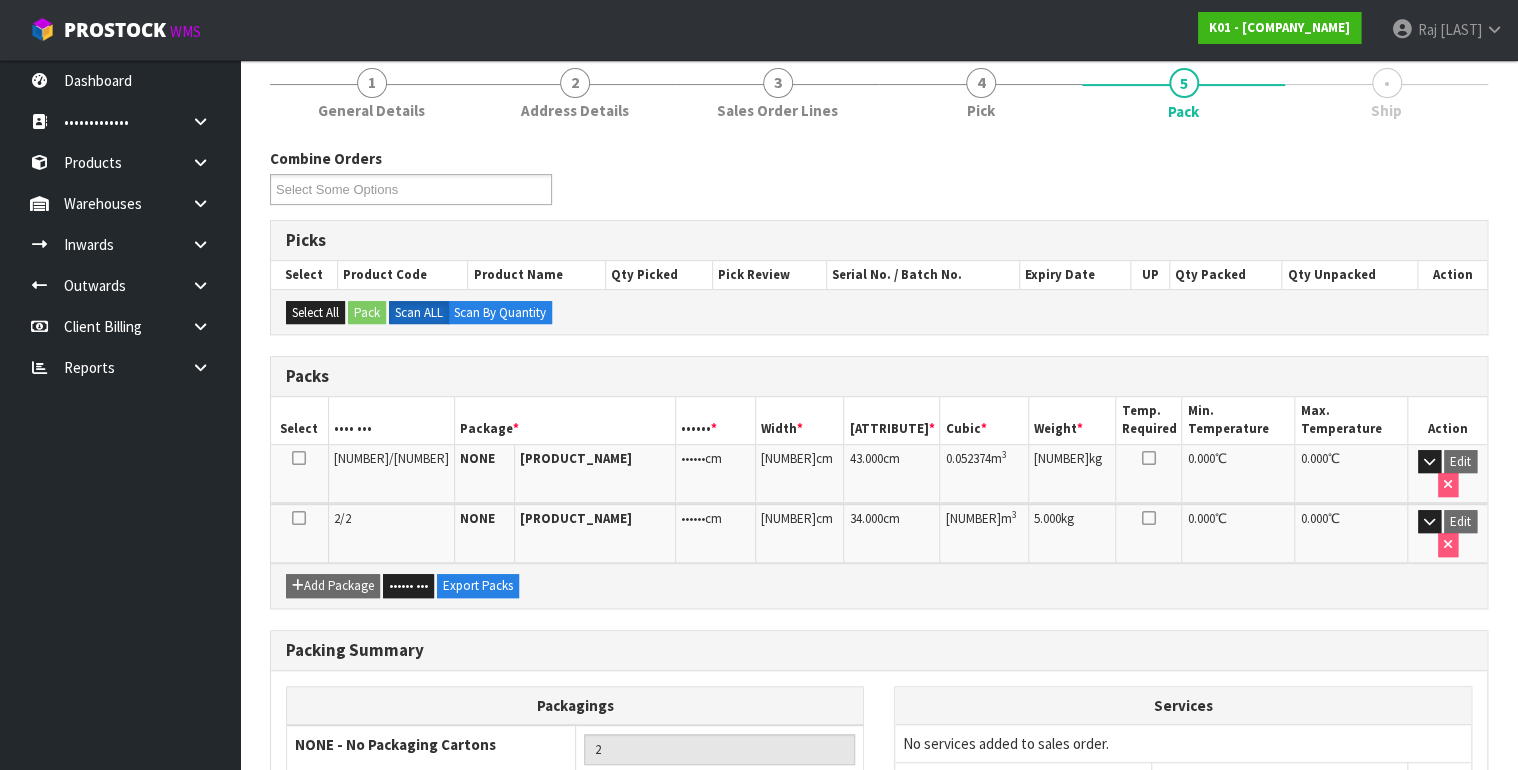 scroll, scrollTop: 400, scrollLeft: 0, axis: vertical 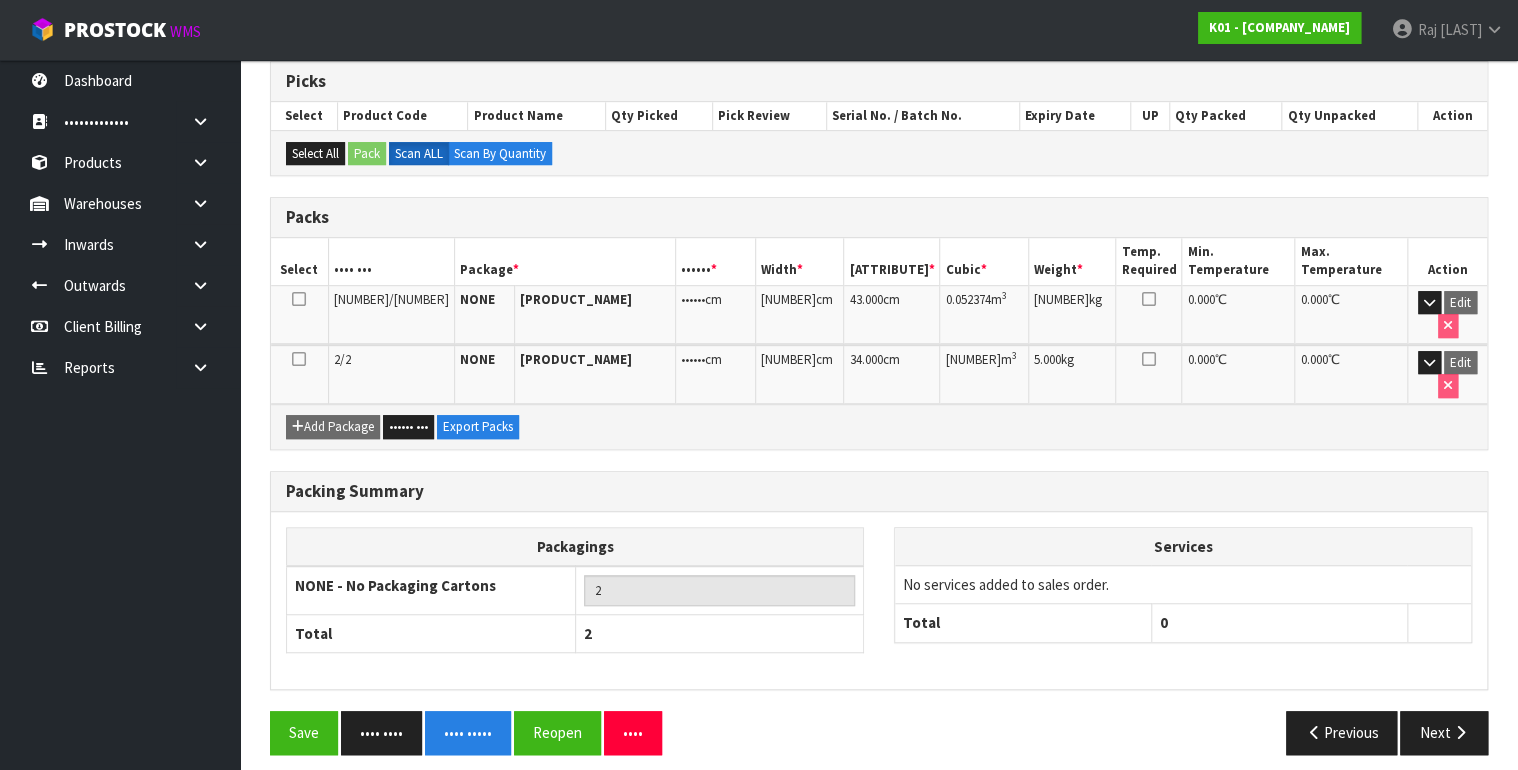 click on "No services added to sales order." at bounding box center (1183, 585) 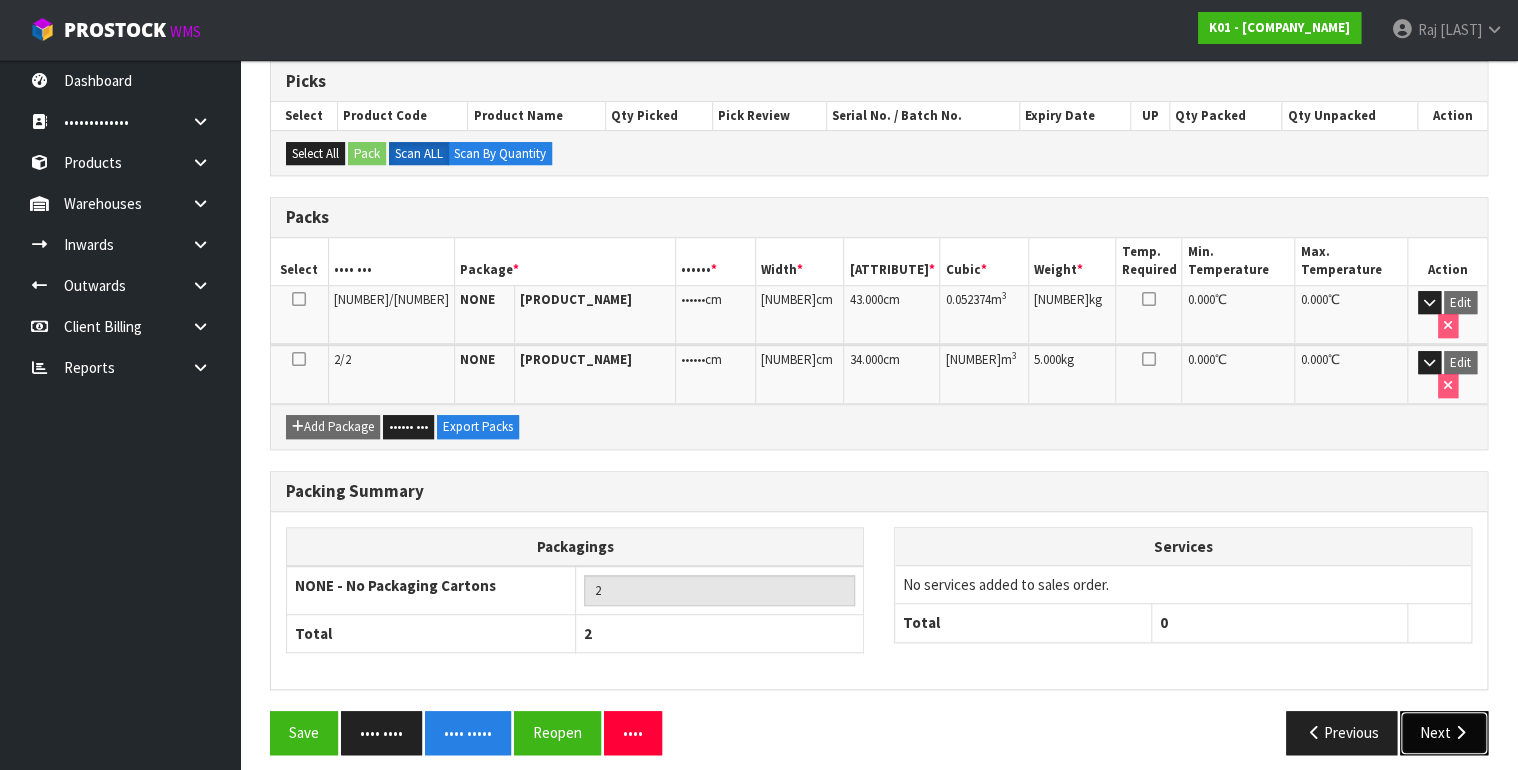 click on "Next" at bounding box center [1444, 732] 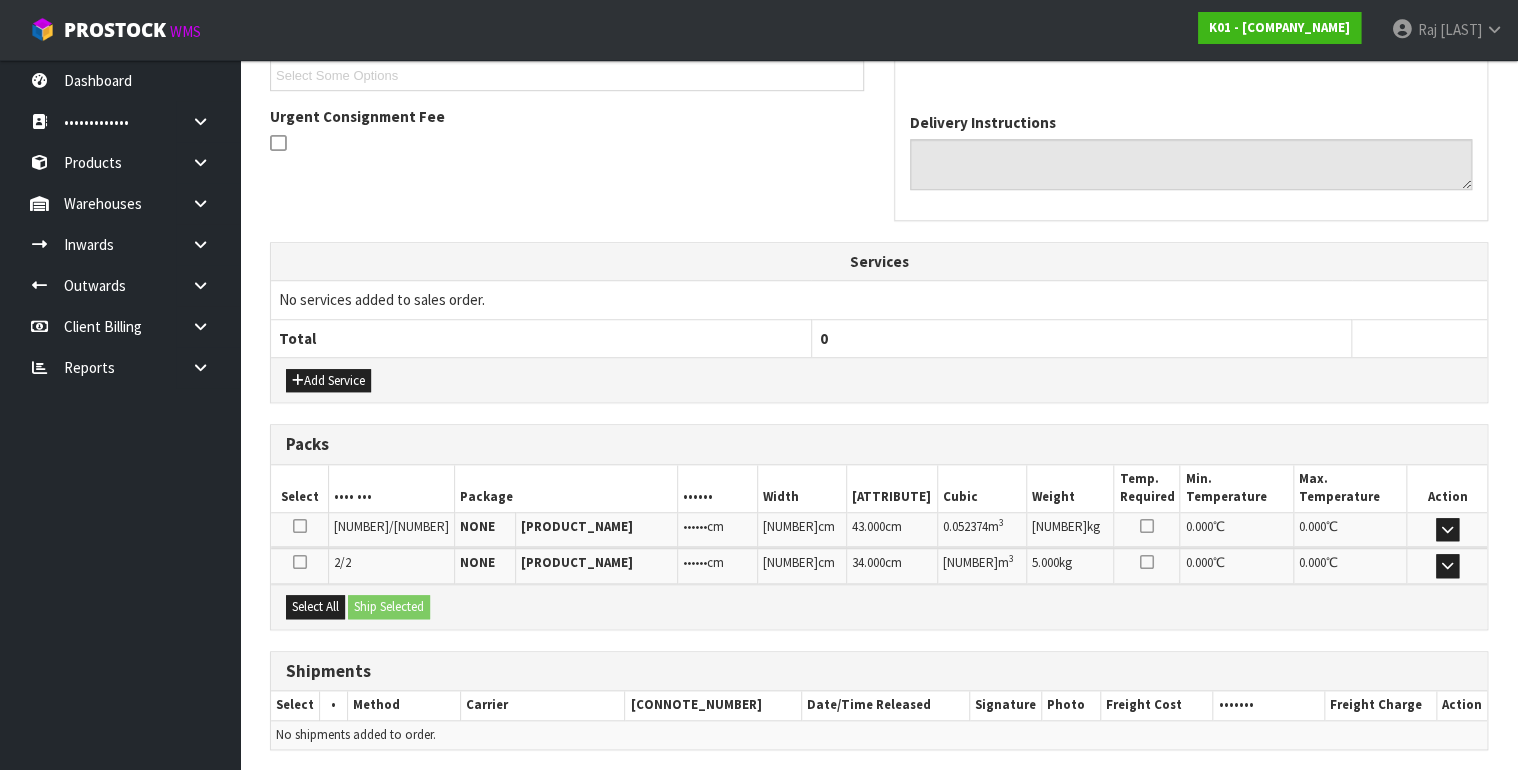 scroll, scrollTop: 621, scrollLeft: 0, axis: vertical 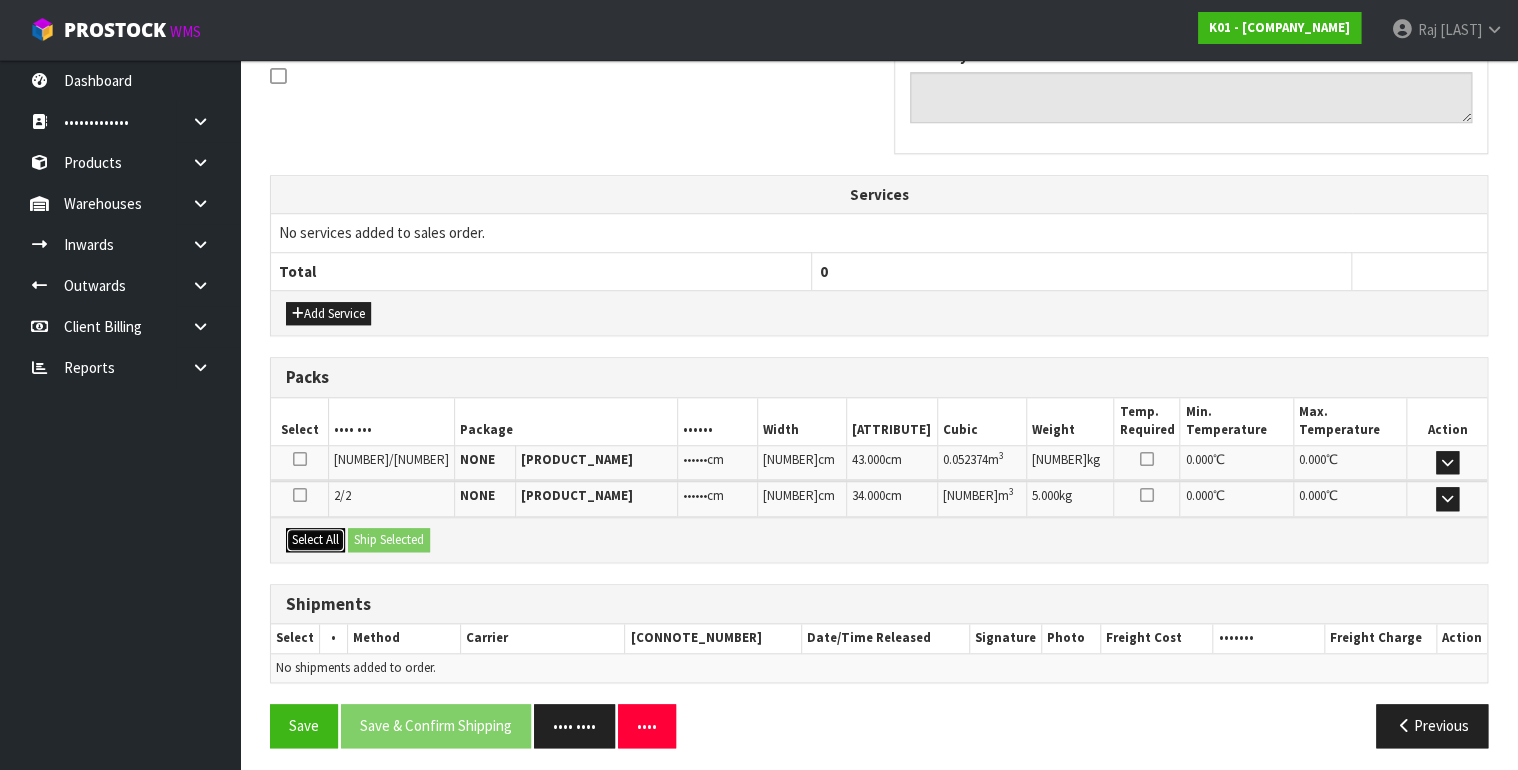 click on "Select All" at bounding box center [328, 314] 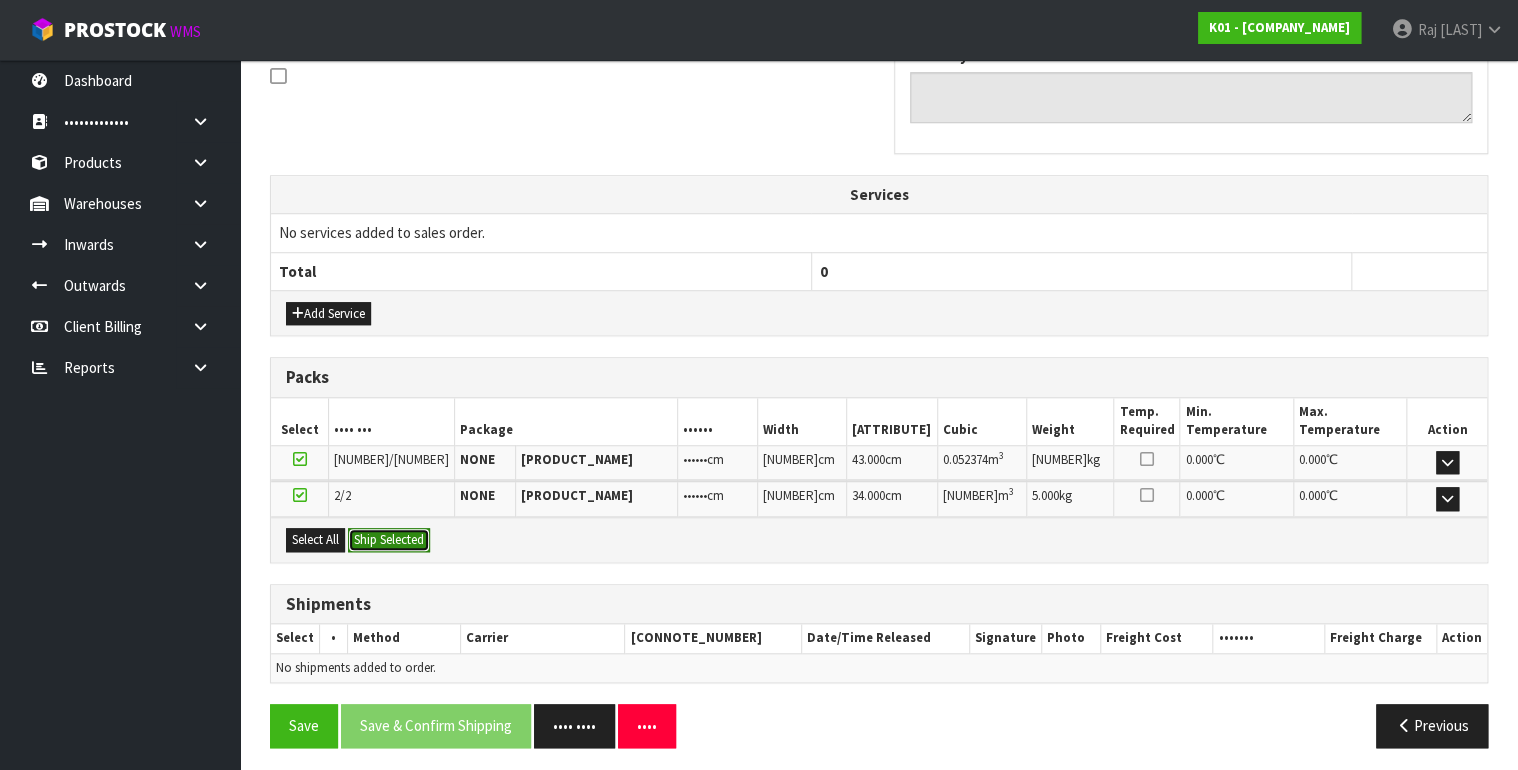 click on "Ship Selected" at bounding box center (389, 540) 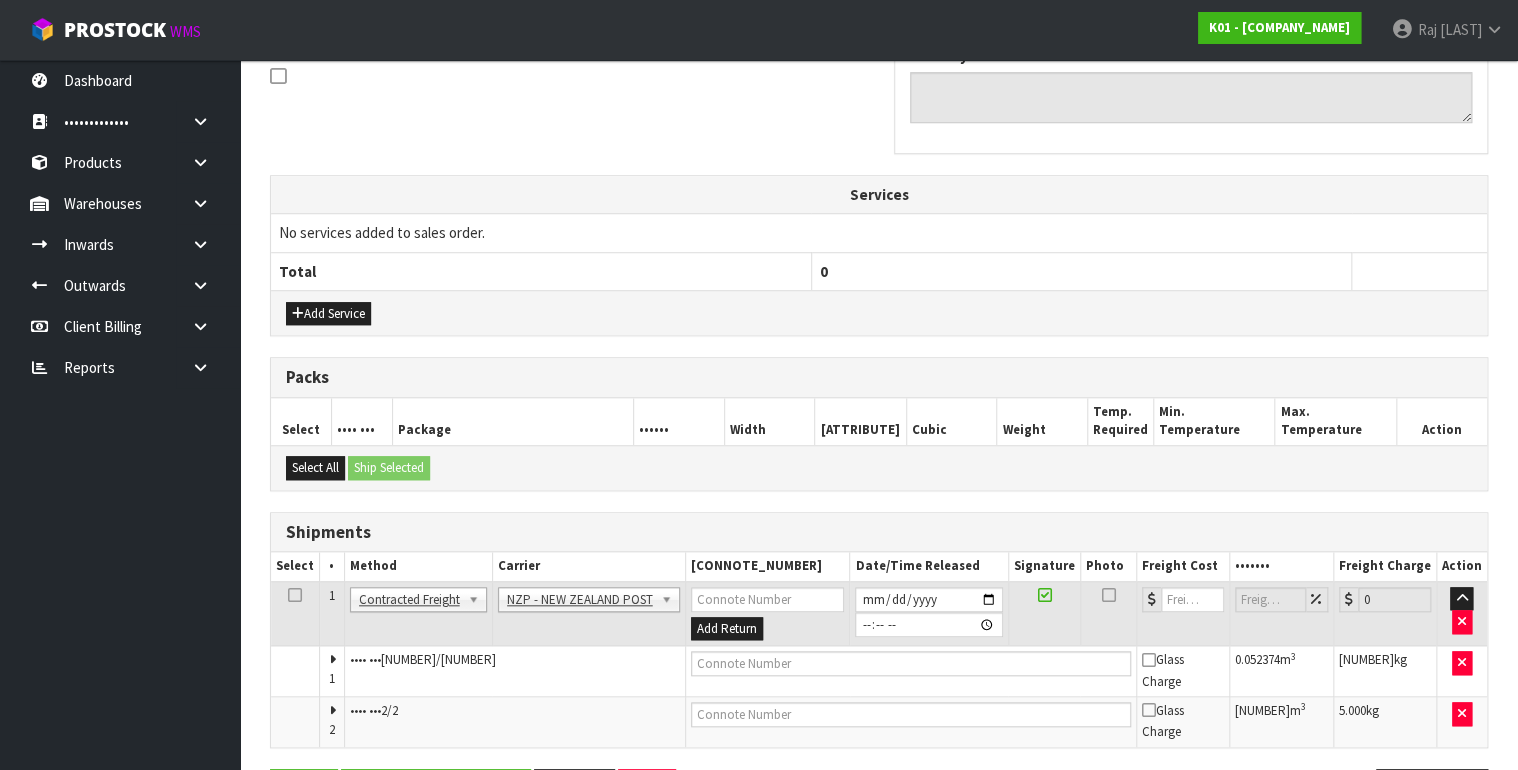 scroll, scrollTop: 656, scrollLeft: 0, axis: vertical 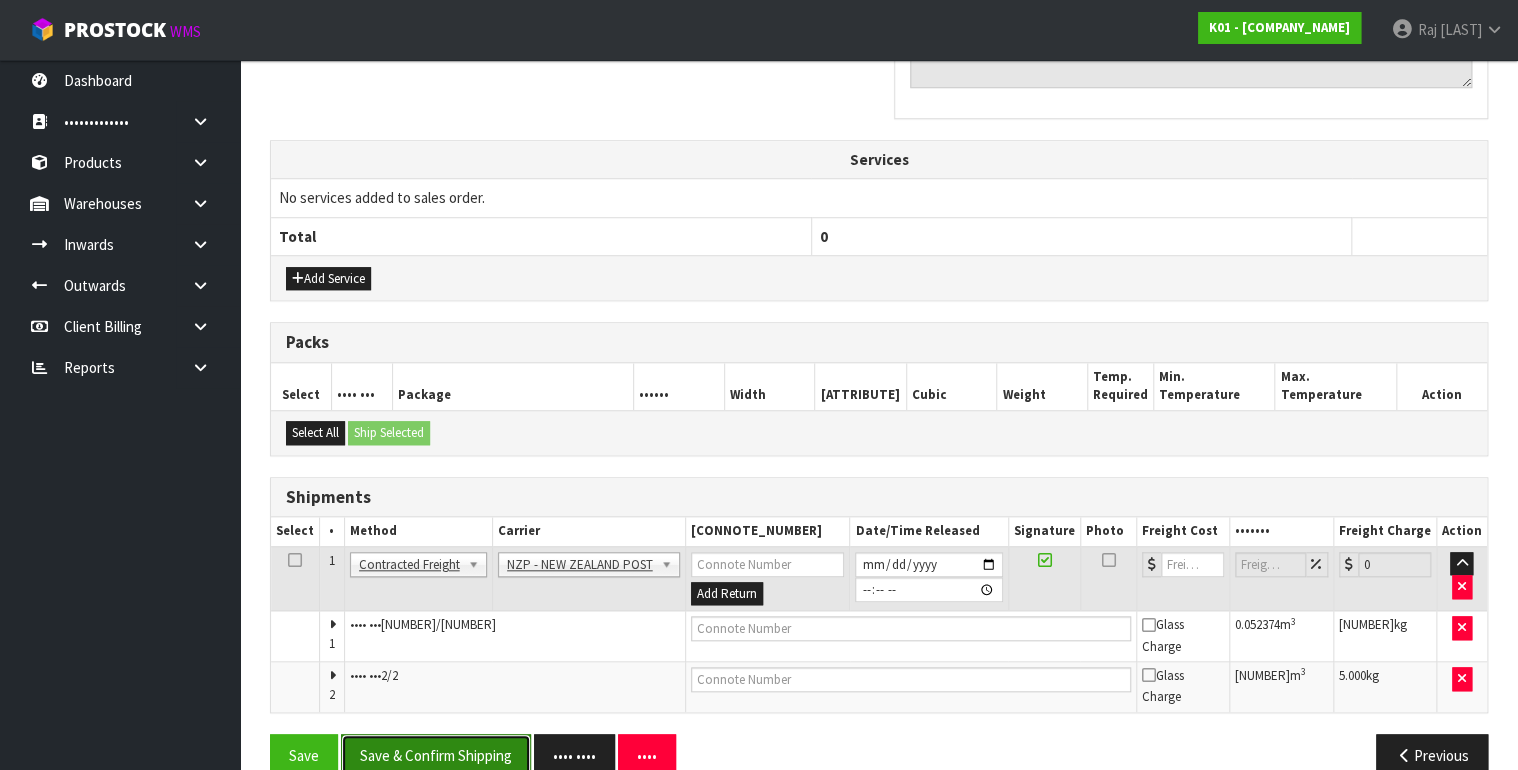 click on "Save & Confirm Shipping" at bounding box center (436, 755) 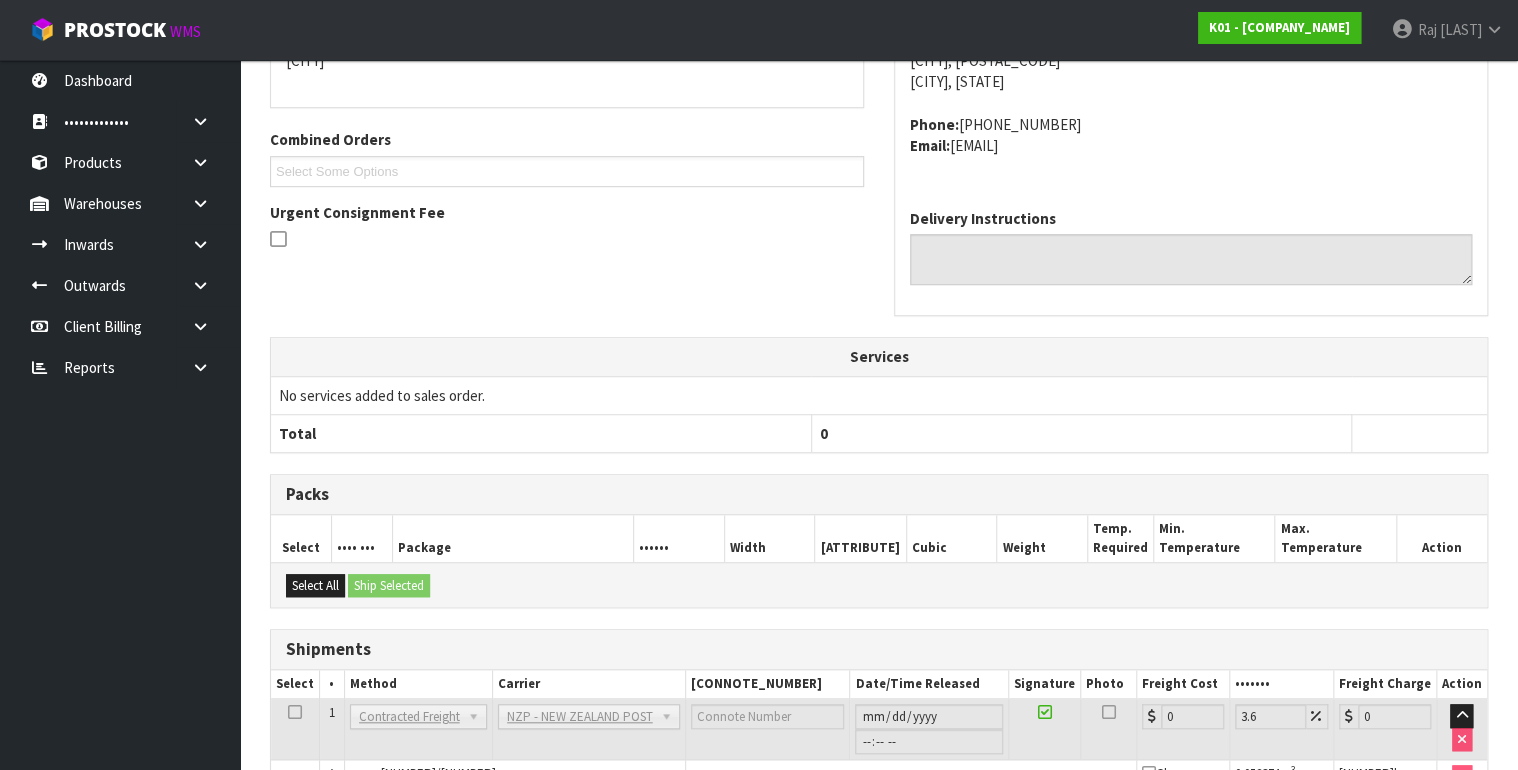 scroll, scrollTop: 628, scrollLeft: 0, axis: vertical 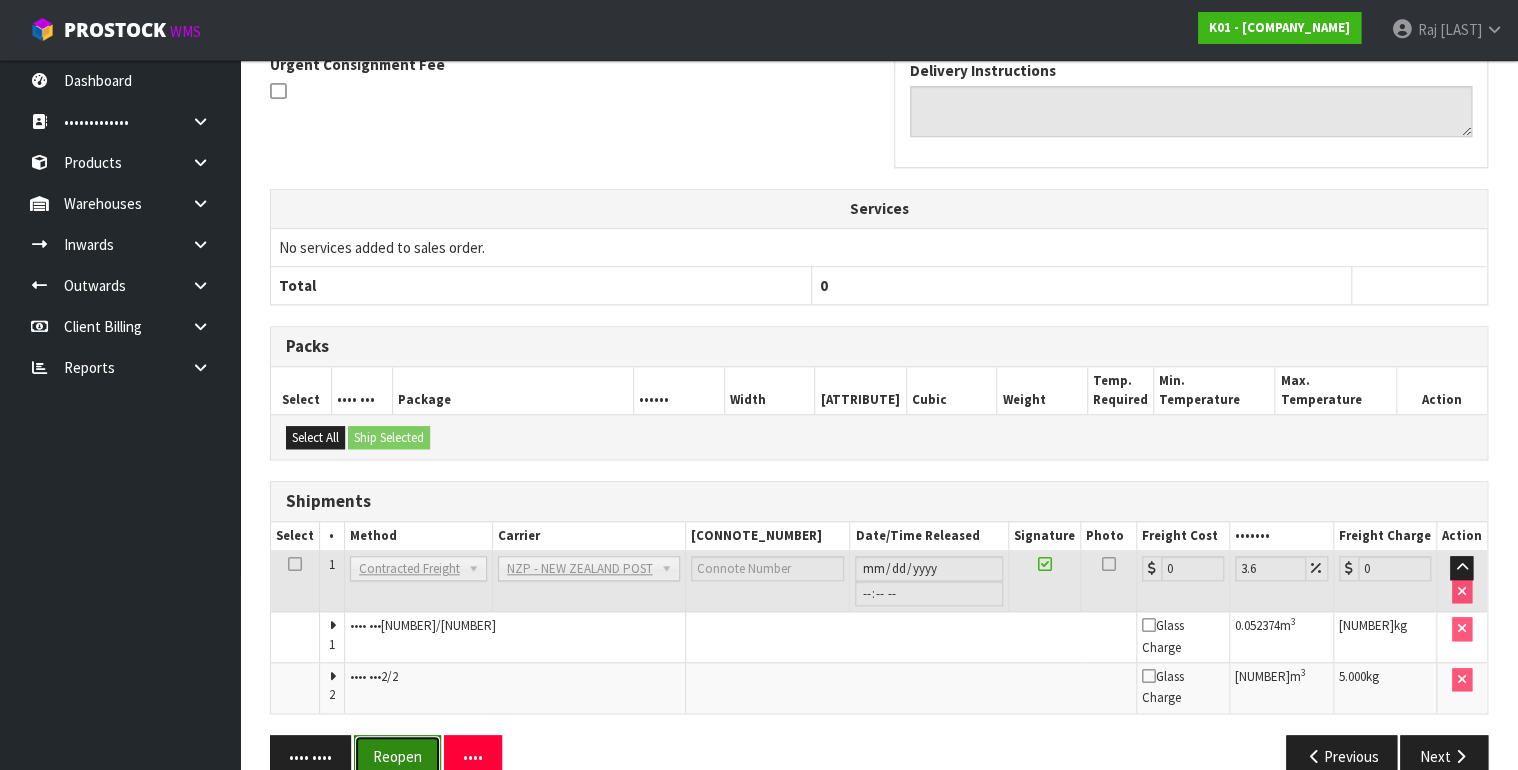 click on "Reopen" at bounding box center [397, 756] 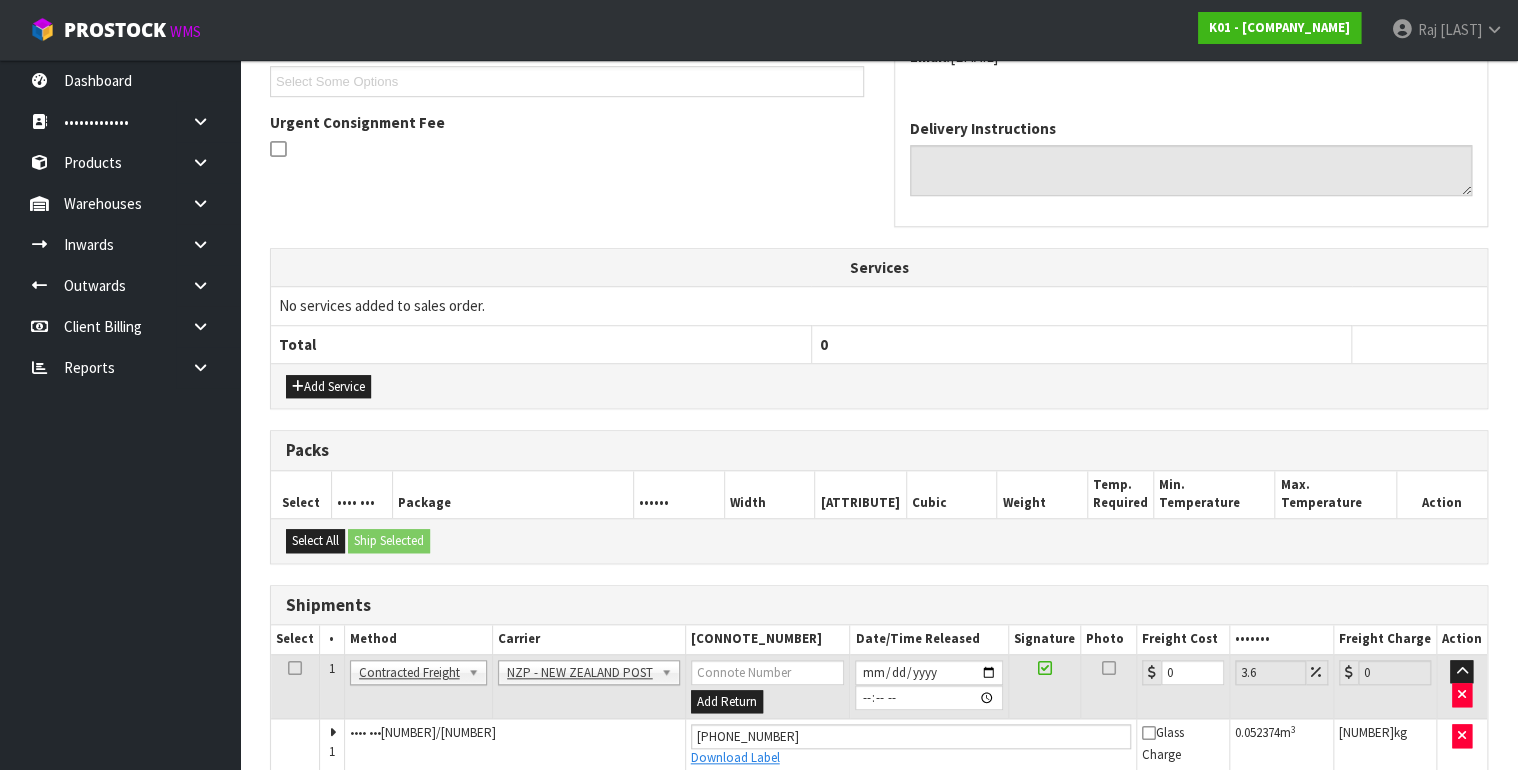 scroll, scrollTop: 675, scrollLeft: 0, axis: vertical 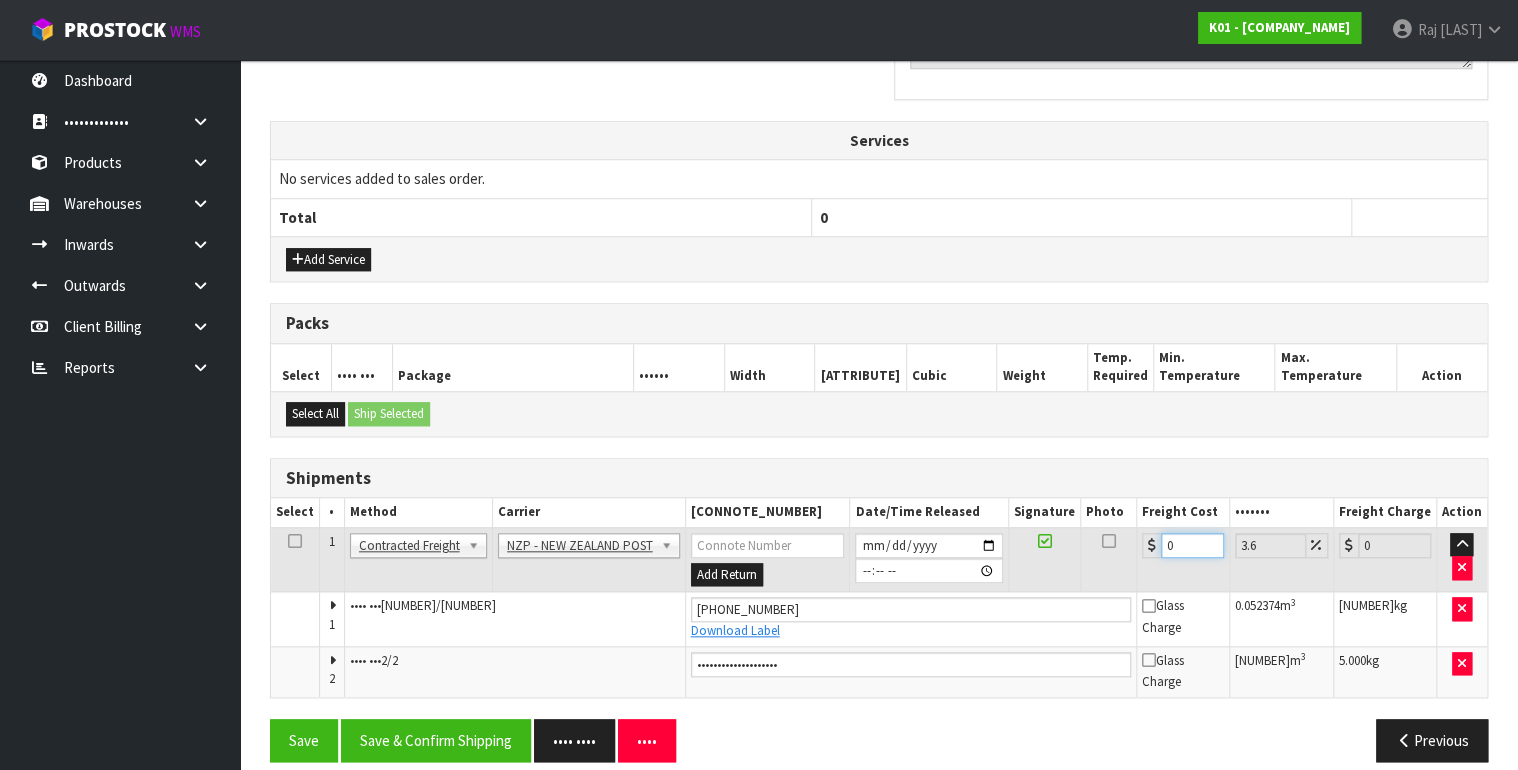 click on "0" at bounding box center [1192, 545] 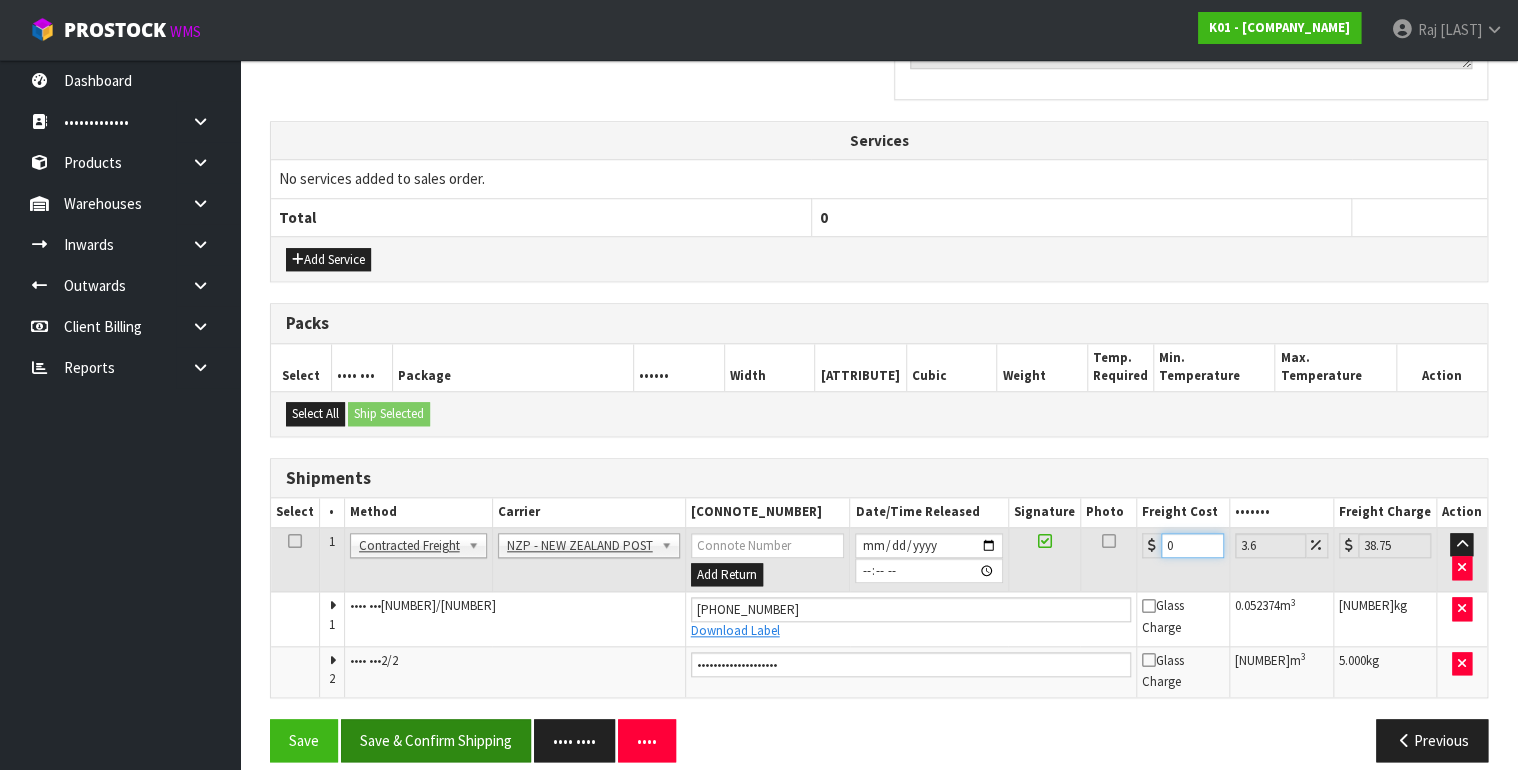 type on "•••••" 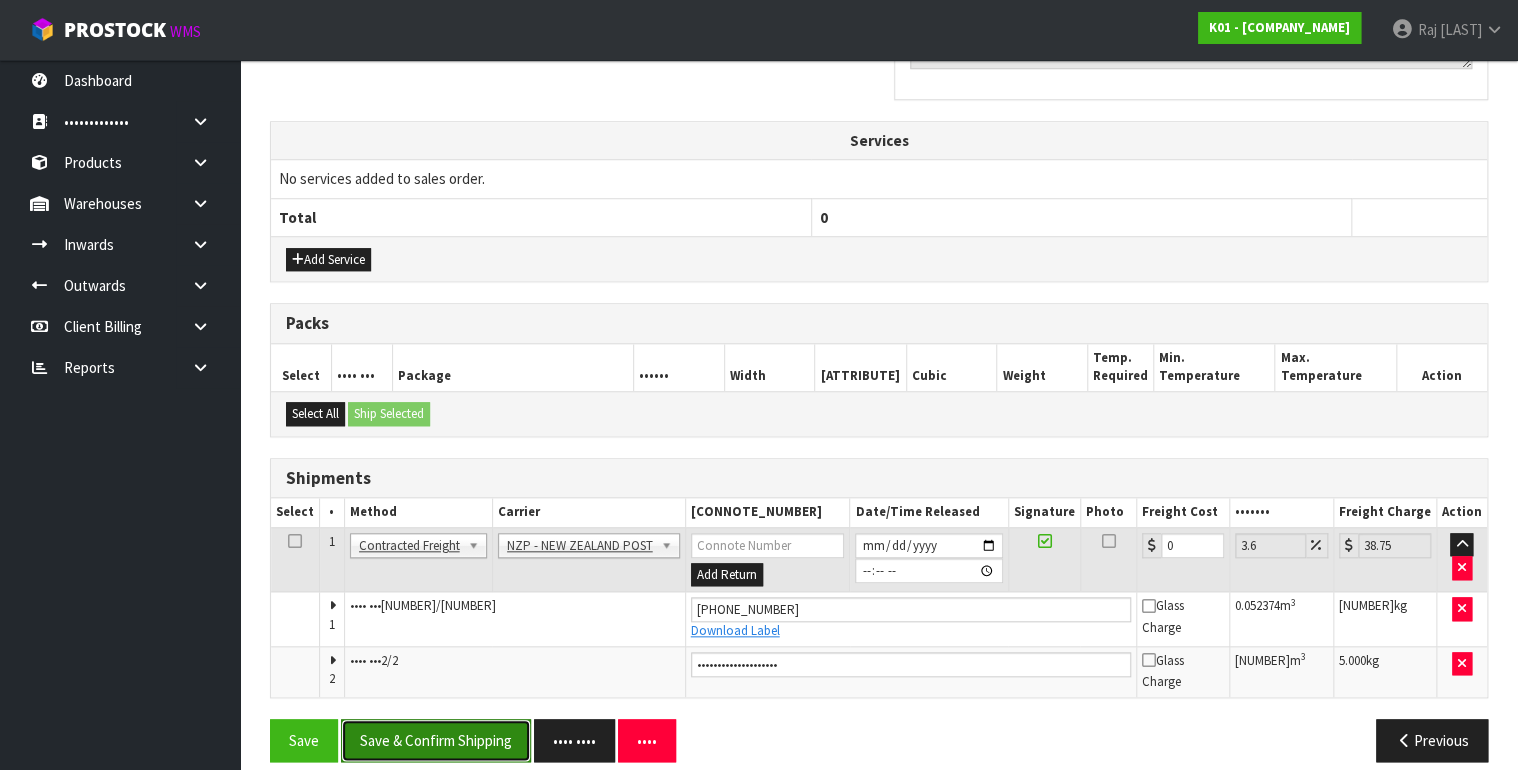 click on "Save & Confirm Shipping" at bounding box center [436, 740] 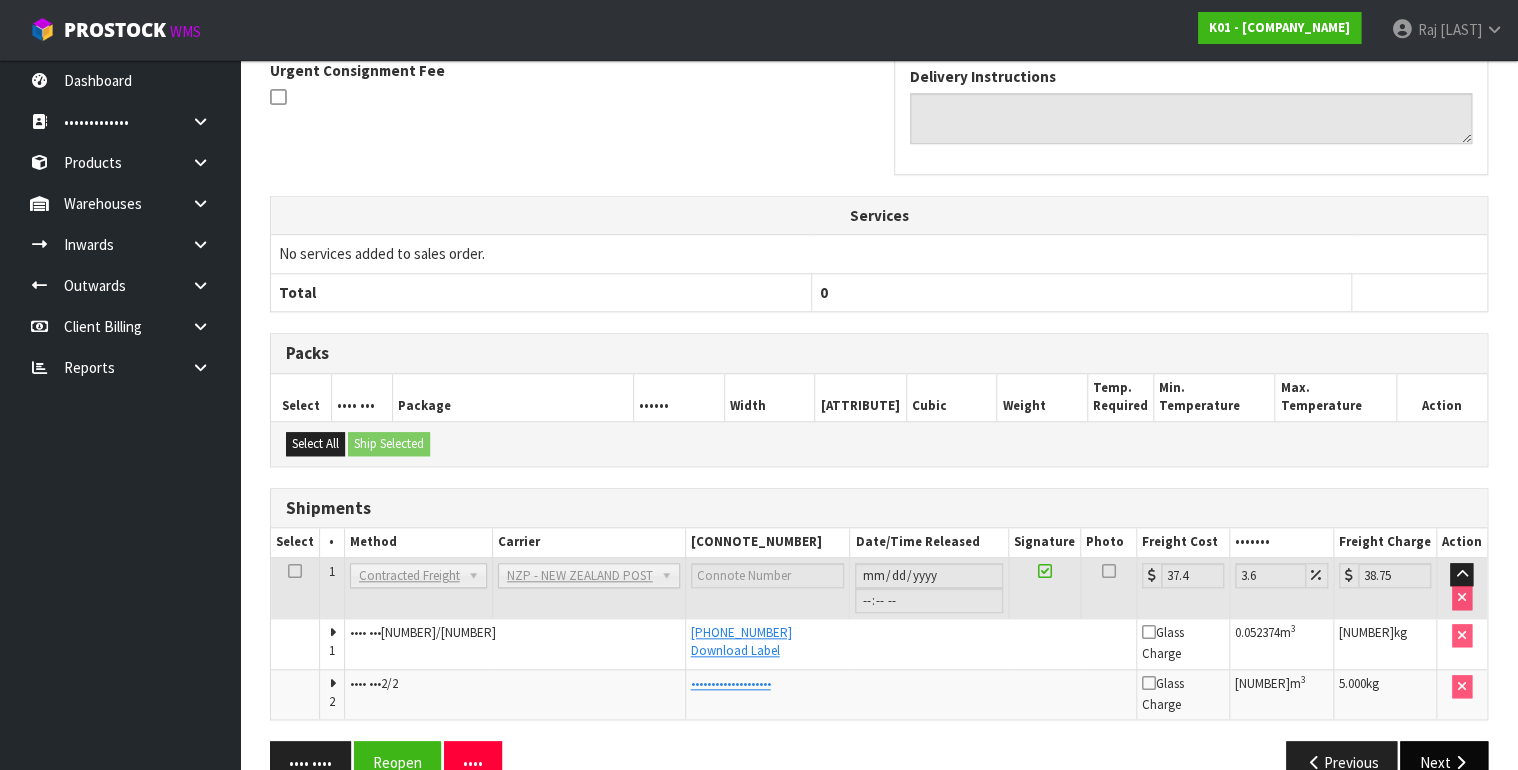 scroll, scrollTop: 620, scrollLeft: 0, axis: vertical 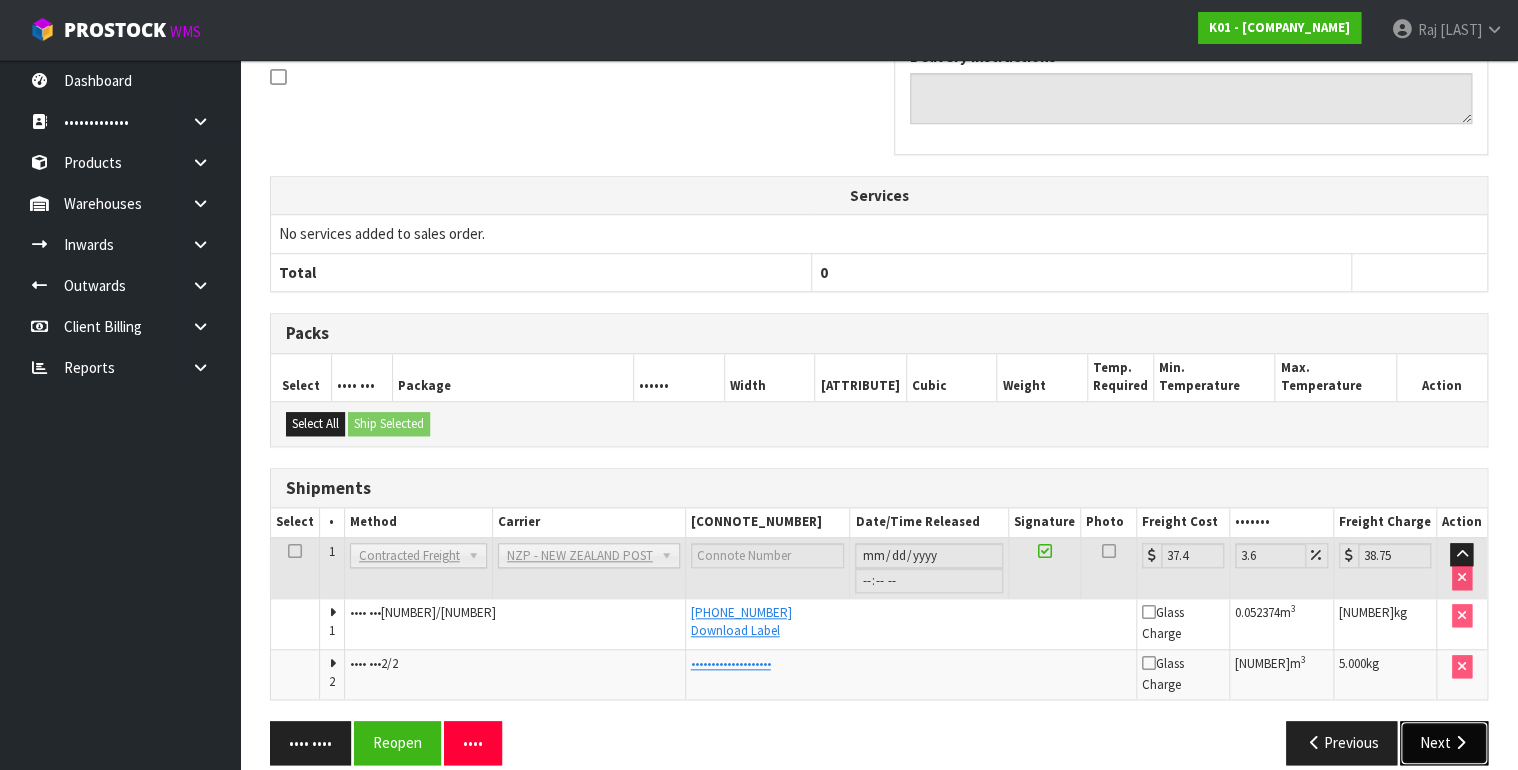 click on "Next" at bounding box center [1444, 742] 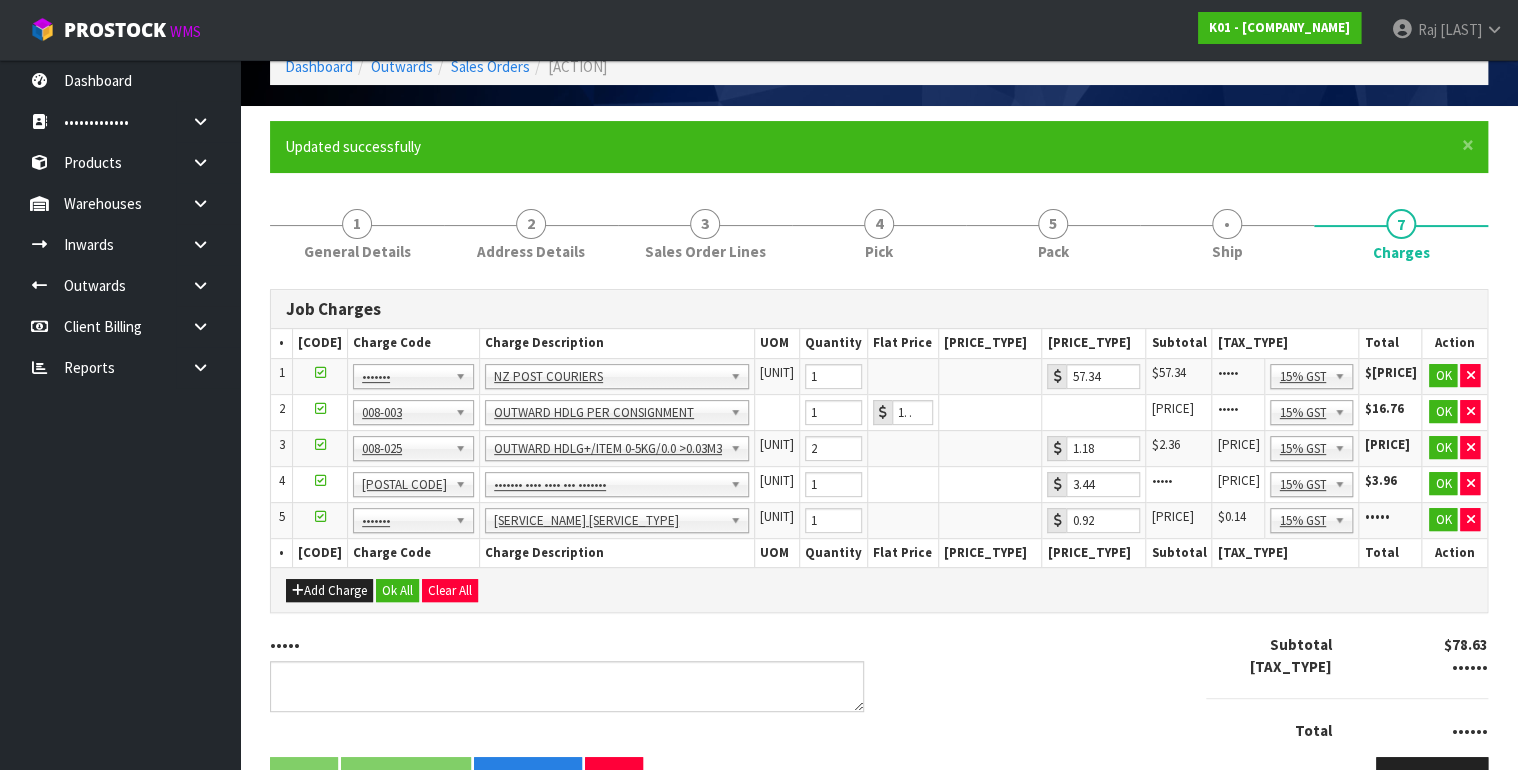 scroll, scrollTop: 156, scrollLeft: 0, axis: vertical 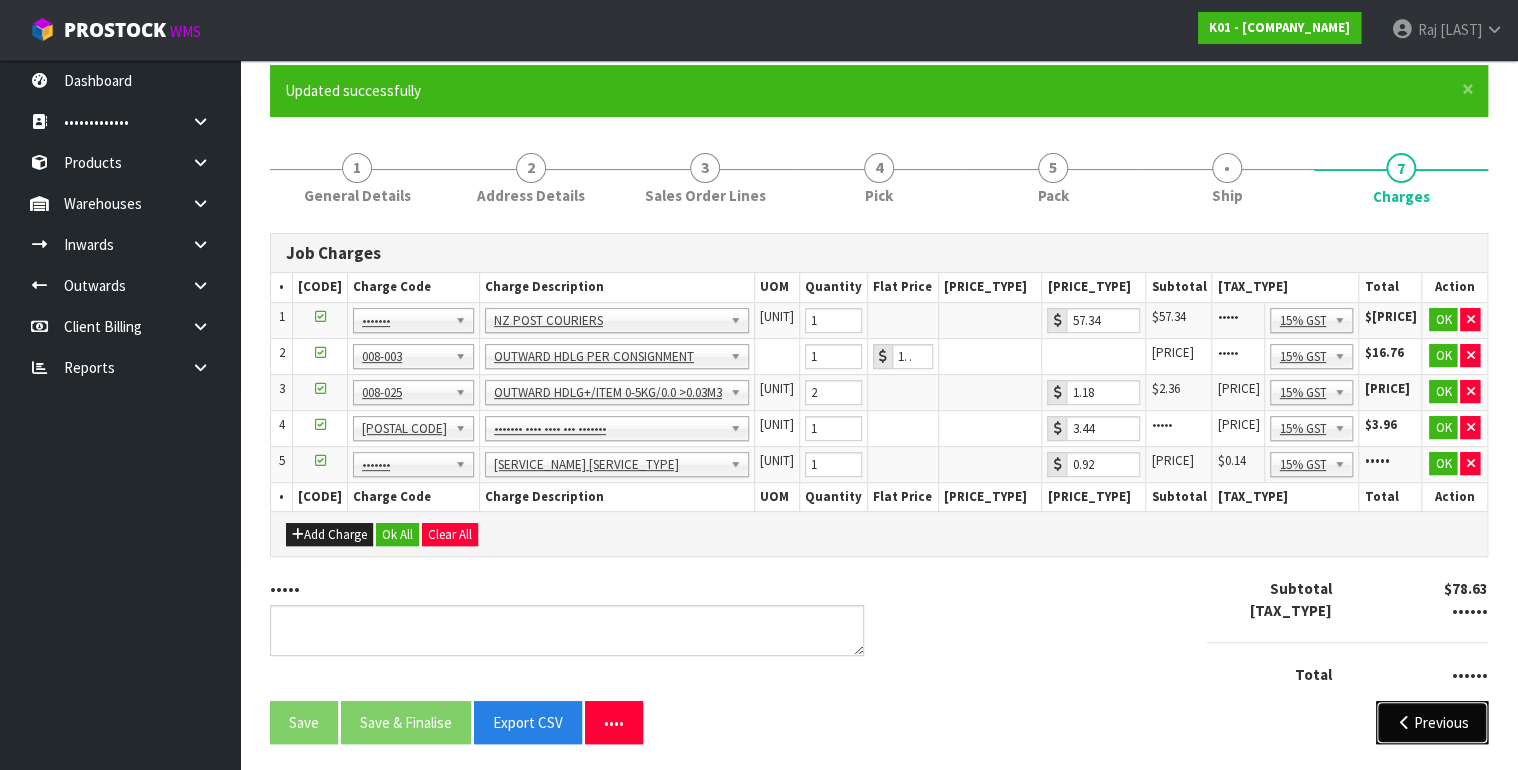 click on "Previous" at bounding box center (1432, 722) 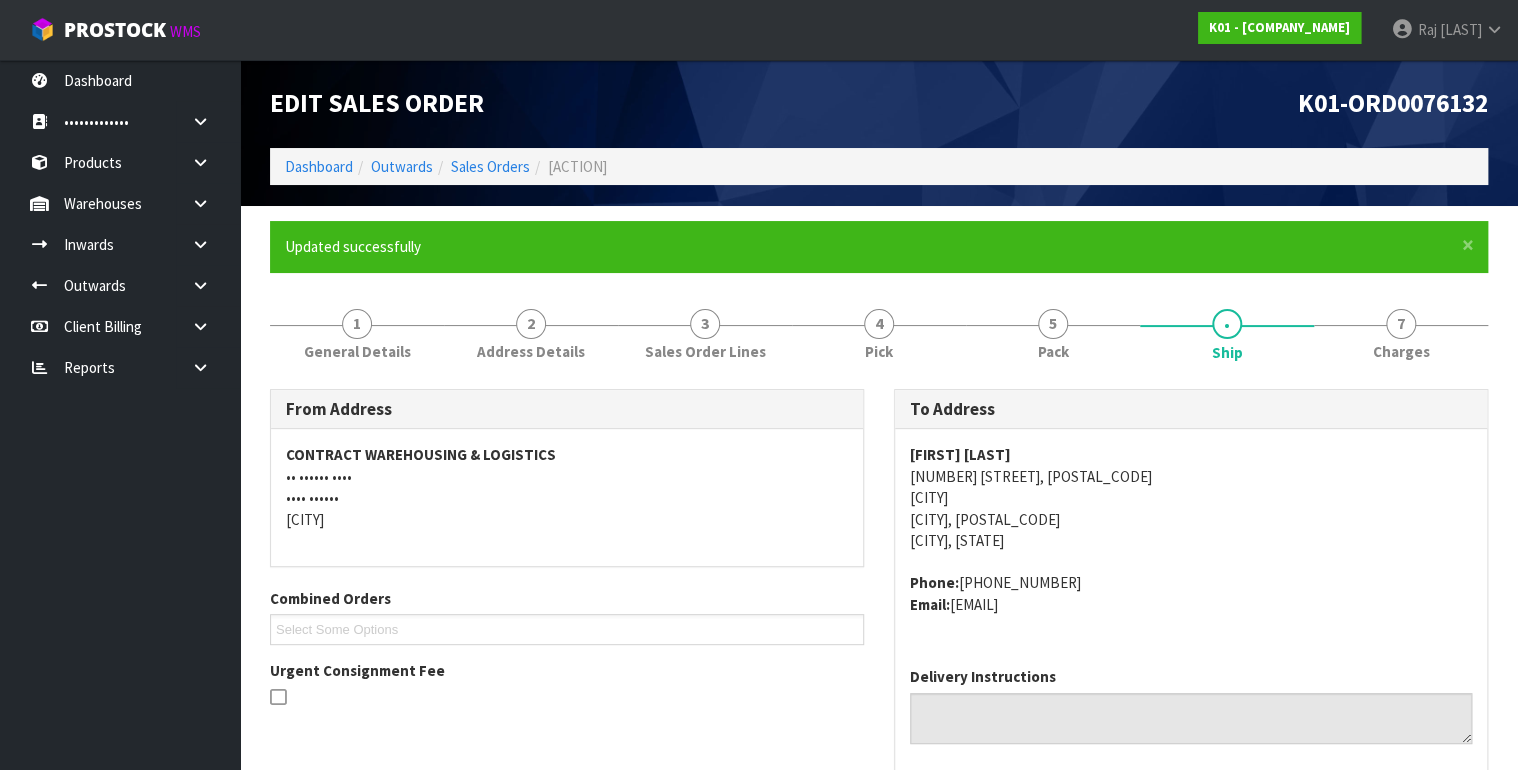 scroll, scrollTop: 0, scrollLeft: 0, axis: both 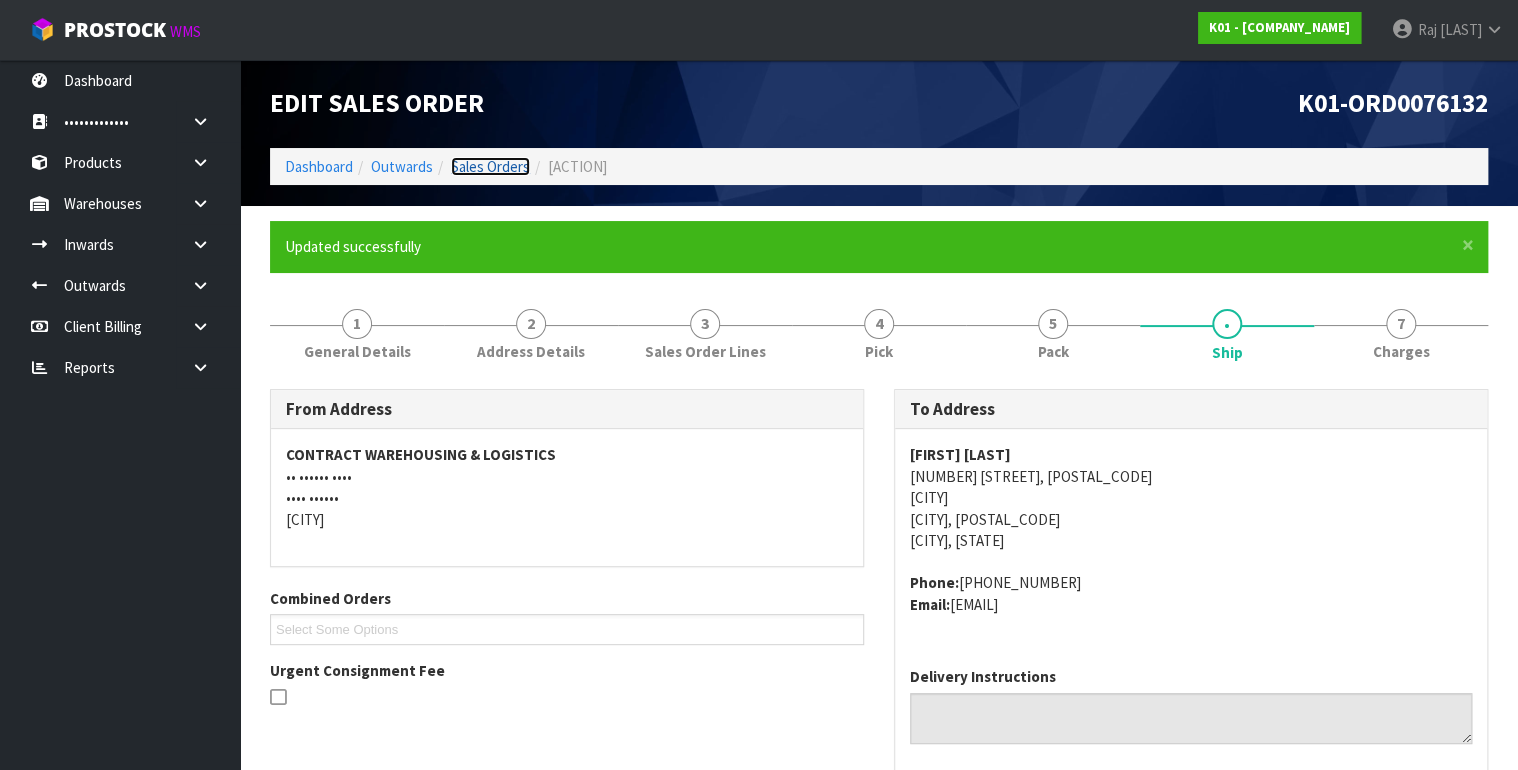 click on "Sales Orders" at bounding box center (490, 166) 